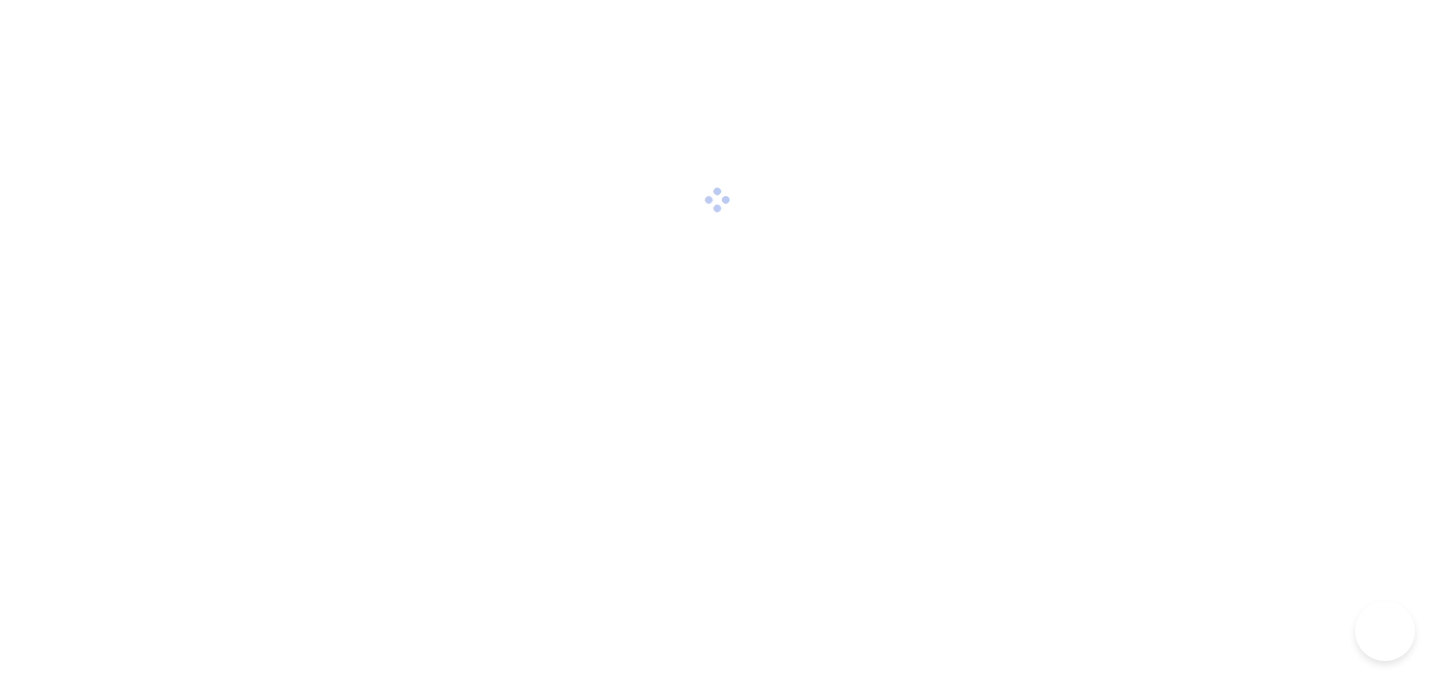 scroll, scrollTop: 0, scrollLeft: 0, axis: both 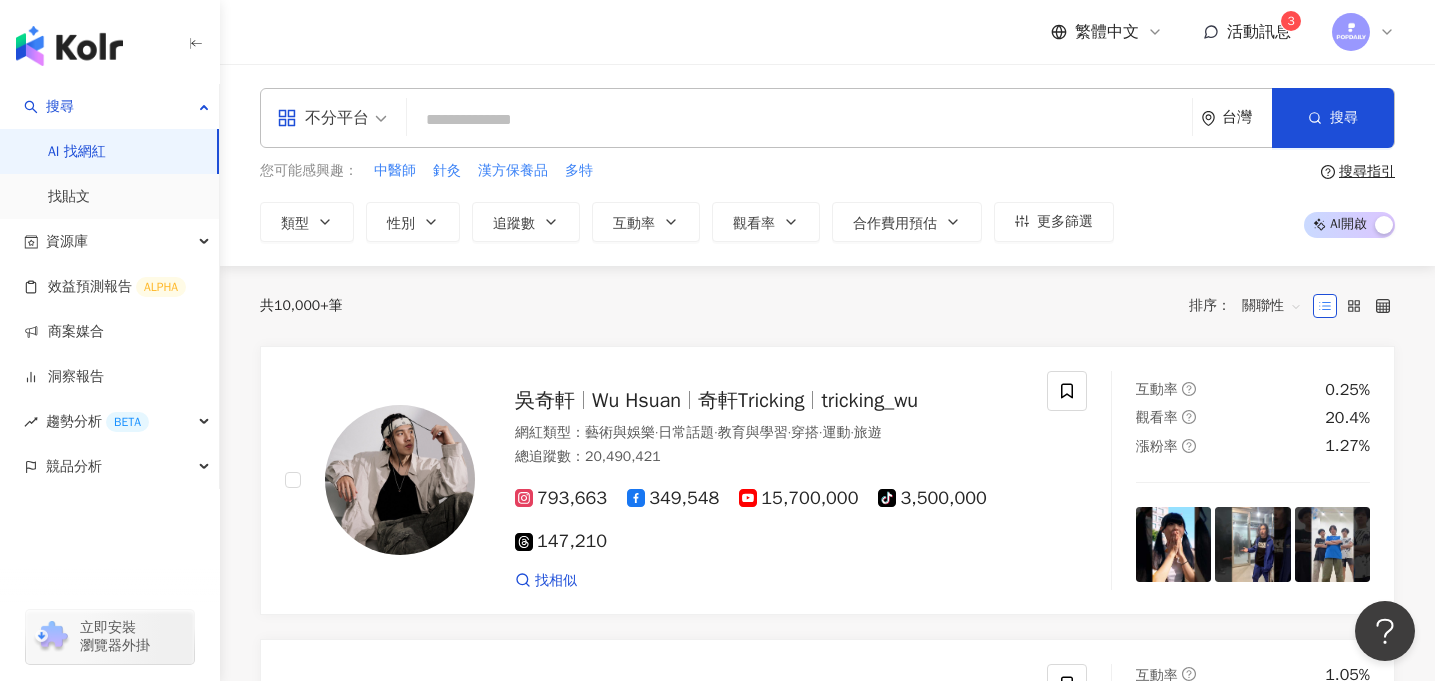click at bounding box center [799, 120] 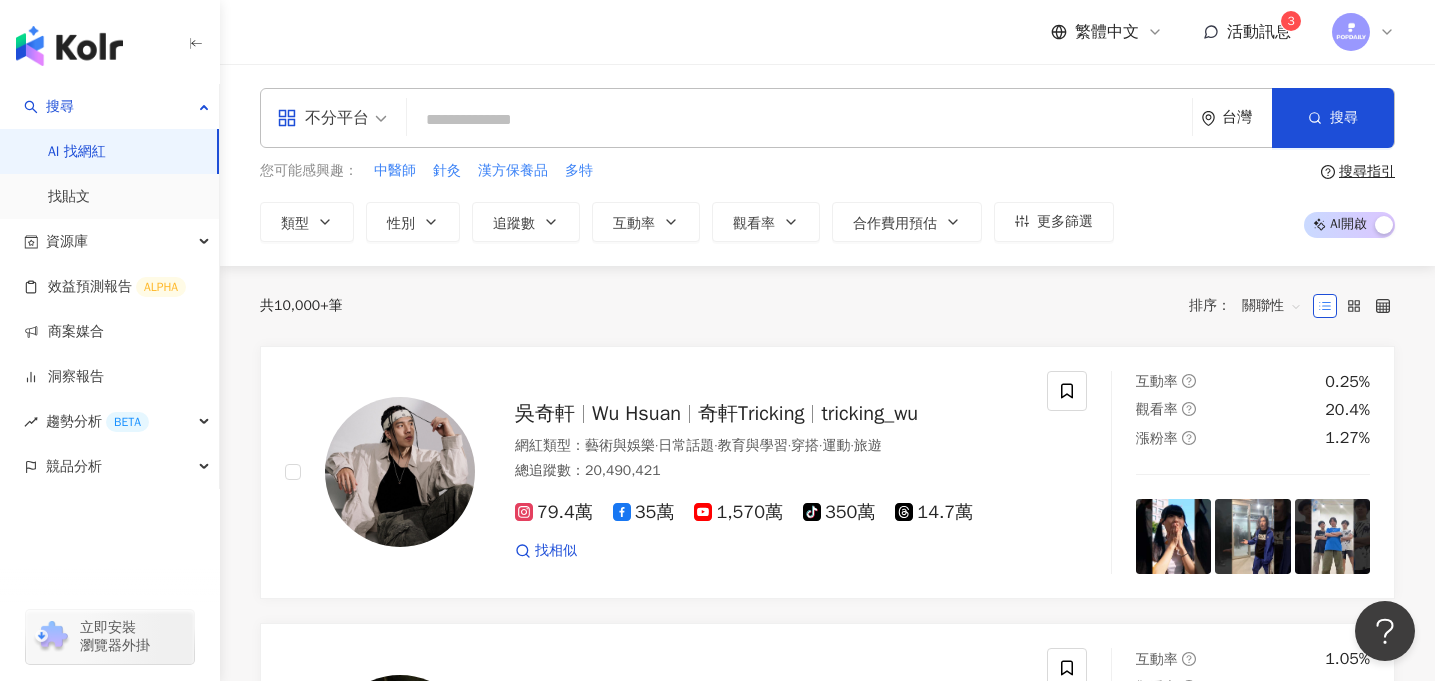 paste on "**********" 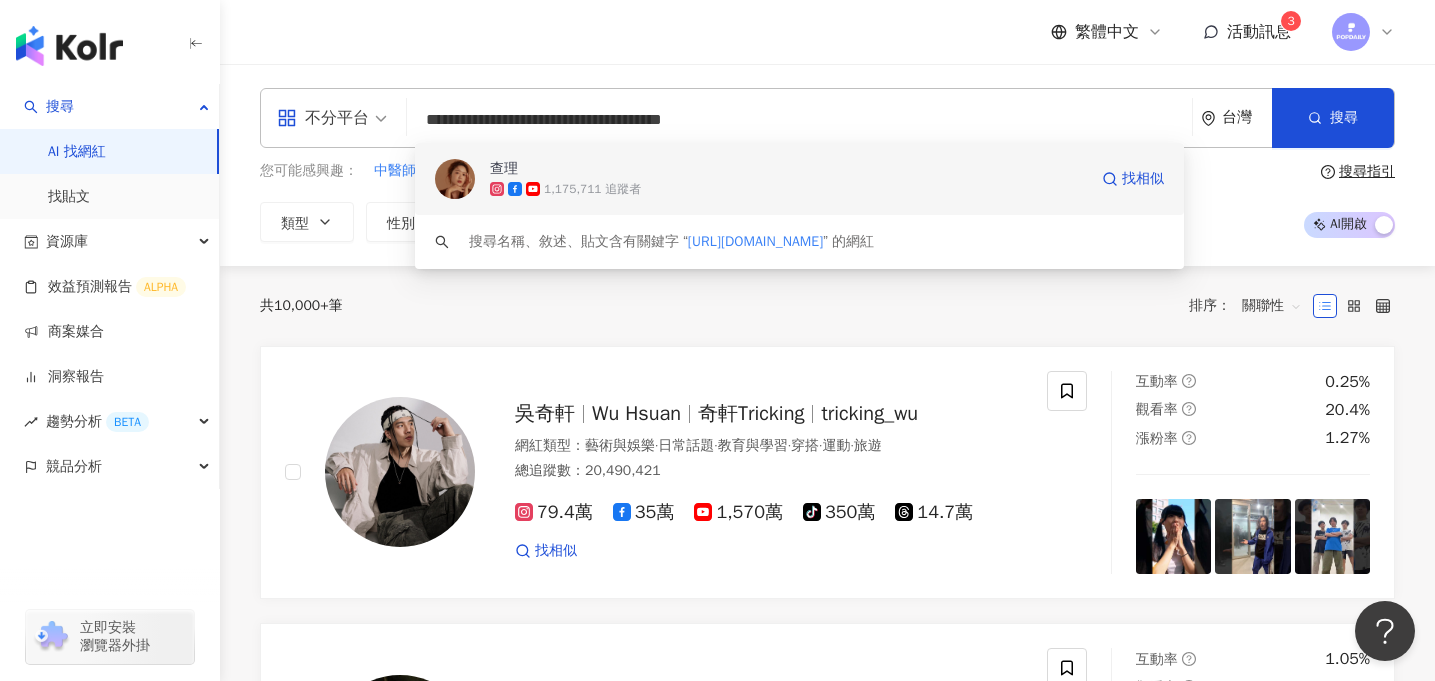click on "查理 1,175,711   追蹤者 找相似" at bounding box center (799, 179) 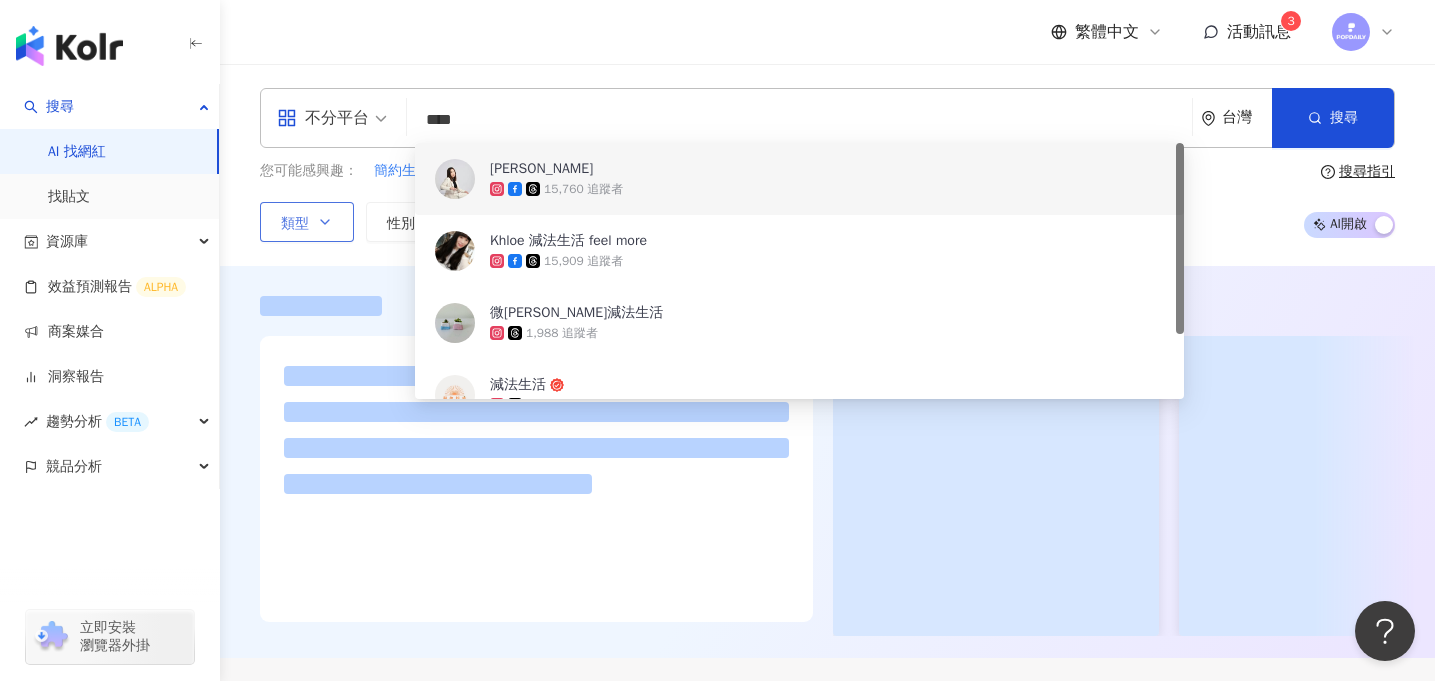 type on "****" 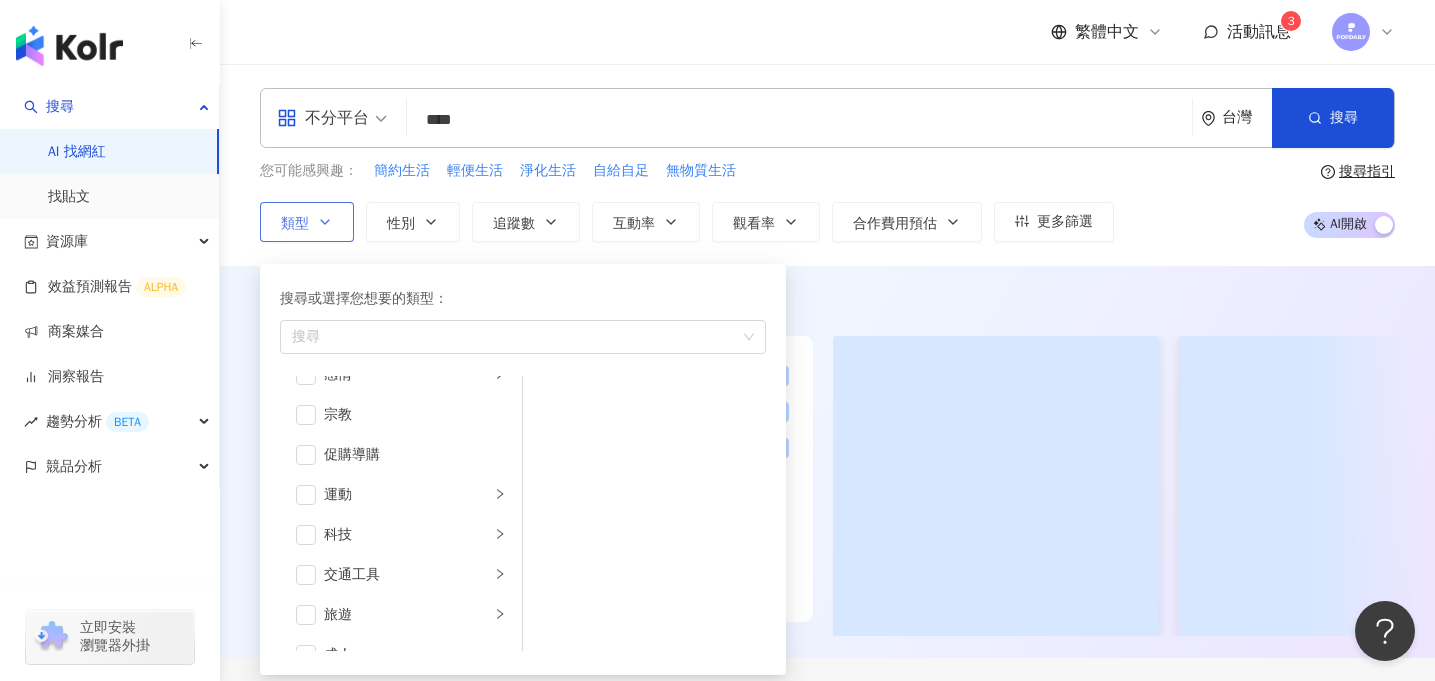 scroll, scrollTop: 693, scrollLeft: 0, axis: vertical 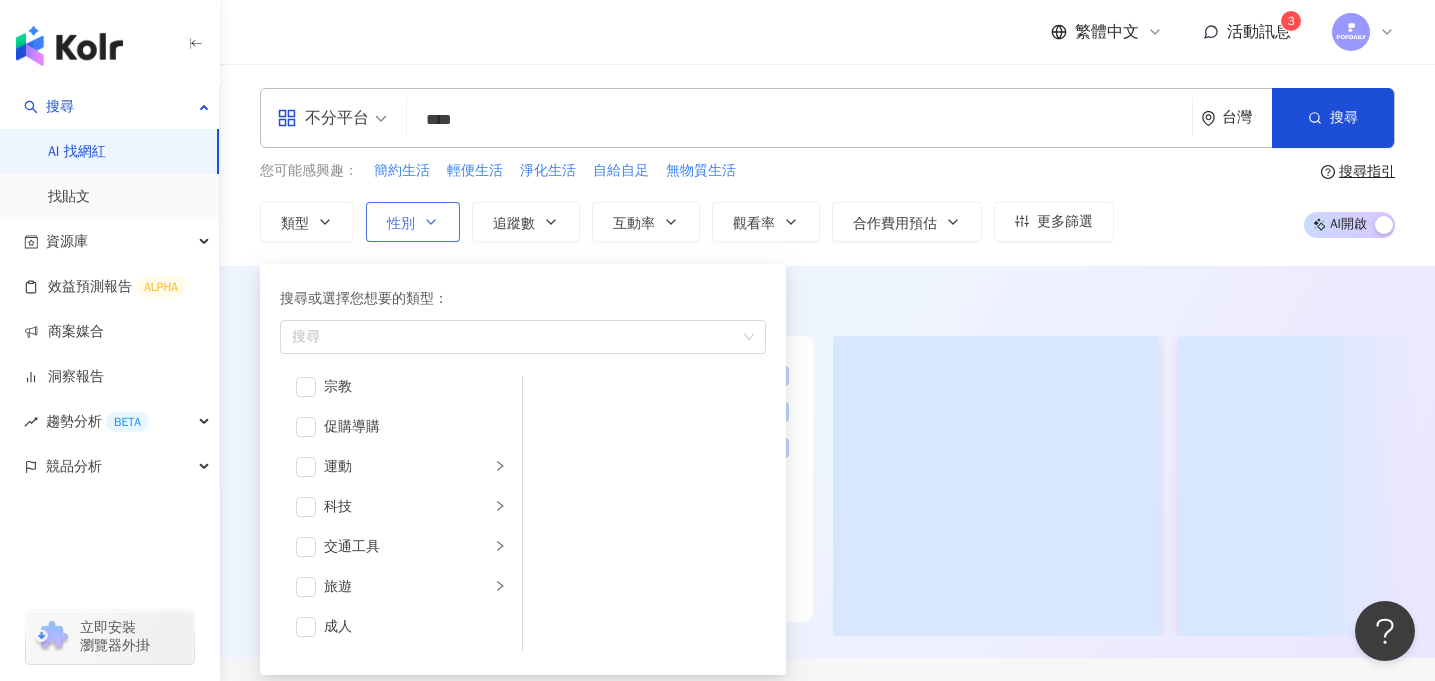 click on "性別" at bounding box center (413, 222) 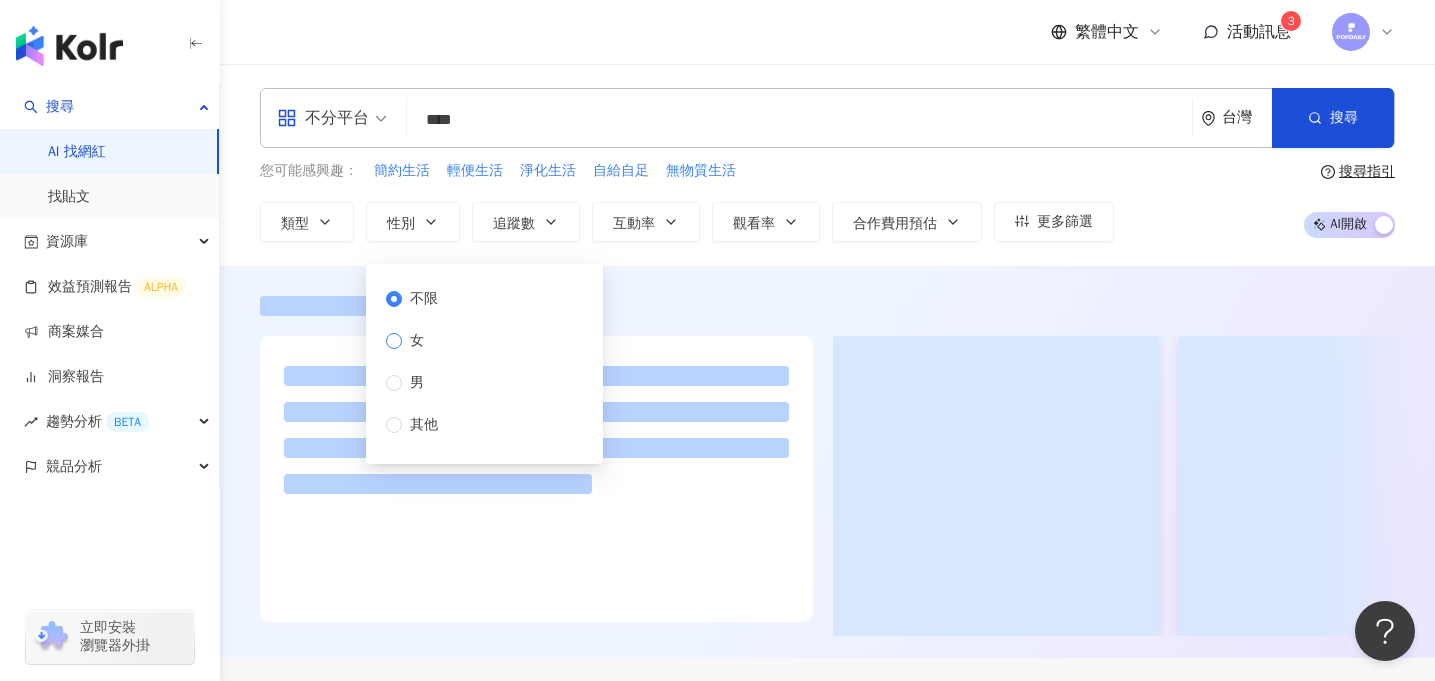 click on "女" at bounding box center [416, 341] 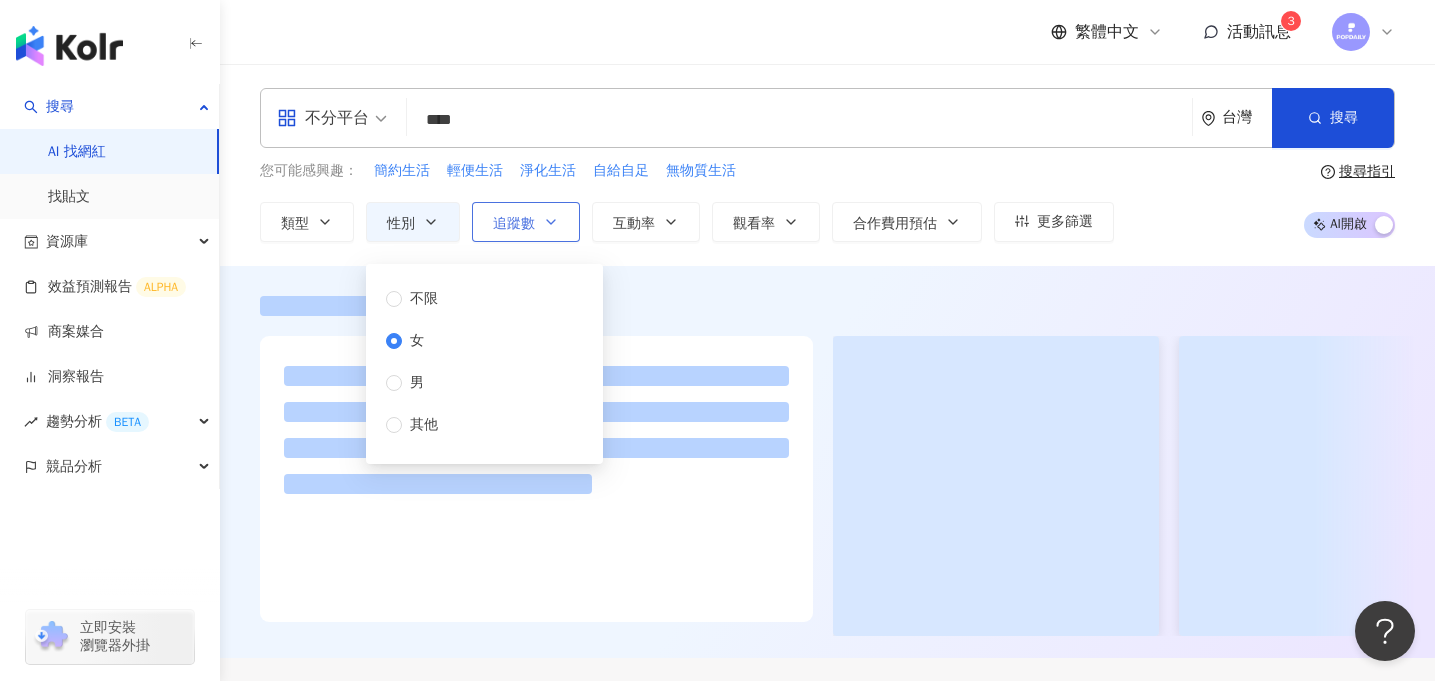 click on "追蹤數" at bounding box center [526, 222] 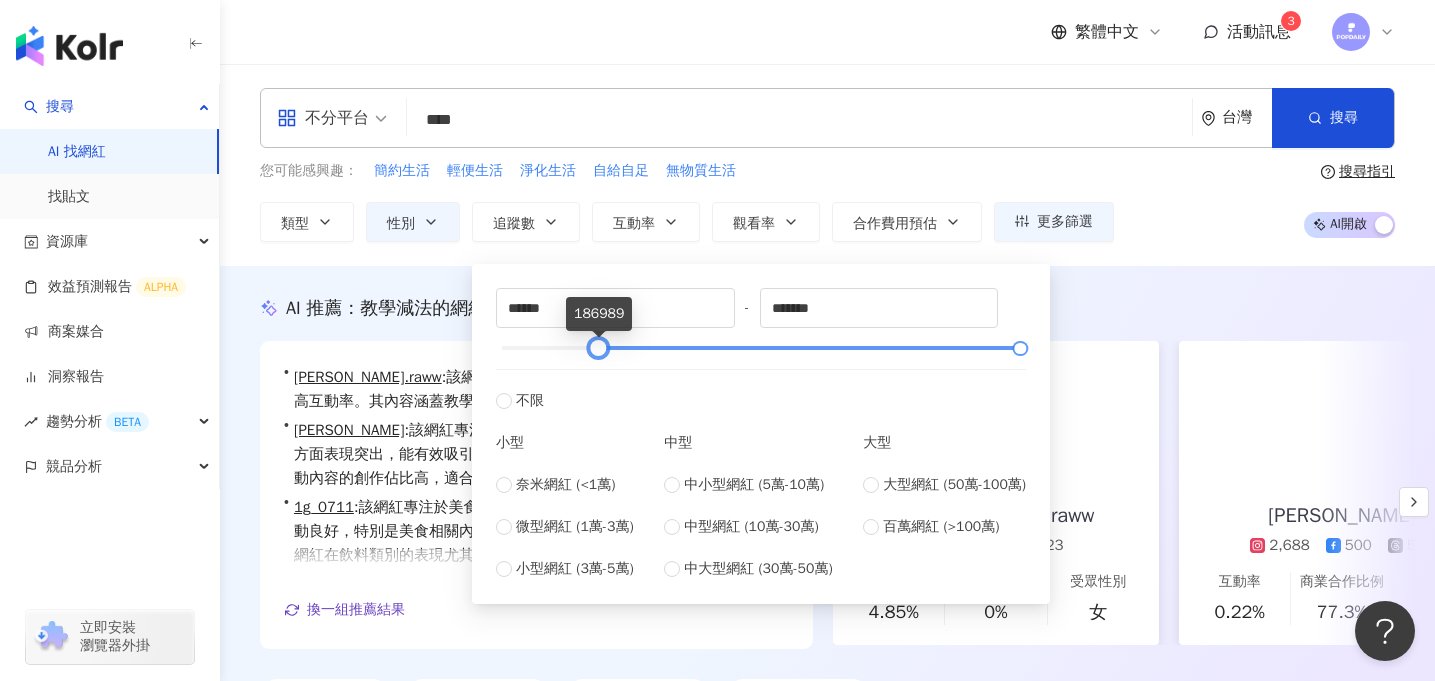 type on "******" 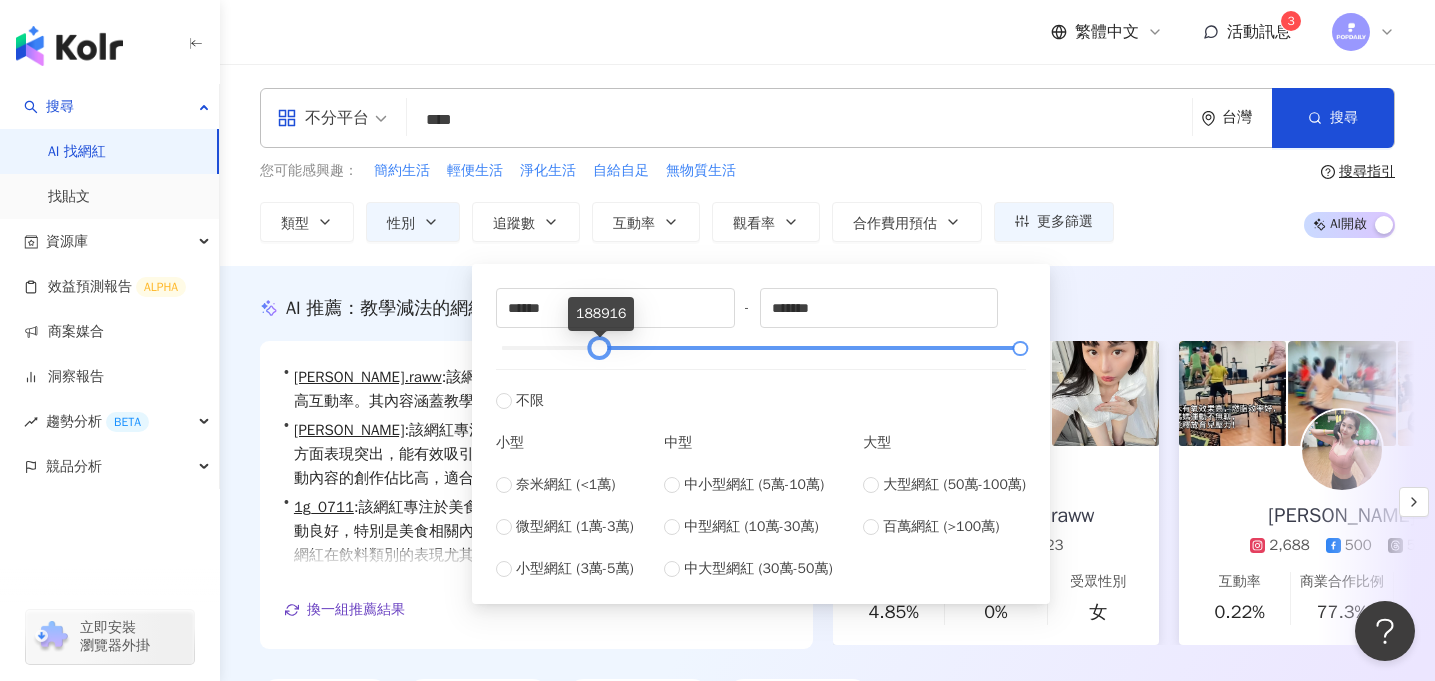 drag, startPoint x: 503, startPoint y: 353, endPoint x: 601, endPoint y: 349, distance: 98.0816 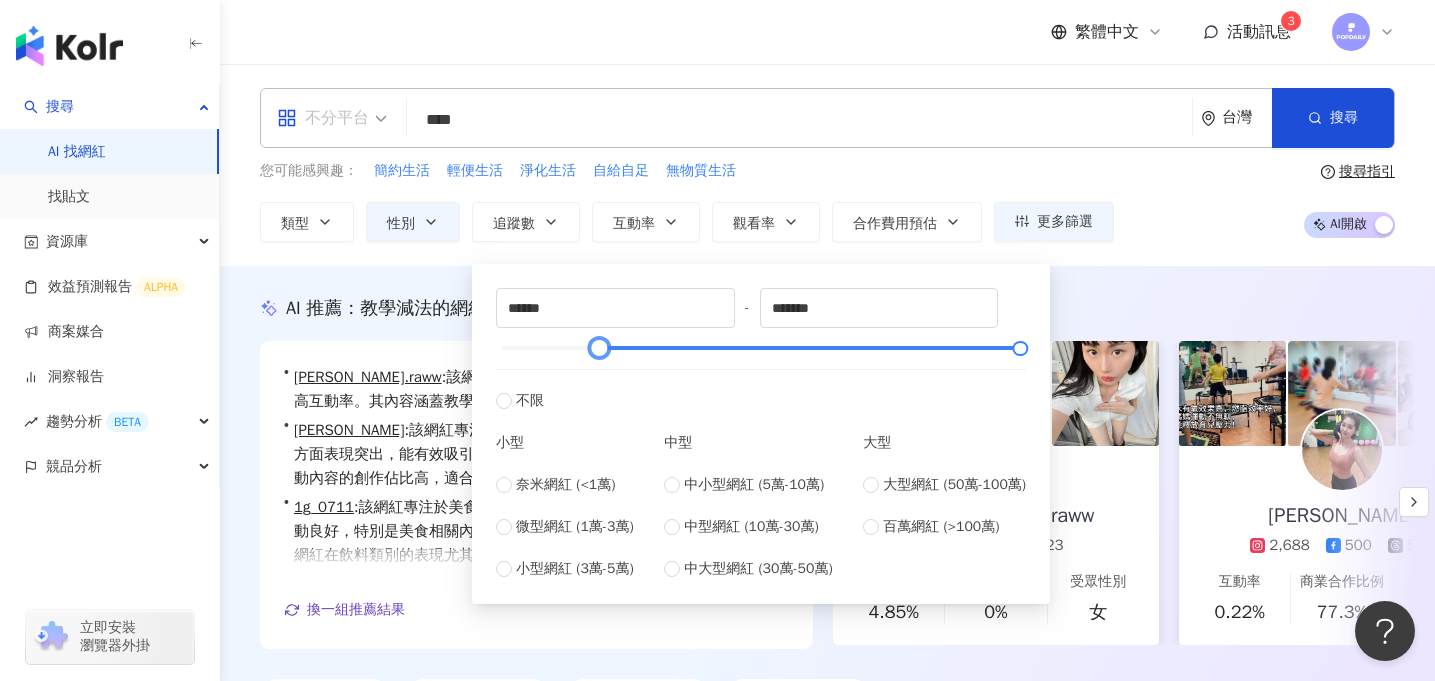 click on "不分平台" at bounding box center (323, 118) 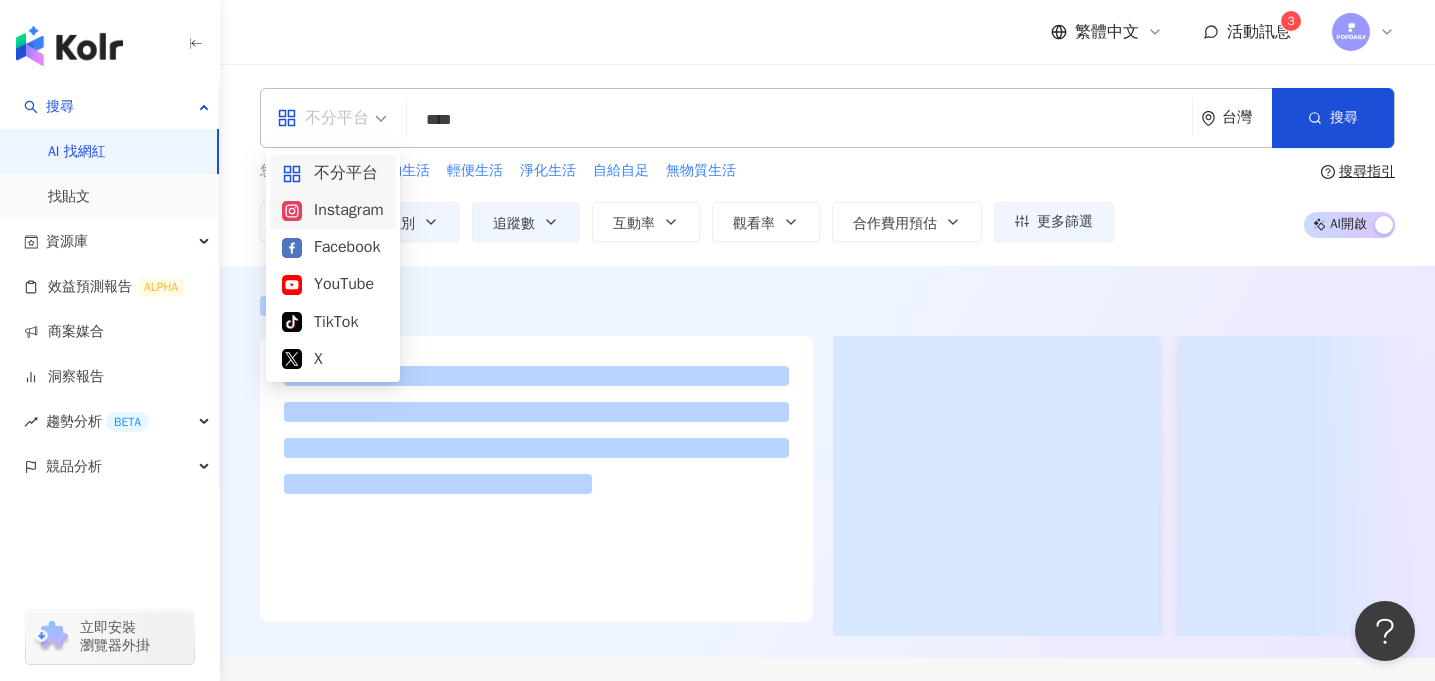 click on "Instagram" at bounding box center (333, 210) 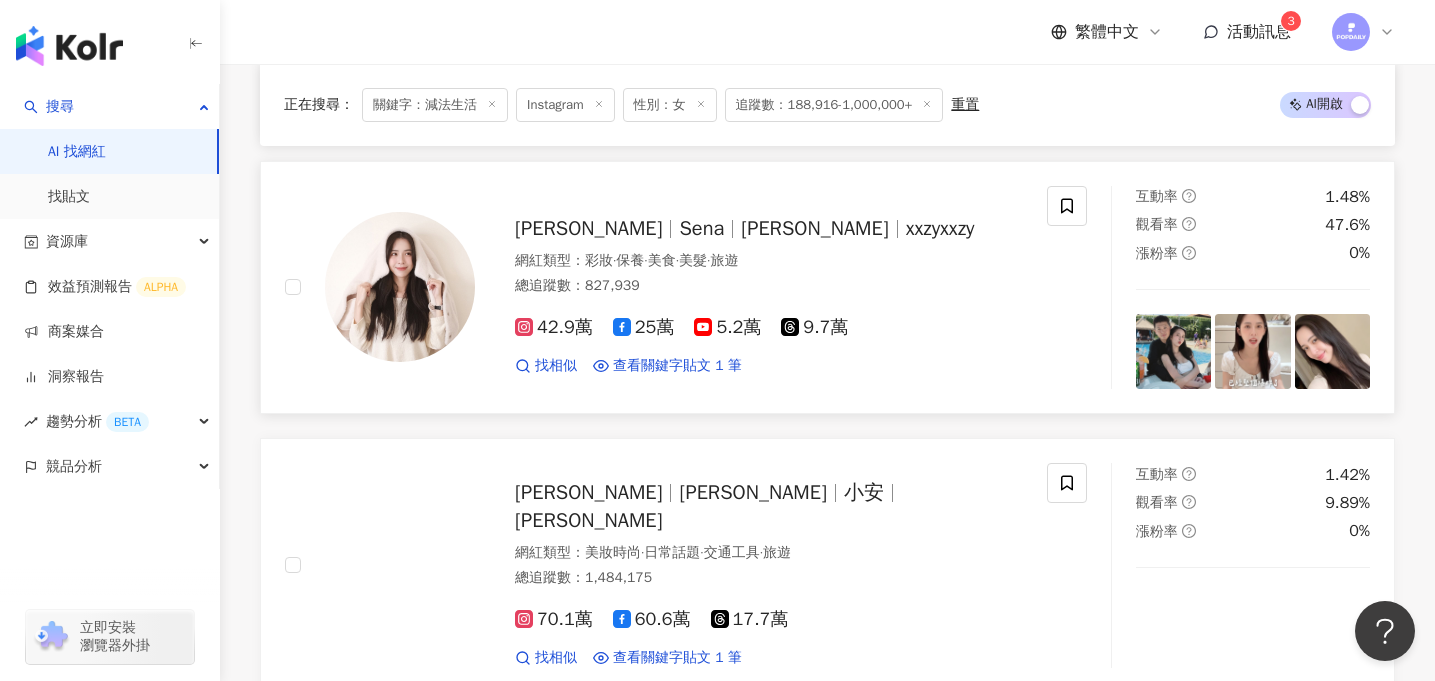 scroll, scrollTop: 549, scrollLeft: 0, axis: vertical 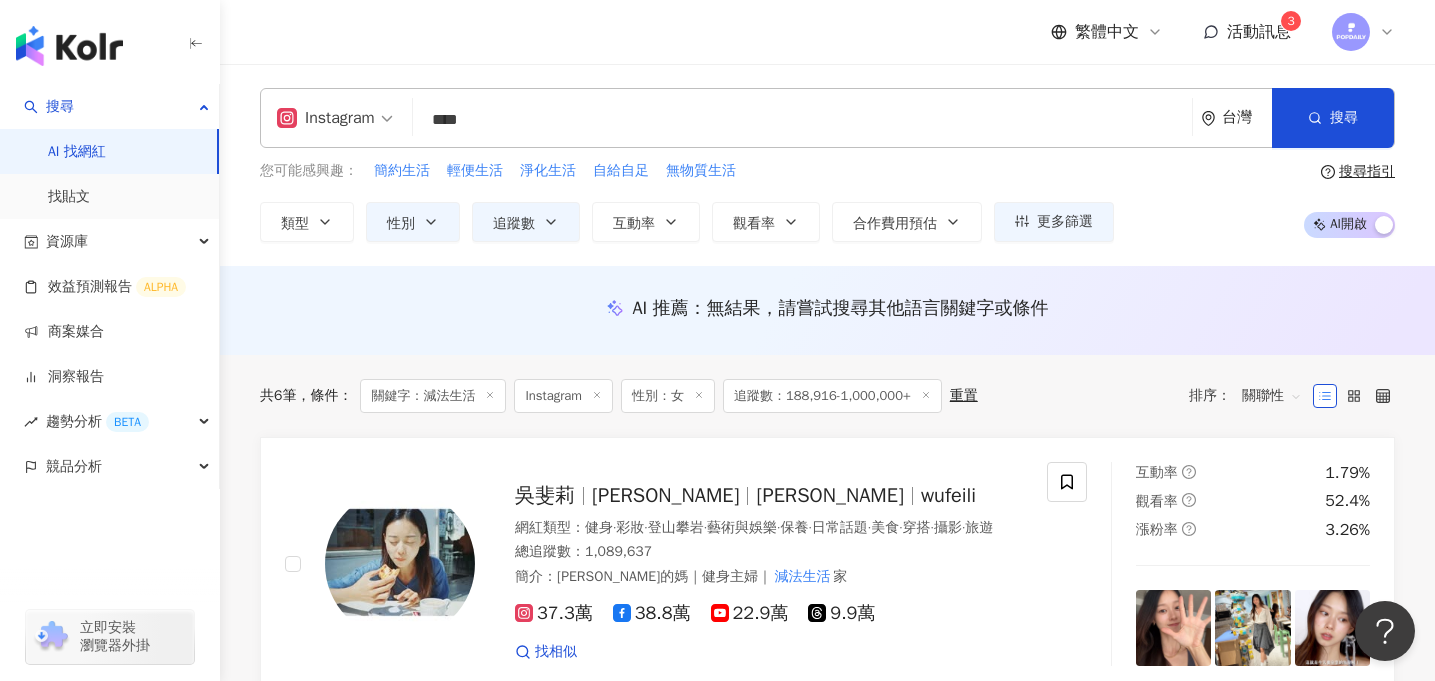 click on "****" at bounding box center (802, 120) 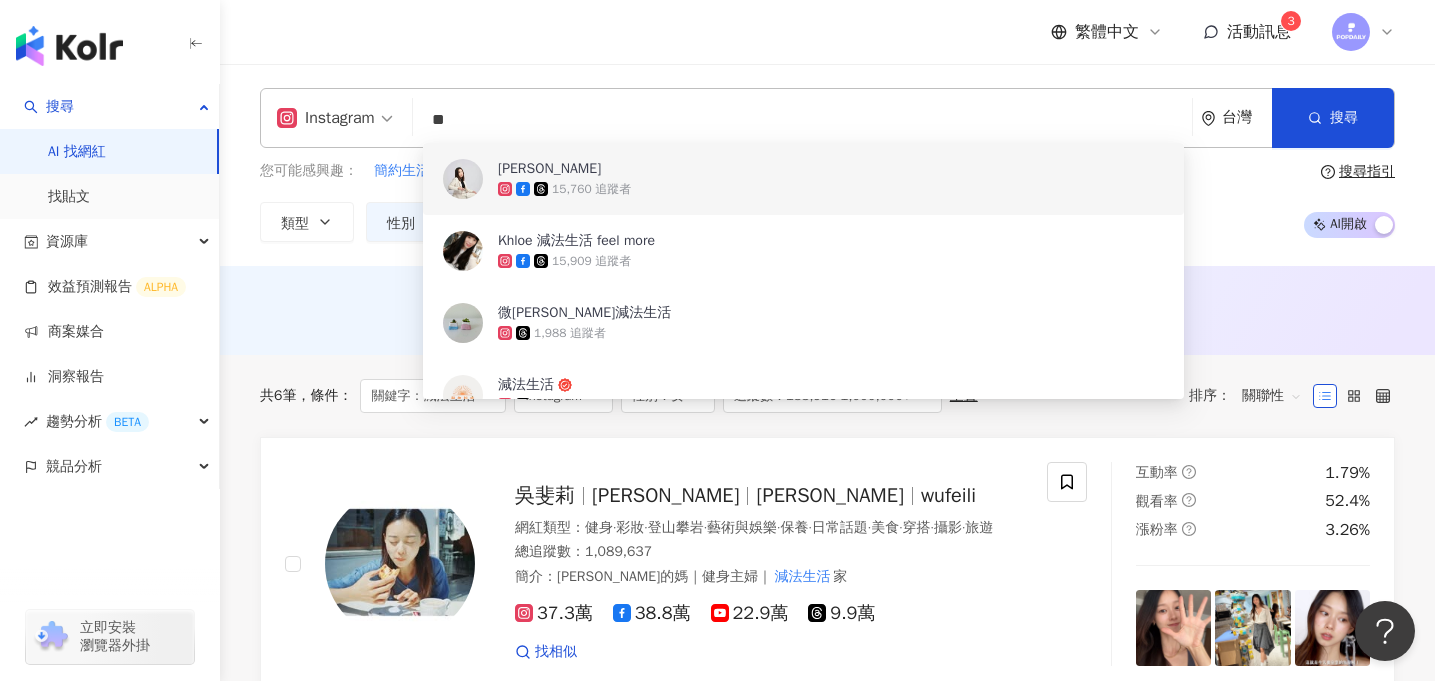 type on "*" 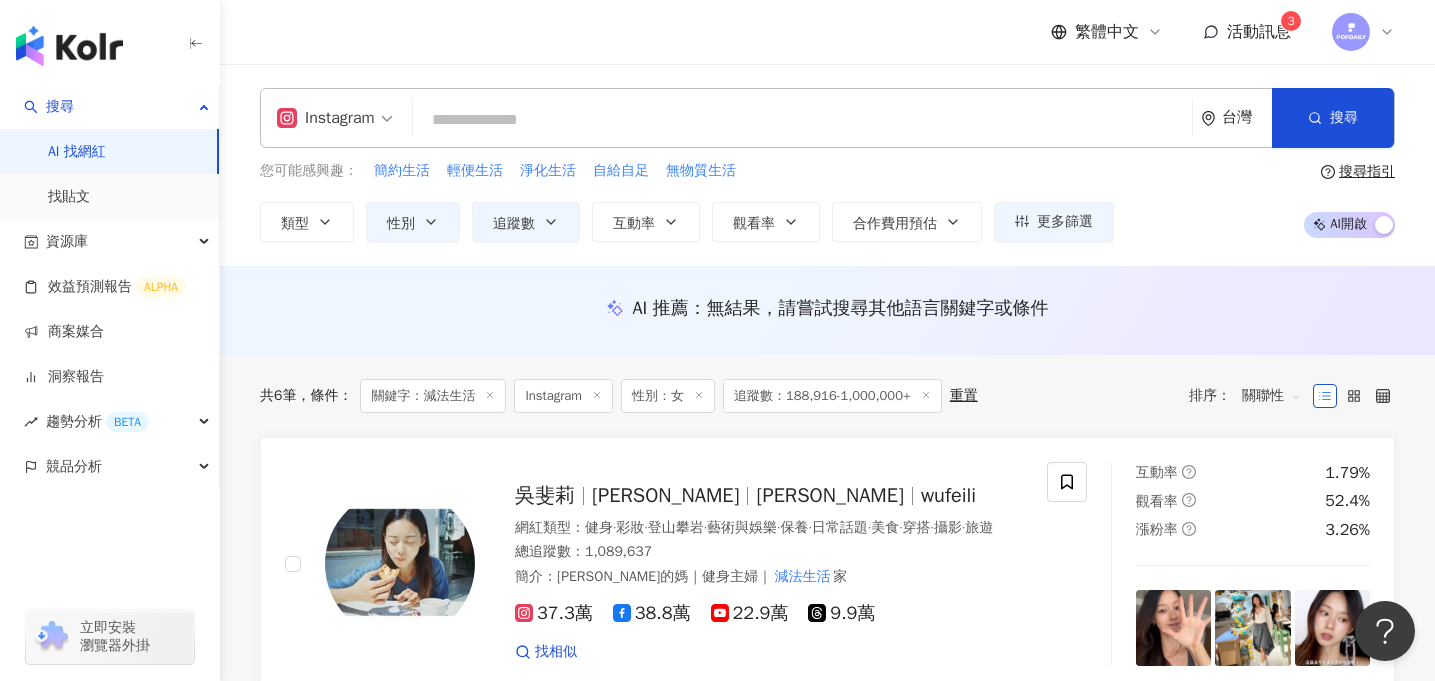 click at bounding box center [802, 120] 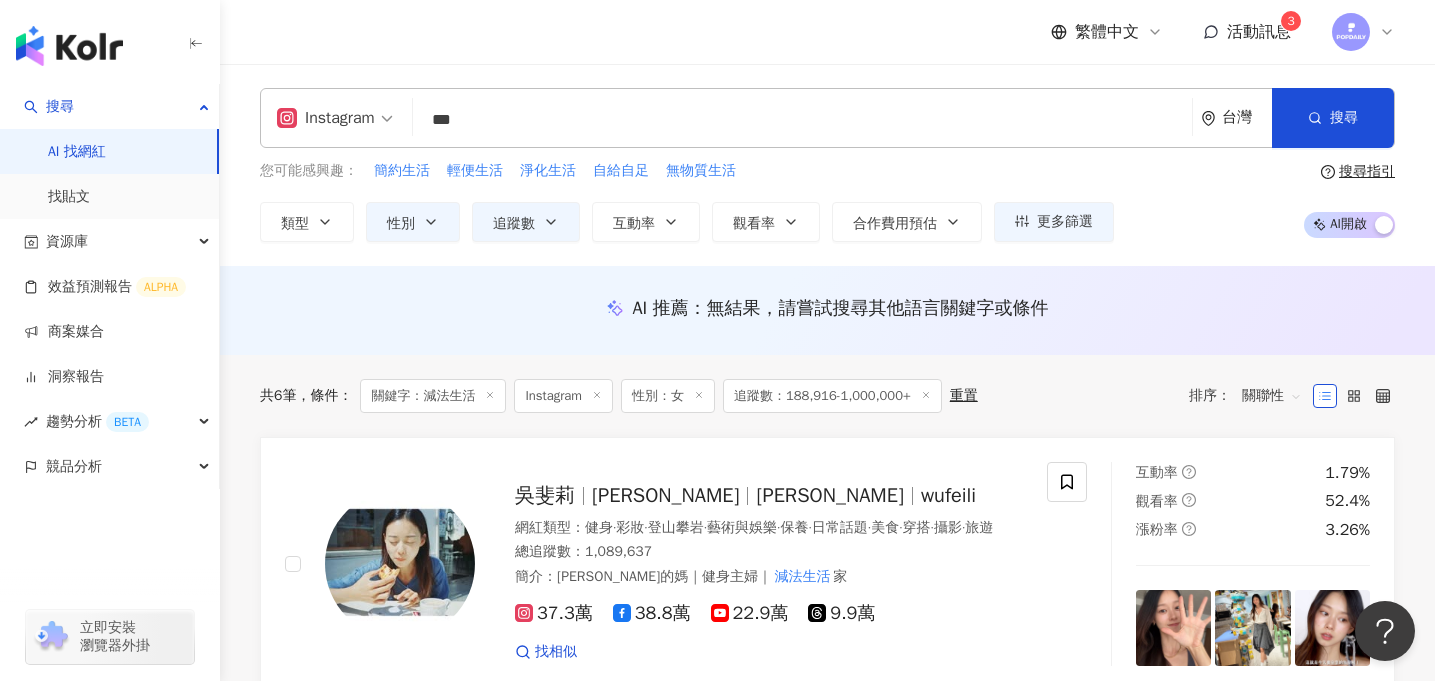 type on "*" 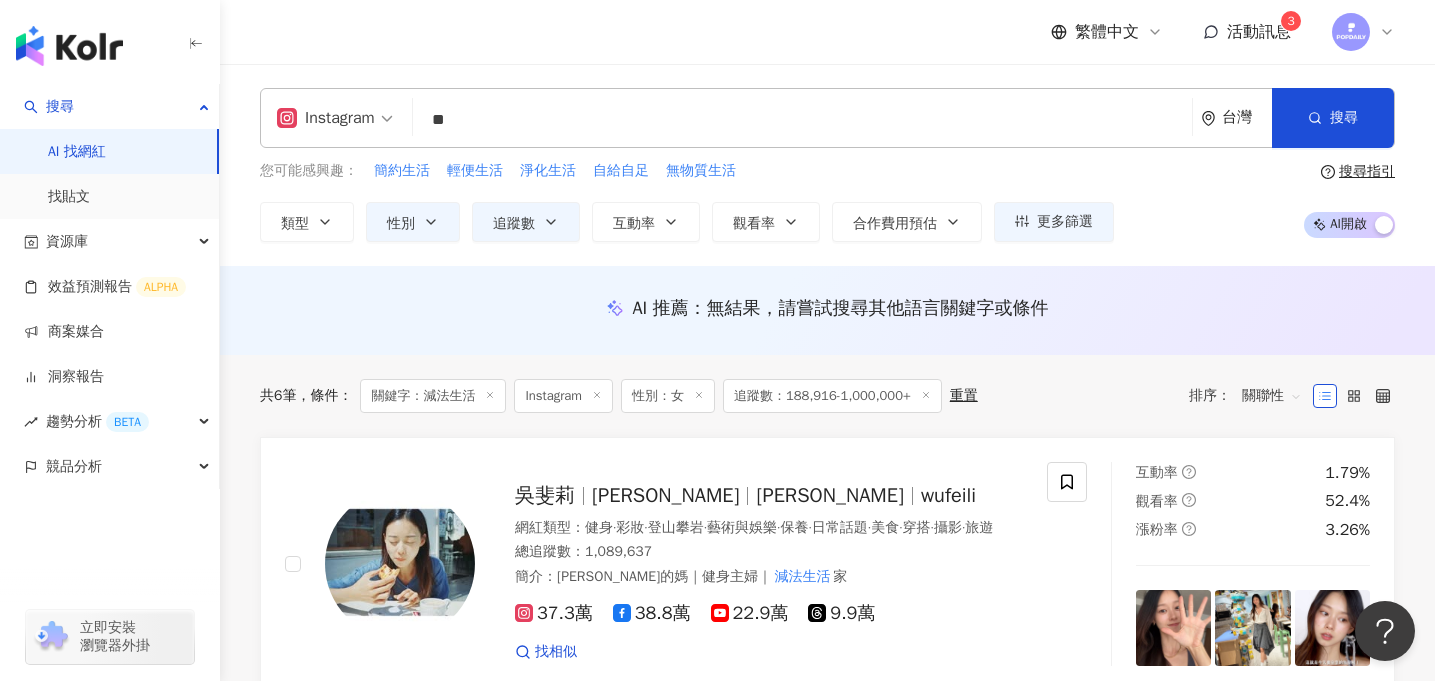 type on "*" 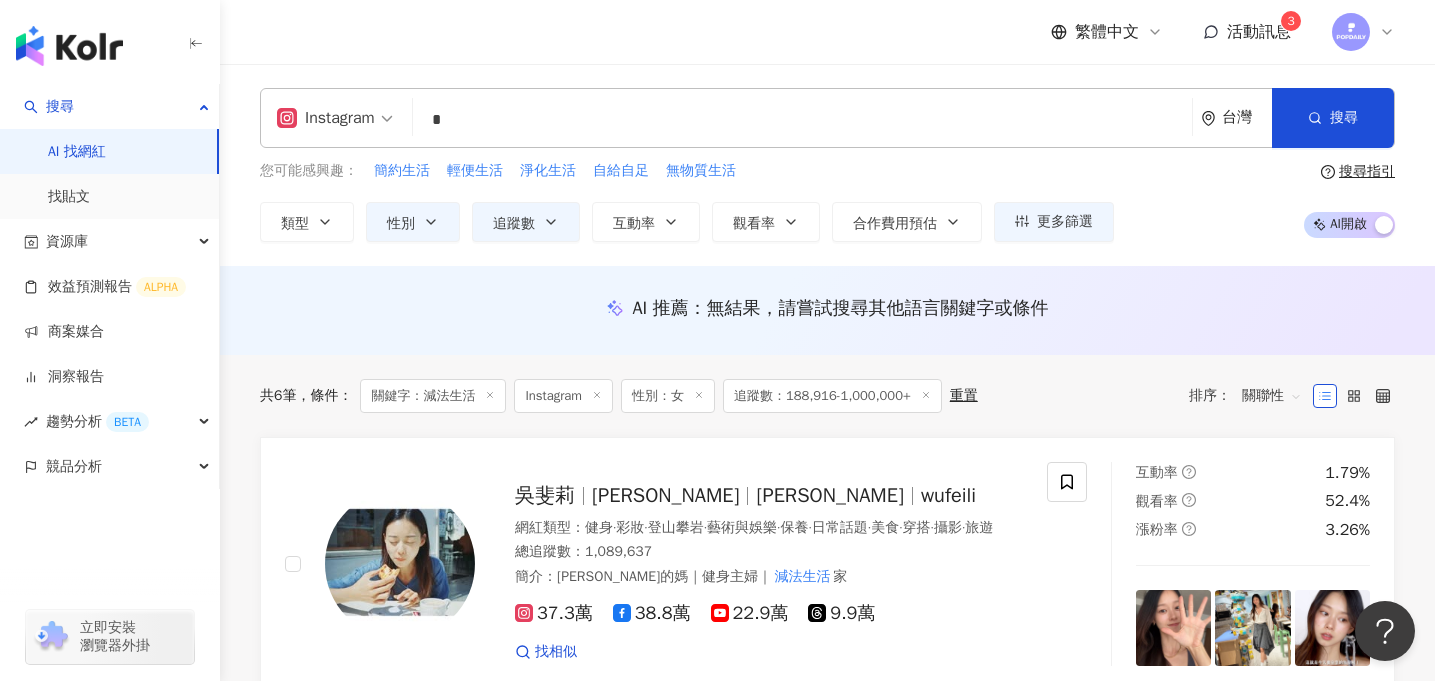 type on "*" 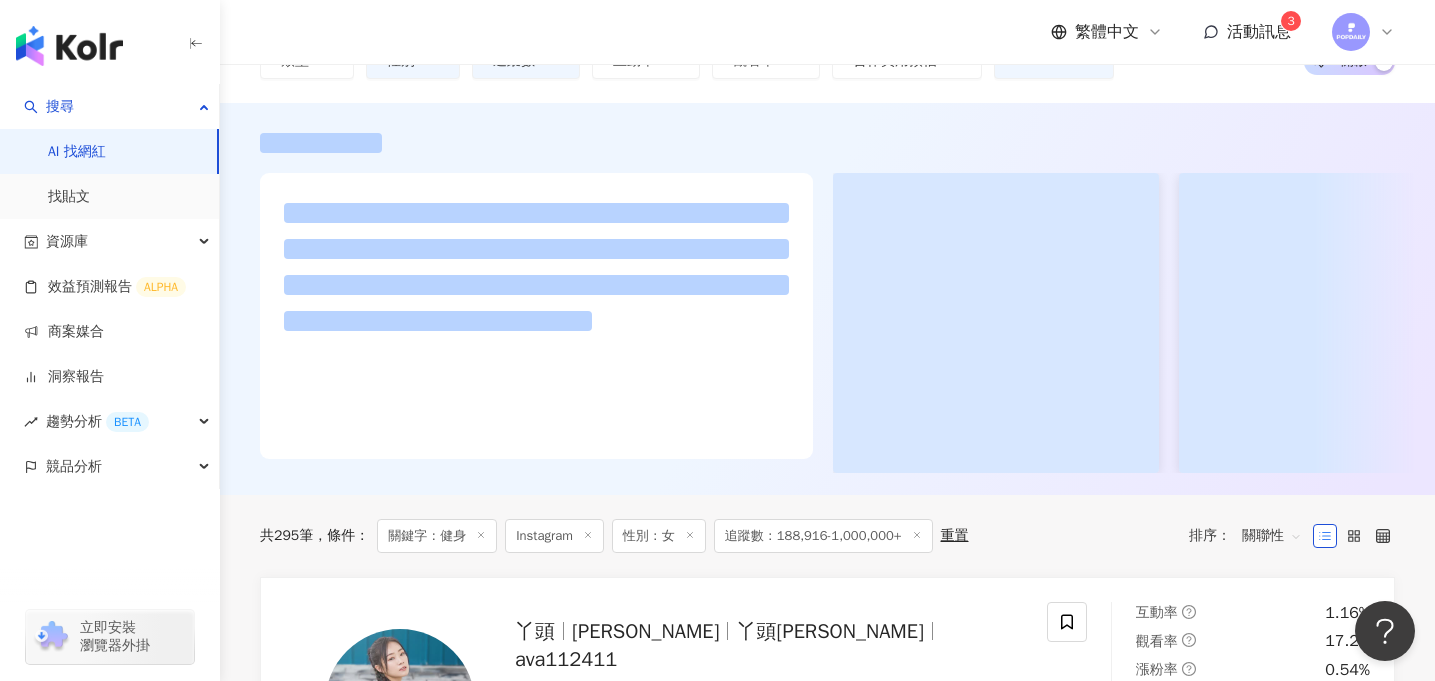 scroll, scrollTop: 0, scrollLeft: 0, axis: both 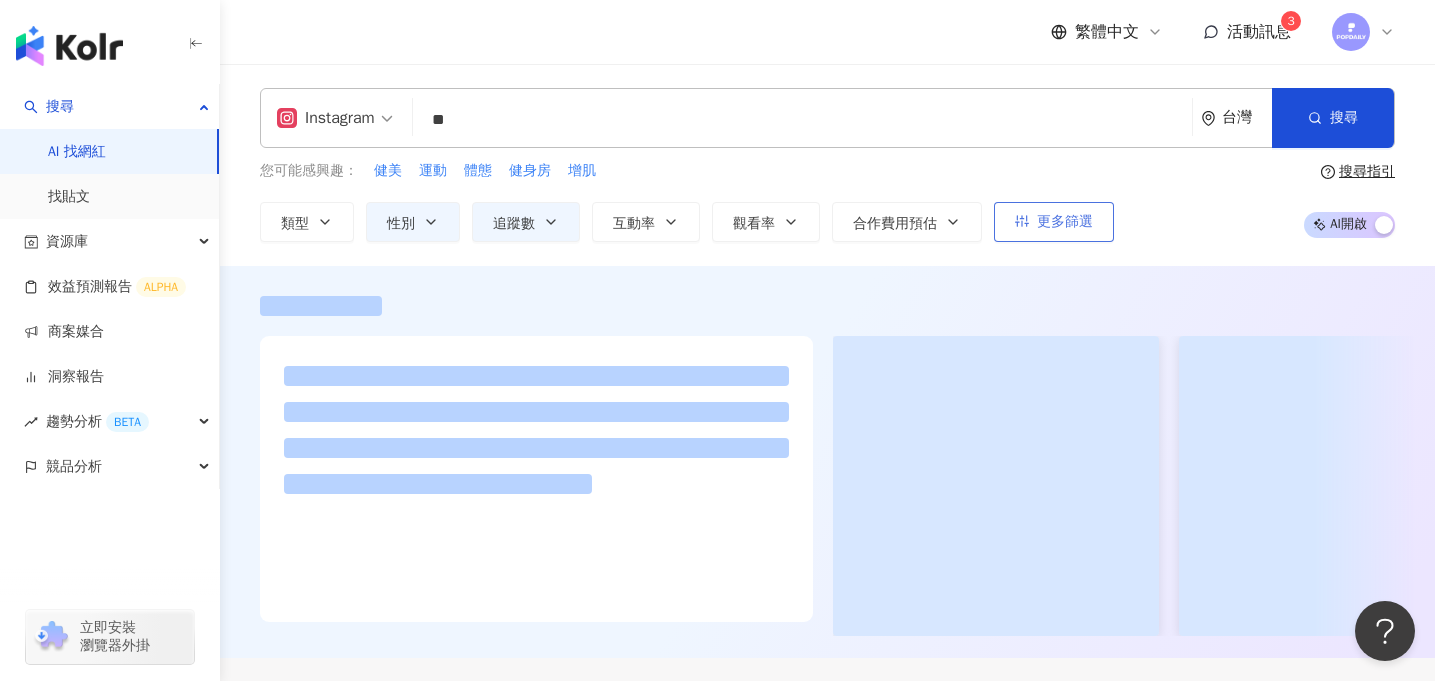 type on "**" 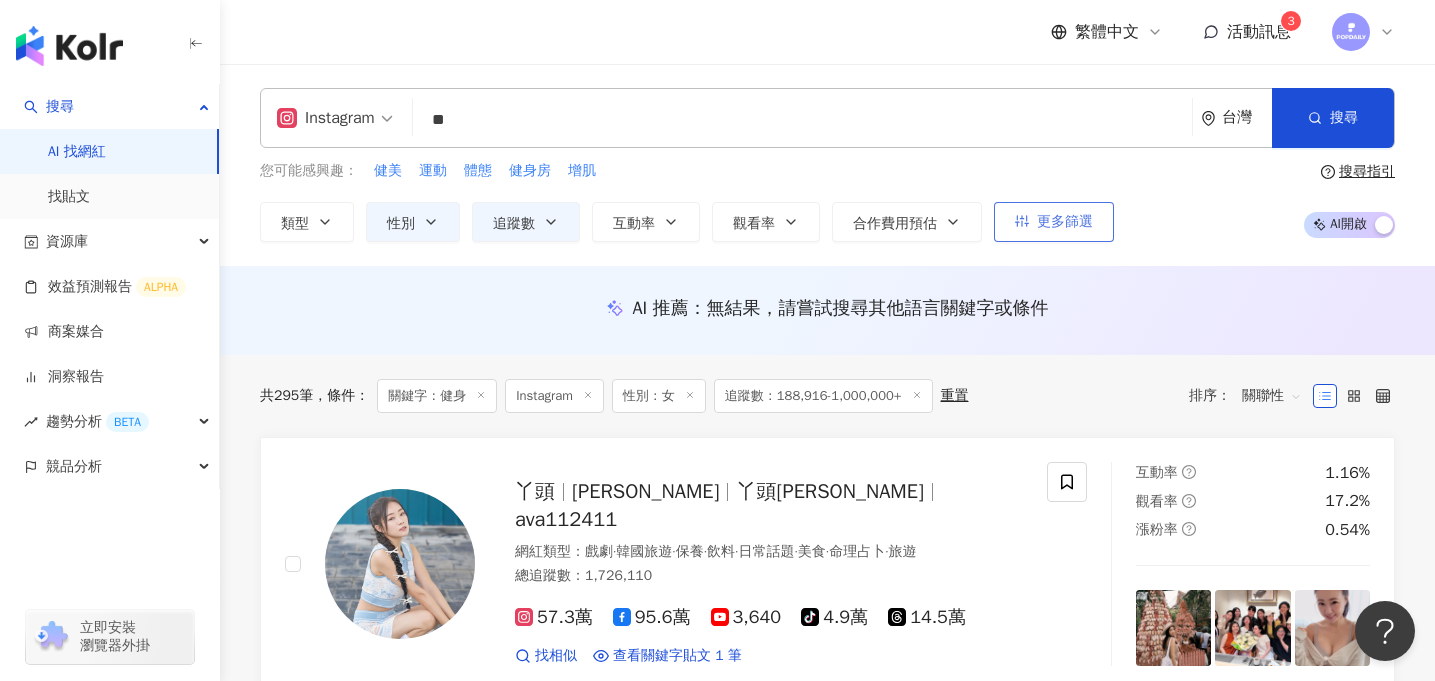 click on "更多篩選" at bounding box center [1065, 222] 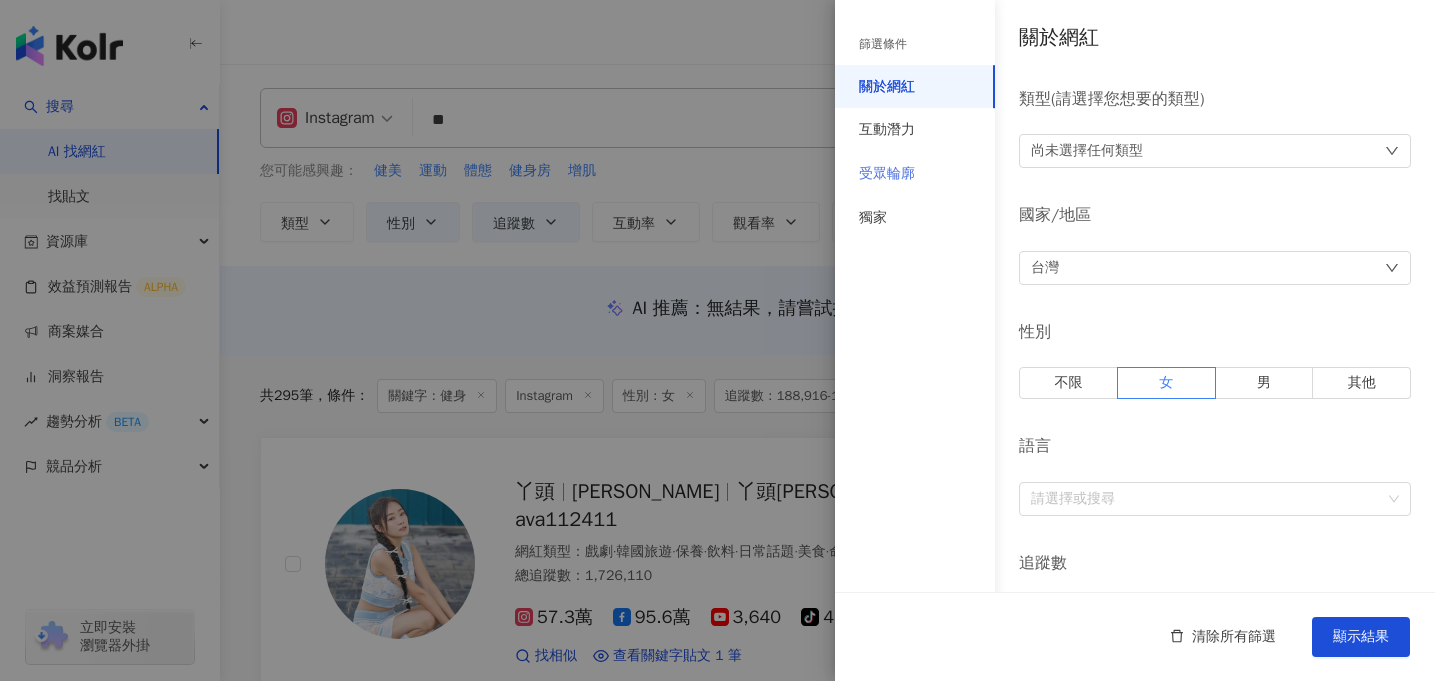 click on "受眾輪廓" at bounding box center [915, 174] 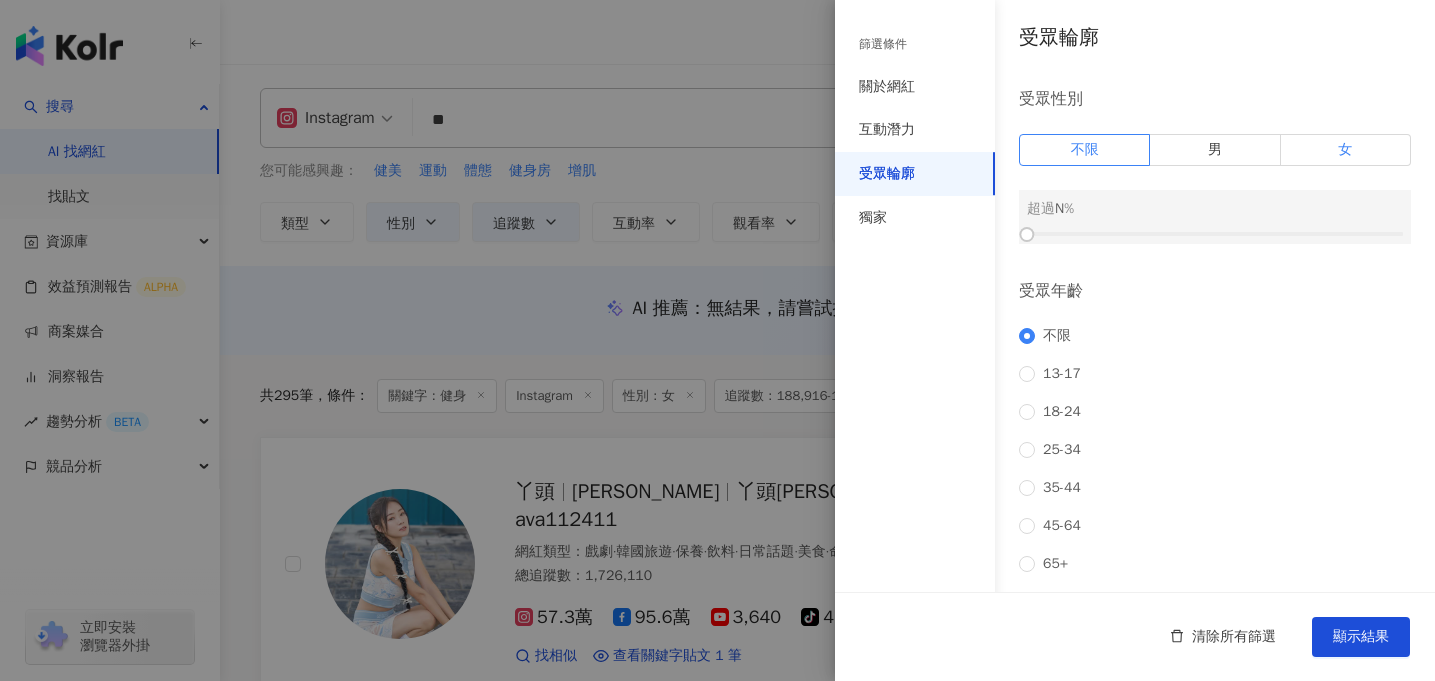 click on "女" at bounding box center (1346, 150) 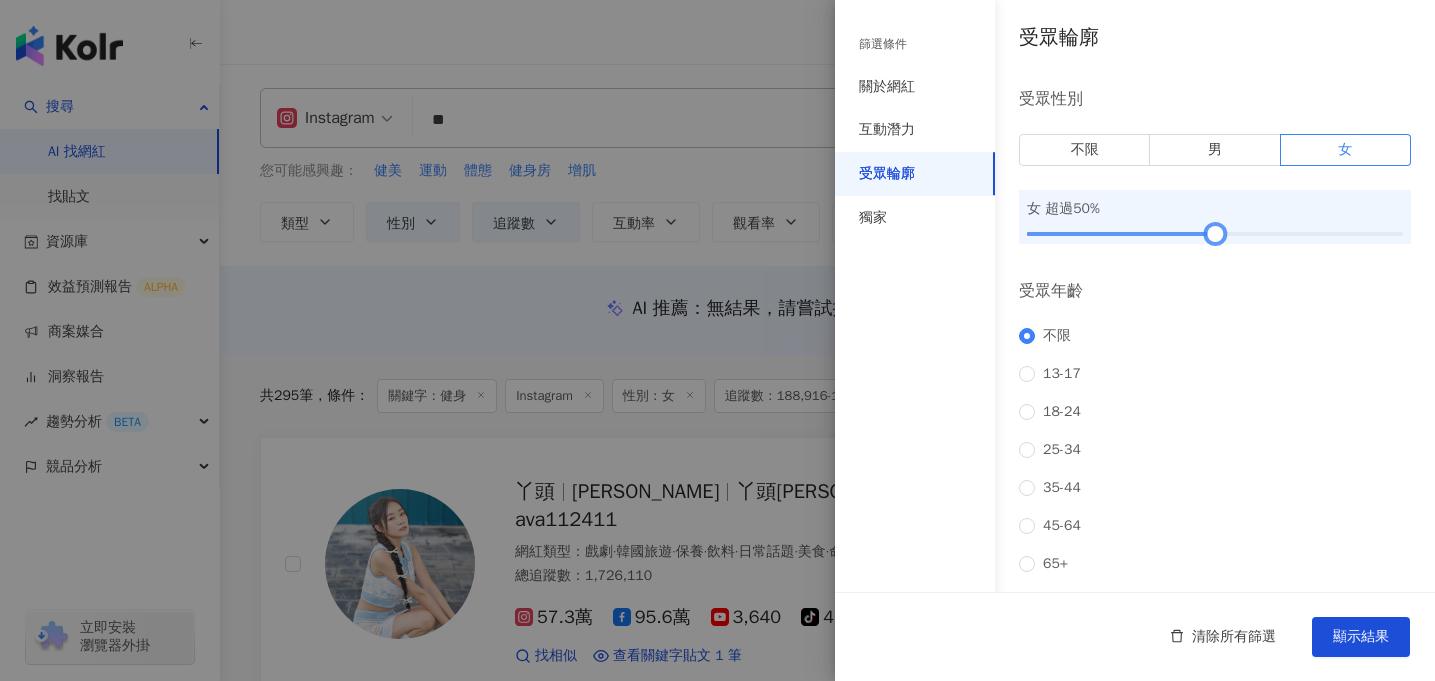 drag, startPoint x: 1026, startPoint y: 232, endPoint x: 1214, endPoint y: 235, distance: 188.02394 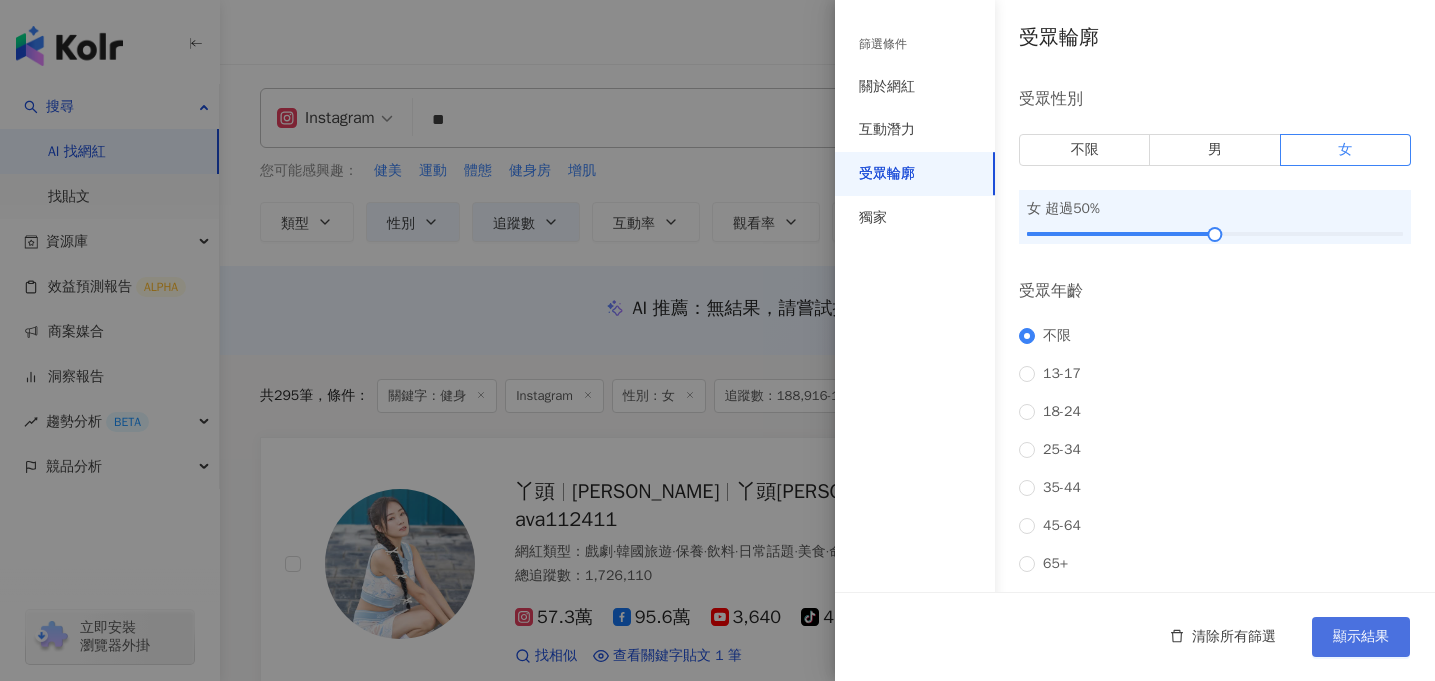 click on "顯示結果" at bounding box center (1361, 637) 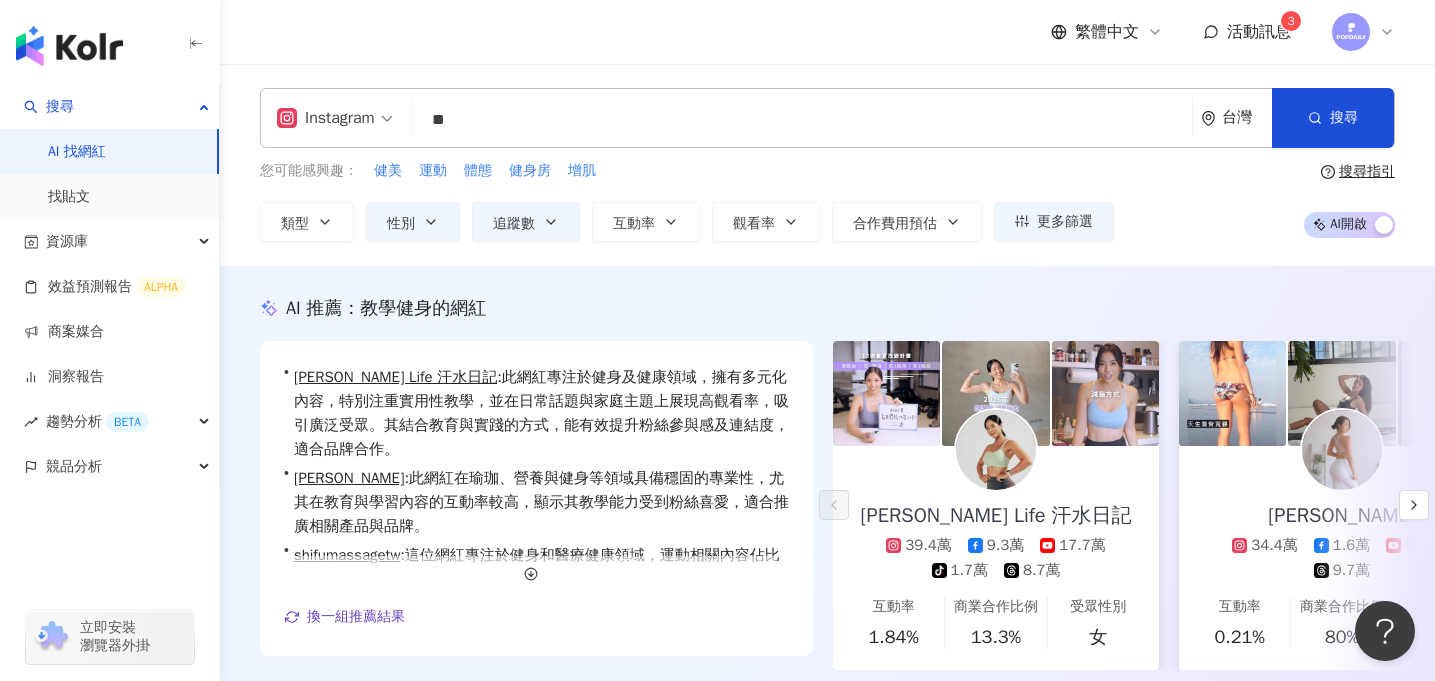 scroll, scrollTop: 97, scrollLeft: 0, axis: vertical 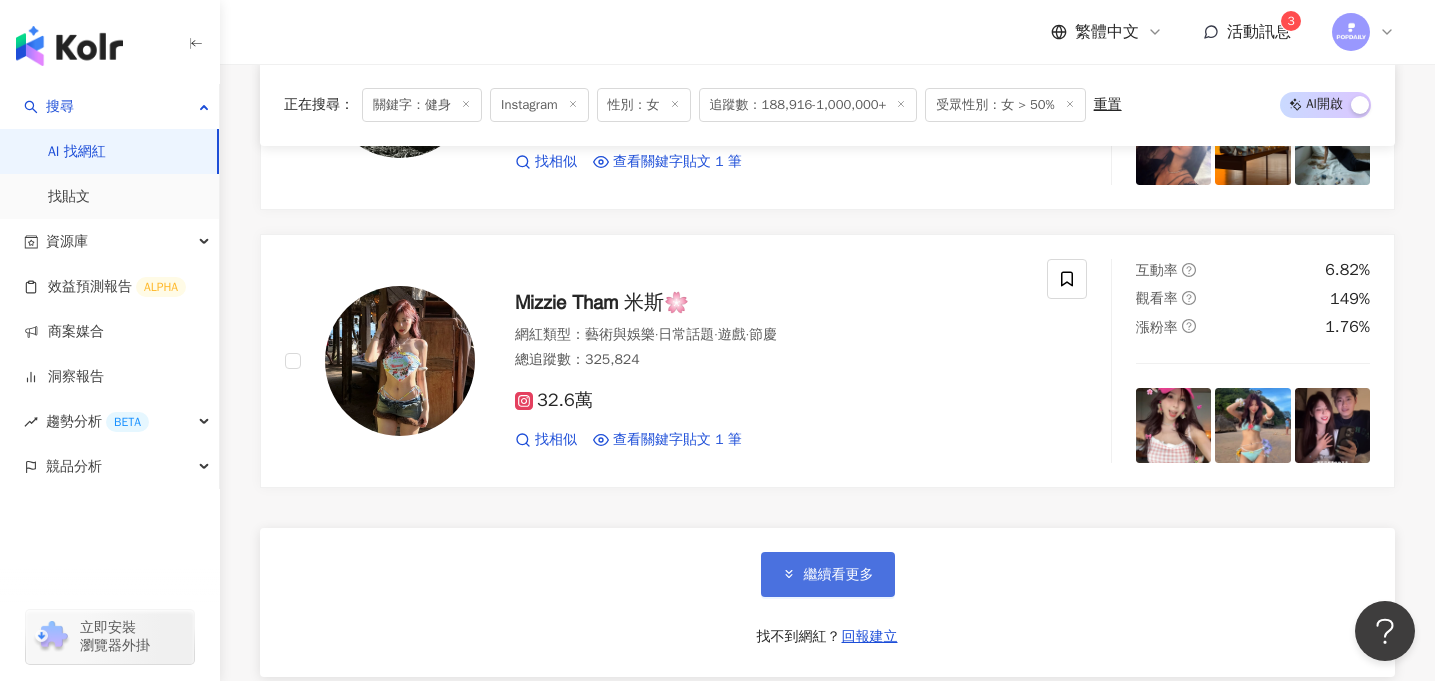 click on "繼續看更多" at bounding box center (839, 575) 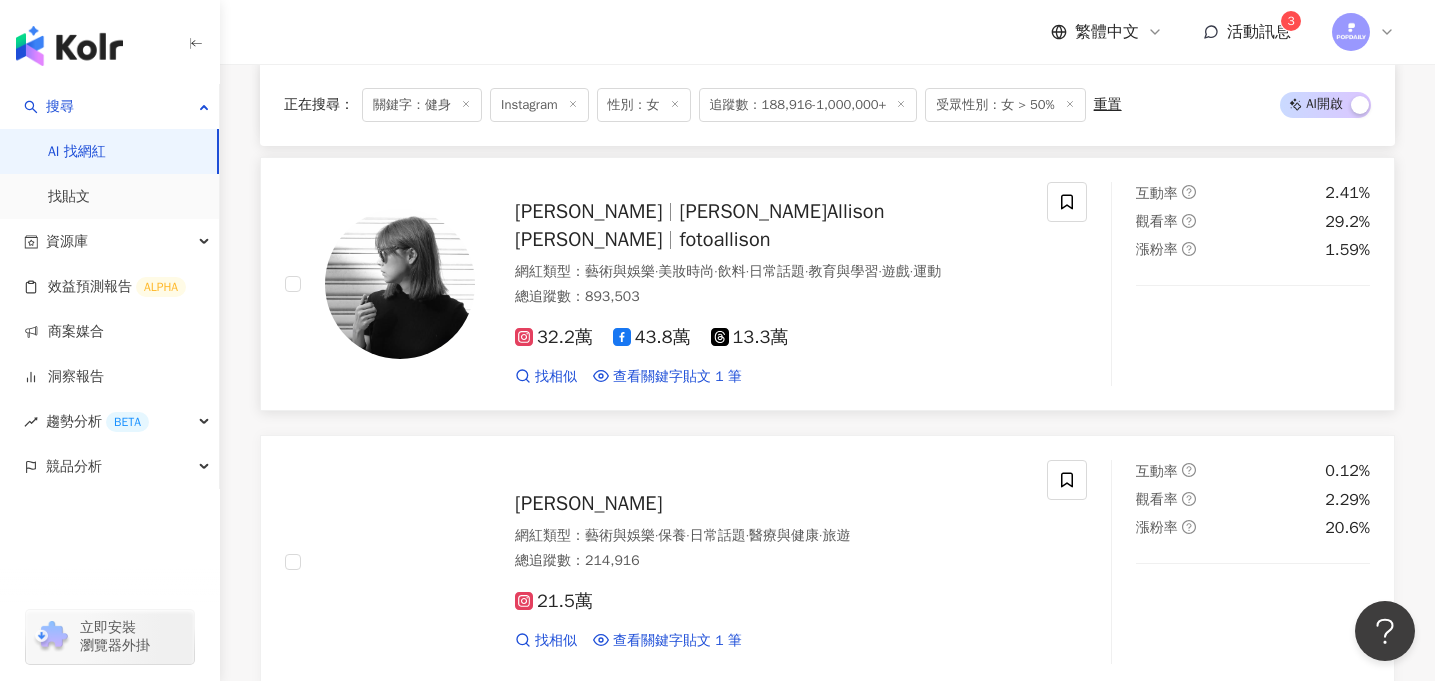 scroll, scrollTop: 4325, scrollLeft: 0, axis: vertical 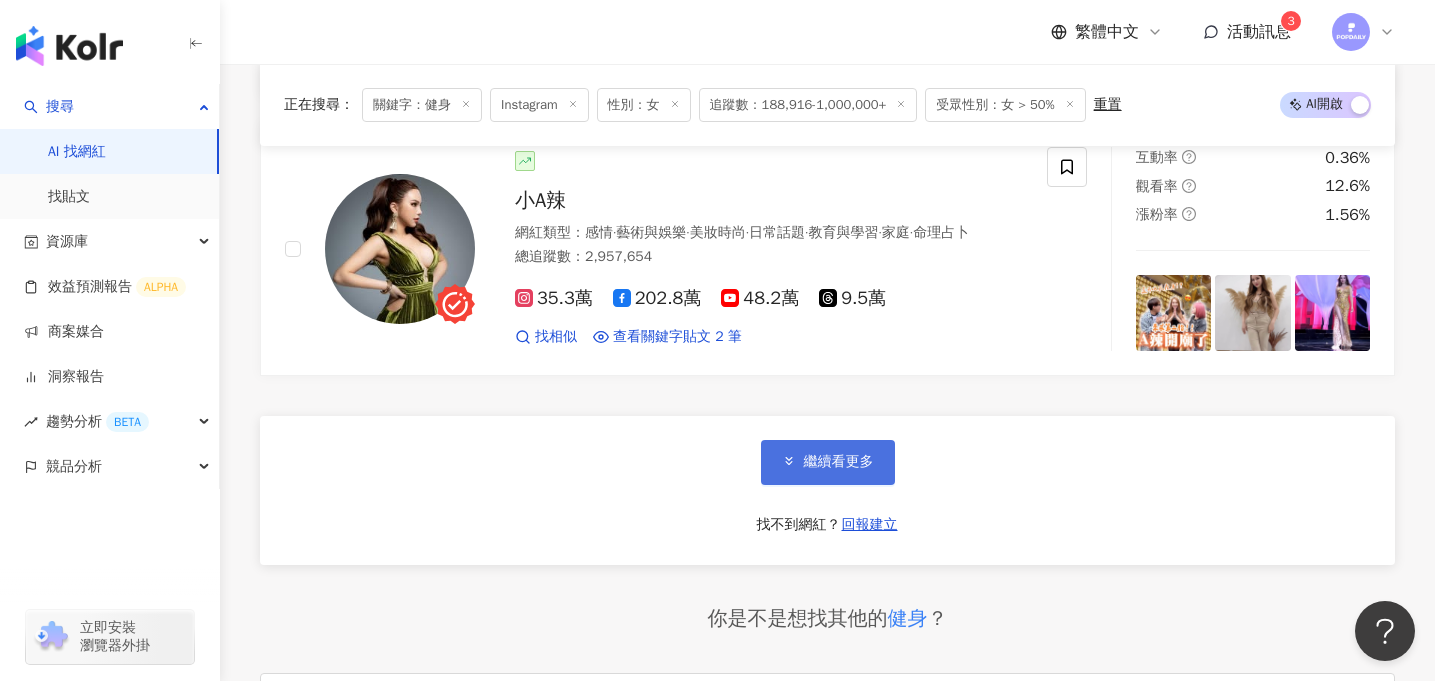 click 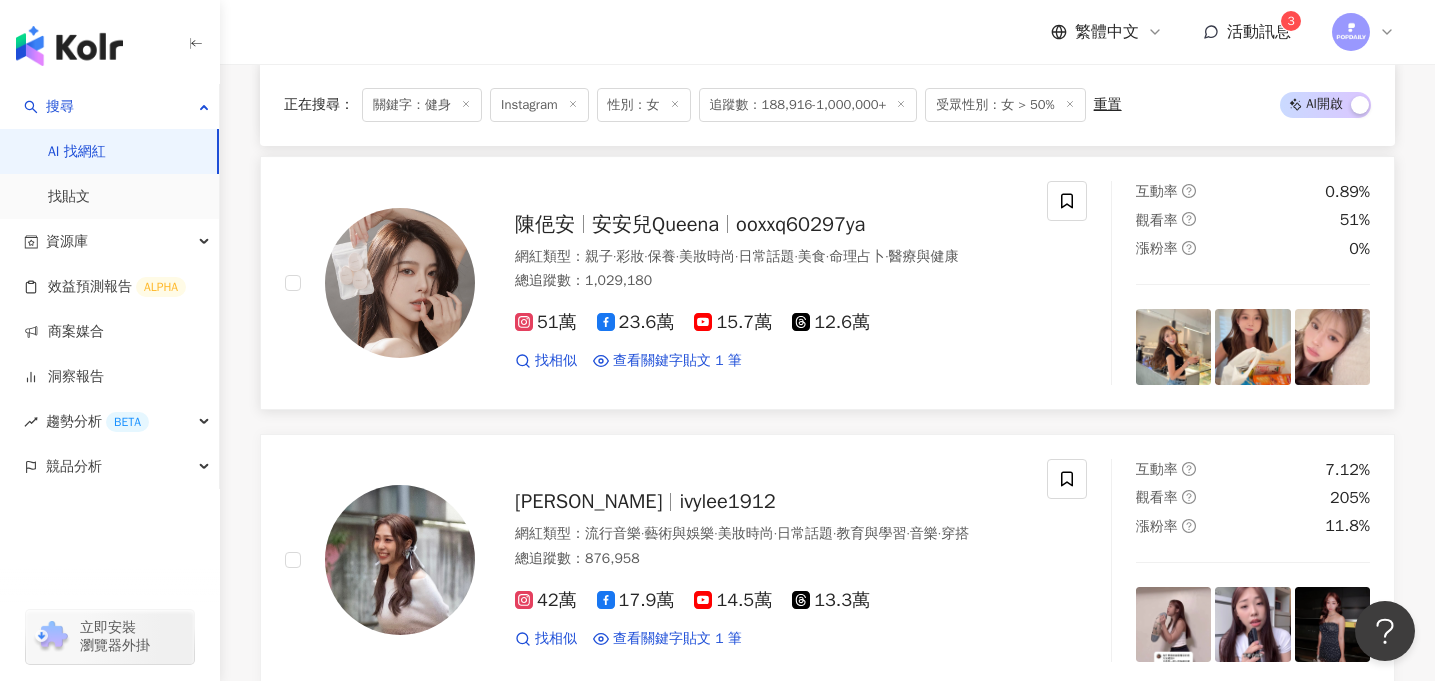scroll, scrollTop: 7622, scrollLeft: 0, axis: vertical 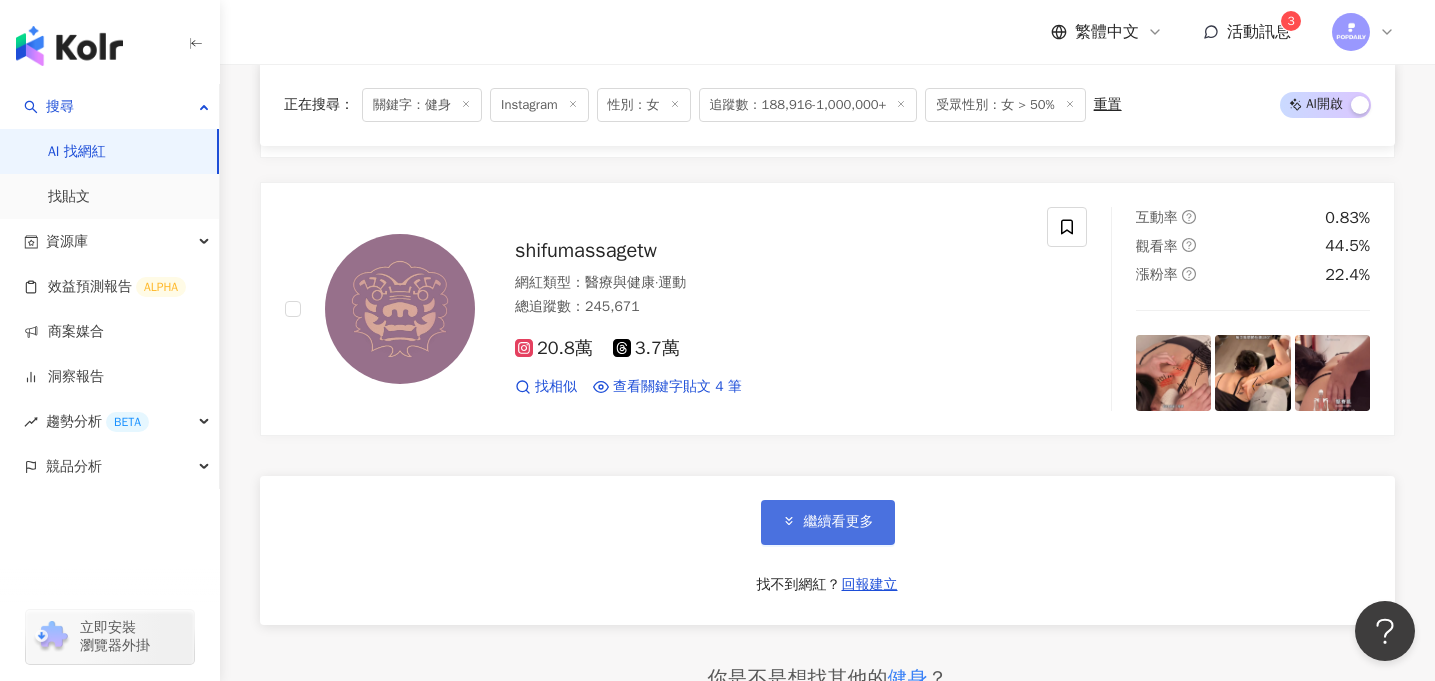 click on "繼續看更多" at bounding box center [828, 522] 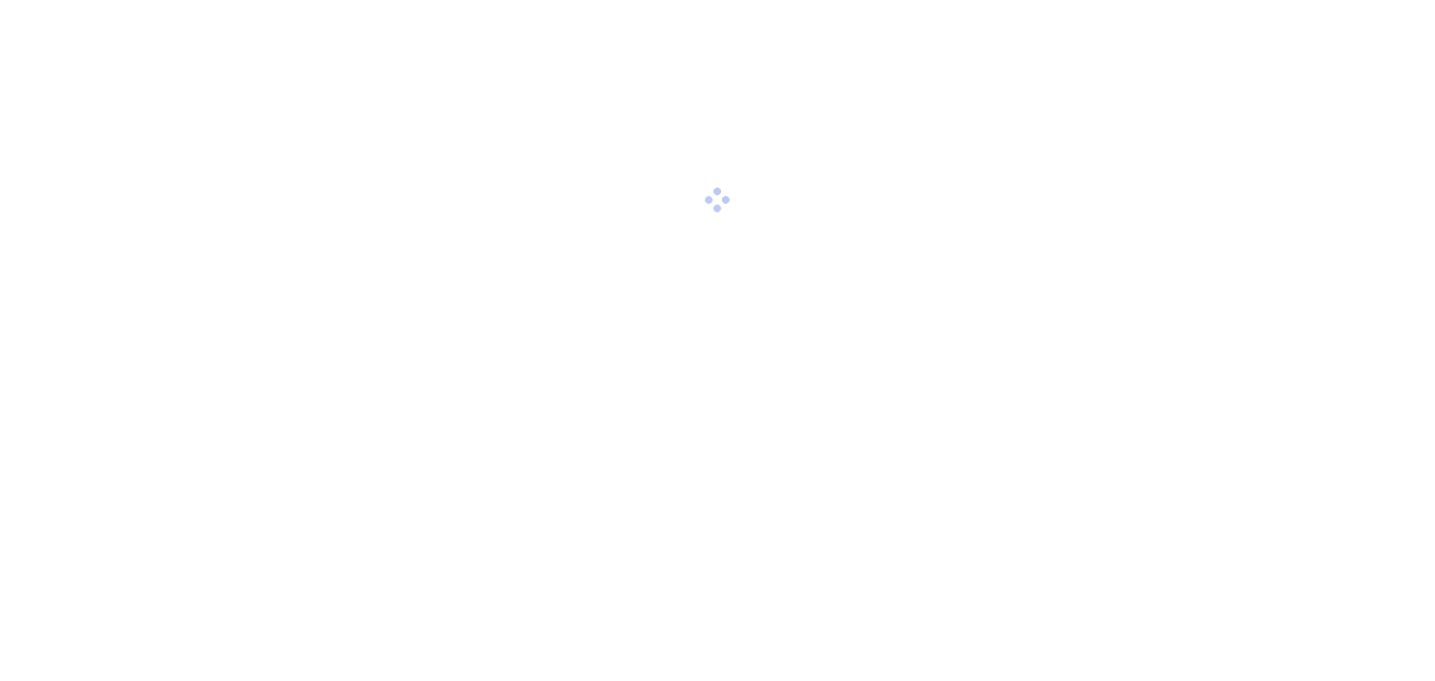 scroll, scrollTop: 0, scrollLeft: 0, axis: both 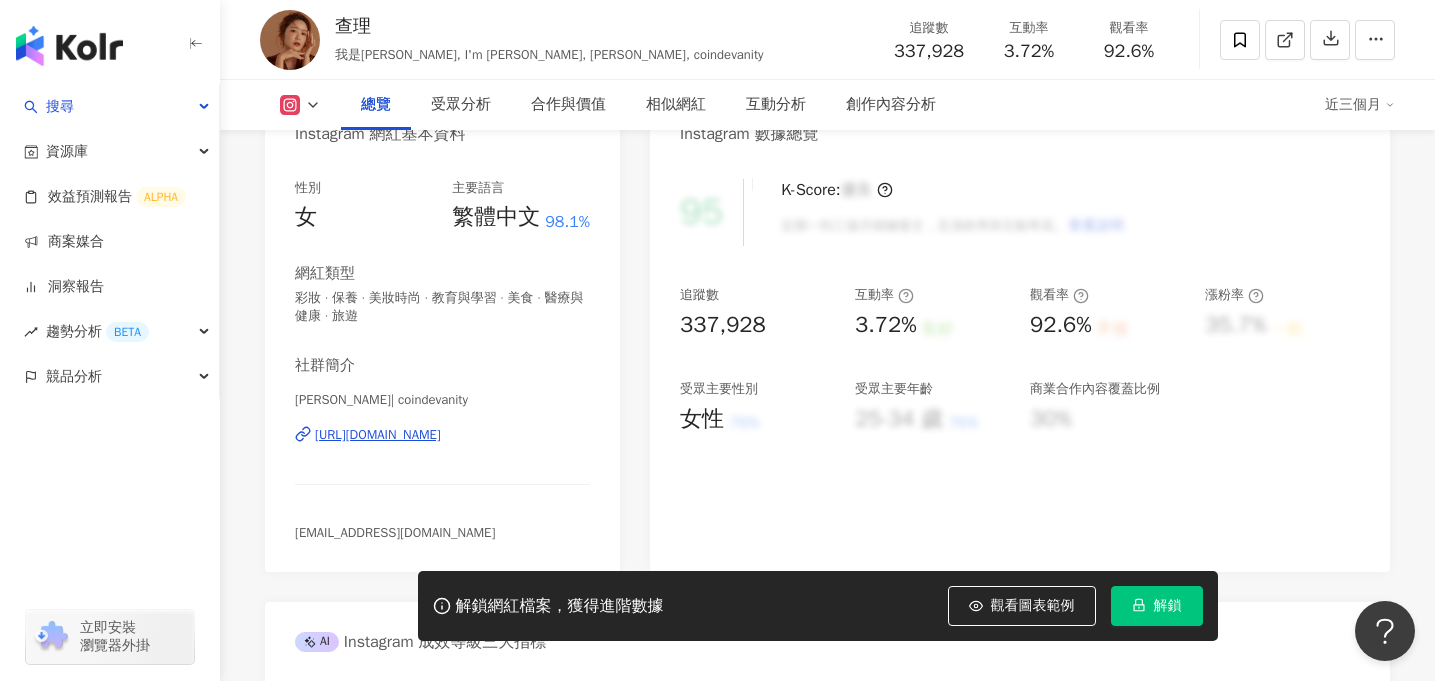 click on "解鎖" at bounding box center [1157, 606] 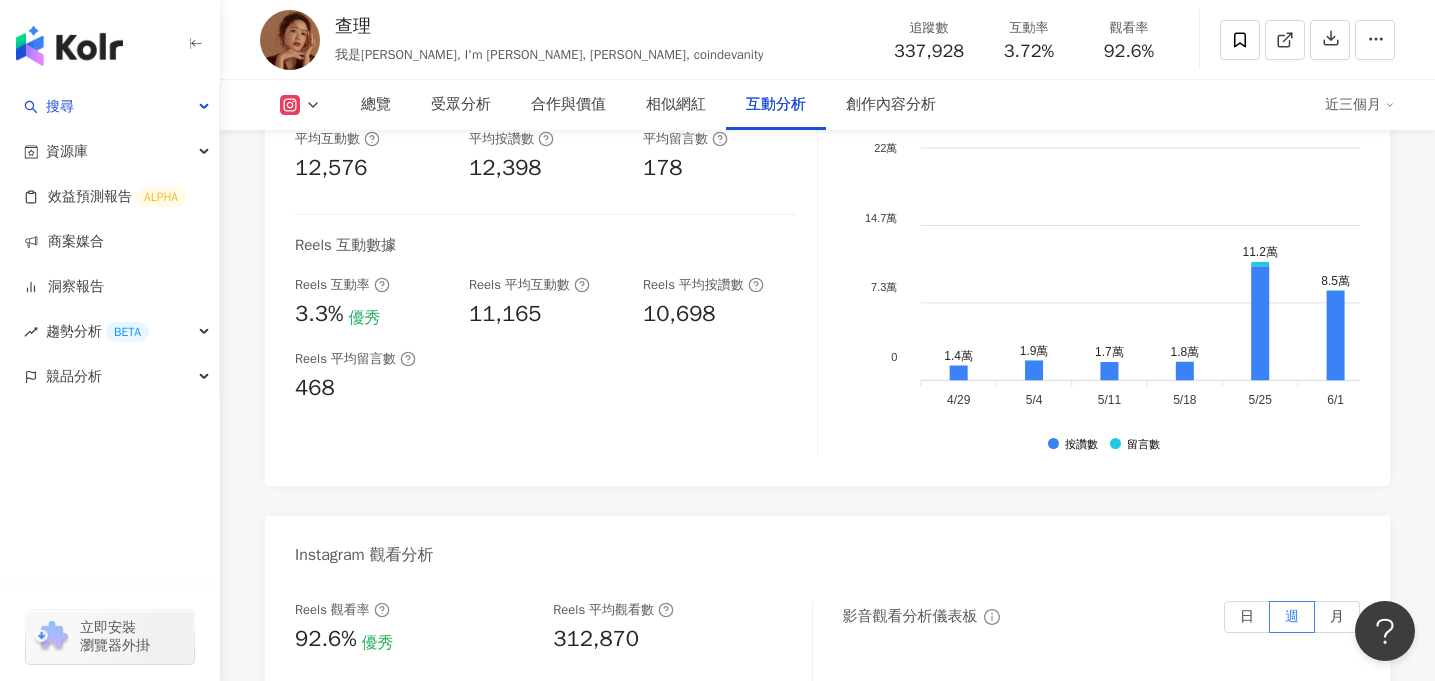 scroll, scrollTop: 3893, scrollLeft: 0, axis: vertical 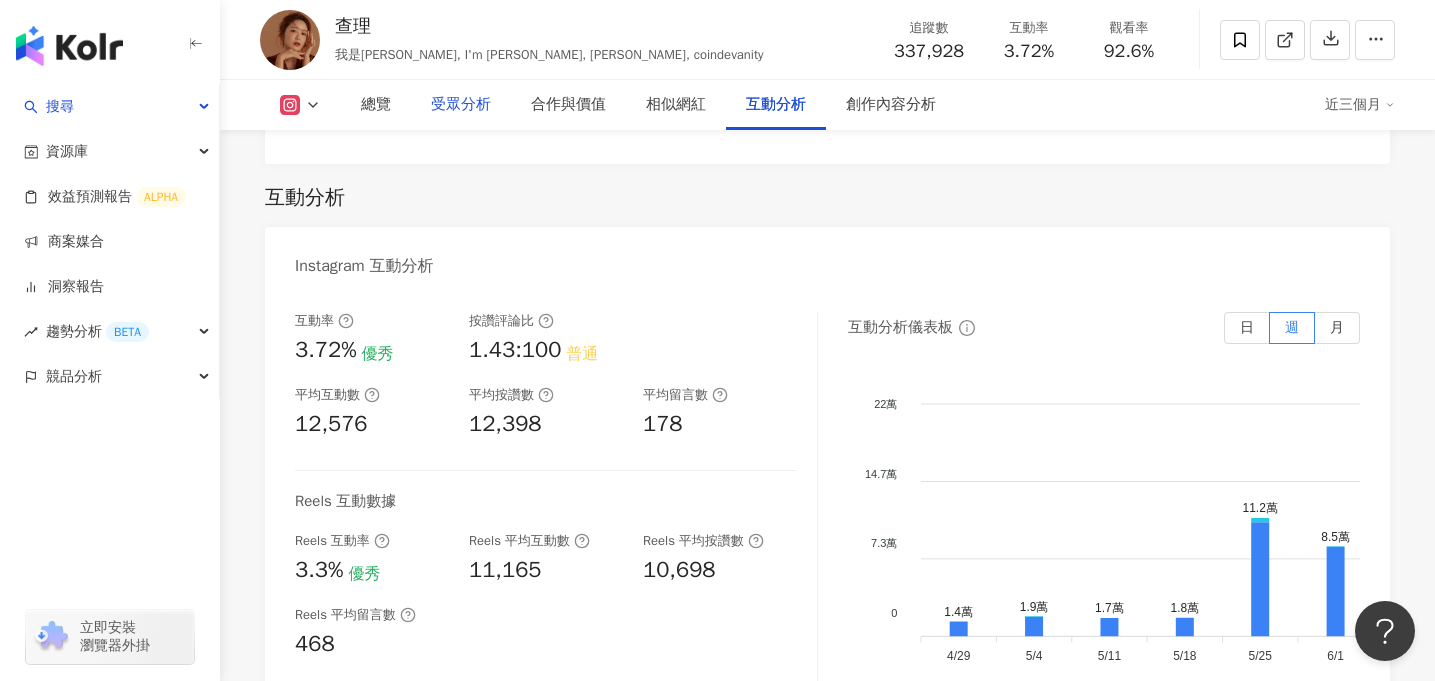 click on "受眾分析" at bounding box center [461, 105] 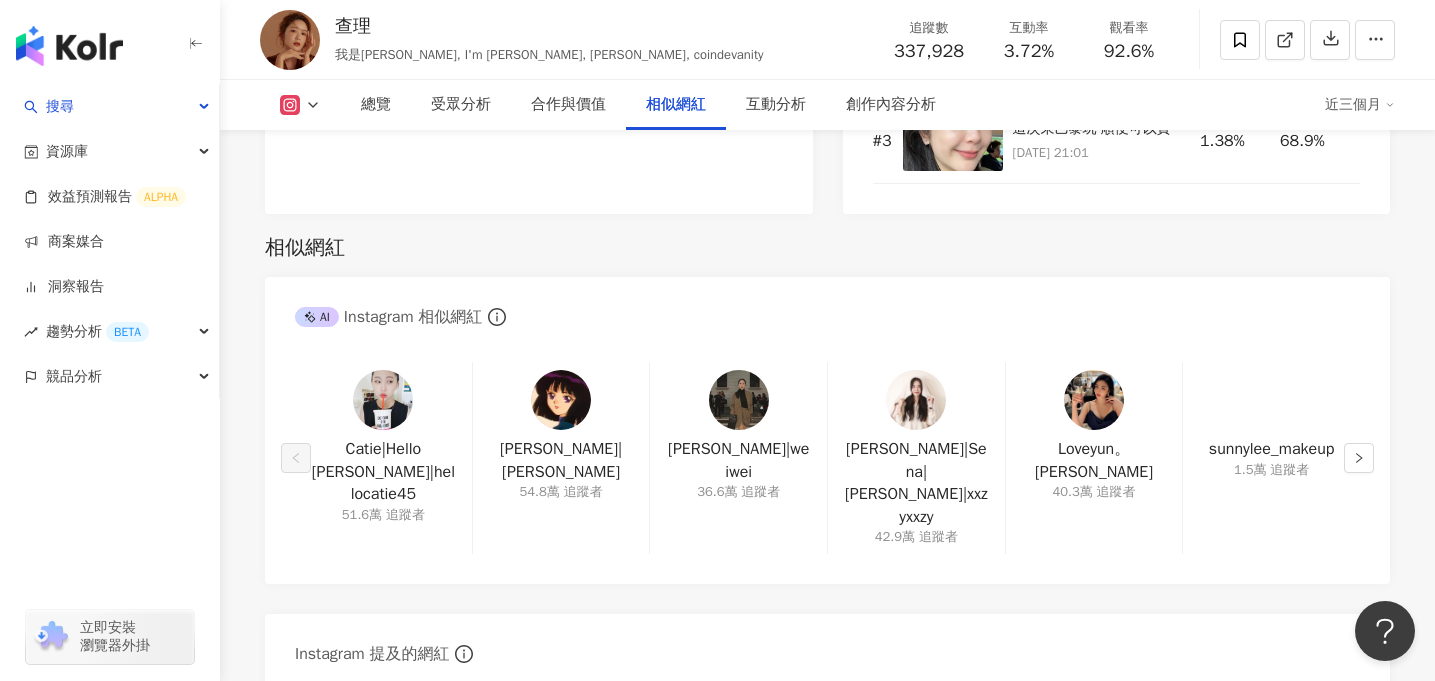 scroll, scrollTop: 3323, scrollLeft: 0, axis: vertical 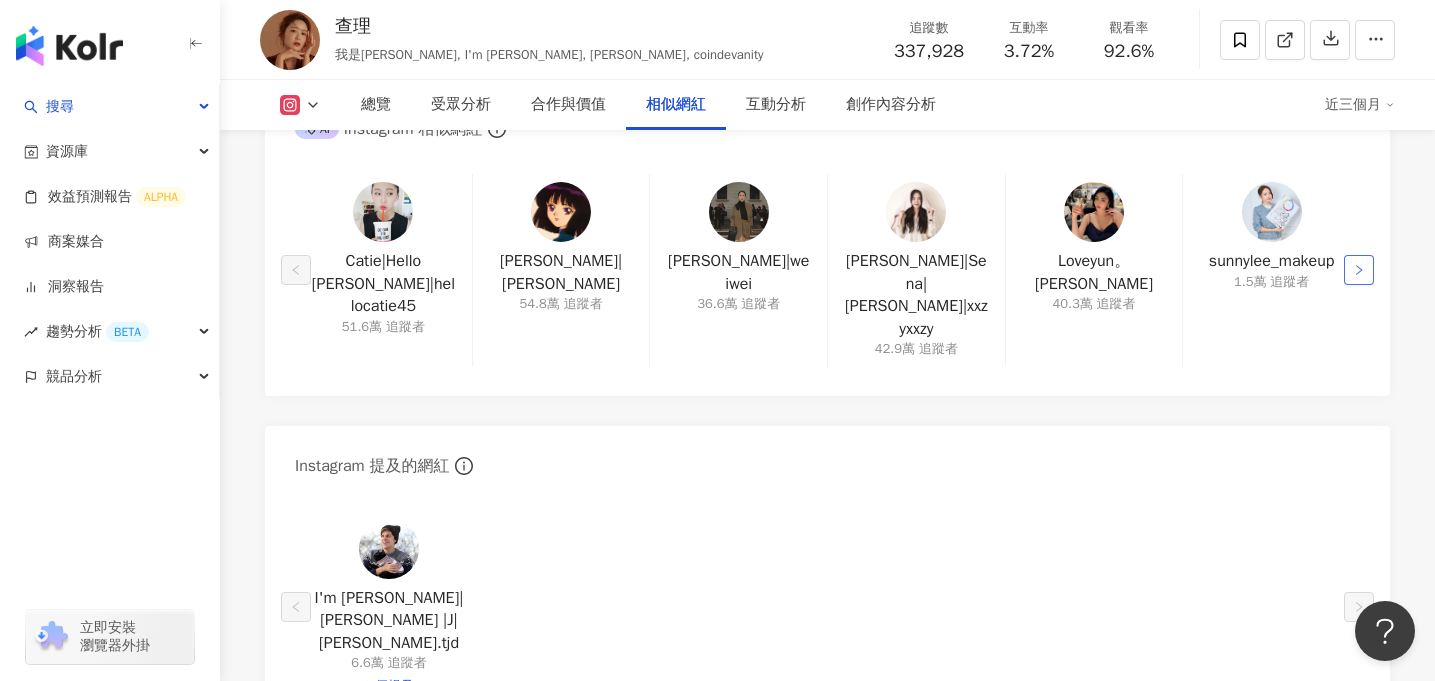 click 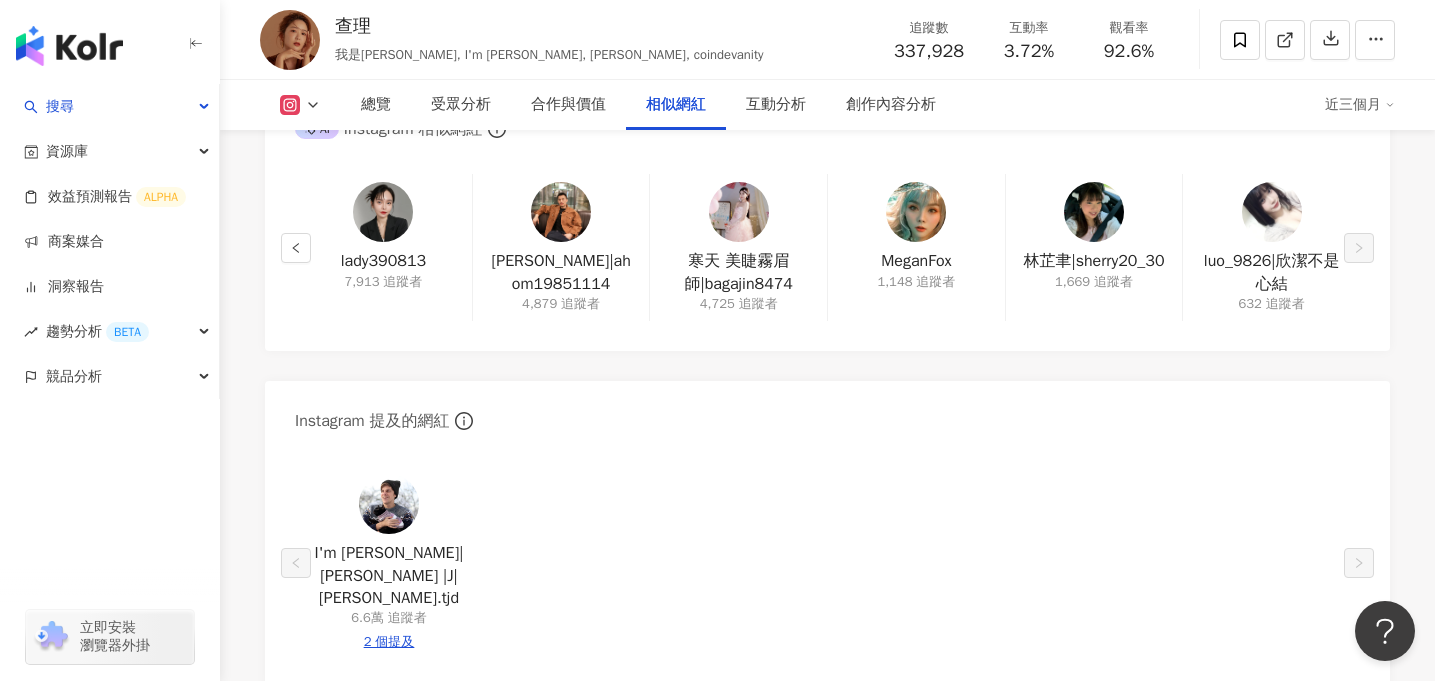 click on "luo_9826|欣潔不是心結 632 追蹤者" at bounding box center [1271, 247] 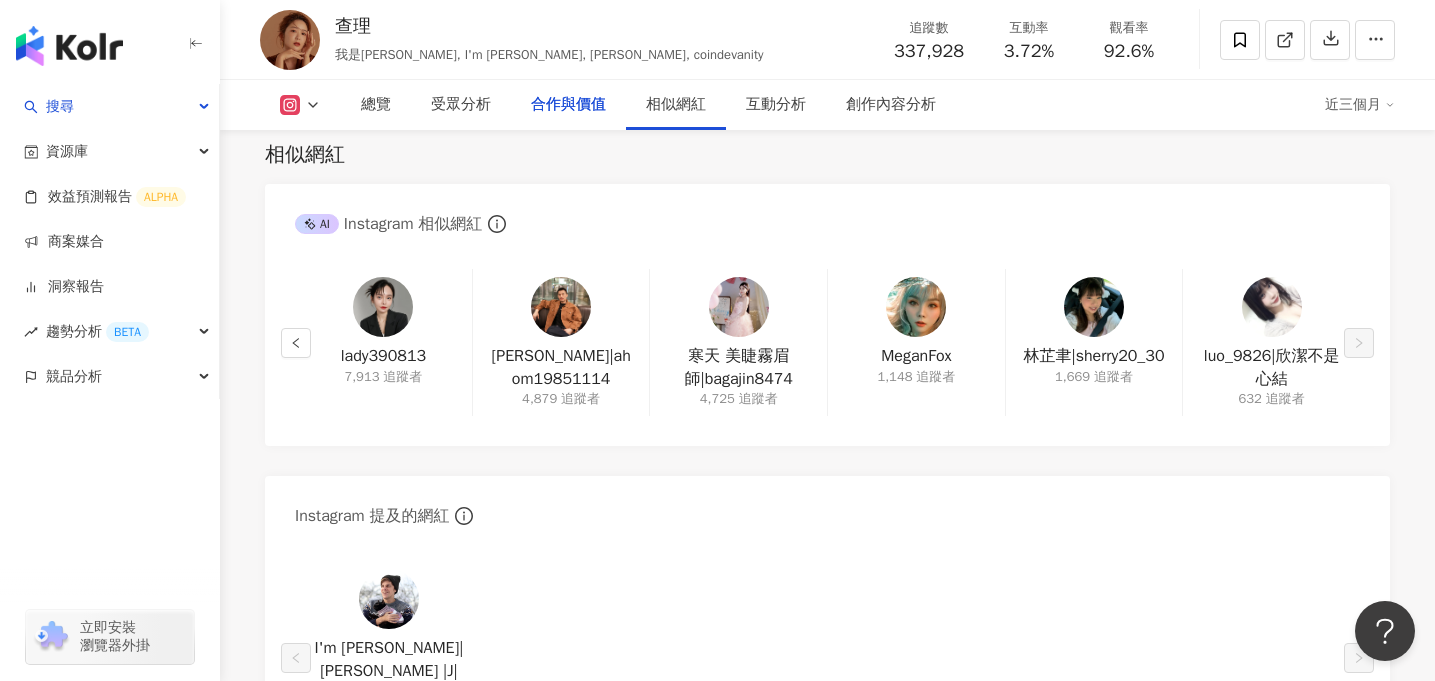 scroll, scrollTop: 2975, scrollLeft: 0, axis: vertical 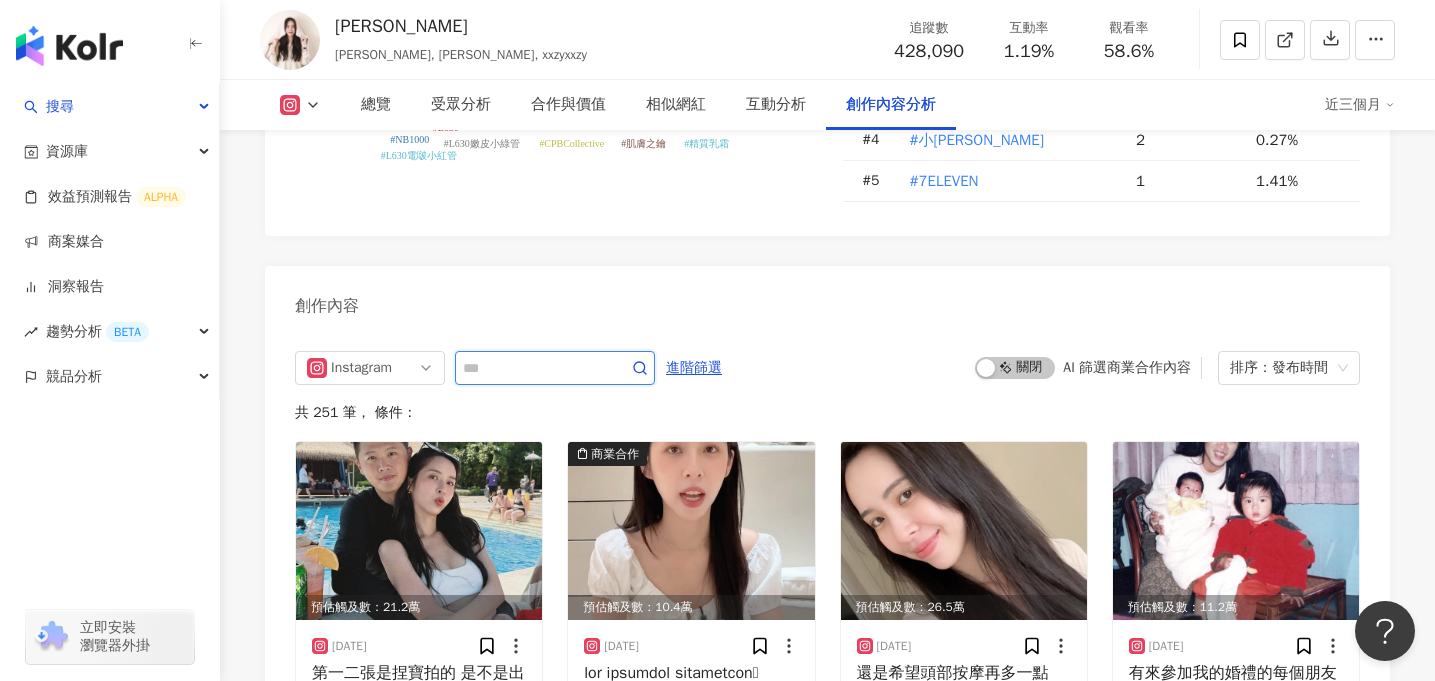 click at bounding box center [533, 368] 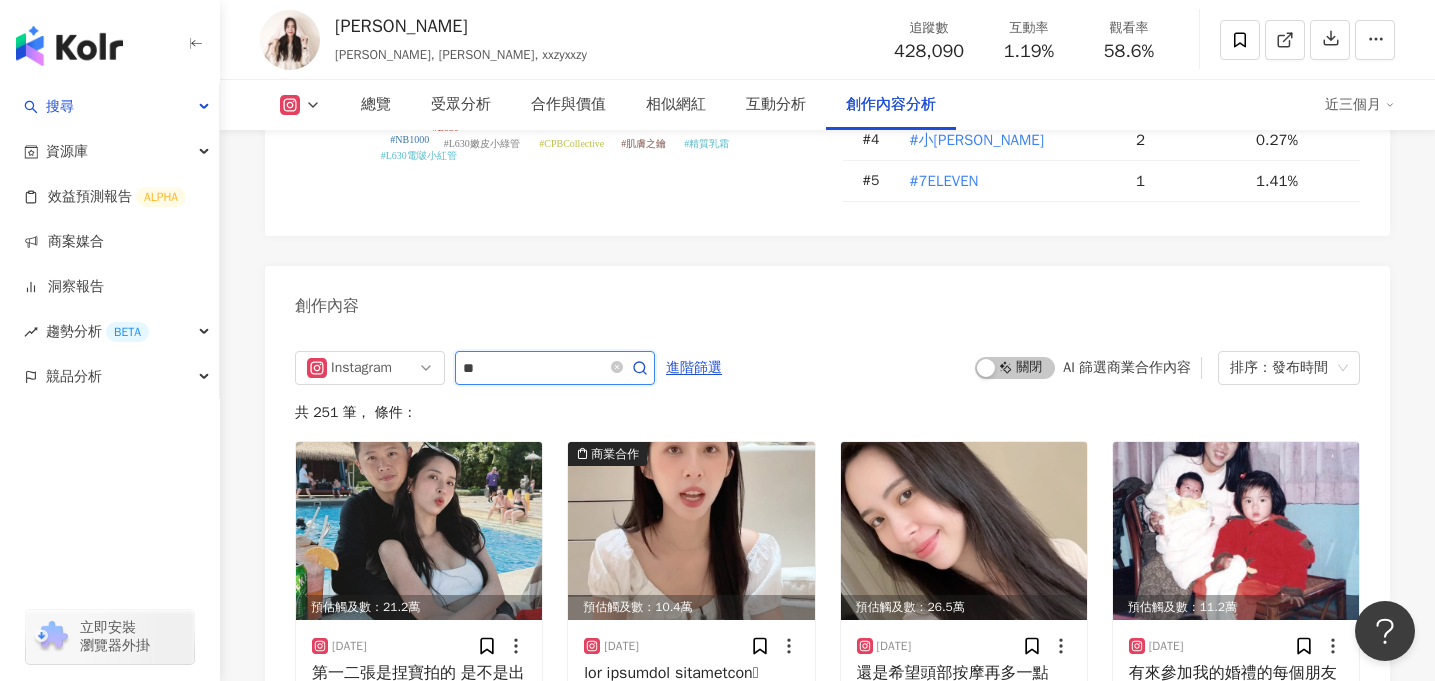 type on "*" 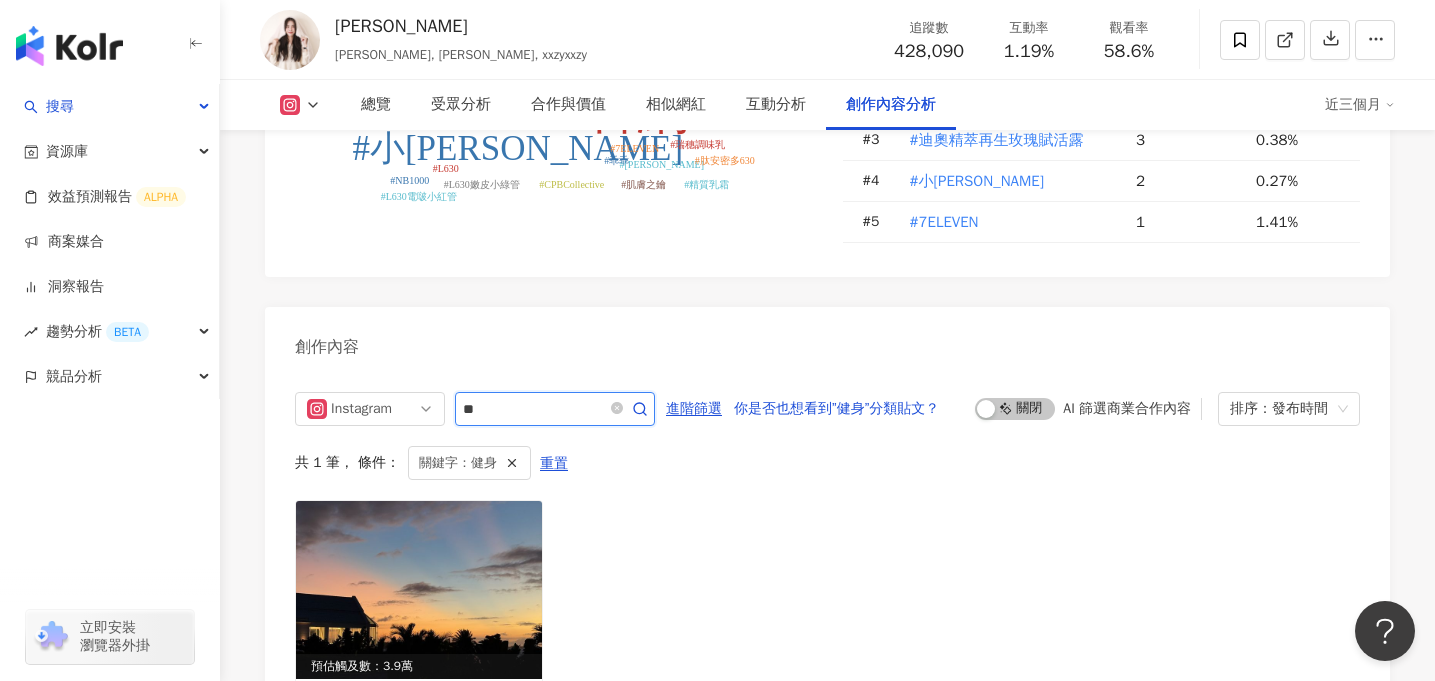scroll, scrollTop: 5914, scrollLeft: 0, axis: vertical 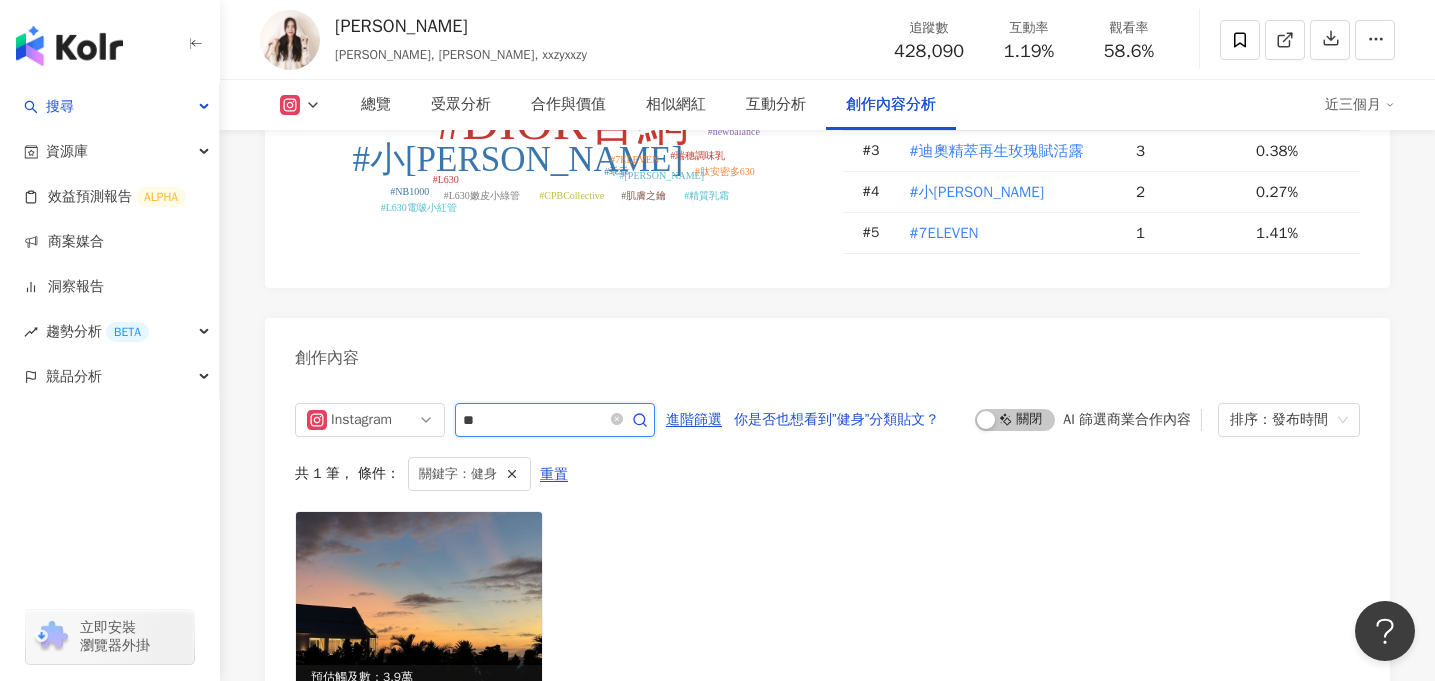 type on "*" 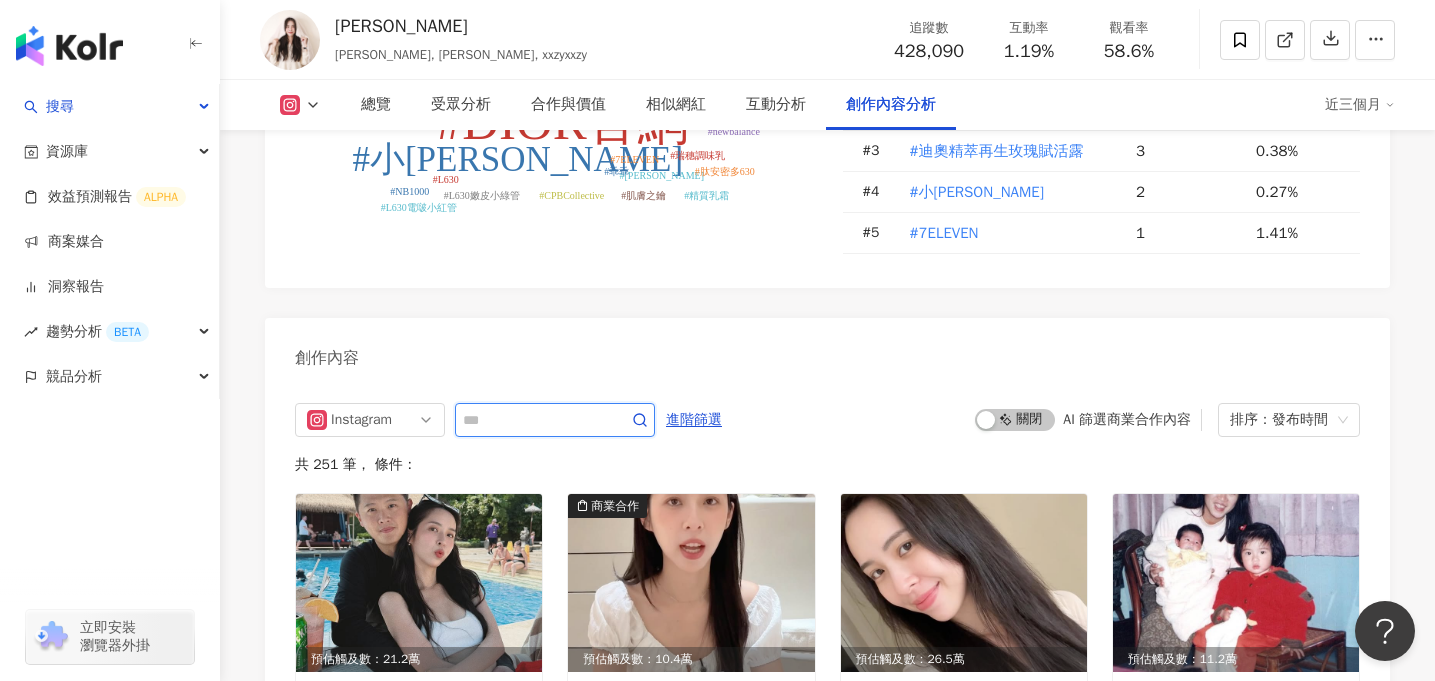 scroll, scrollTop: 6035, scrollLeft: 0, axis: vertical 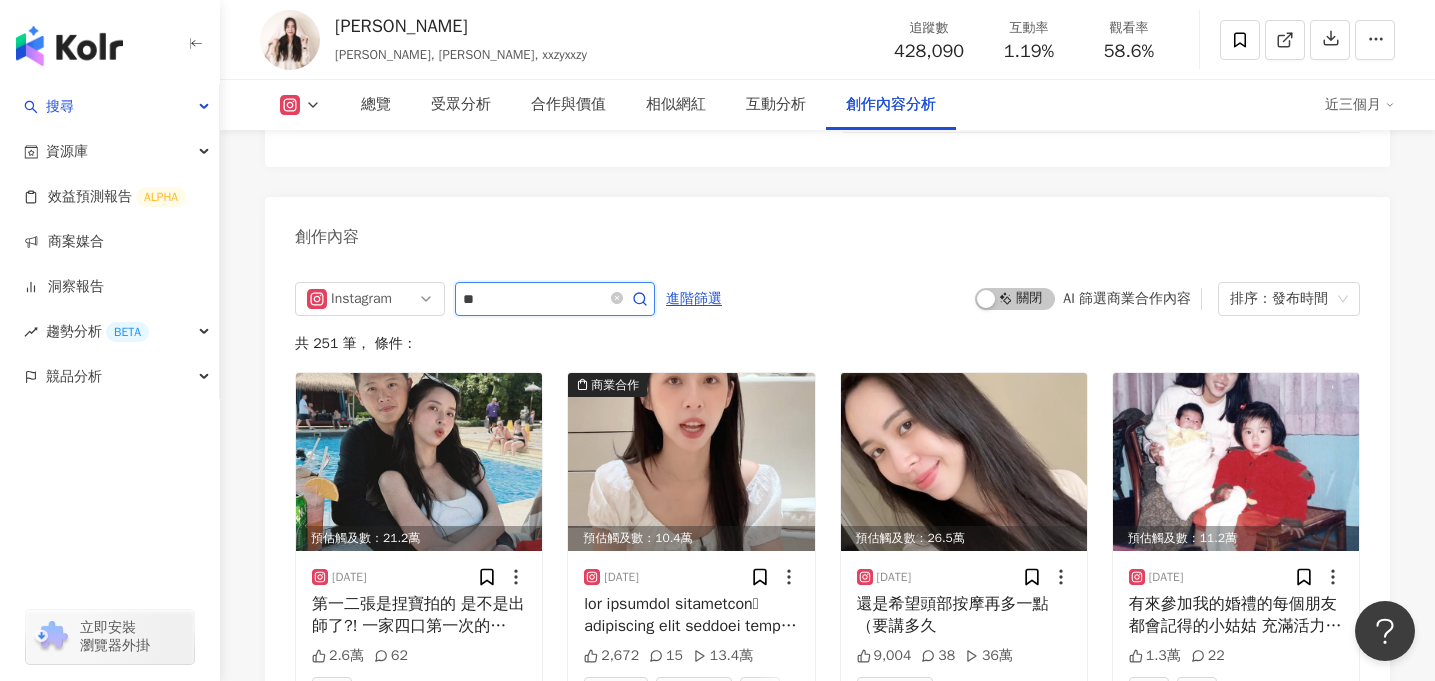 type on "**" 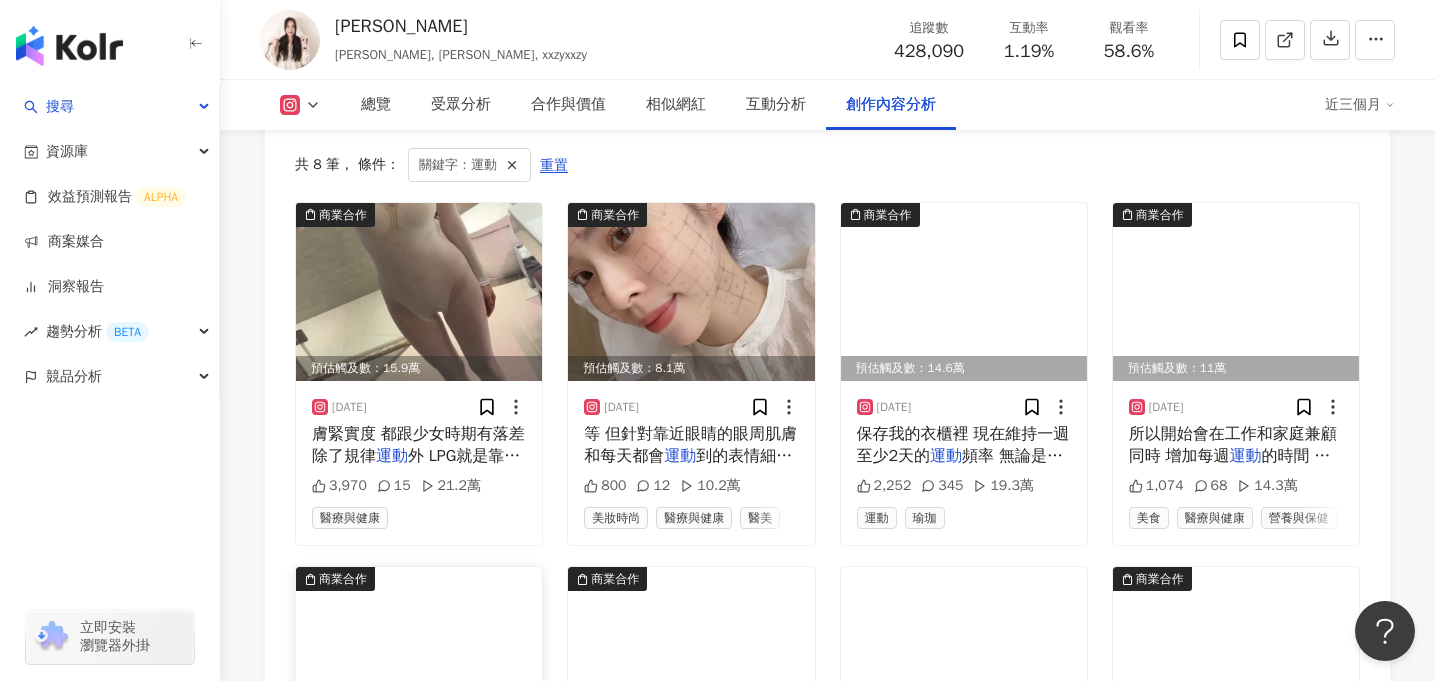 scroll, scrollTop: 6183, scrollLeft: 0, axis: vertical 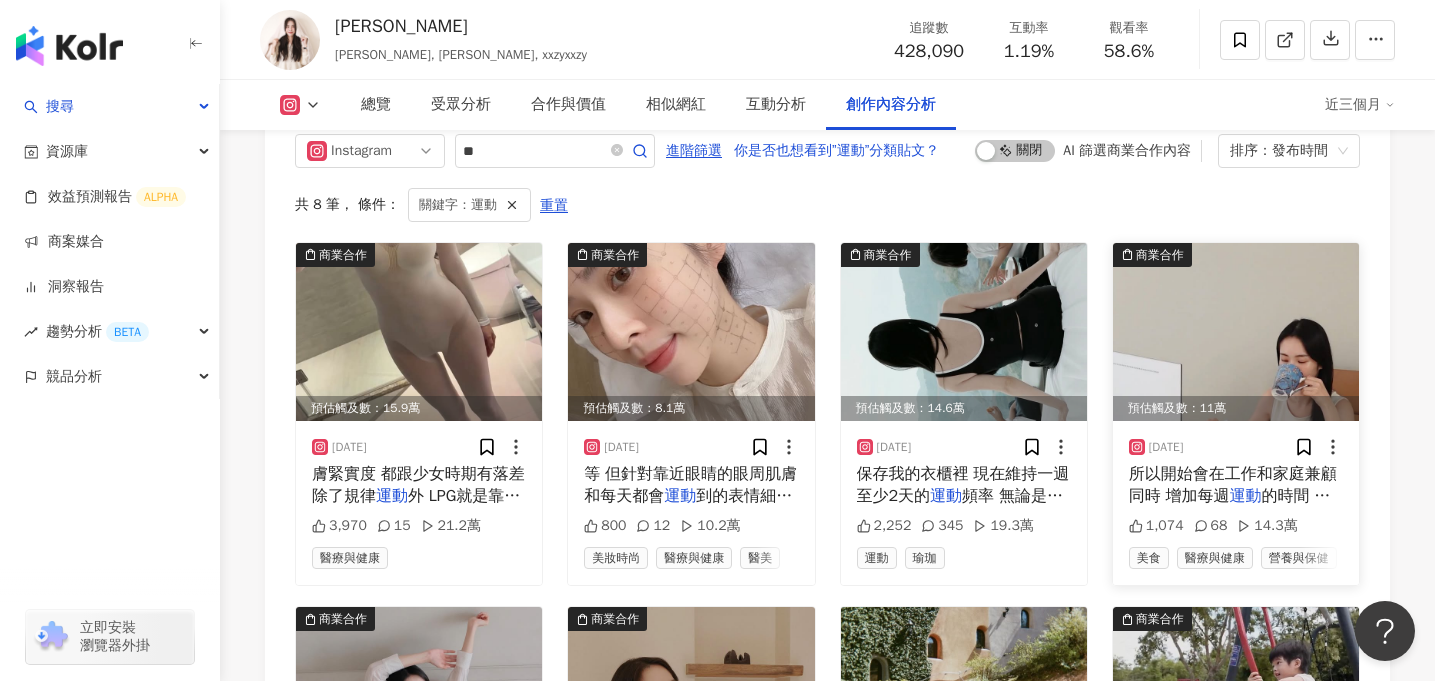 click at bounding box center [1236, 332] 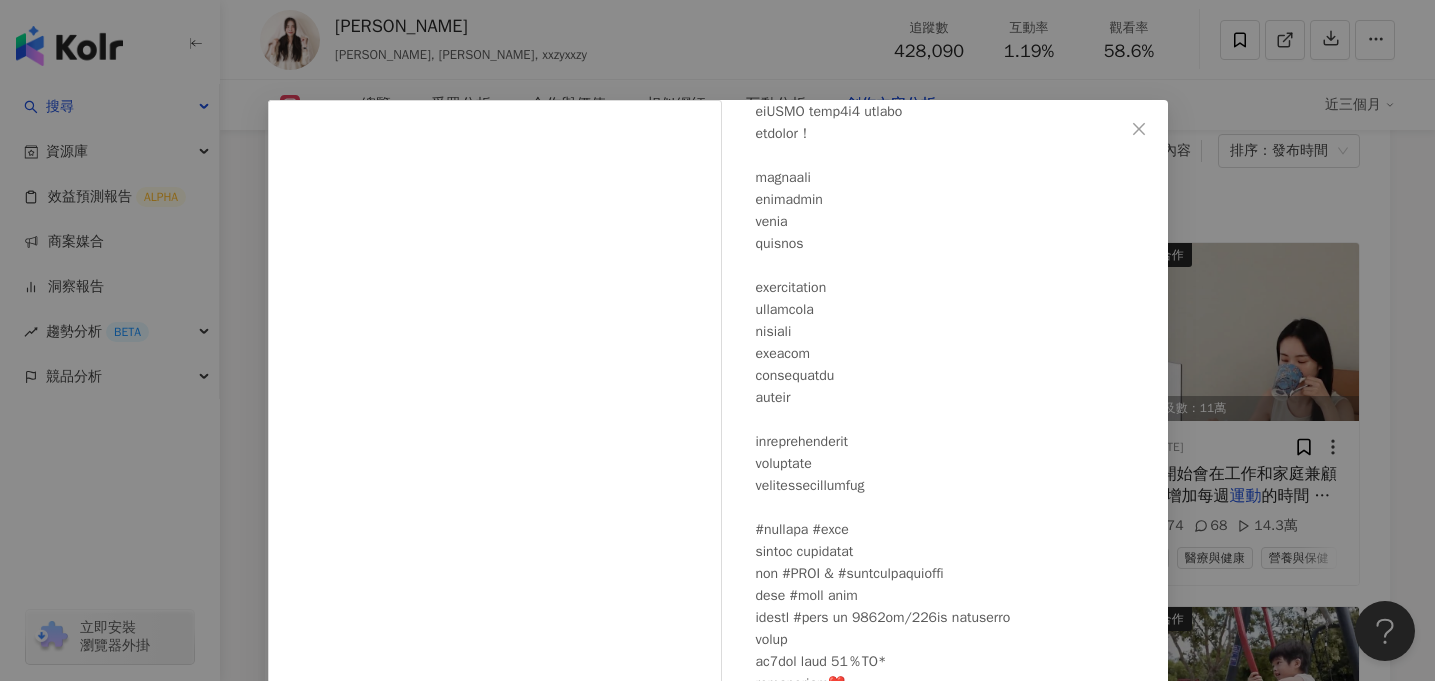 scroll, scrollTop: 258, scrollLeft: 0, axis: vertical 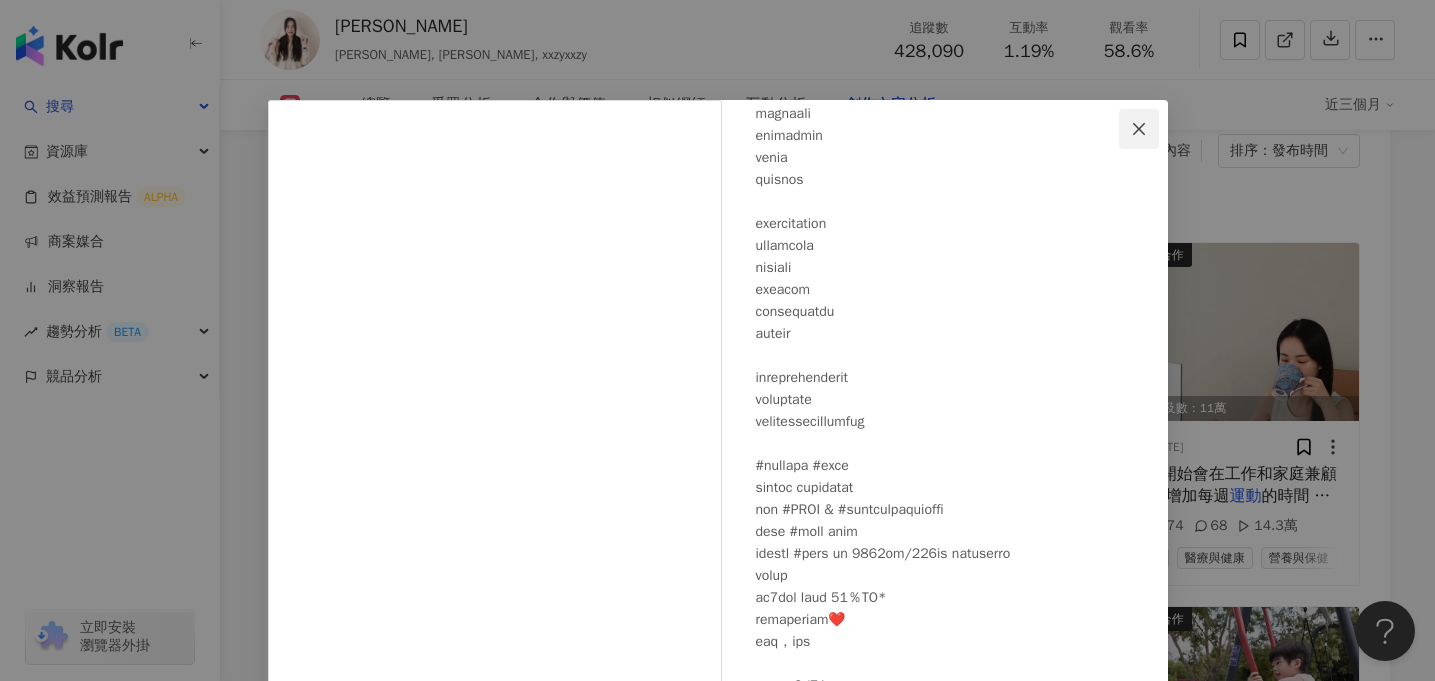 click 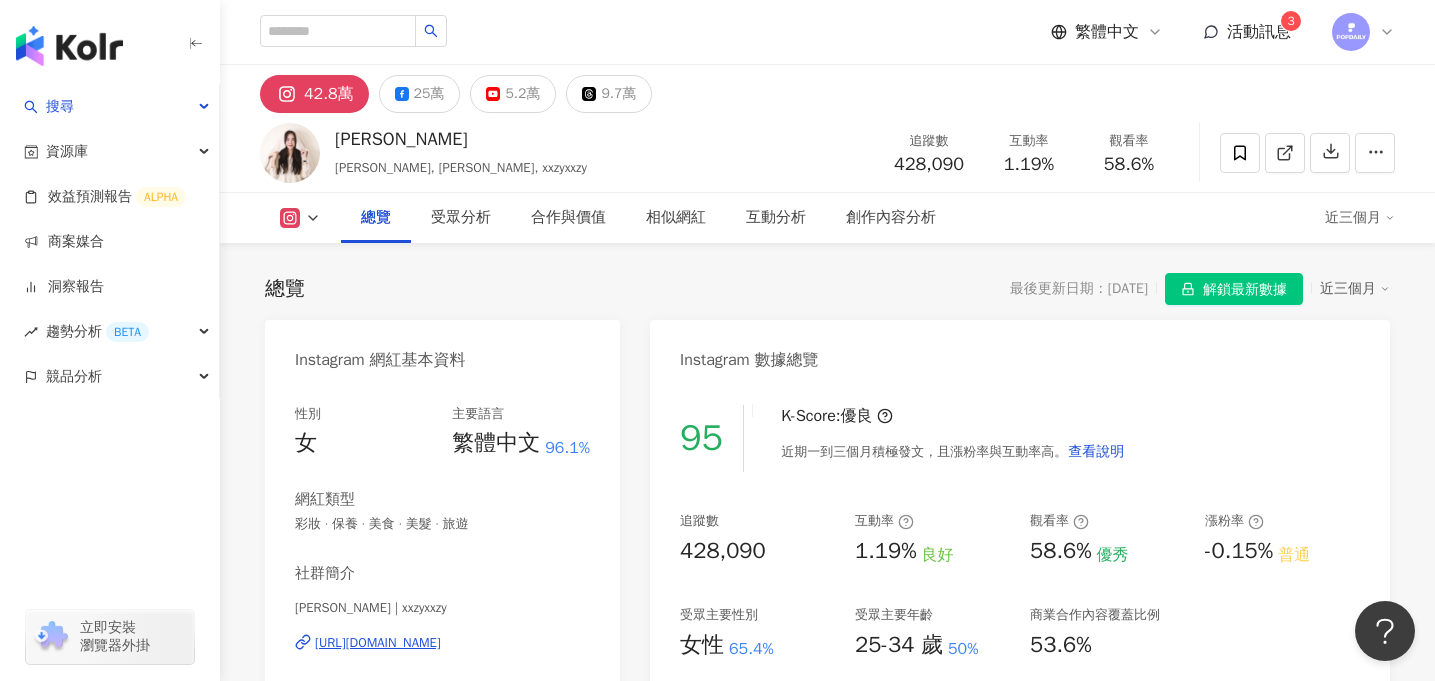 scroll, scrollTop: 291, scrollLeft: 0, axis: vertical 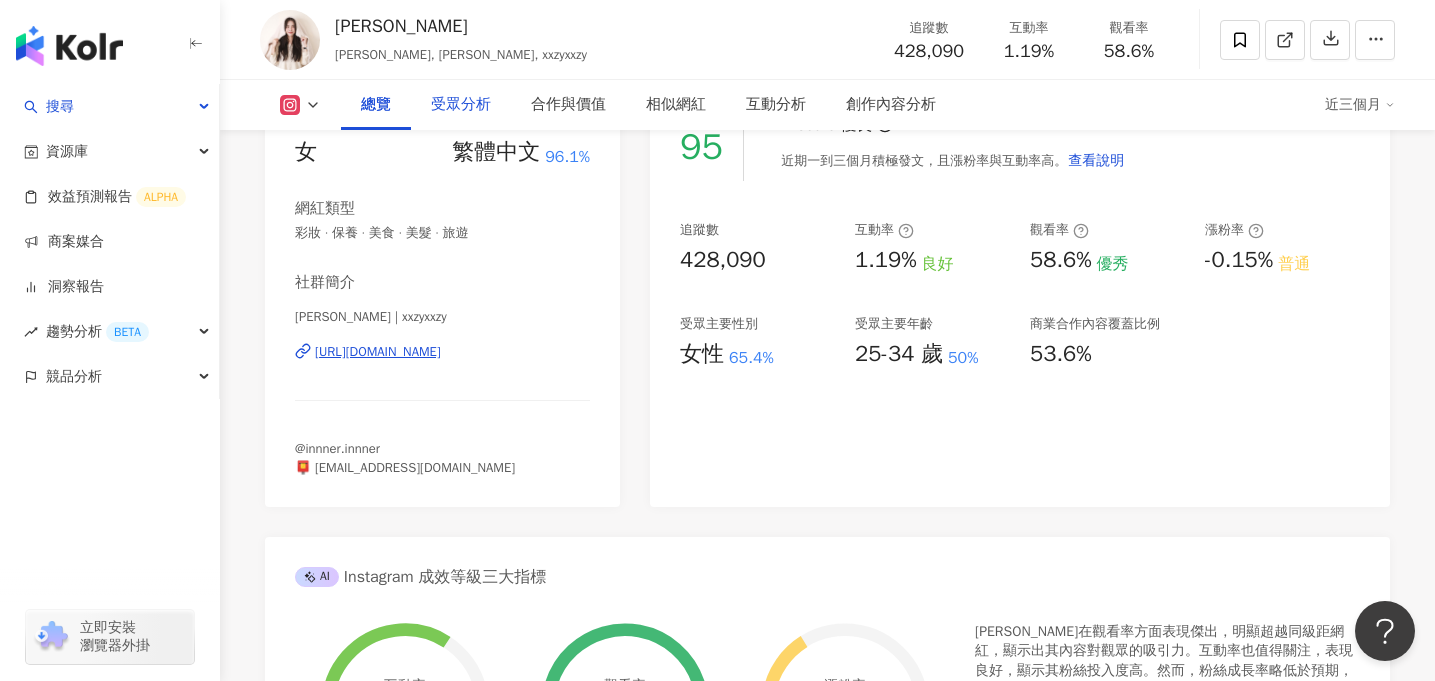 click on "受眾分析" at bounding box center (461, 105) 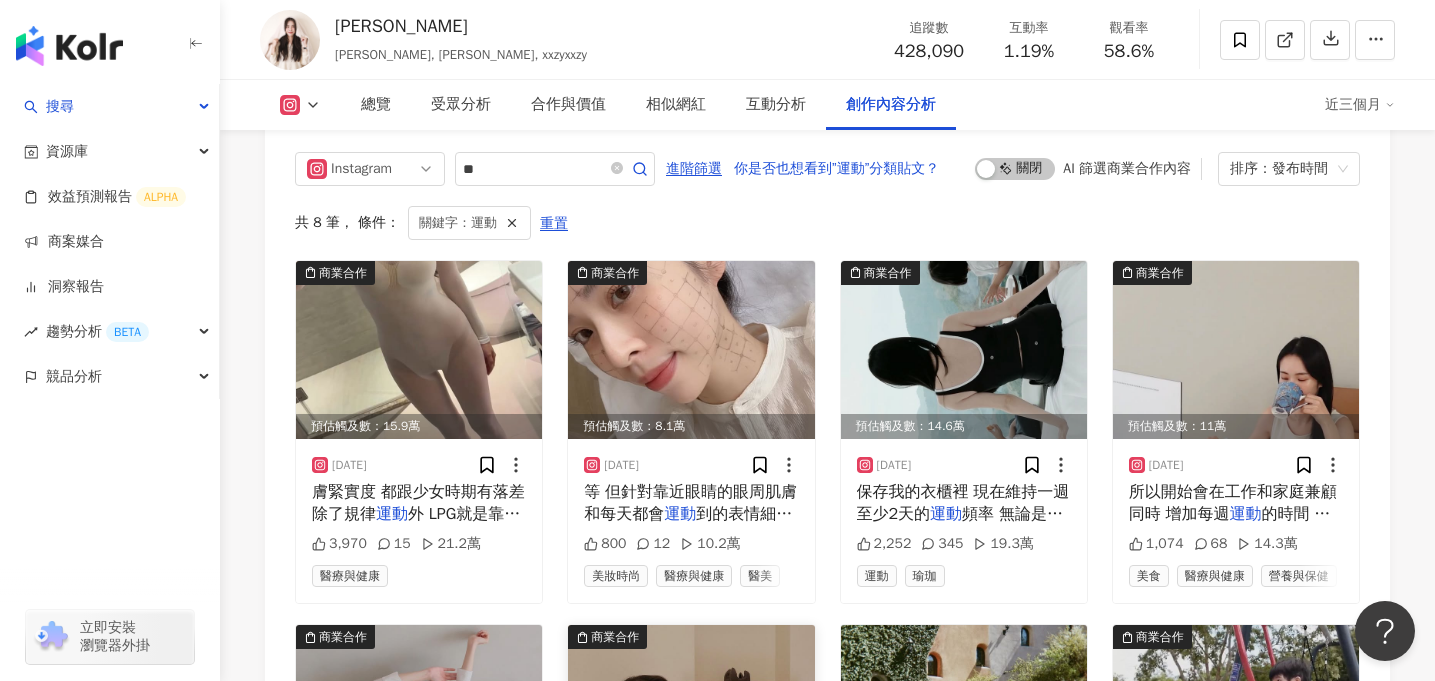 scroll, scrollTop: 6159, scrollLeft: 0, axis: vertical 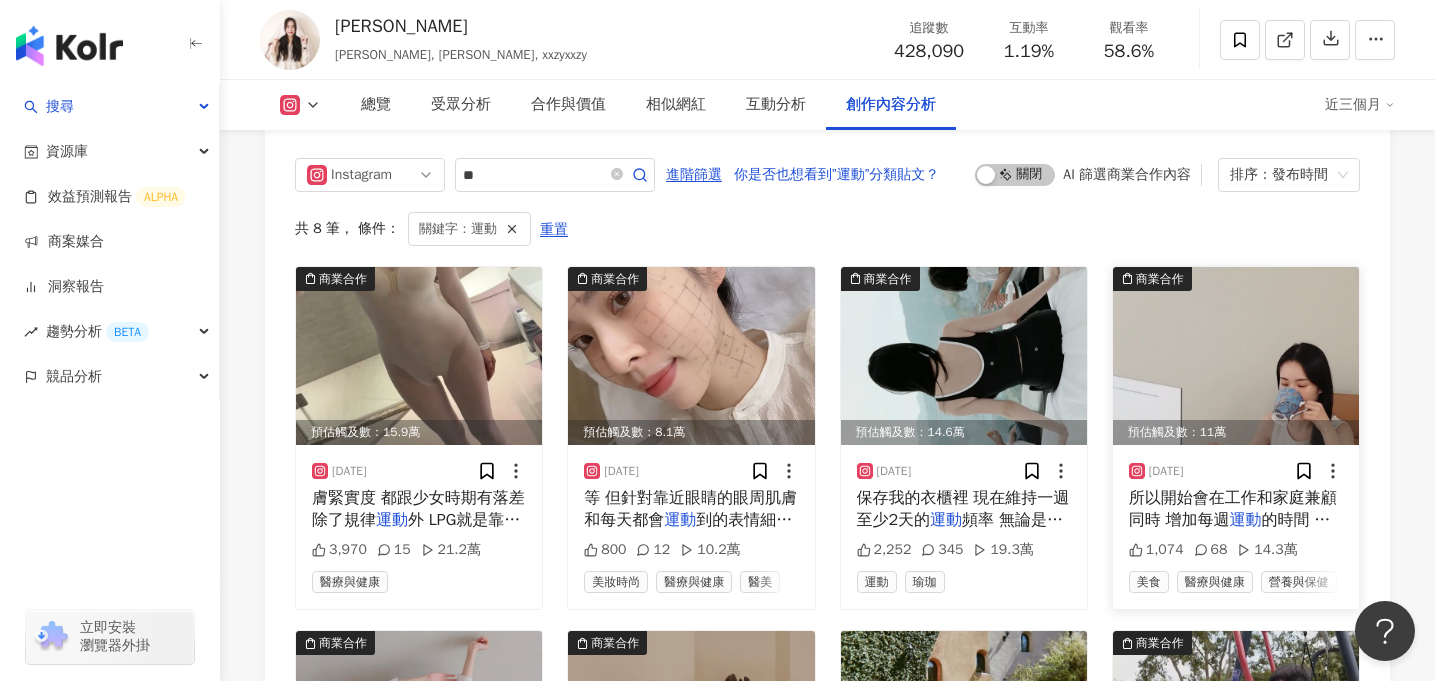 click at bounding box center (1236, 356) 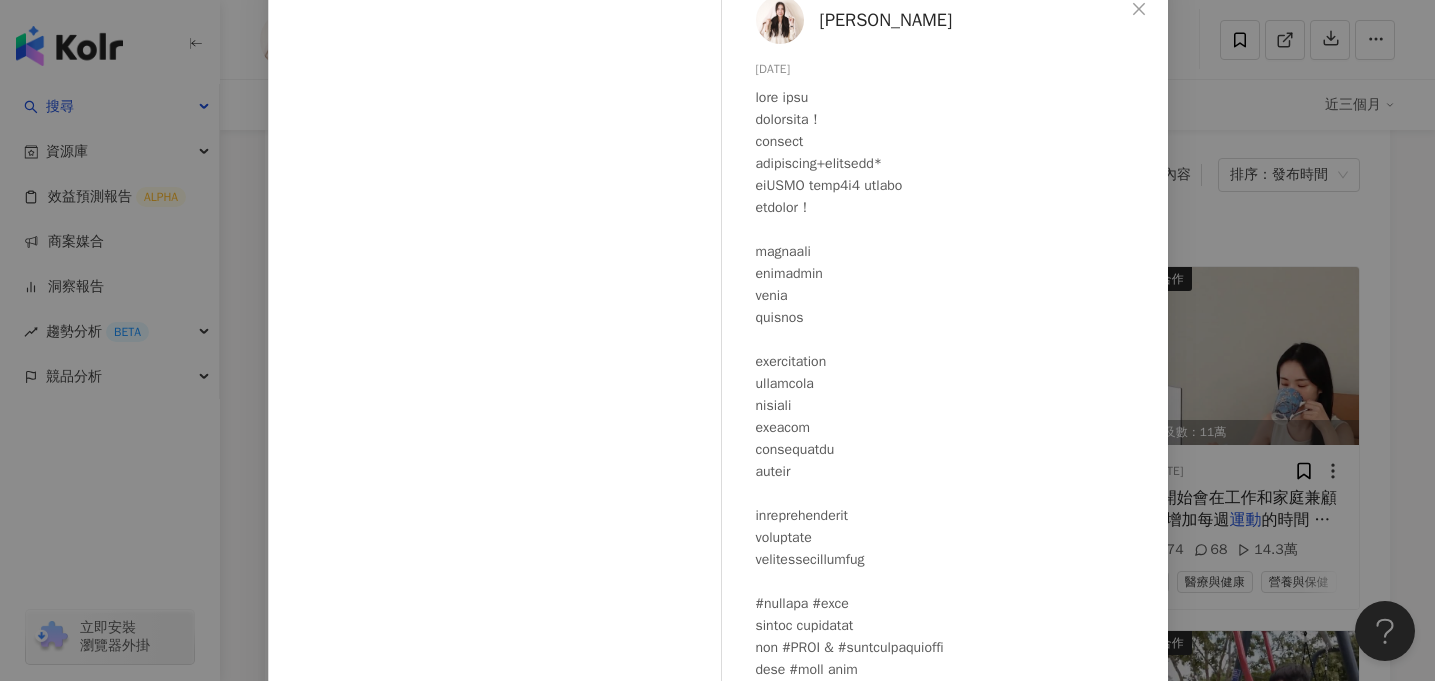 scroll, scrollTop: 216, scrollLeft: 0, axis: vertical 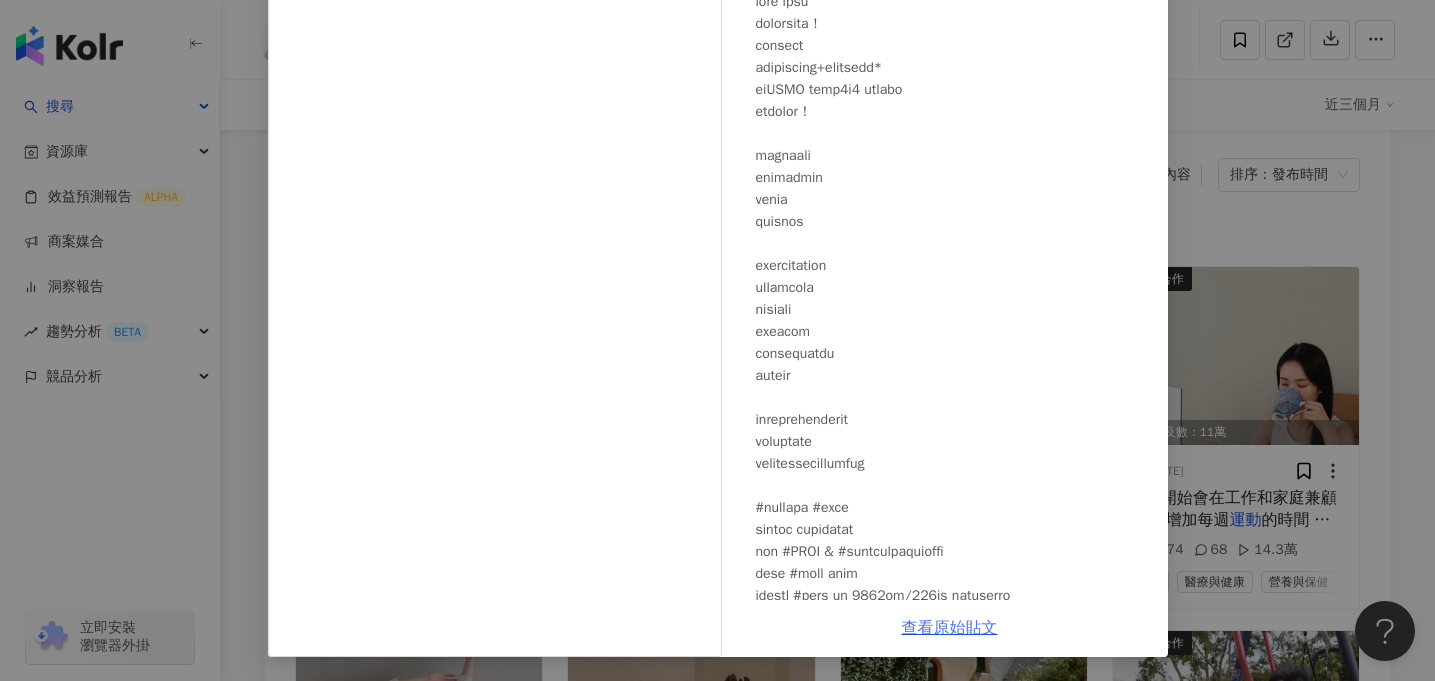 click on "查看原始貼文" at bounding box center [950, 628] 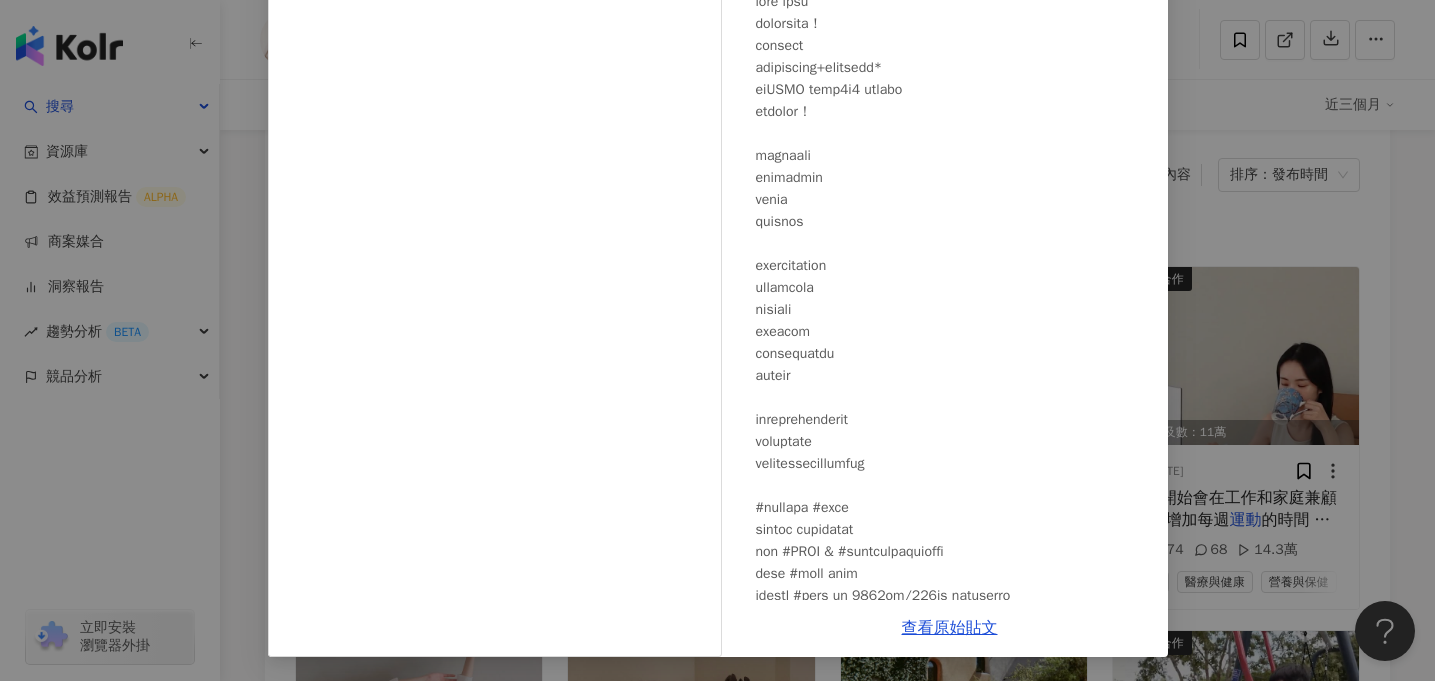 click on "曾玄玄 2025/5/4 1,074 68 14.3萬 查看原始貼文" at bounding box center (717, 340) 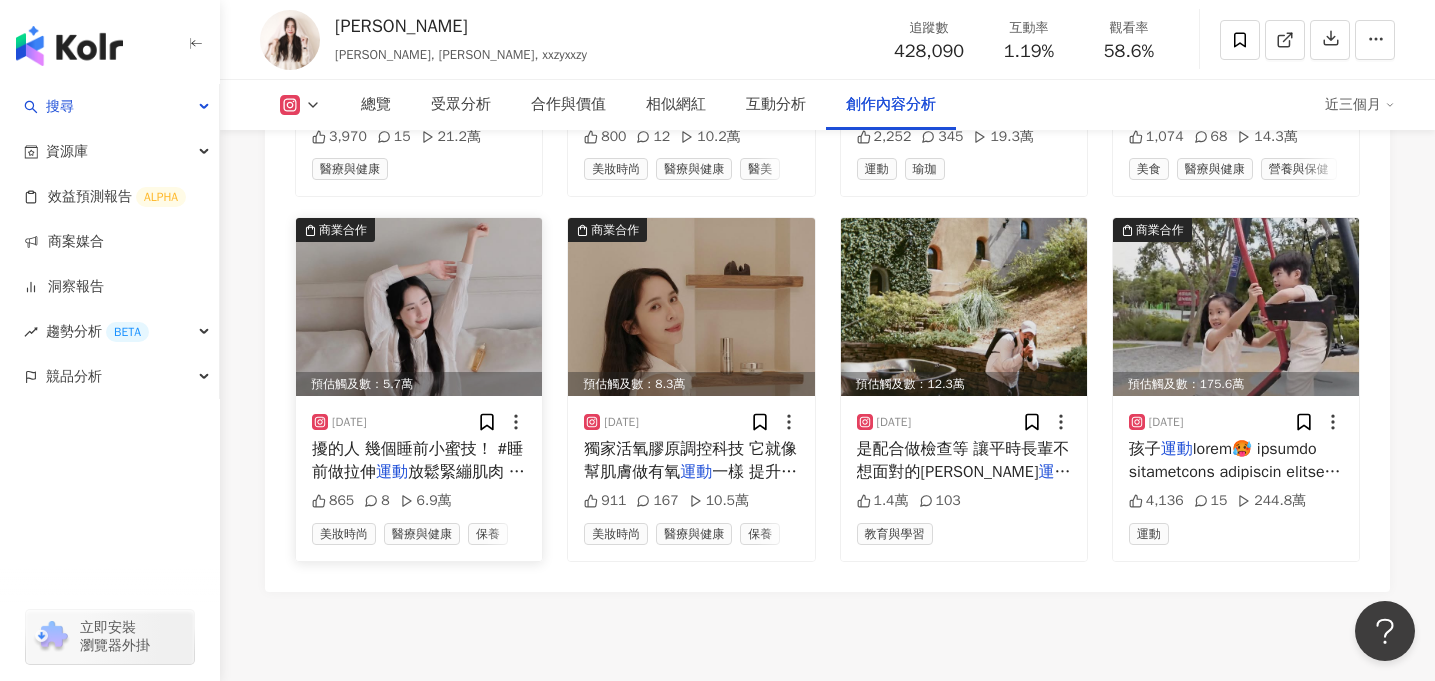 scroll, scrollTop: 6595, scrollLeft: 0, axis: vertical 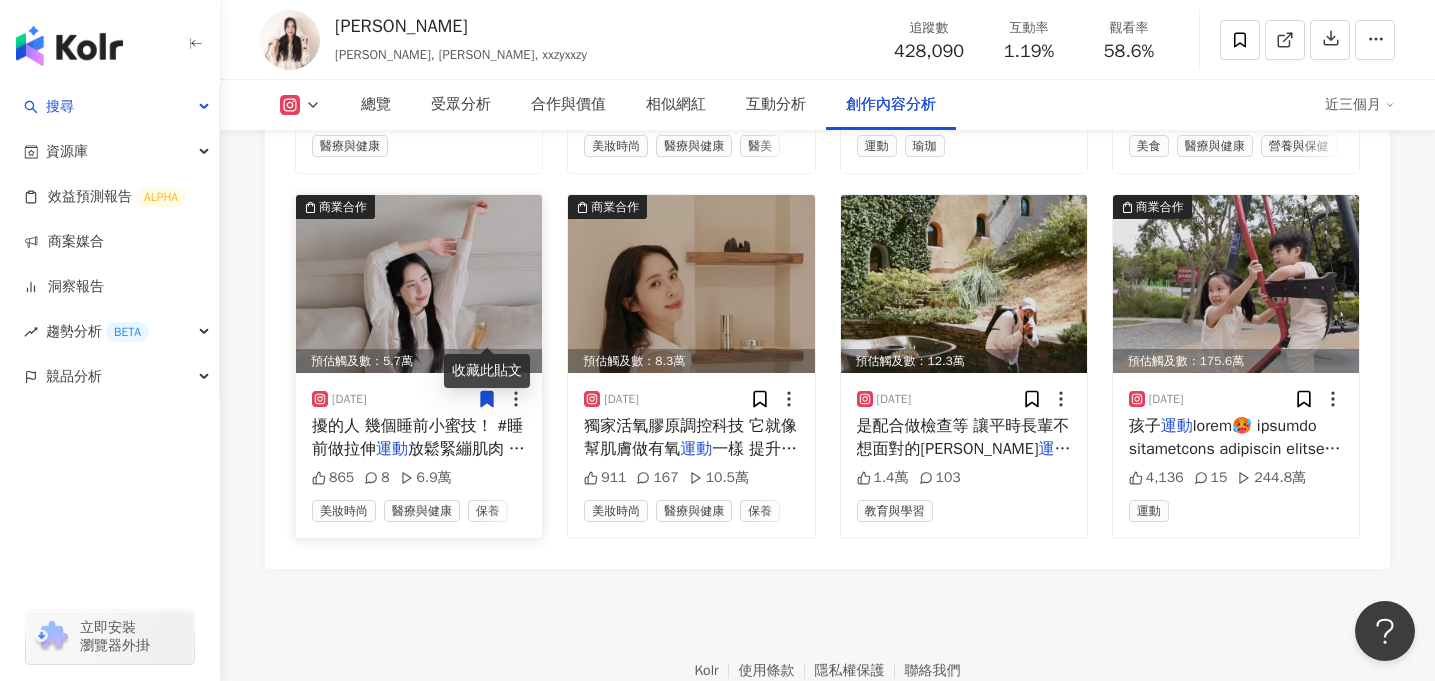click at bounding box center [419, 284] 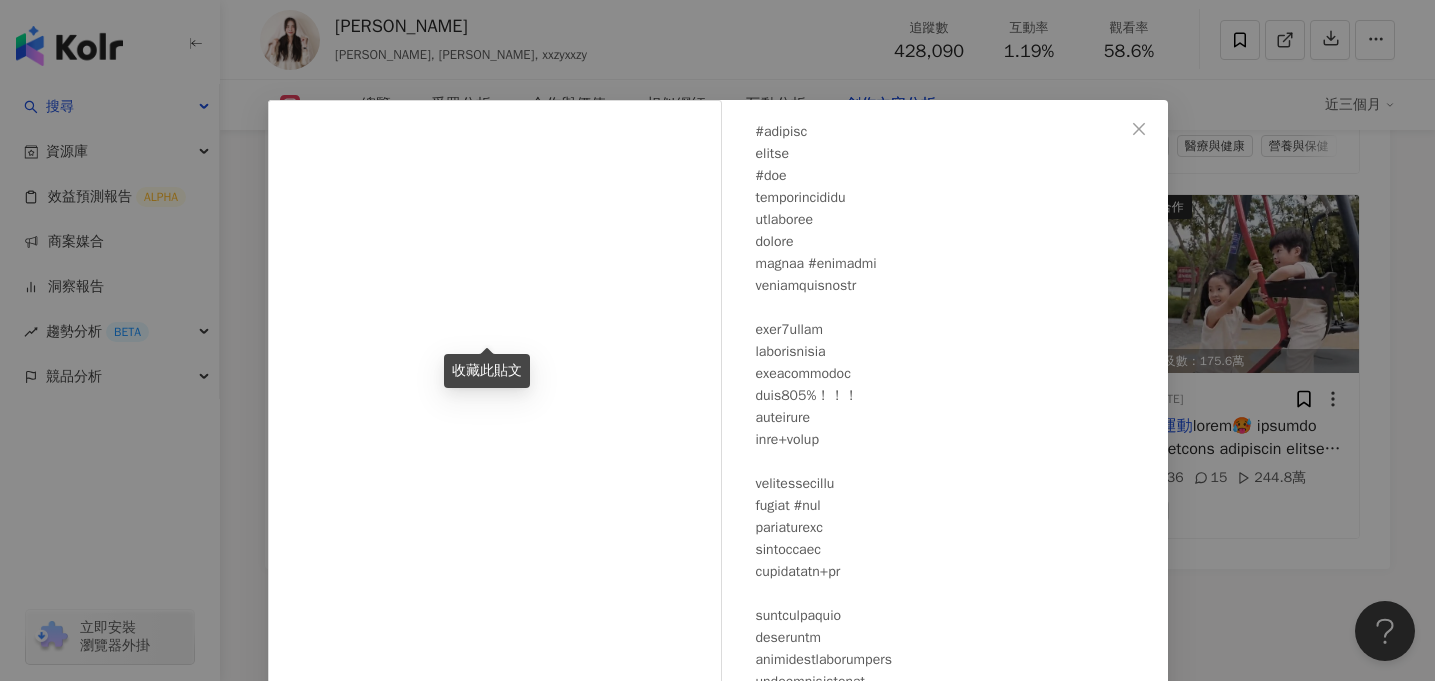 scroll, scrollTop: 213, scrollLeft: 0, axis: vertical 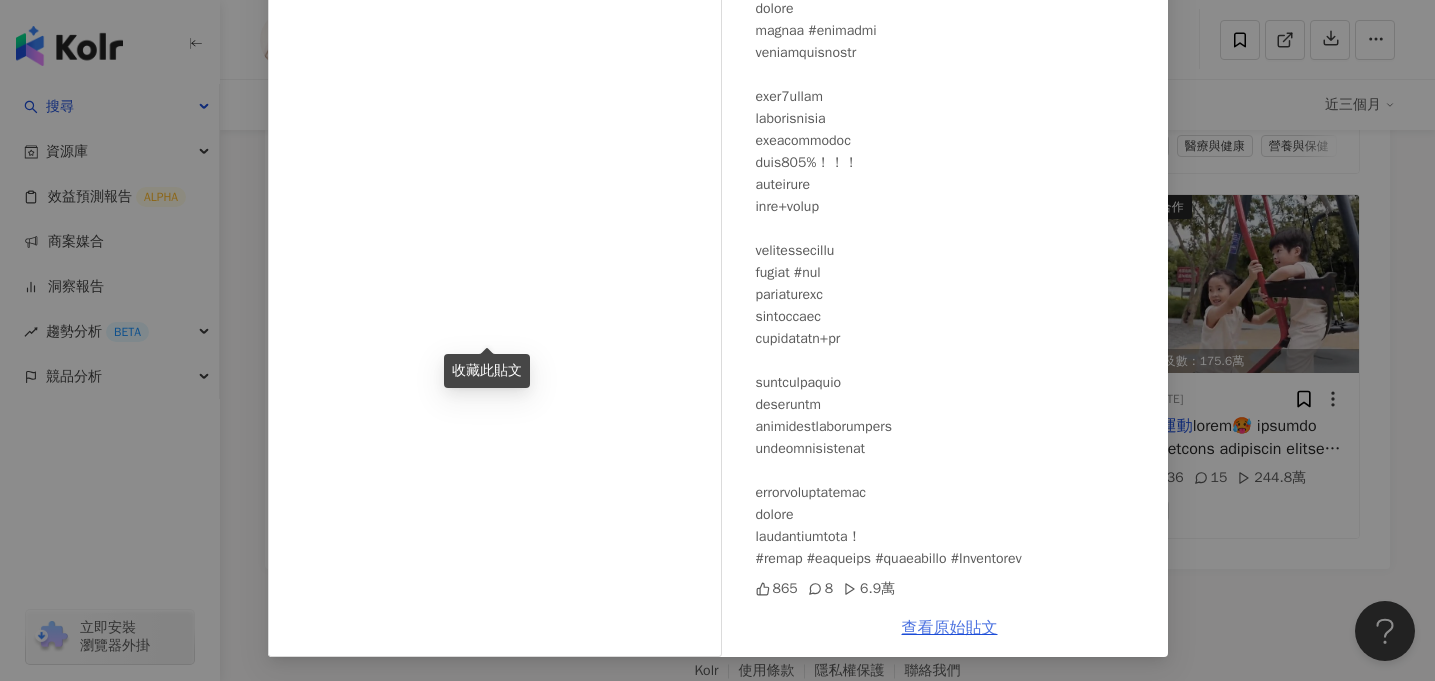 click on "查看原始貼文" at bounding box center (950, 628) 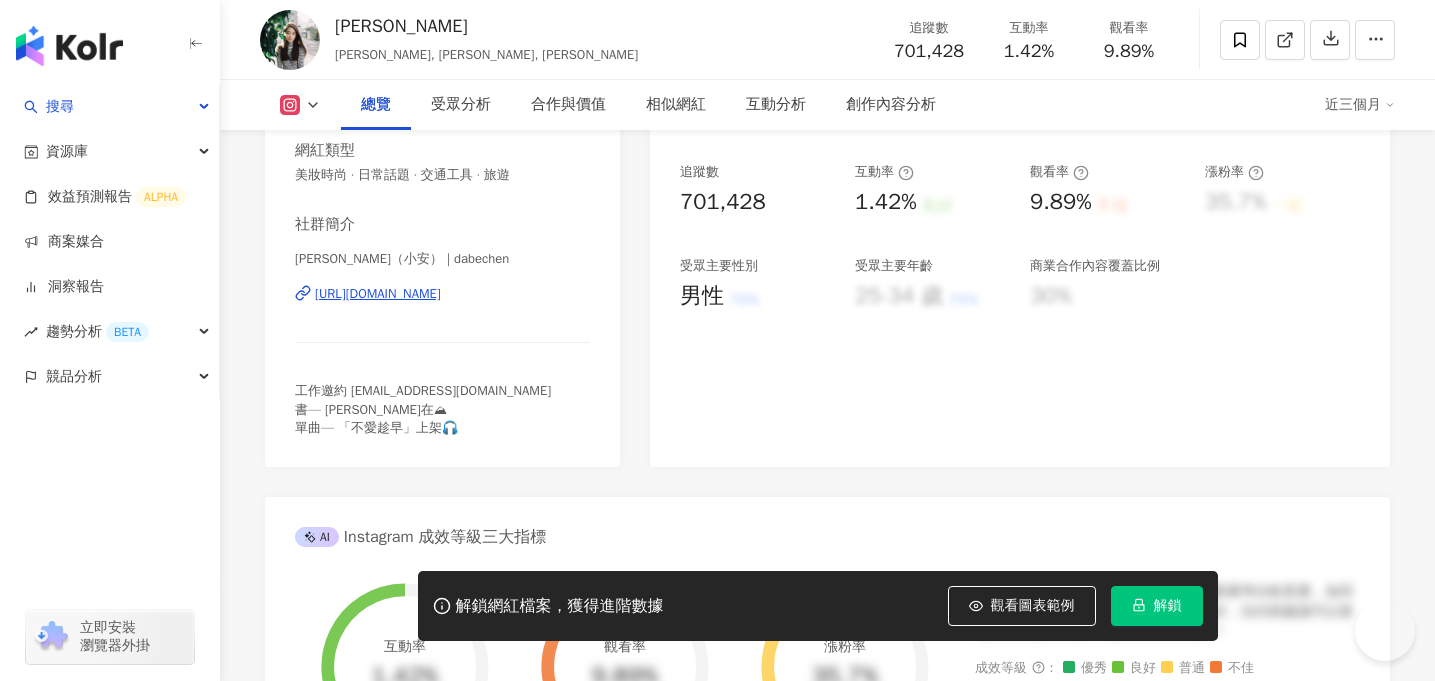 scroll, scrollTop: 802, scrollLeft: 0, axis: vertical 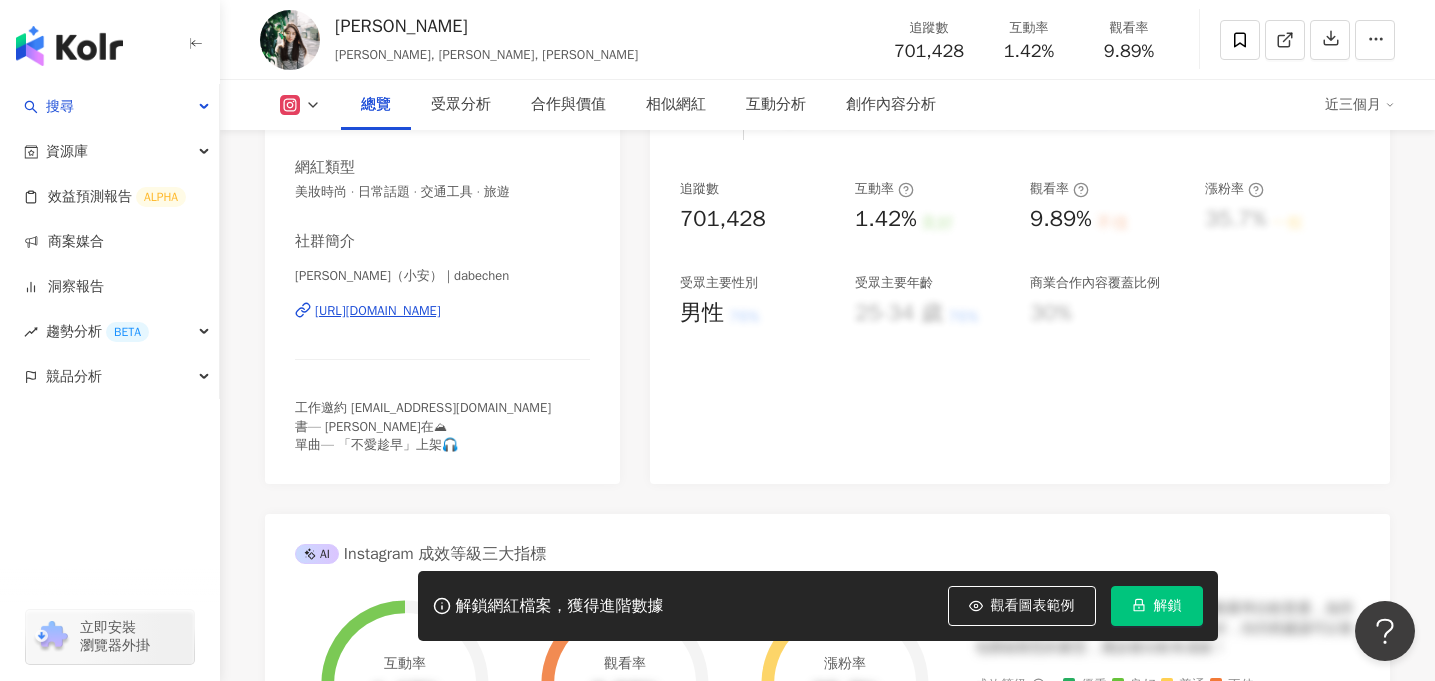 click on "https://www.instagram.com/dabechen/" at bounding box center (378, 311) 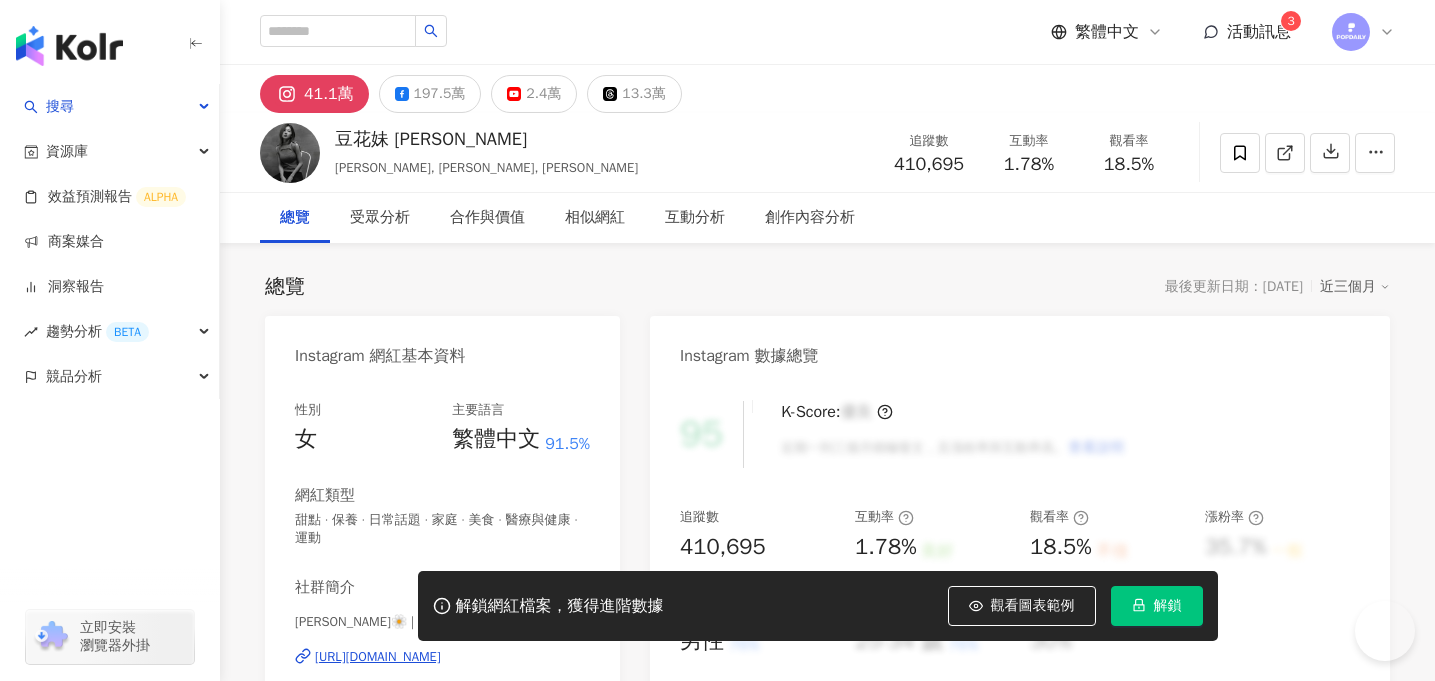 scroll, scrollTop: 0, scrollLeft: 0, axis: both 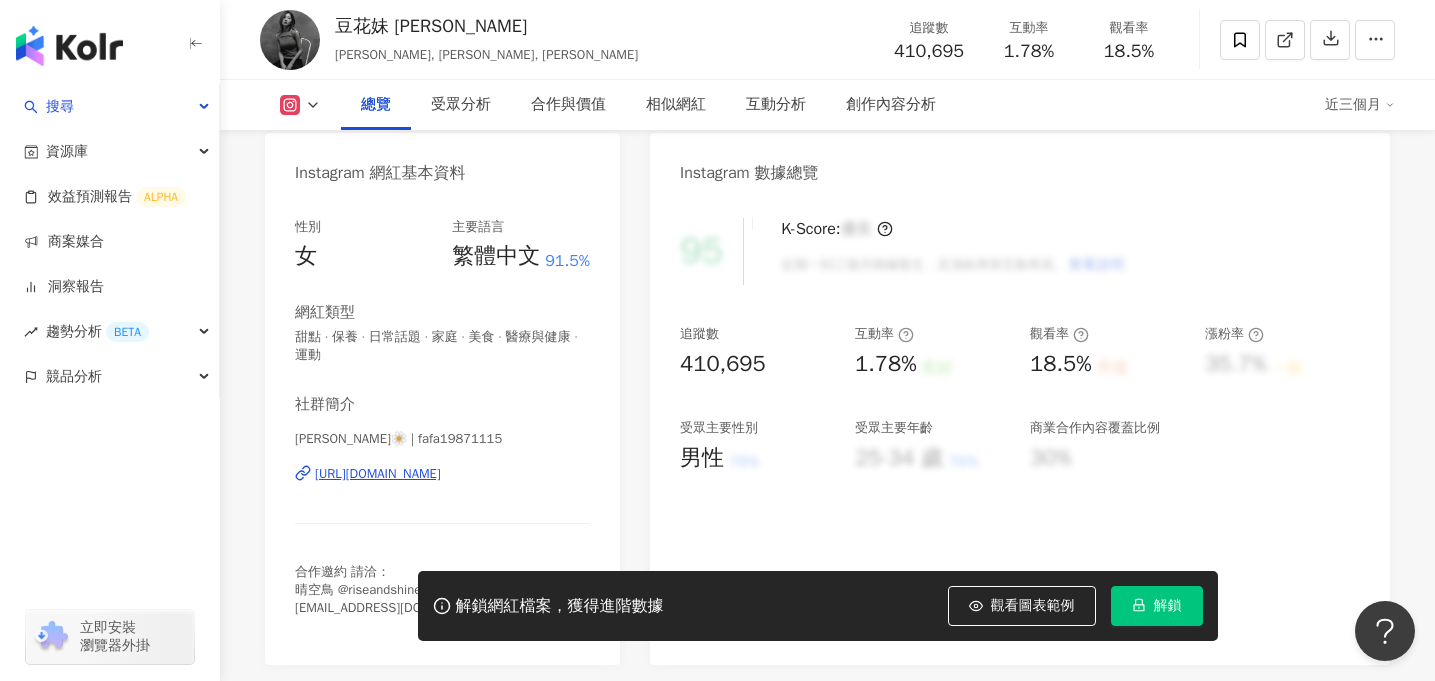 click on "[URL][DOMAIN_NAME]" at bounding box center (378, 474) 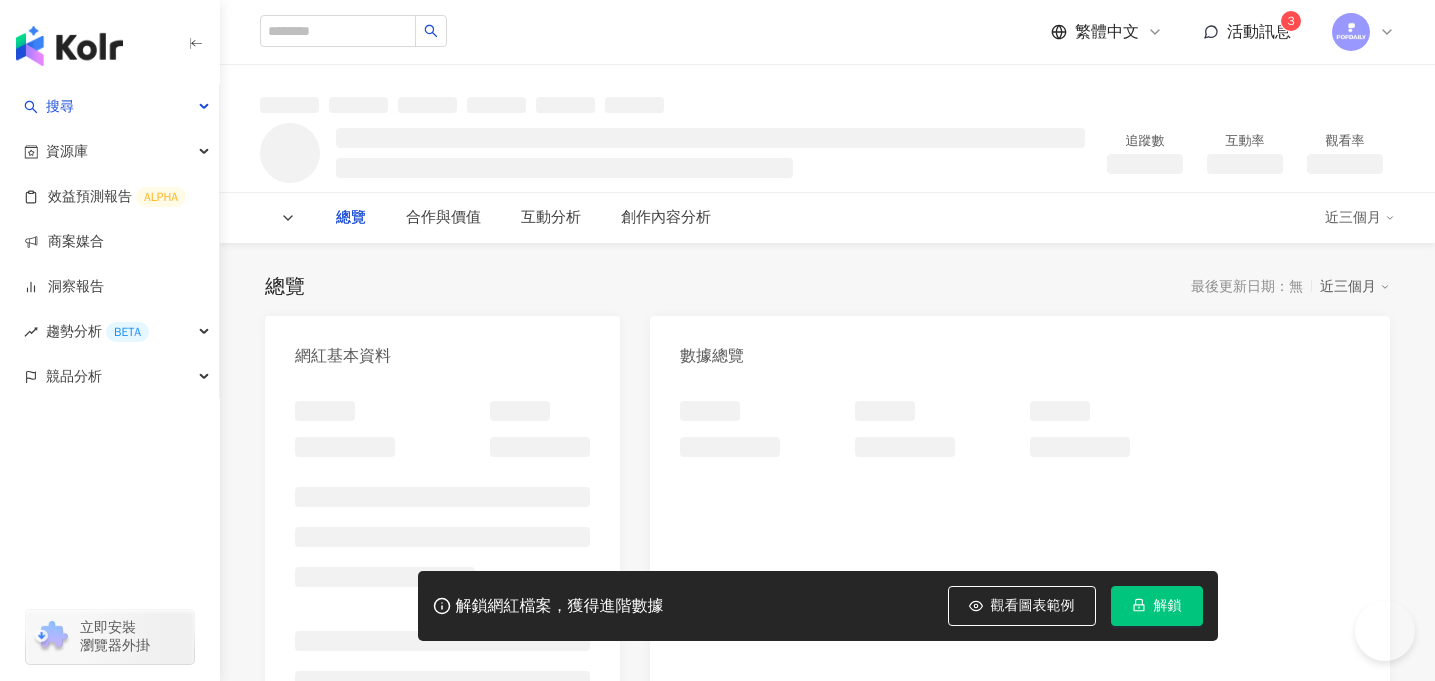 scroll, scrollTop: 0, scrollLeft: 0, axis: both 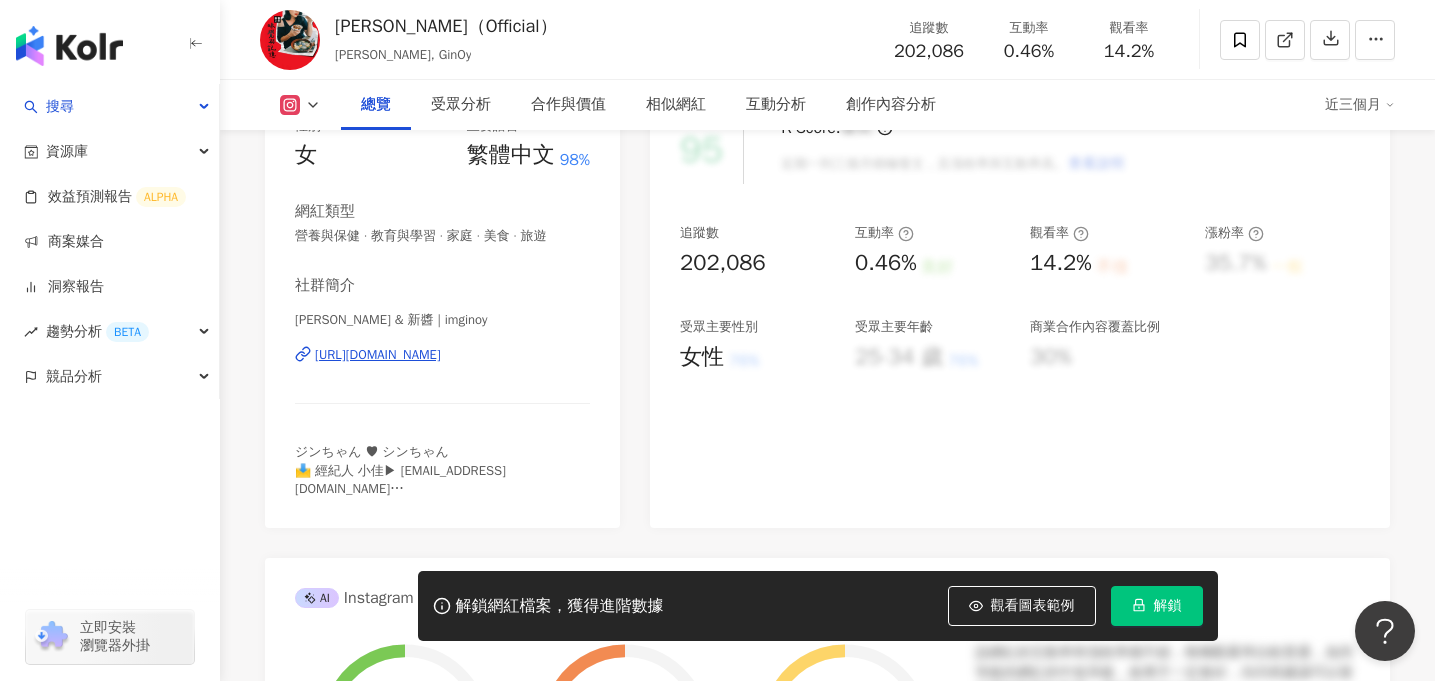 click on "[URL][DOMAIN_NAME]" at bounding box center [378, 355] 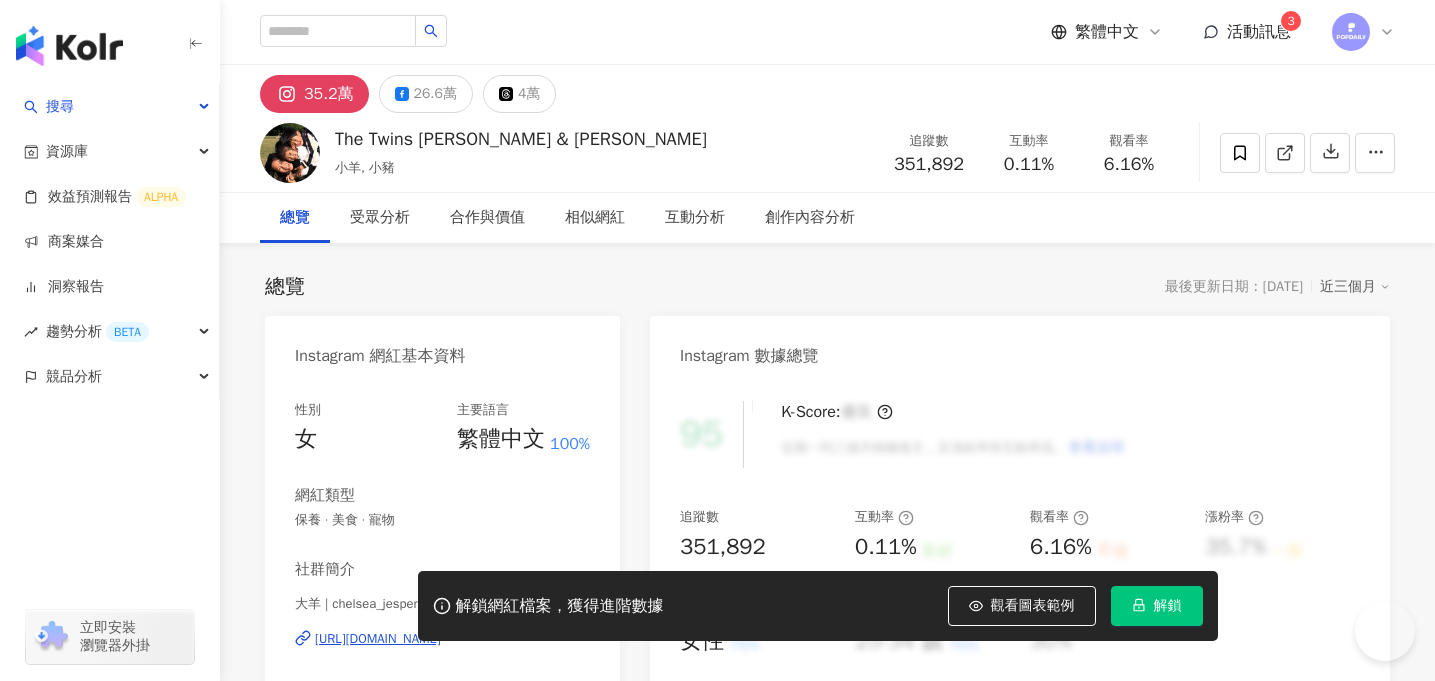 scroll, scrollTop: 0, scrollLeft: 0, axis: both 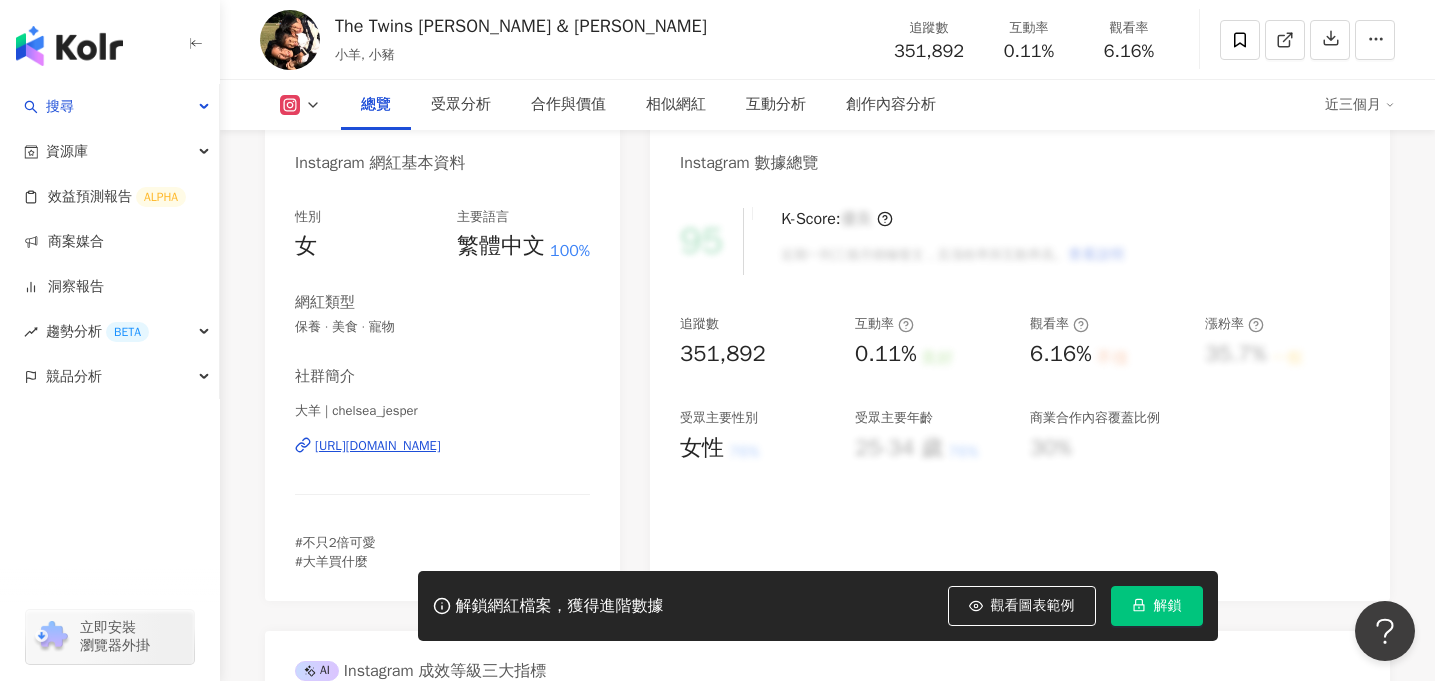 click on "https://www.instagram.com/chelsea_jesper/" at bounding box center (378, 446) 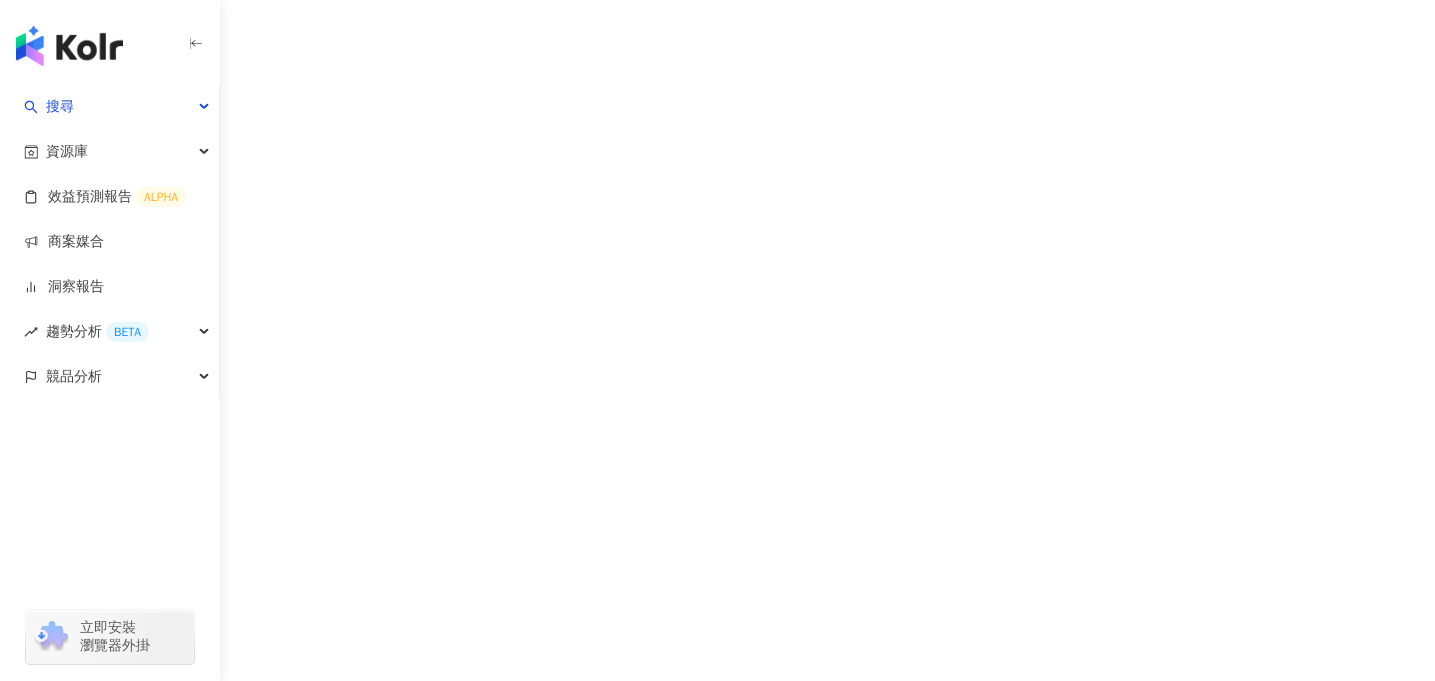 scroll, scrollTop: 0, scrollLeft: 0, axis: both 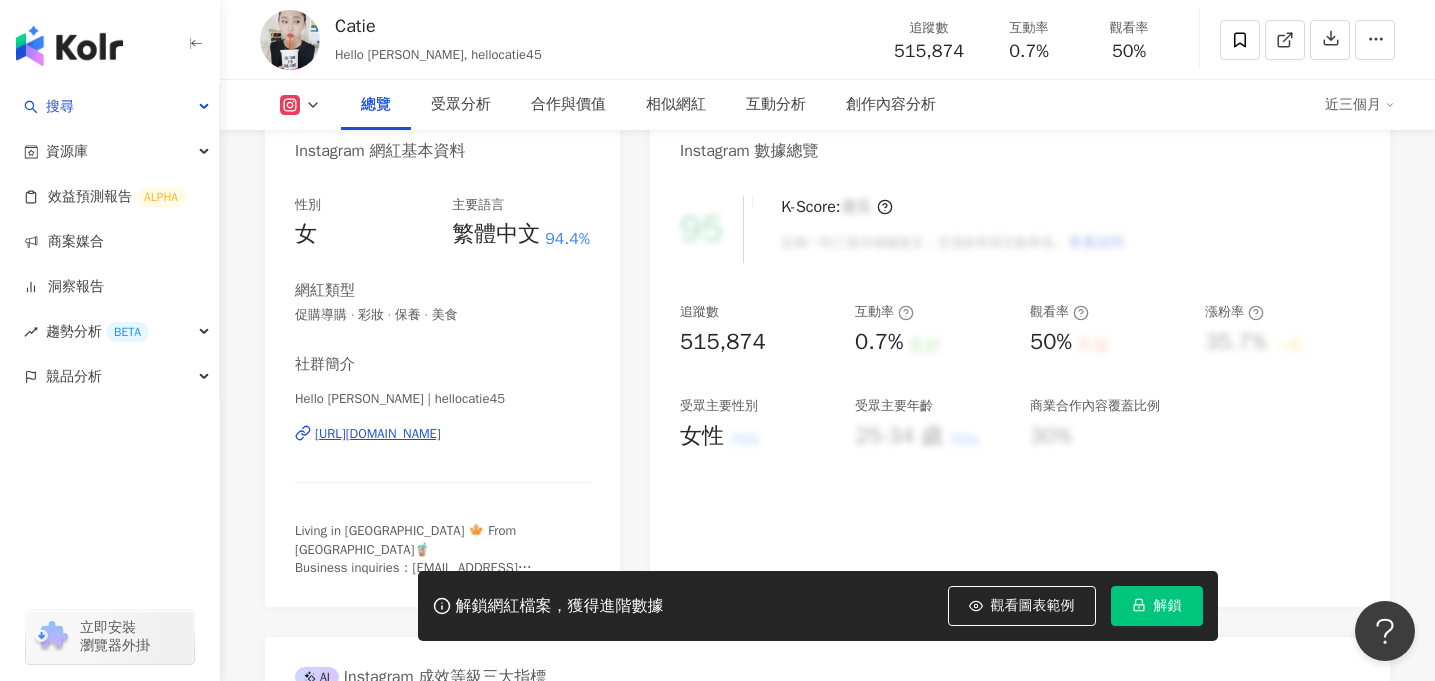 click on "https://www.instagram.com/hellocatie45/" at bounding box center (378, 434) 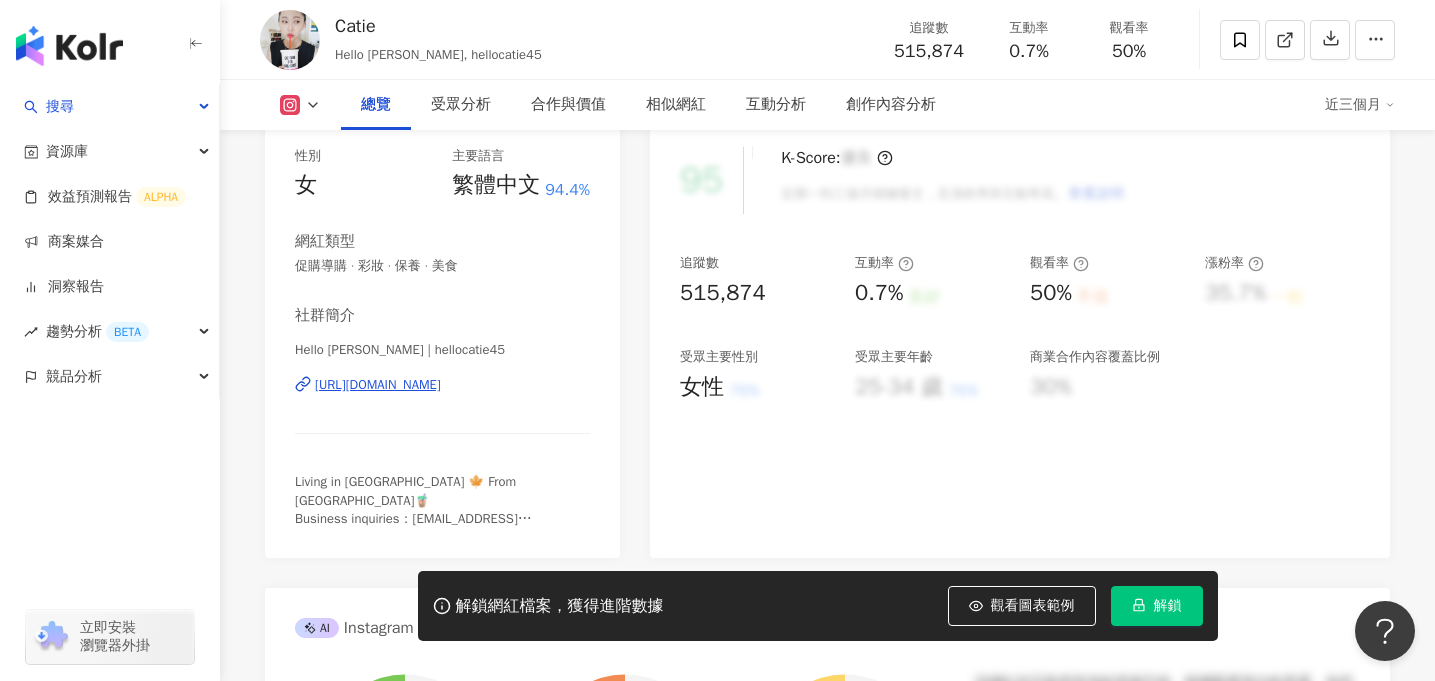 scroll, scrollTop: 262, scrollLeft: 0, axis: vertical 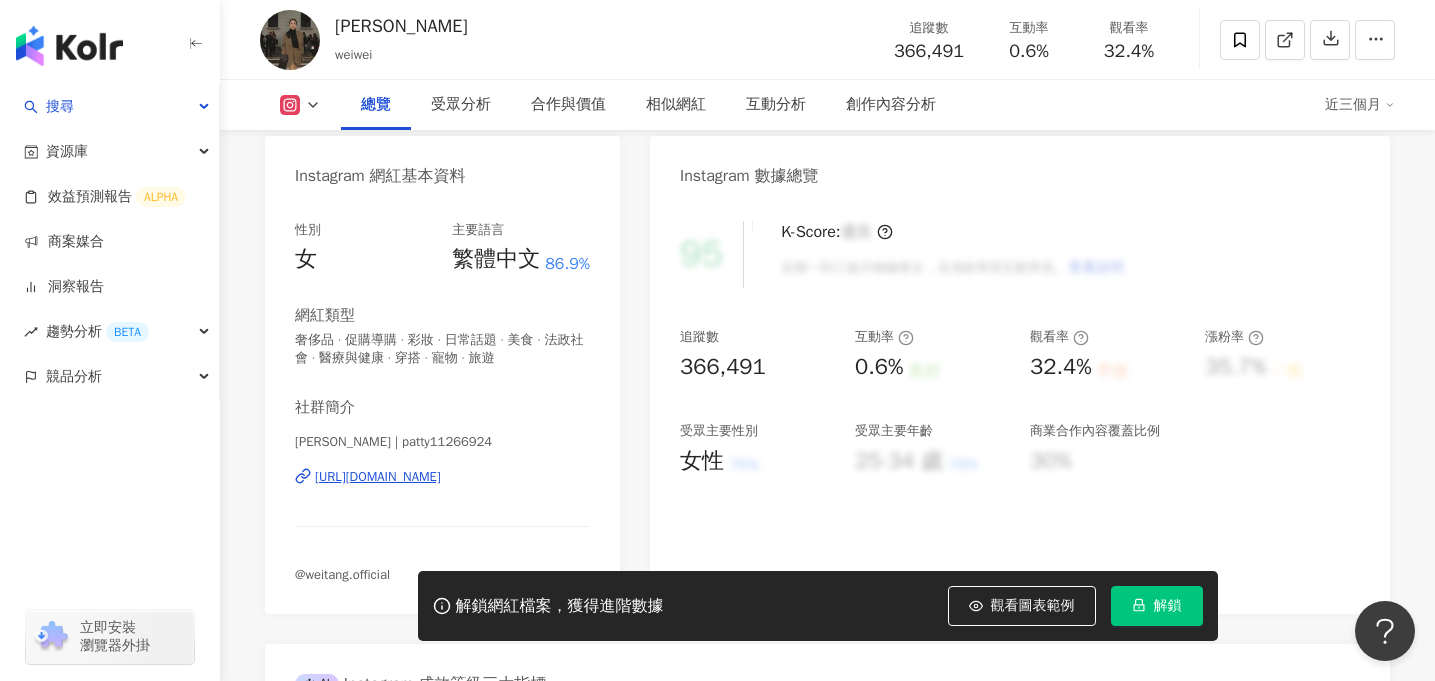 click on "https://www.instagram.com/patty11266924/" at bounding box center (378, 477) 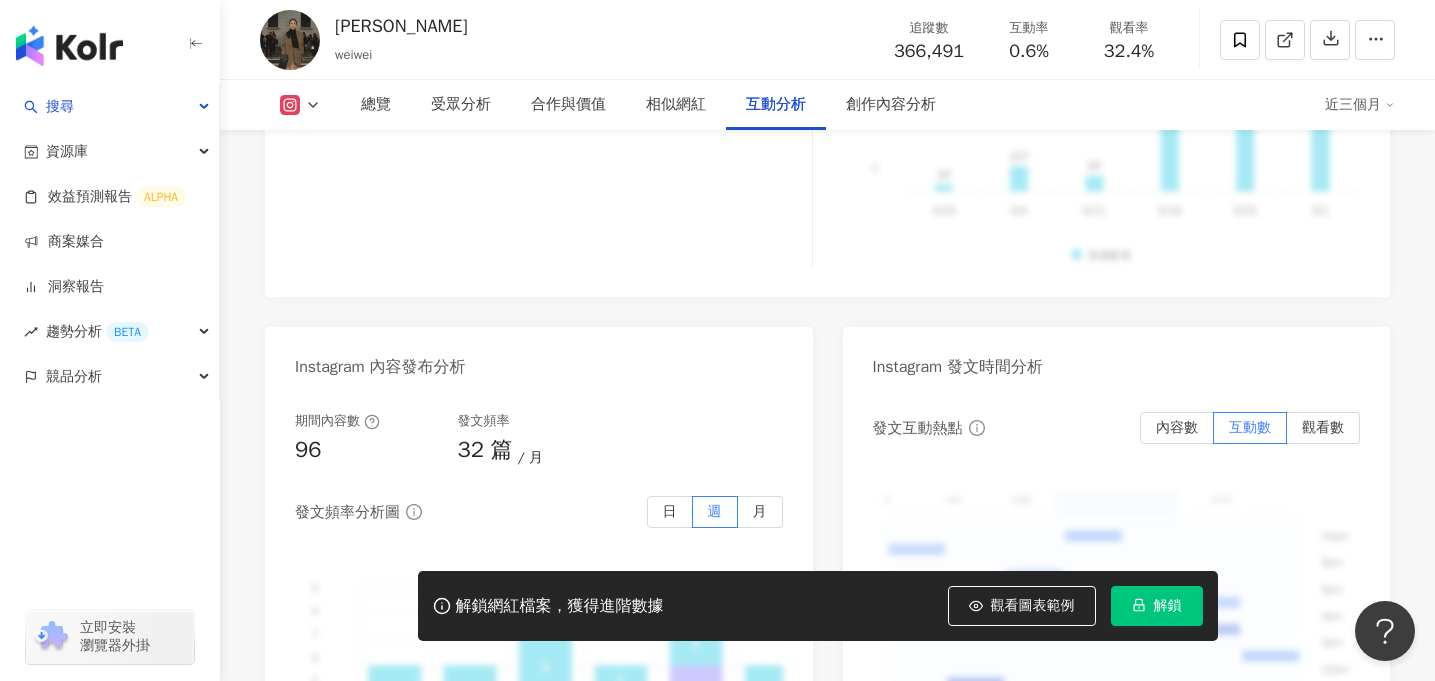 scroll, scrollTop: 4727, scrollLeft: 0, axis: vertical 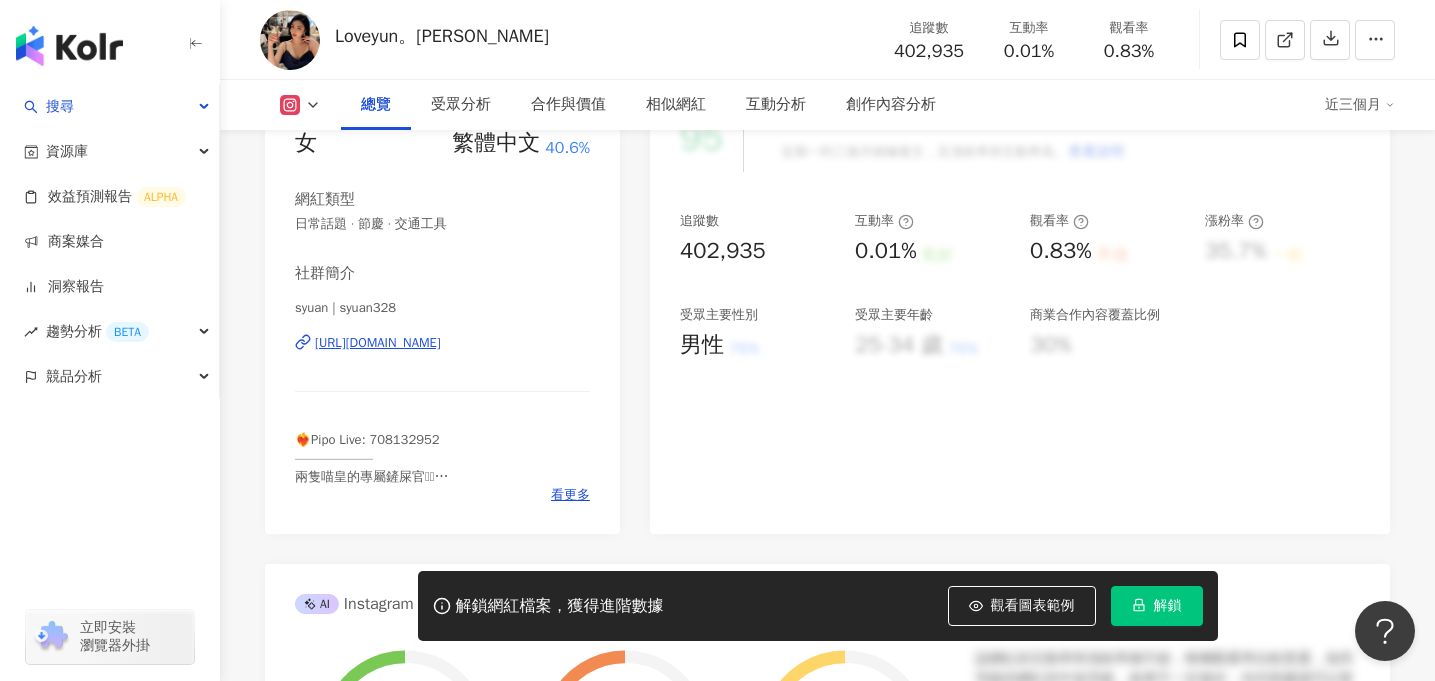 click on "[URL][DOMAIN_NAME]" at bounding box center (378, 343) 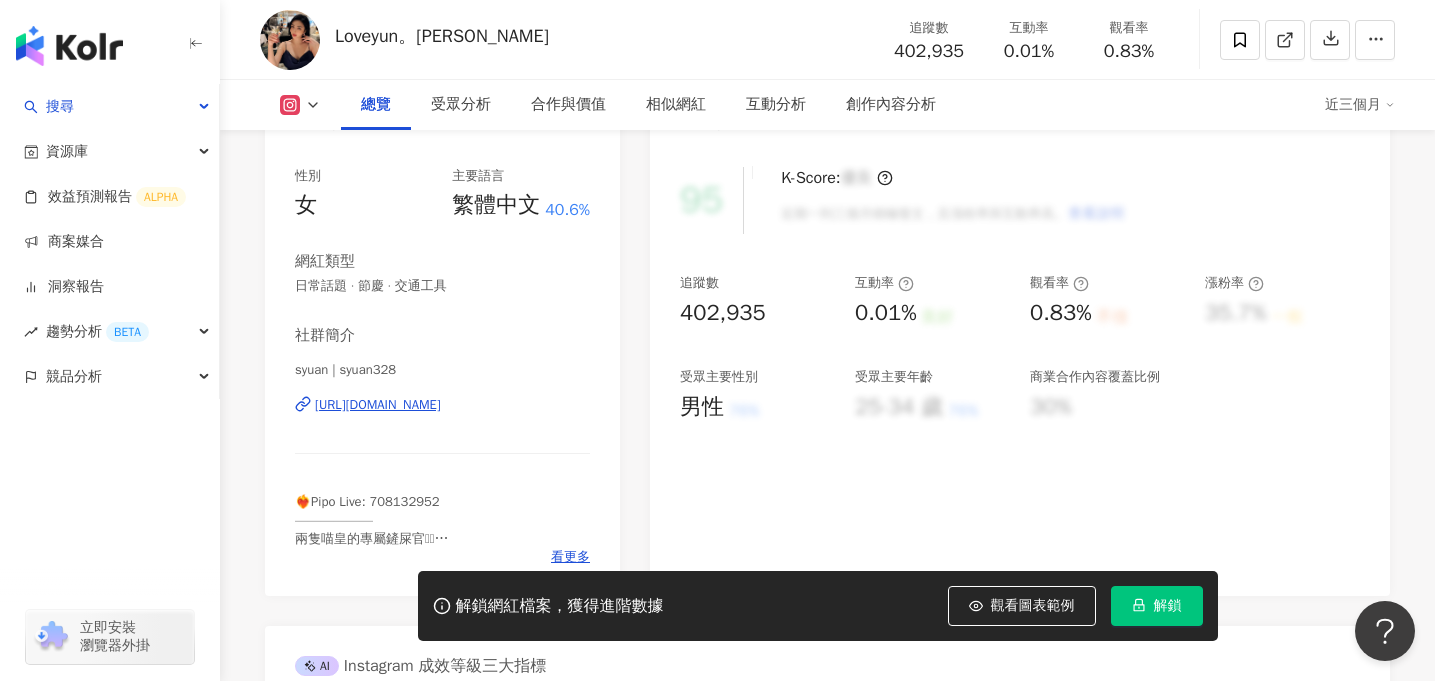 scroll, scrollTop: 0, scrollLeft: 0, axis: both 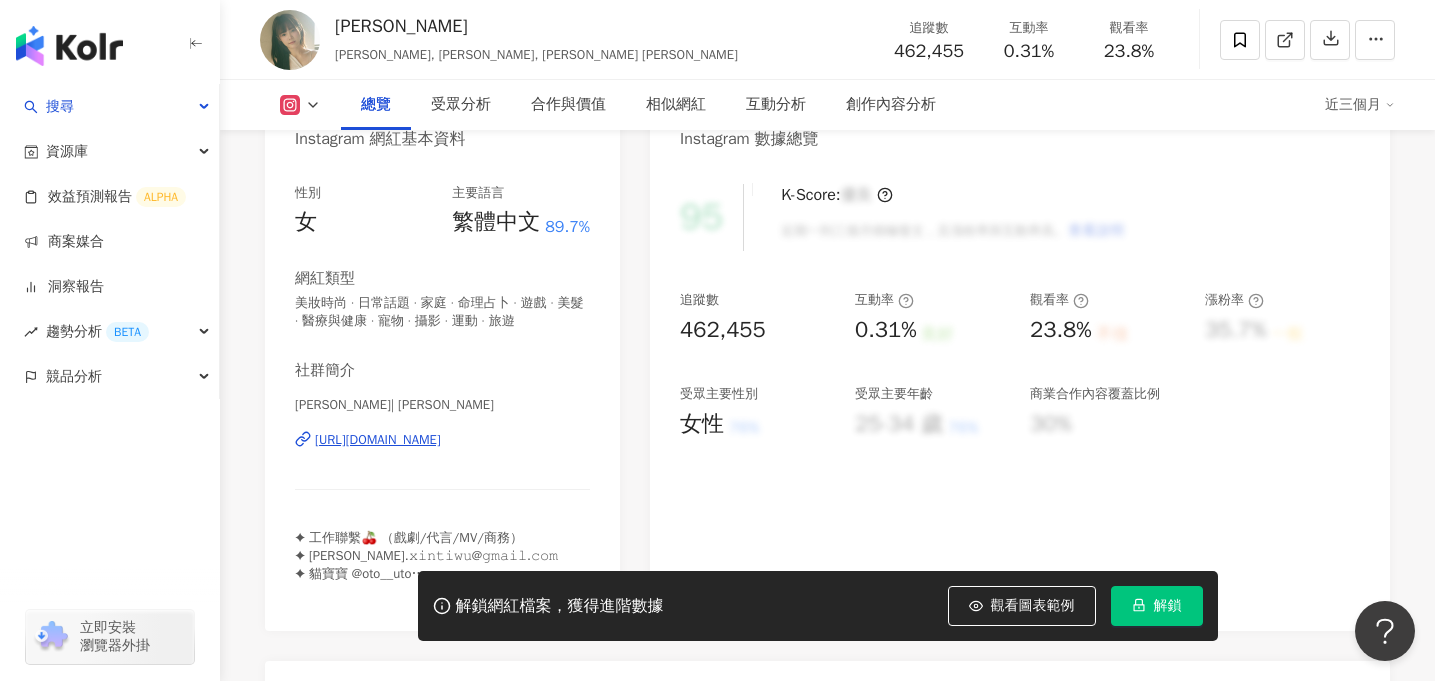 click on "https://www.instagram.com/esther_xinti/" at bounding box center (378, 440) 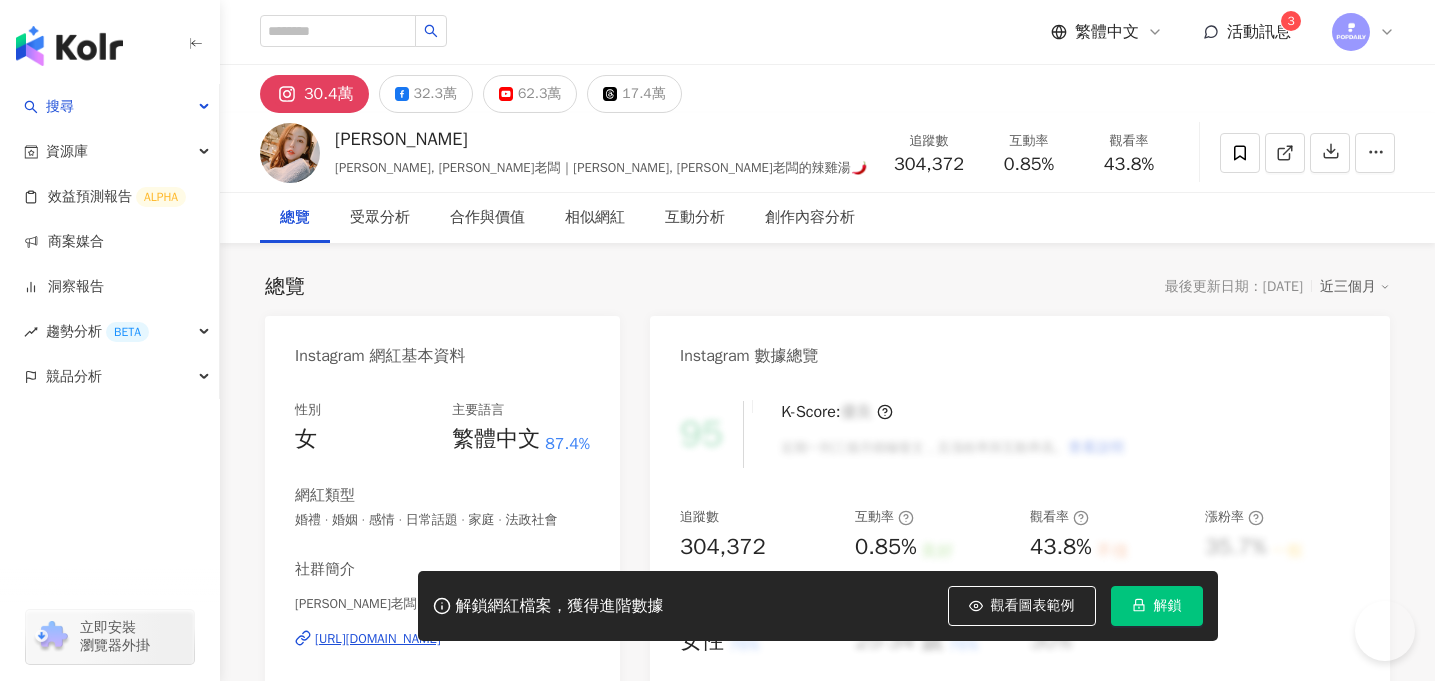 scroll, scrollTop: 0, scrollLeft: 0, axis: both 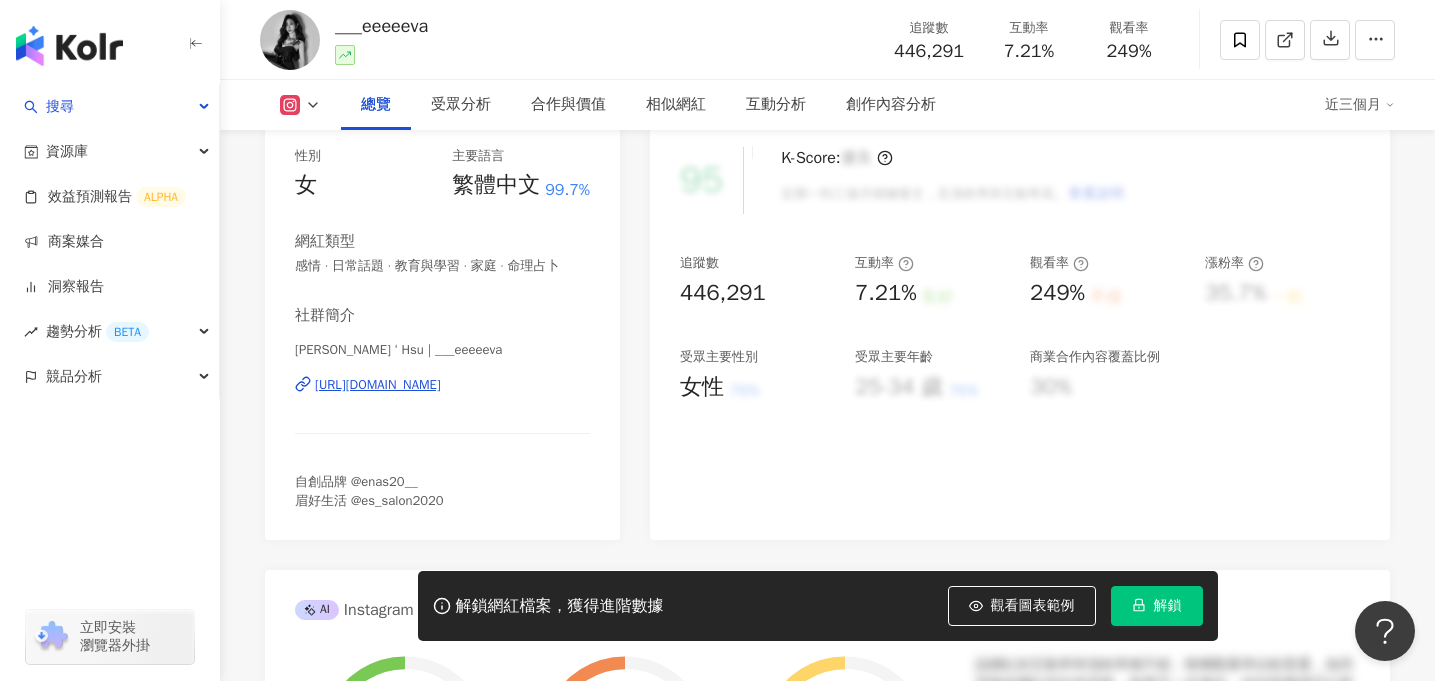 click on "https://www.instagram.com/___eeeeeva/" at bounding box center [378, 385] 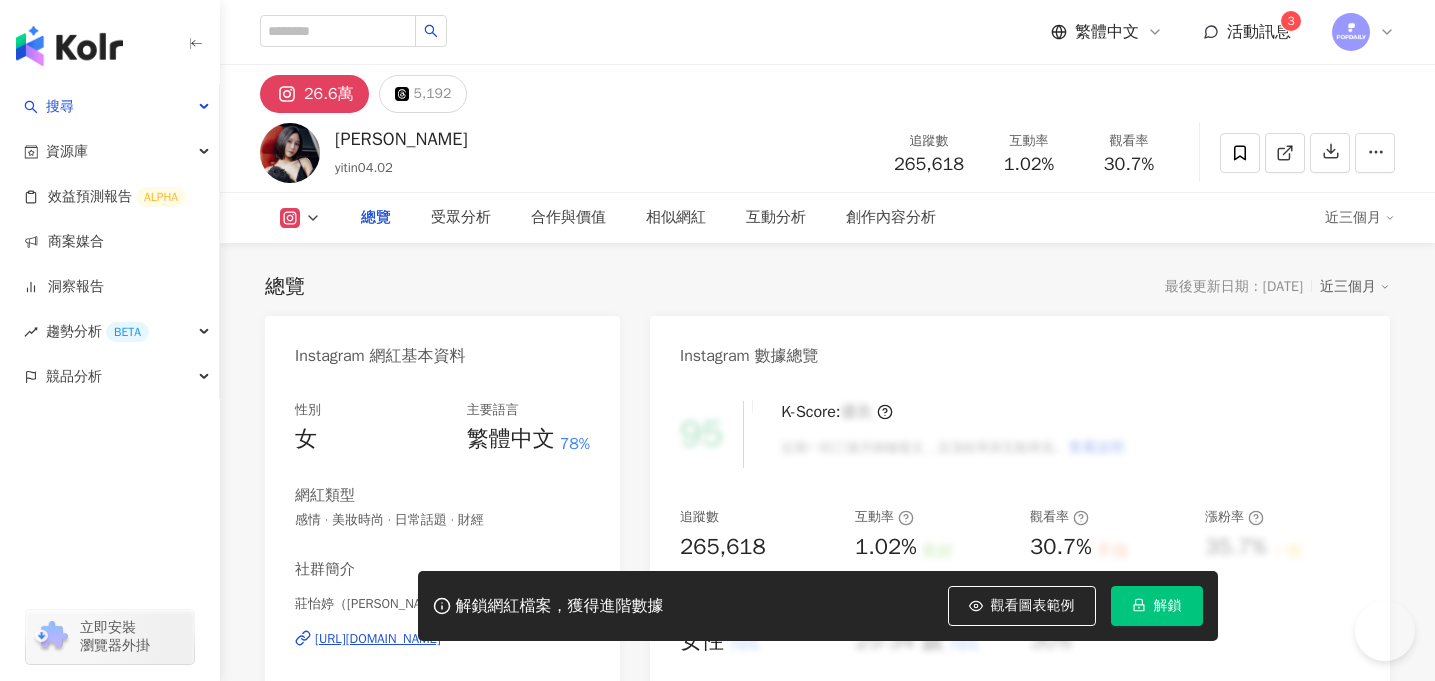 scroll, scrollTop: 0, scrollLeft: 0, axis: both 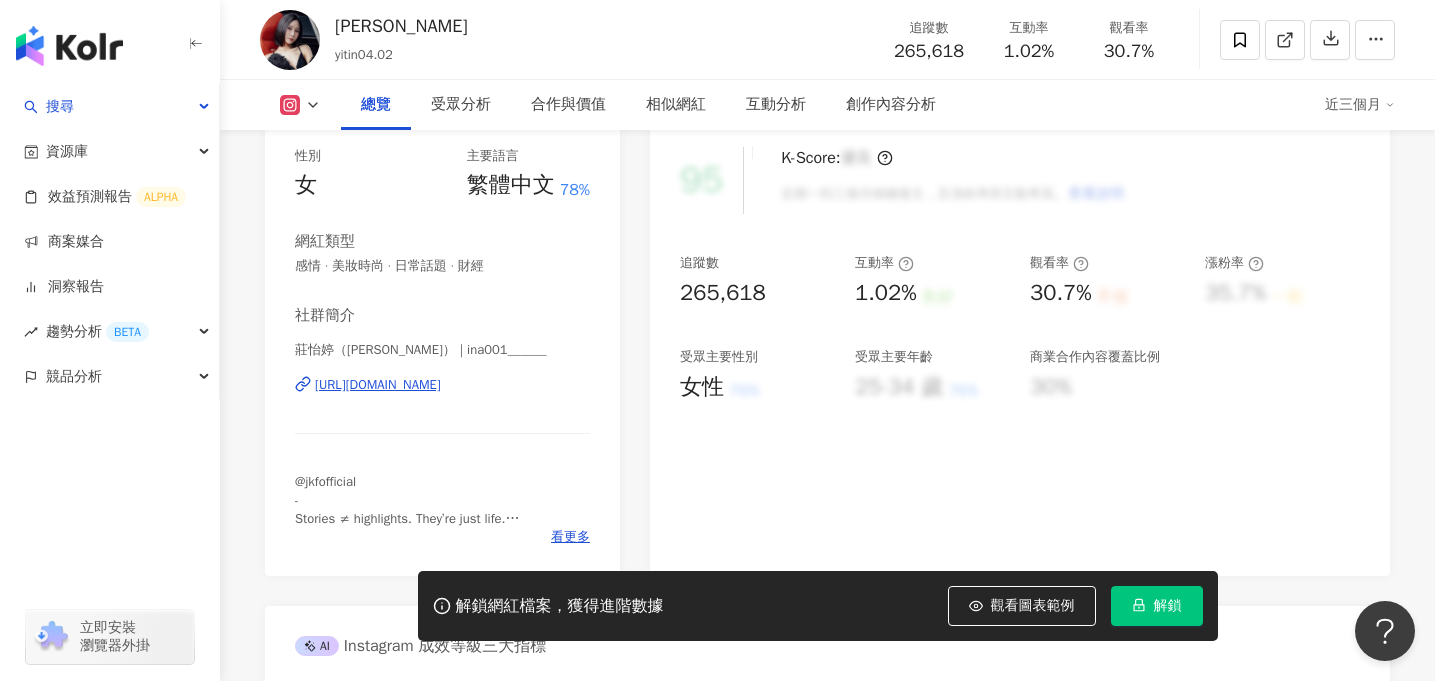 click on "https://www.instagram.com/ina001______/" at bounding box center (378, 385) 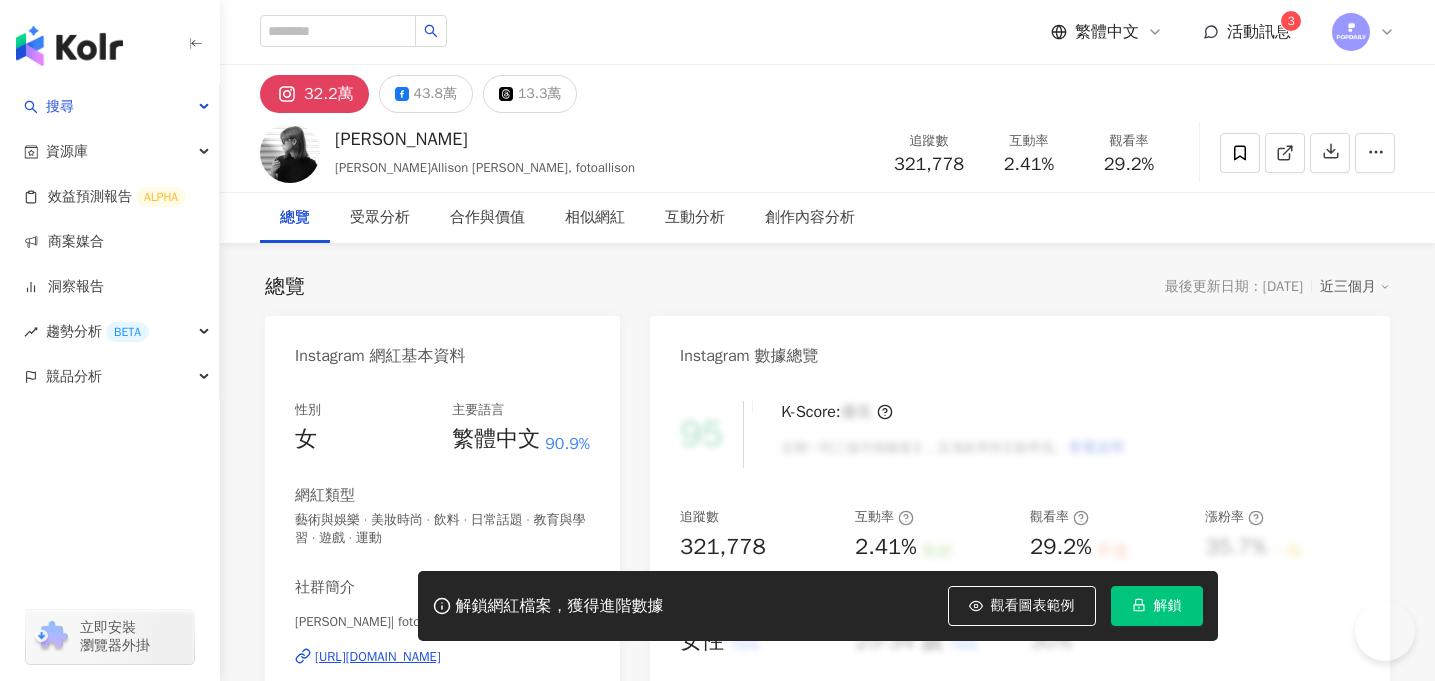 scroll, scrollTop: 0, scrollLeft: 0, axis: both 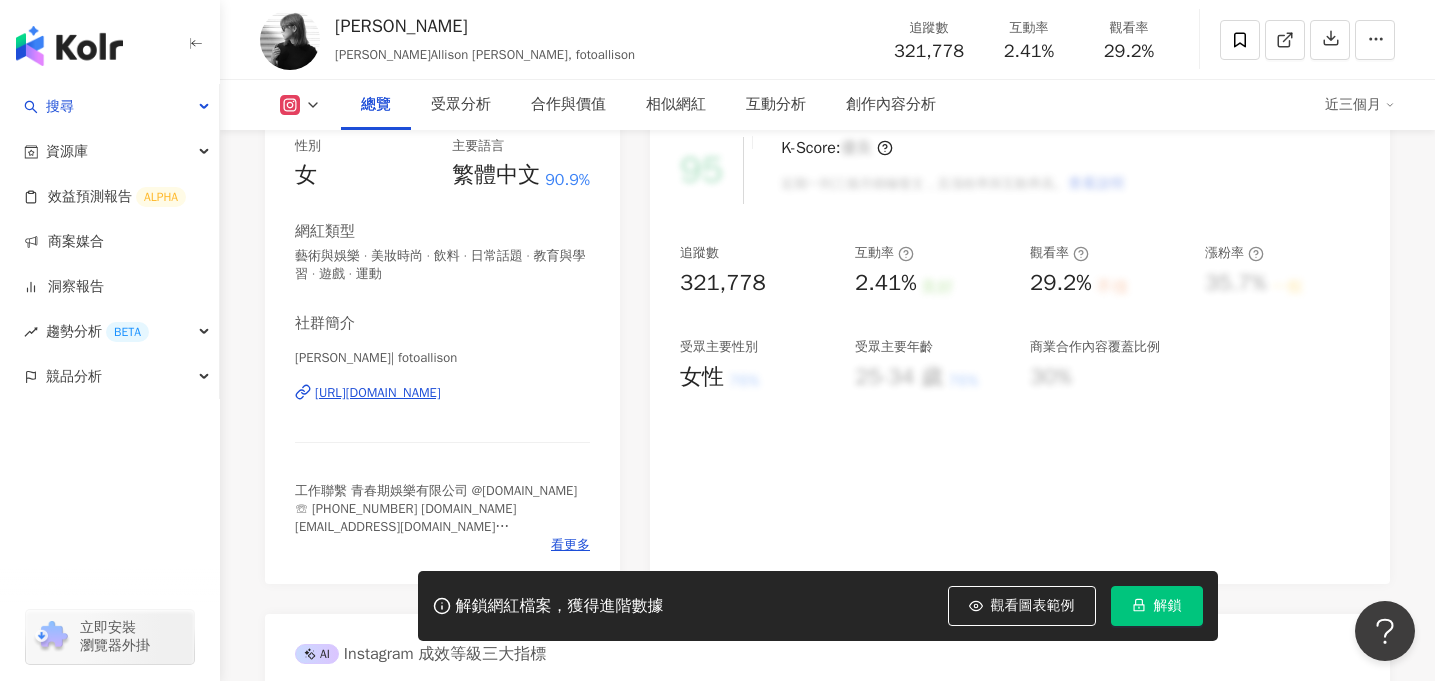 click on "https://www.instagram.com/fotoallison/" at bounding box center (378, 393) 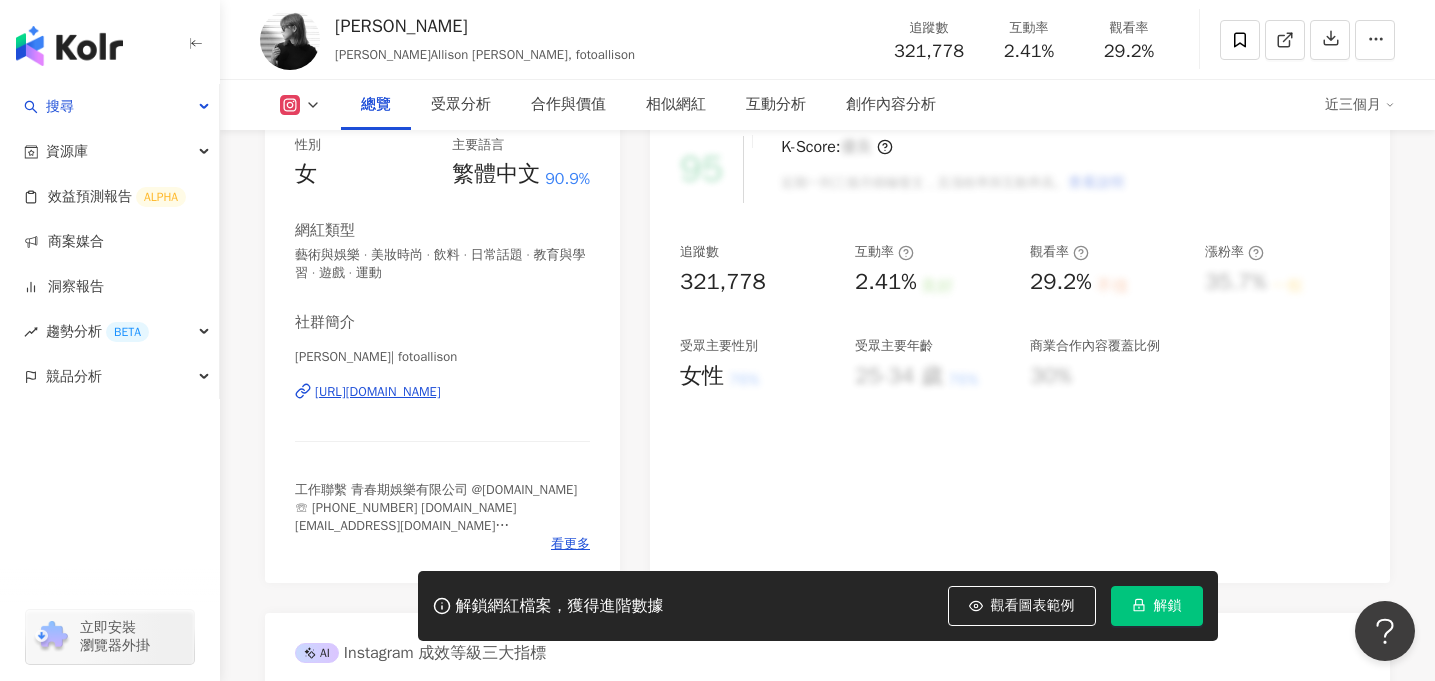 scroll, scrollTop: 517, scrollLeft: 0, axis: vertical 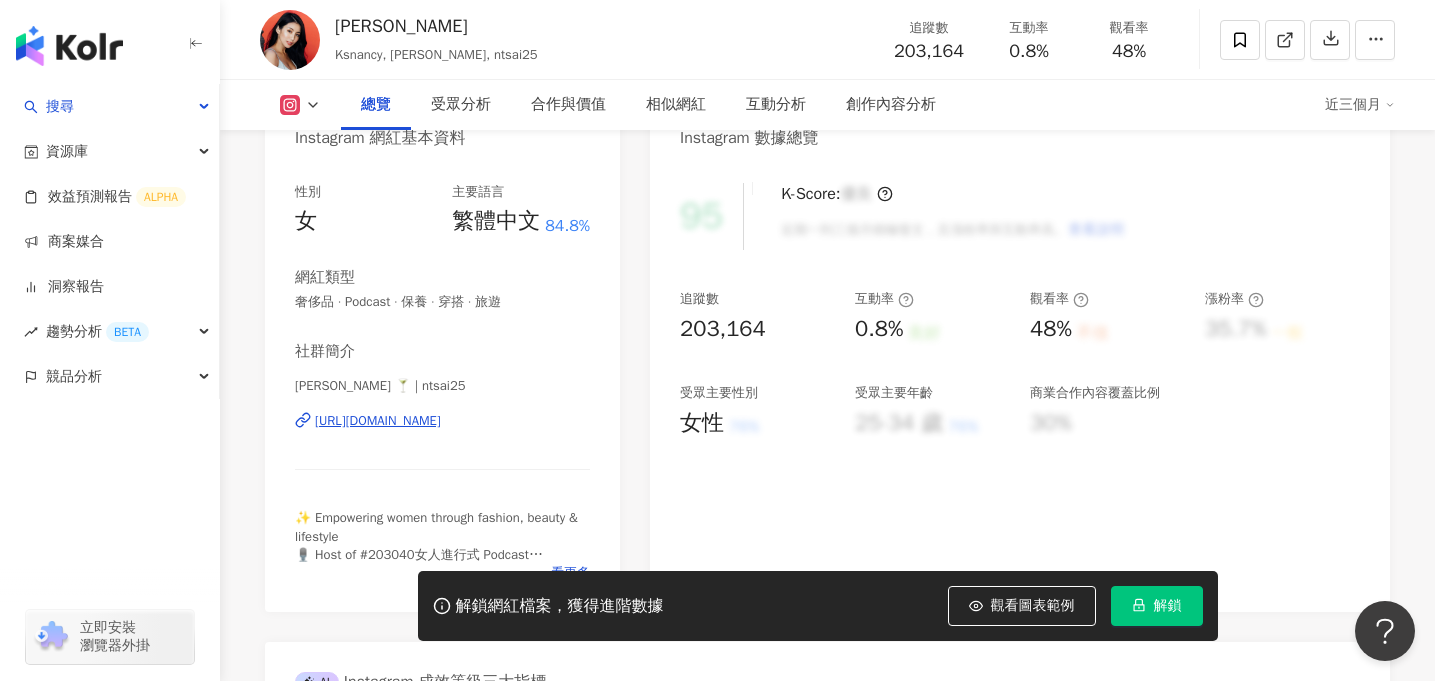 click on "[URL][DOMAIN_NAME]" at bounding box center [378, 421] 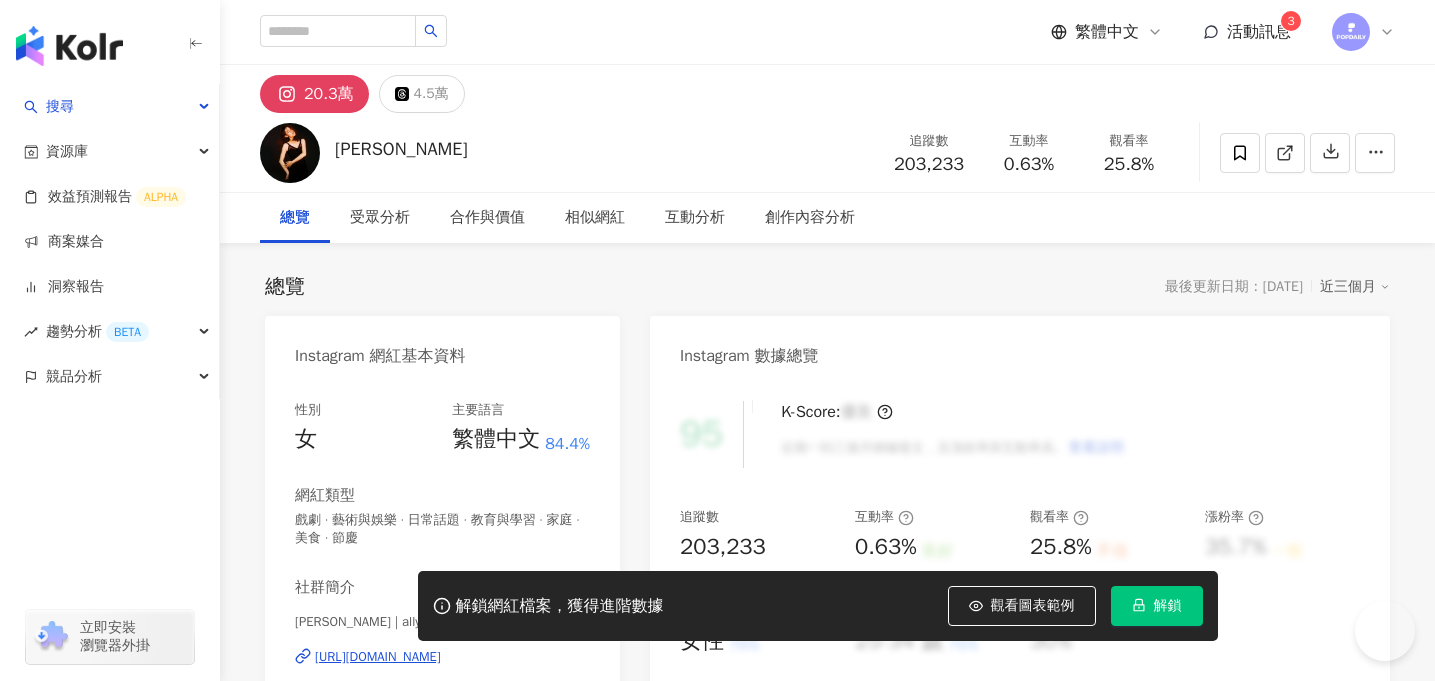 scroll, scrollTop: 0, scrollLeft: 0, axis: both 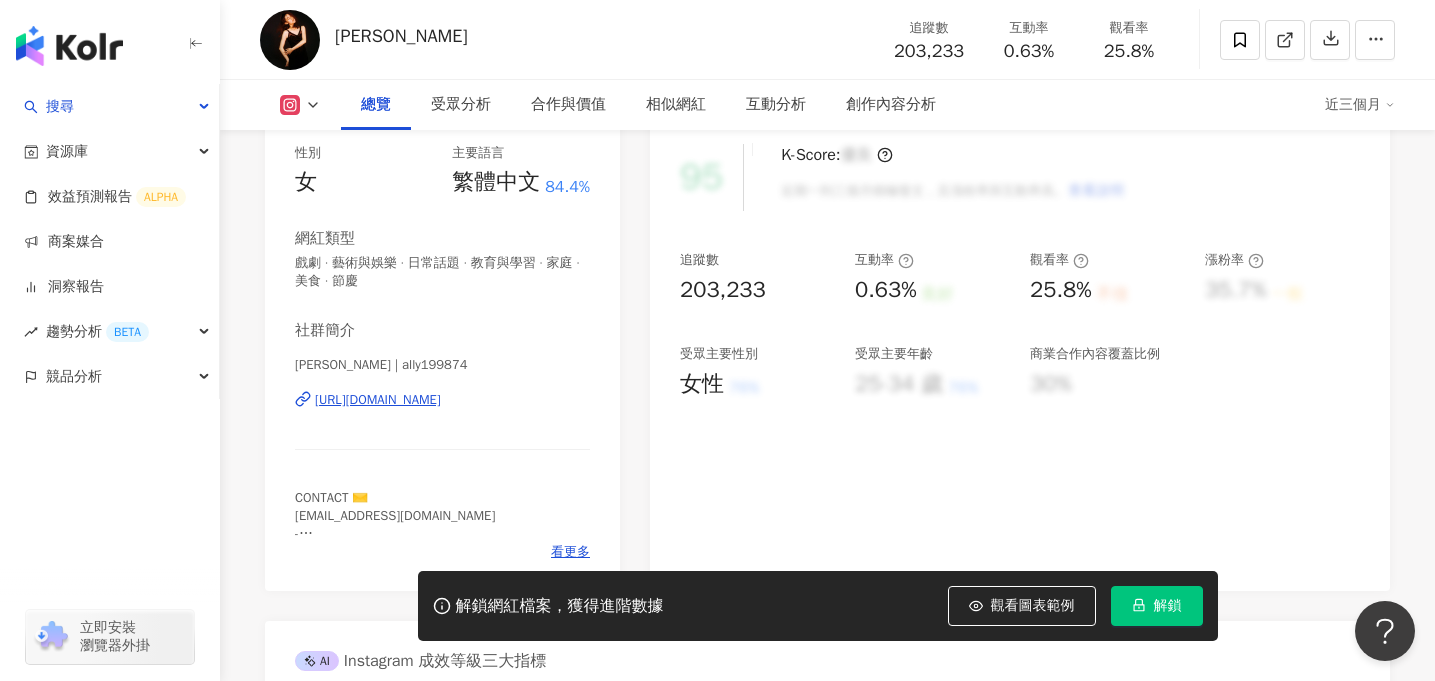 click on "https://www.instagram.com/ally199874/" at bounding box center [378, 400] 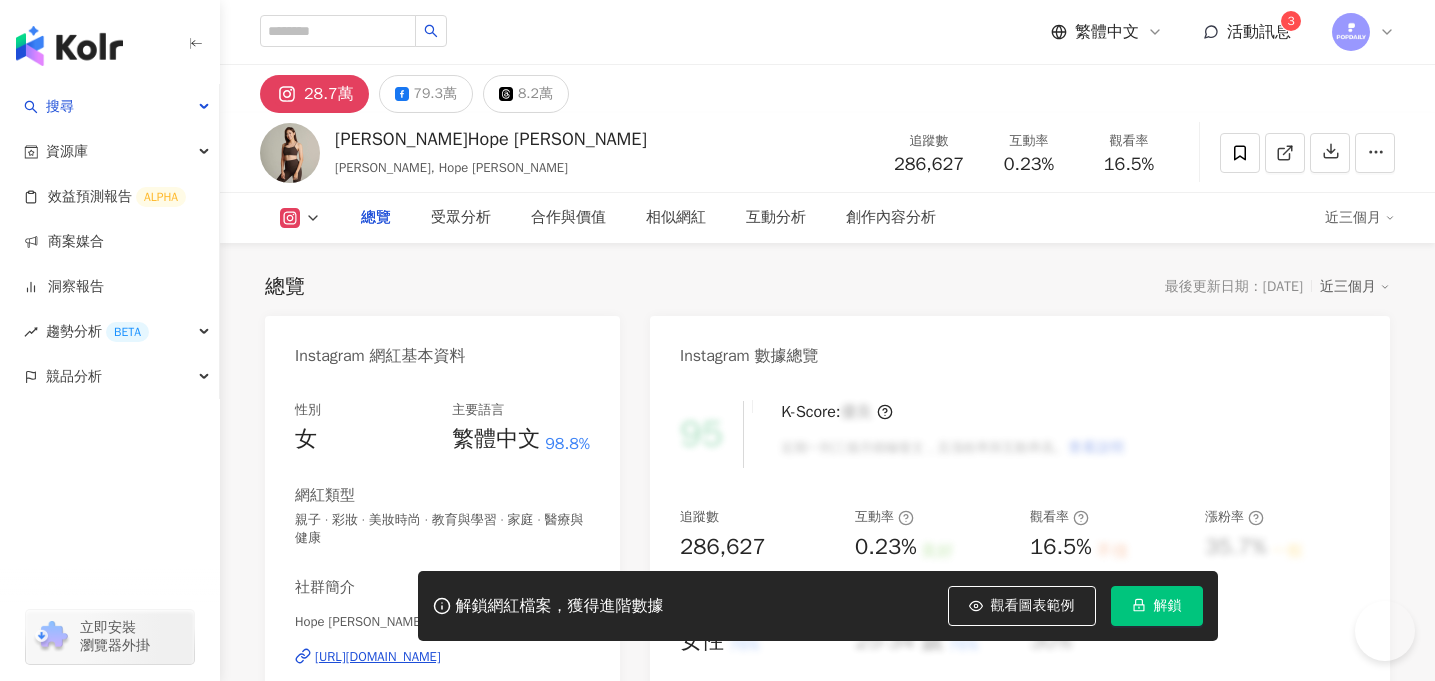 scroll, scrollTop: 0, scrollLeft: 0, axis: both 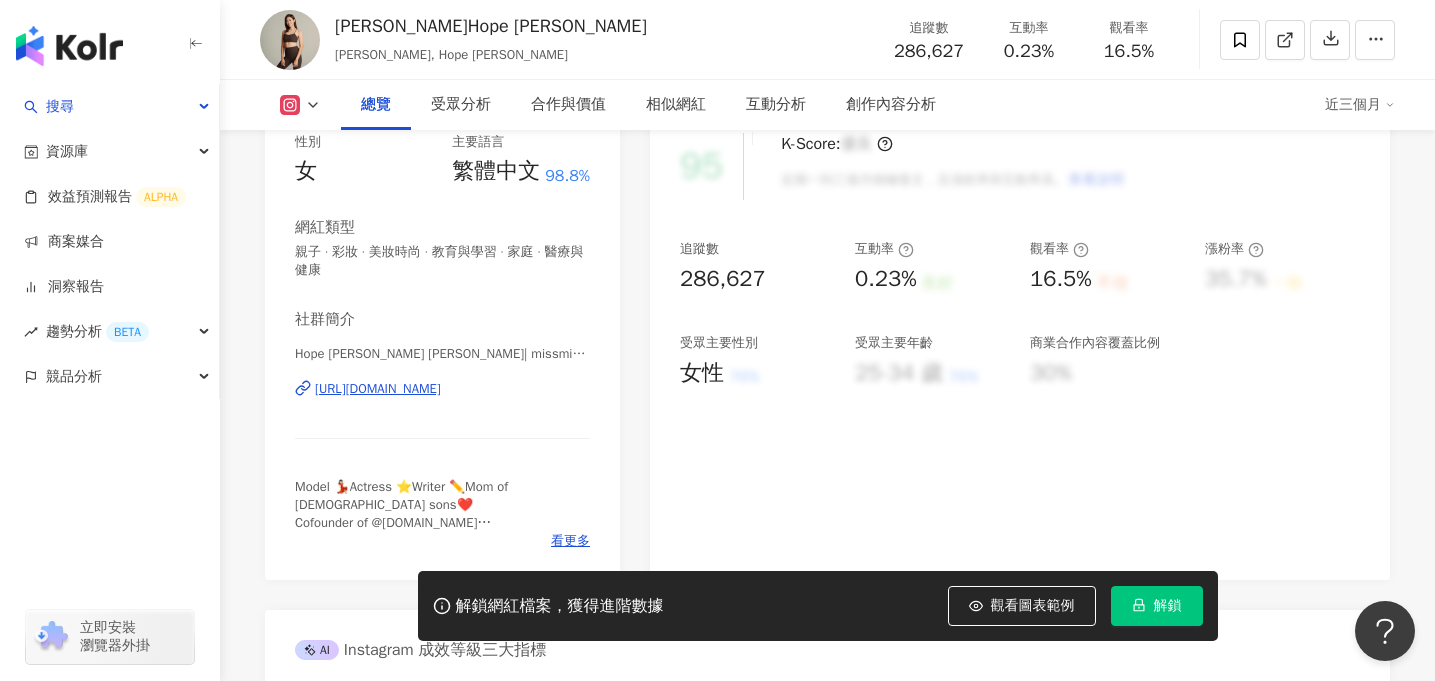 click on "https://www.instagram.com/missmisshope/" at bounding box center (378, 389) 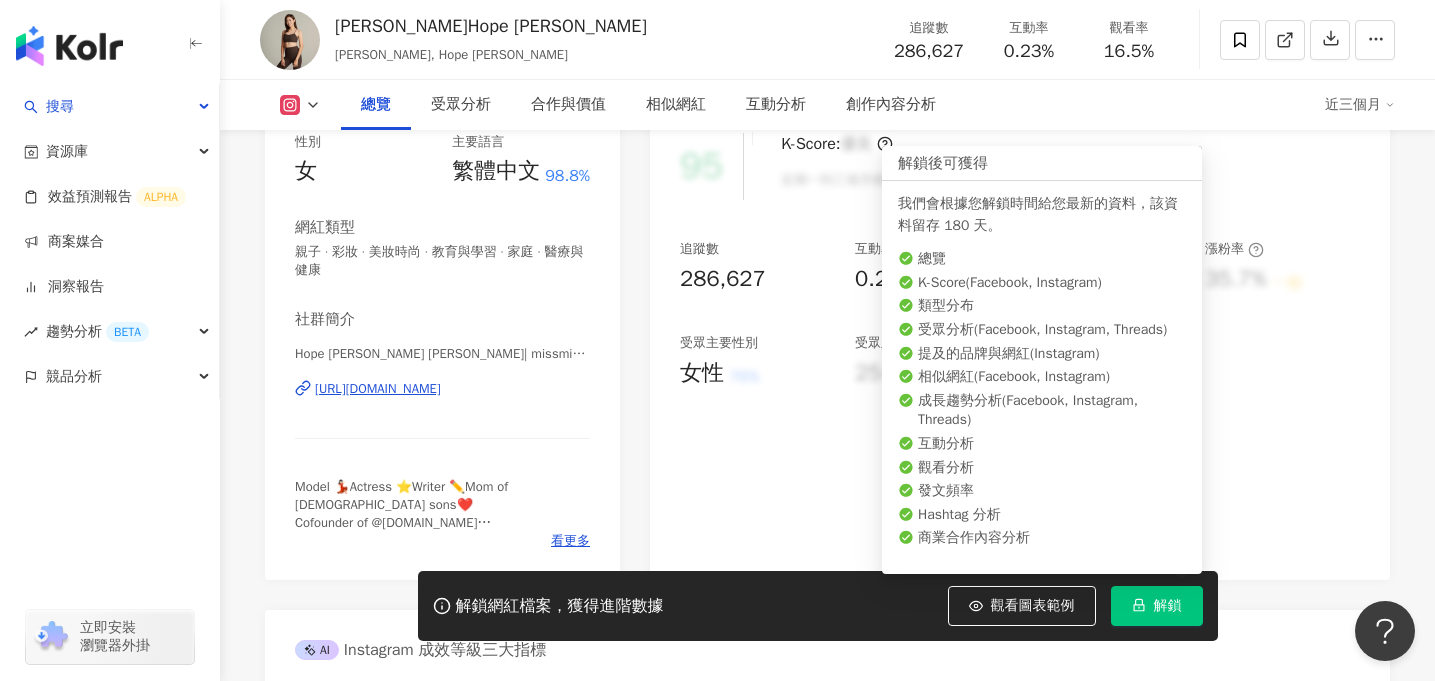 click on "解鎖" at bounding box center [1157, 606] 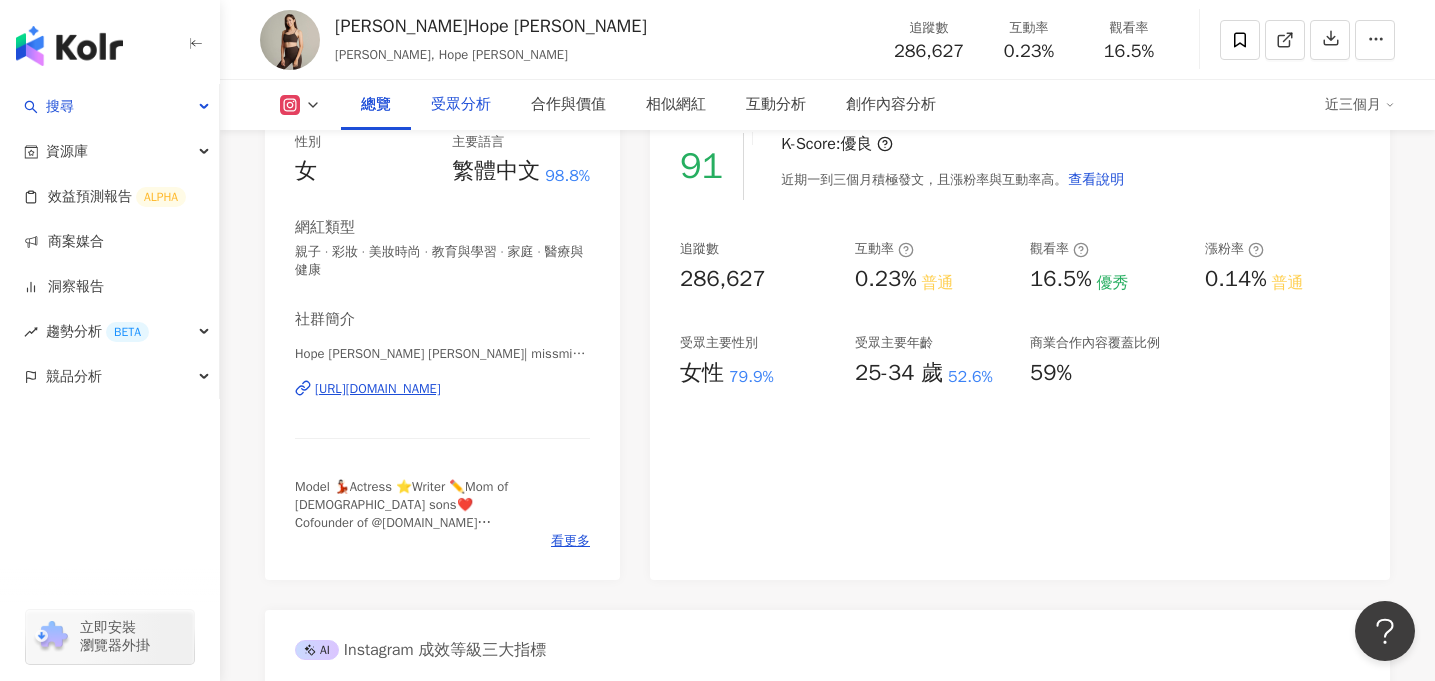 click on "受眾分析" at bounding box center [461, 105] 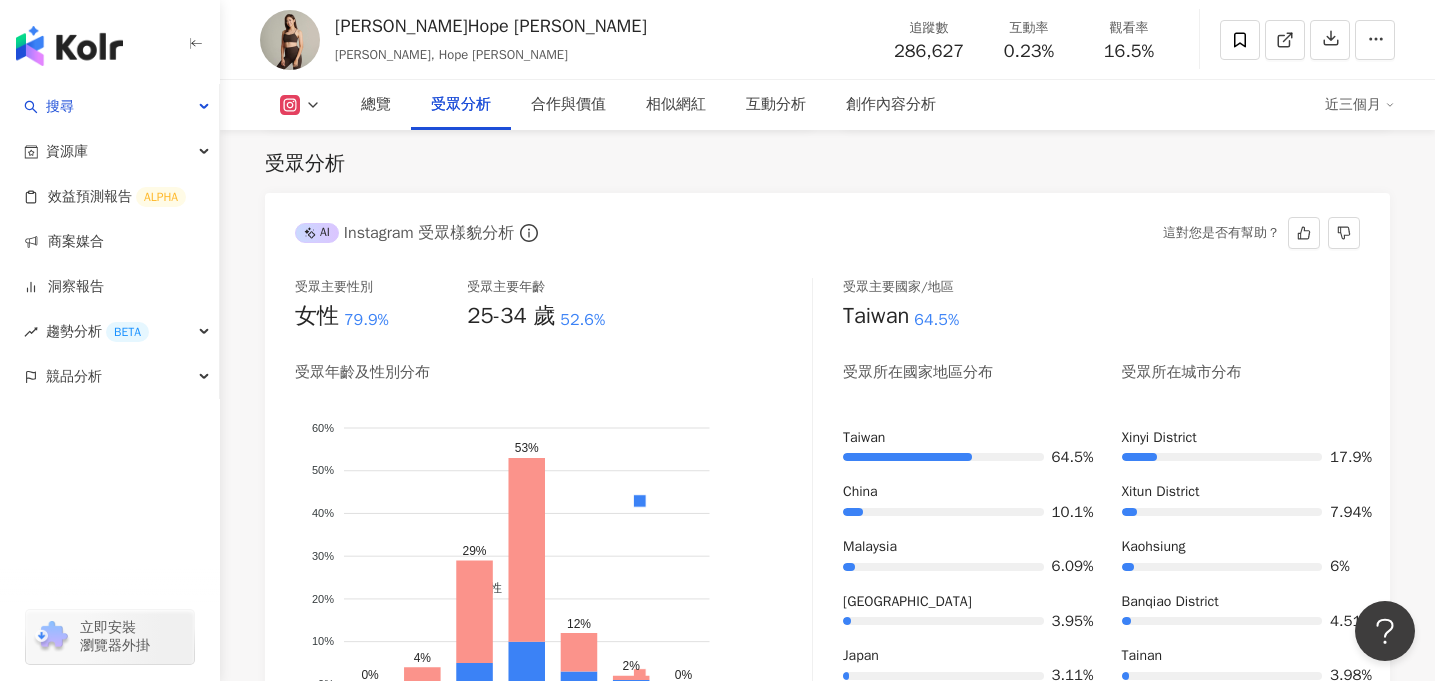 scroll, scrollTop: 1899, scrollLeft: 0, axis: vertical 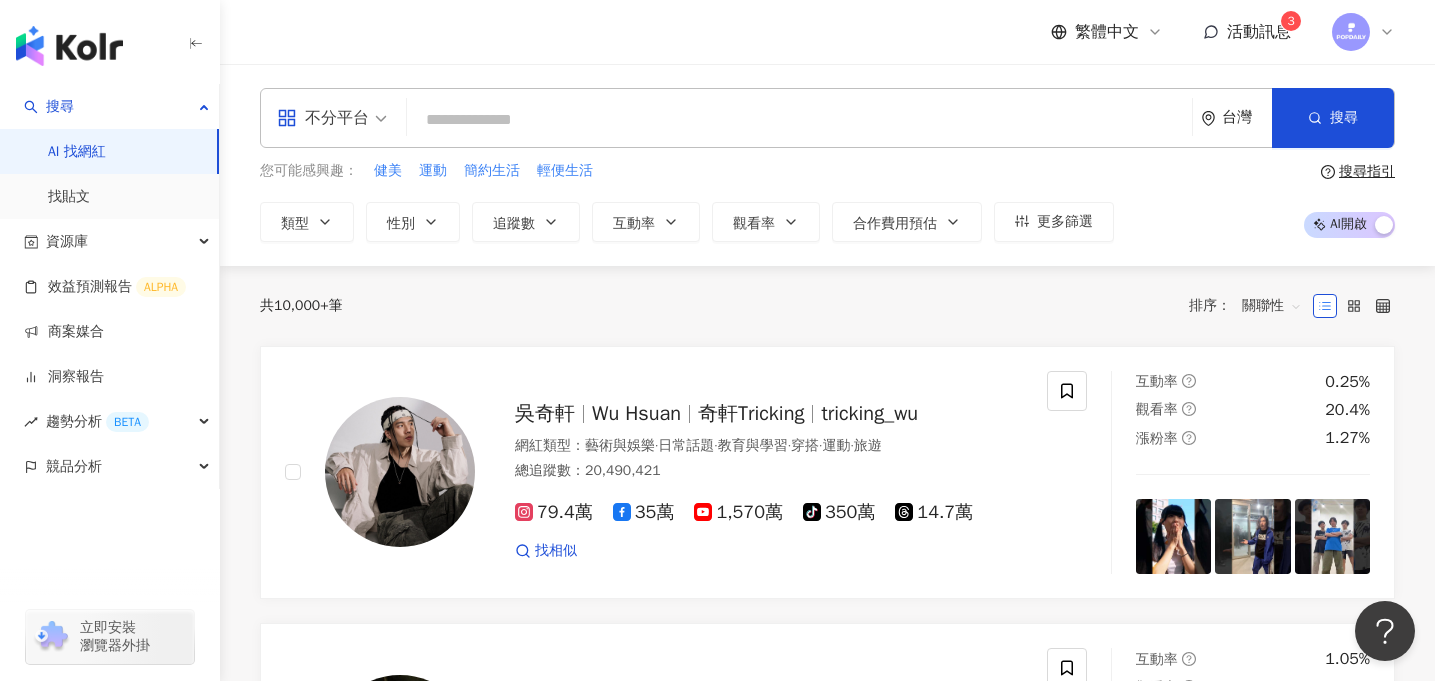 click at bounding box center [799, 120] 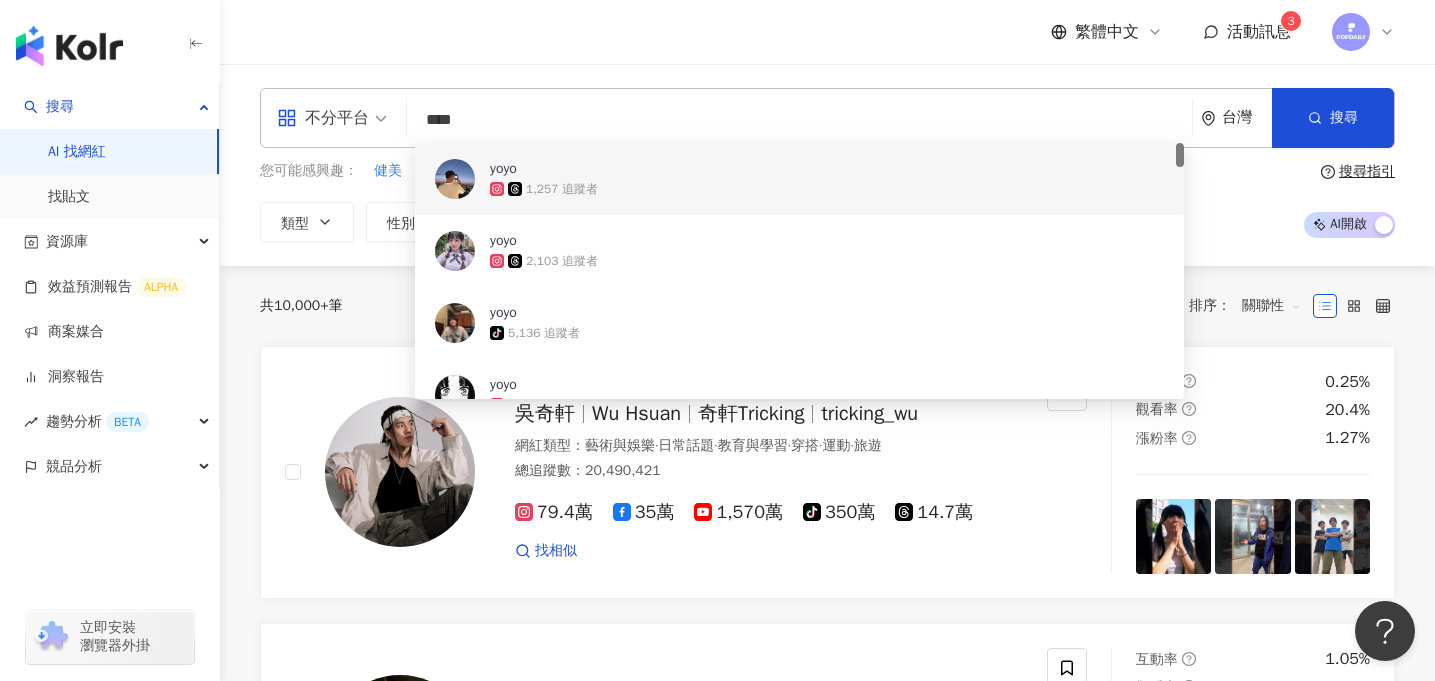 drag, startPoint x: 470, startPoint y: 119, endPoint x: 366, endPoint y: 111, distance: 104.307236 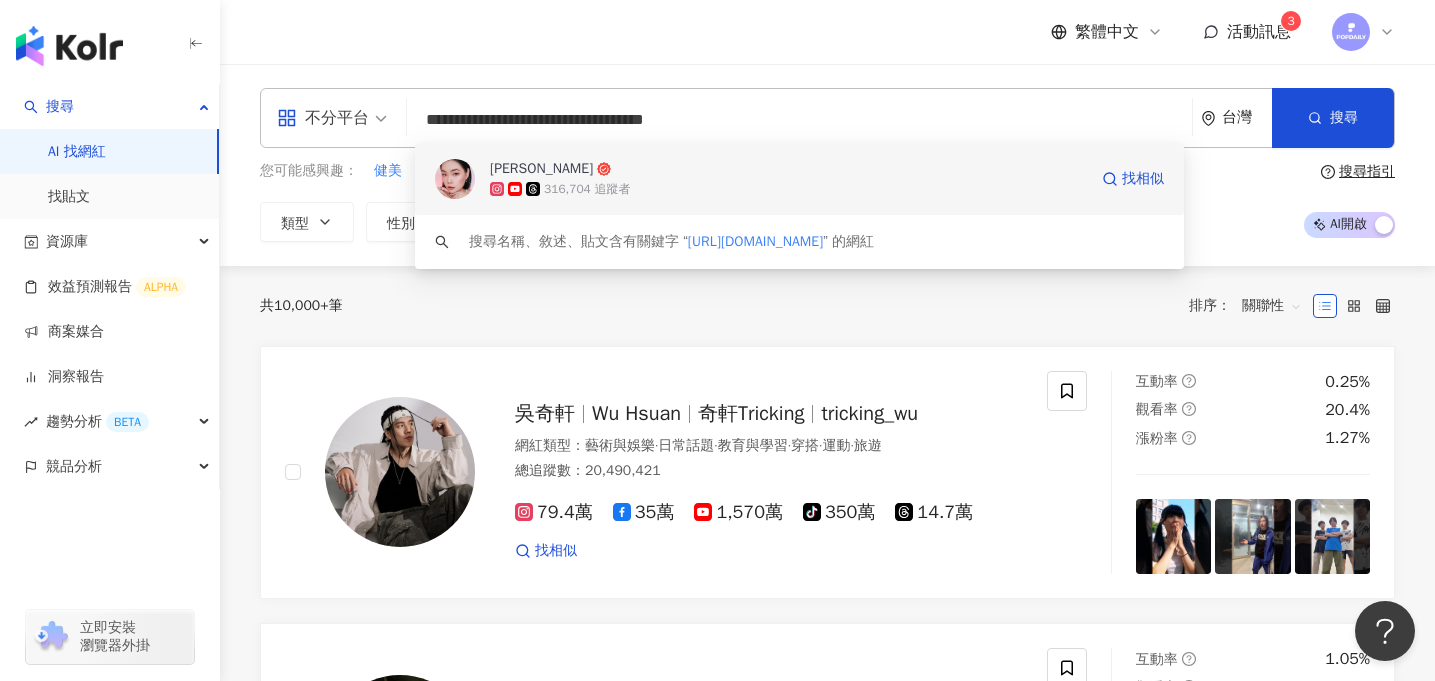 click on "[PERSON_NAME]" at bounding box center [788, 169] 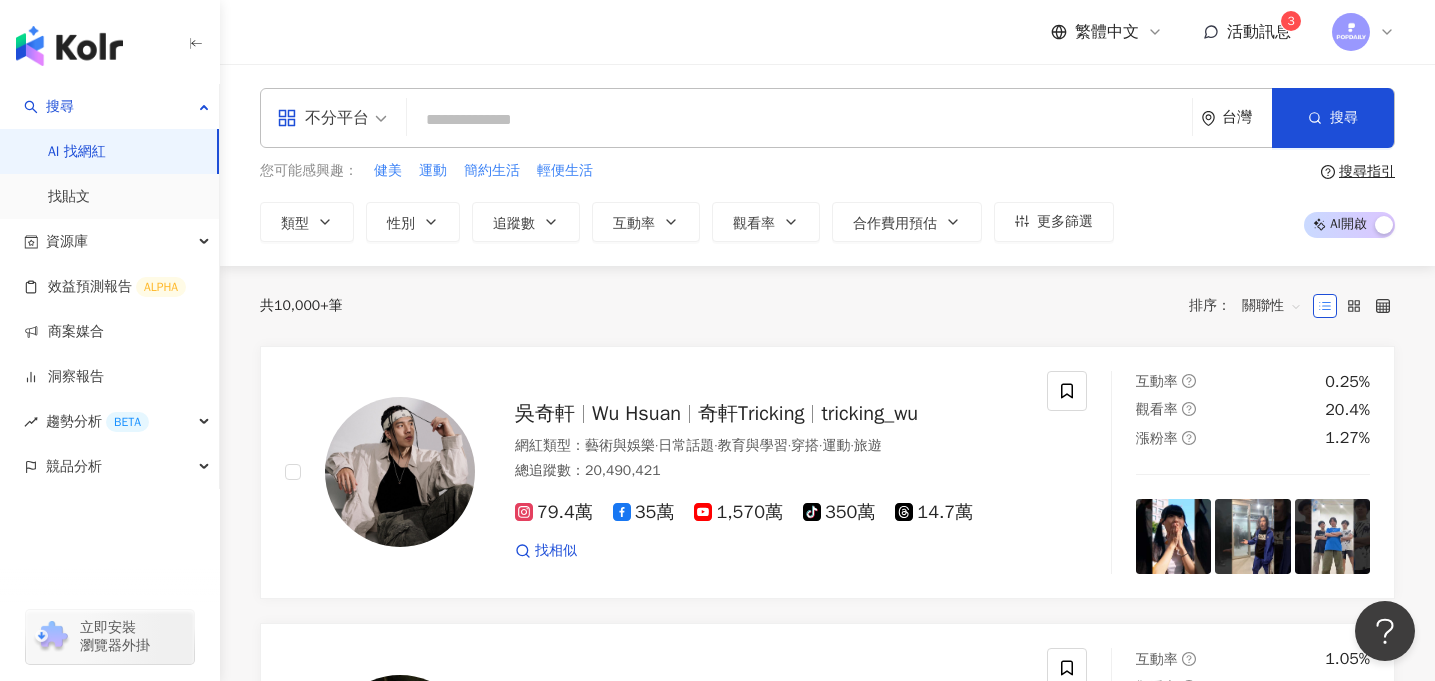 click at bounding box center [799, 120] 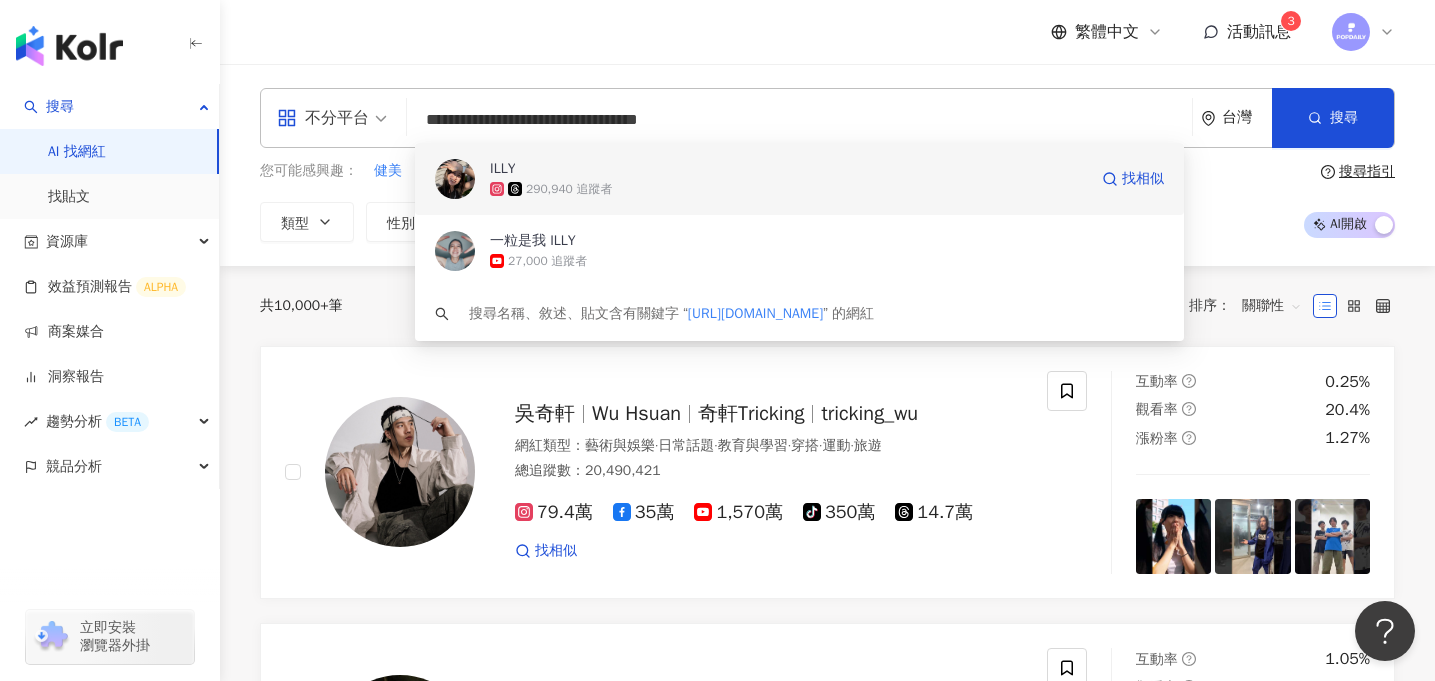 click on "ILLY 290,940   追蹤者 找相似" at bounding box center (799, 179) 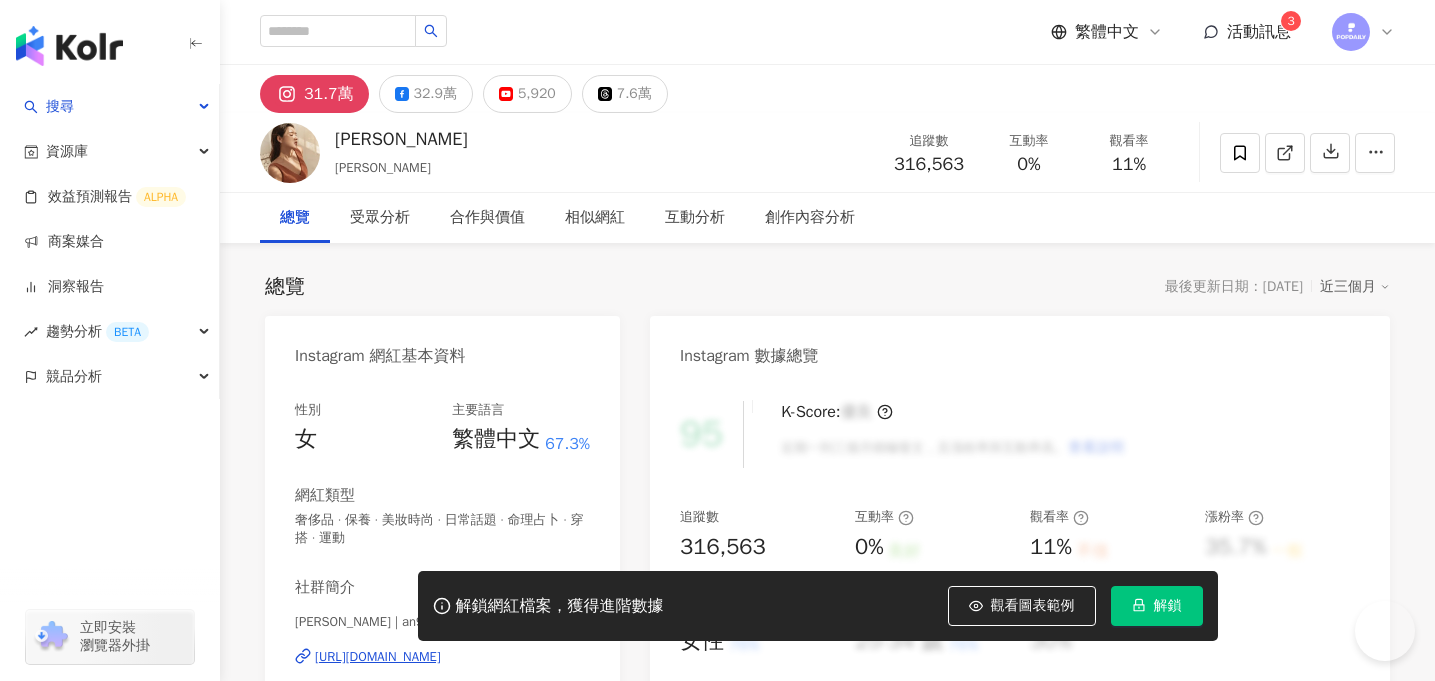 scroll, scrollTop: 0, scrollLeft: 0, axis: both 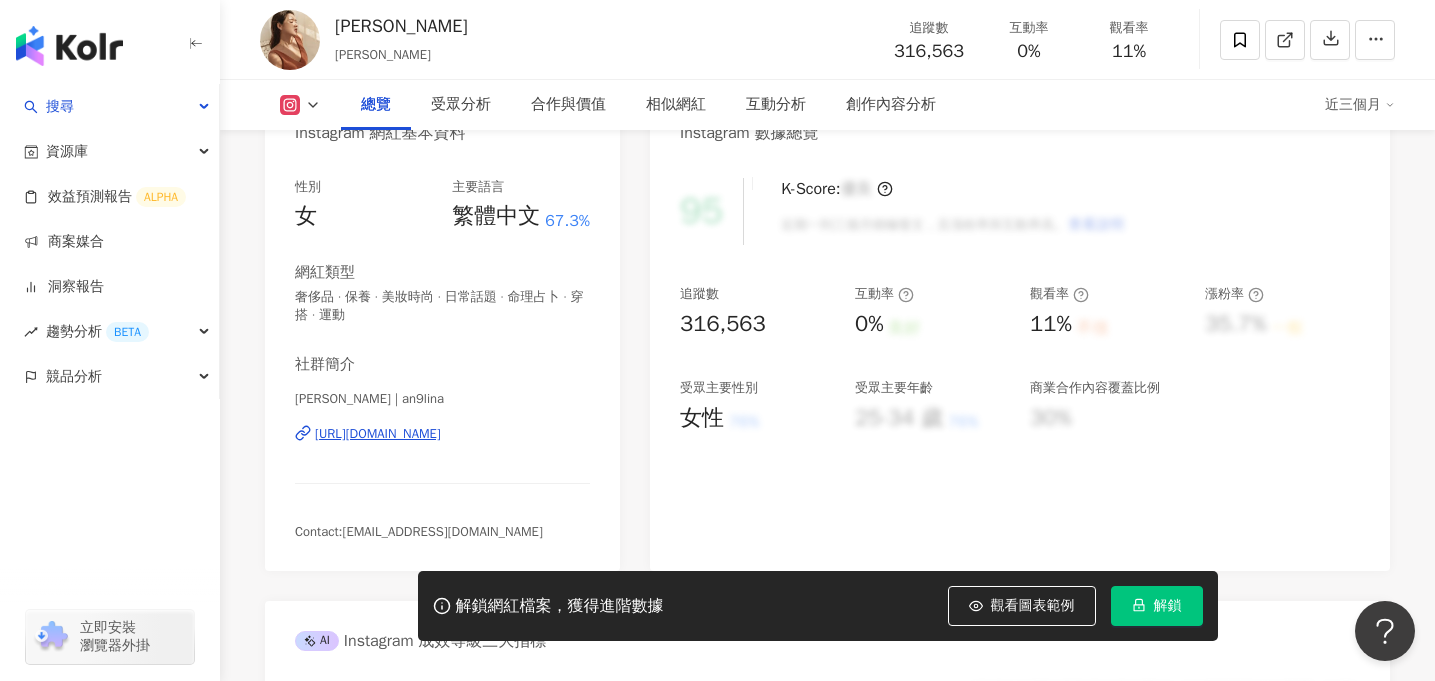 click on "Angelina | an9lina https://www.instagram.com/an9lina/" at bounding box center [442, 448] 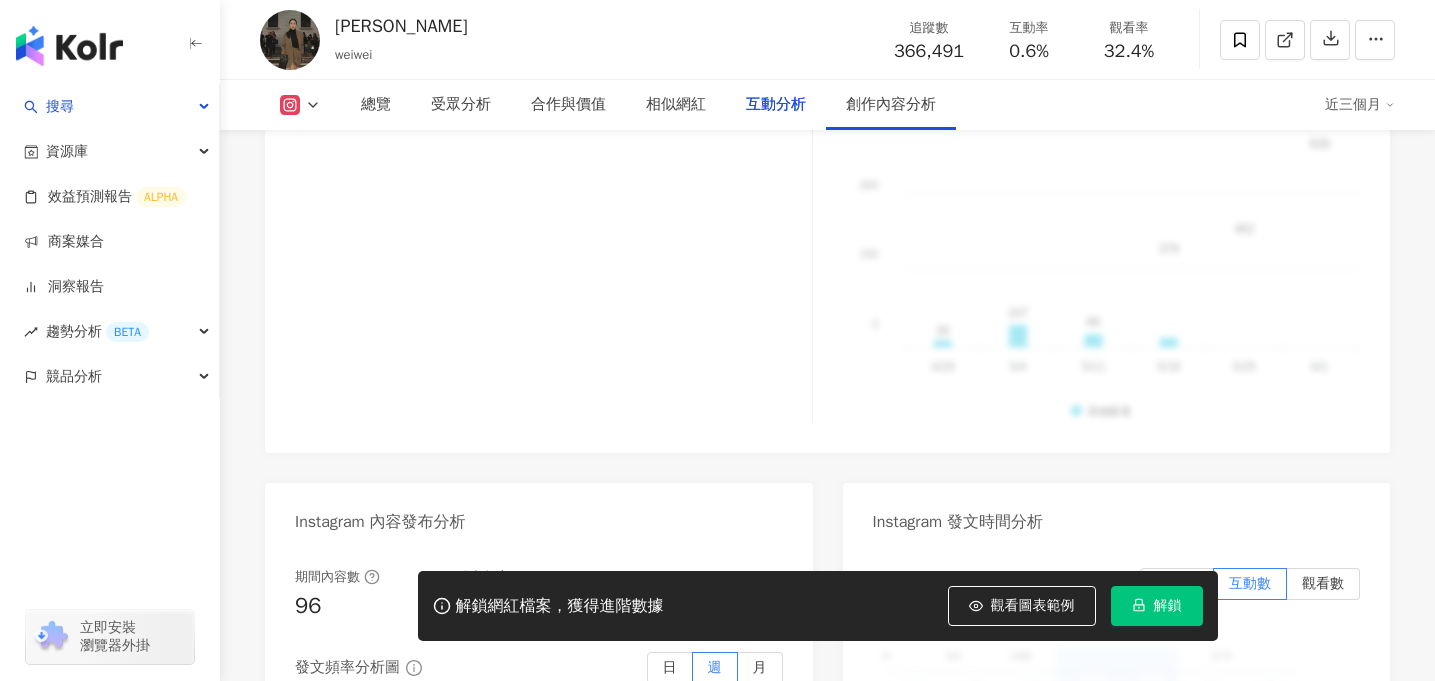 scroll, scrollTop: 4925, scrollLeft: 0, axis: vertical 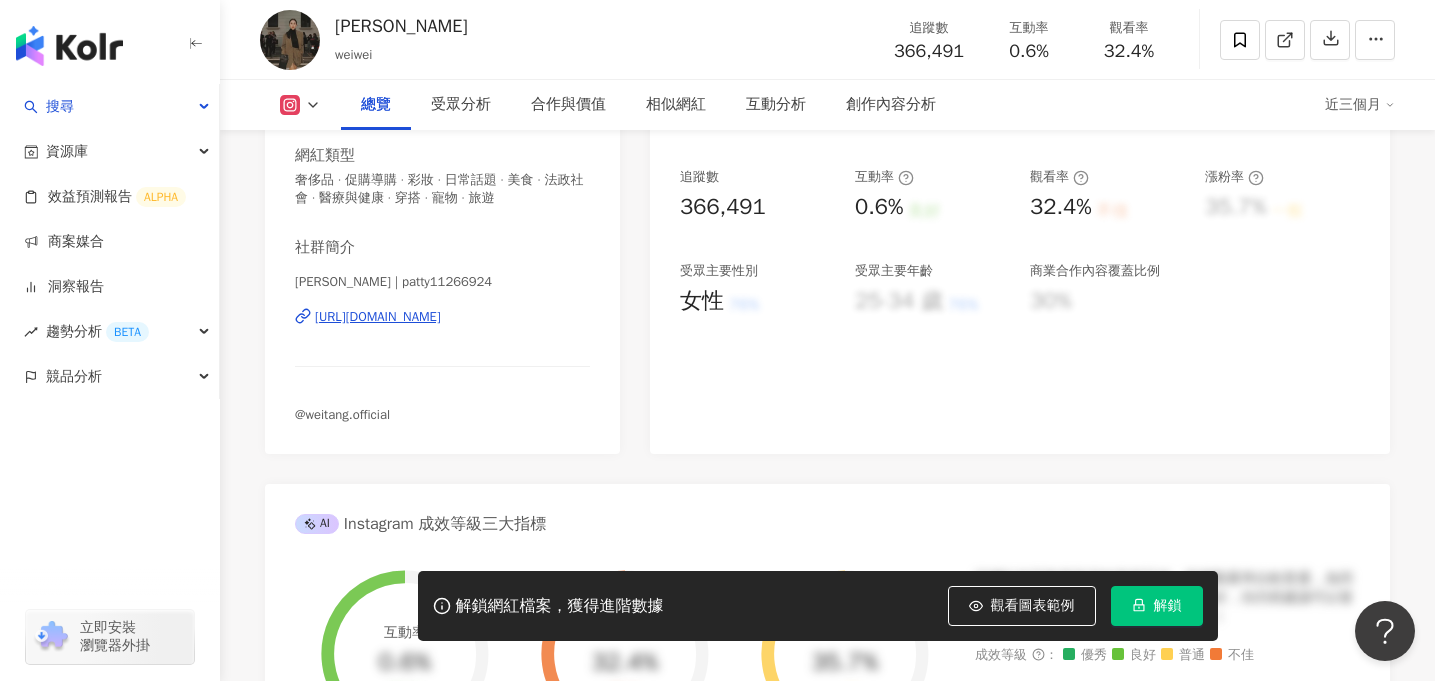 click on "[URL][DOMAIN_NAME]" at bounding box center [378, 317] 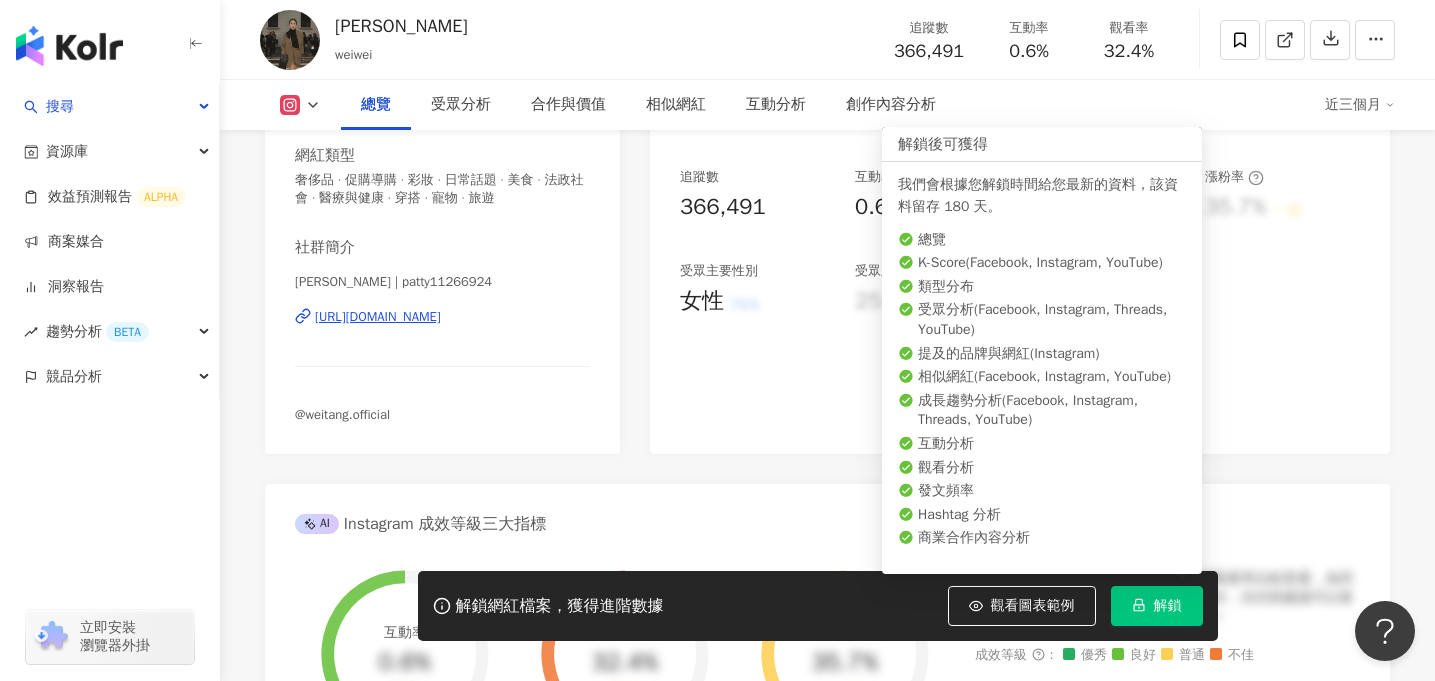 click on "解鎖" at bounding box center [1157, 606] 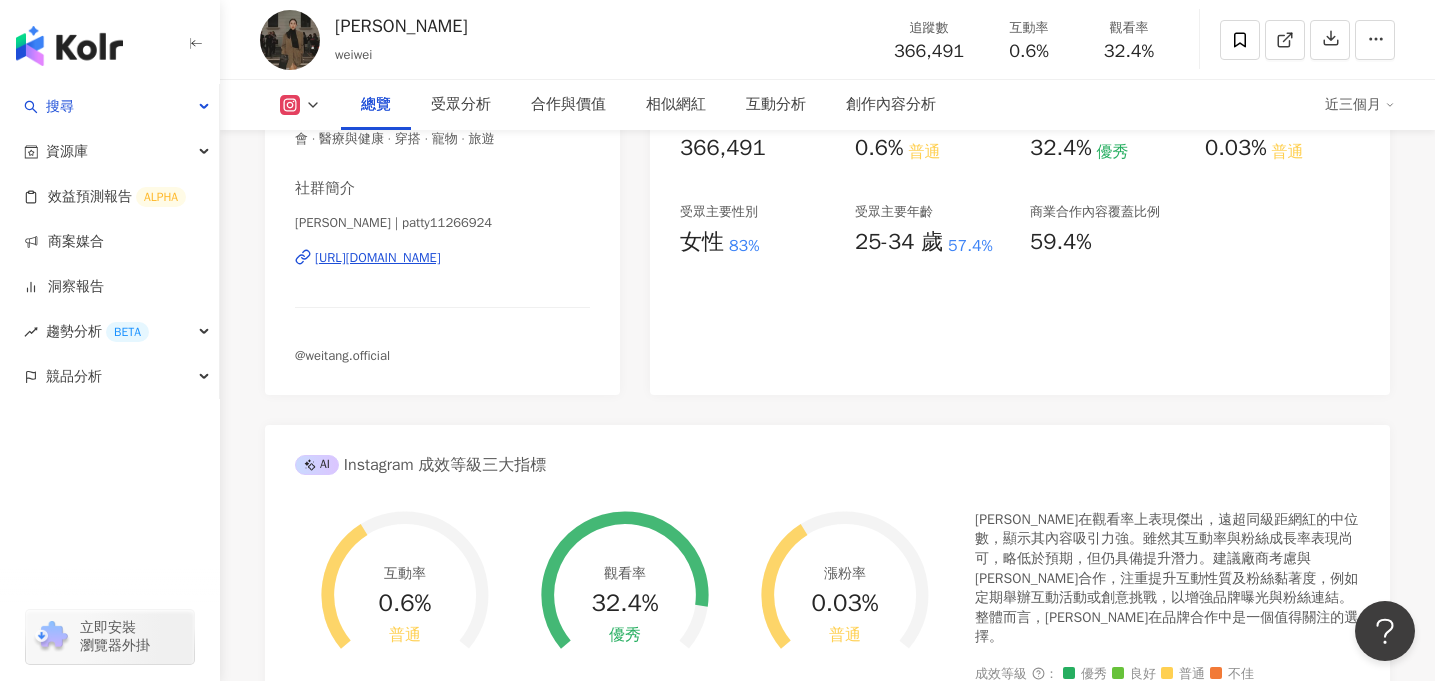 scroll, scrollTop: 329, scrollLeft: 0, axis: vertical 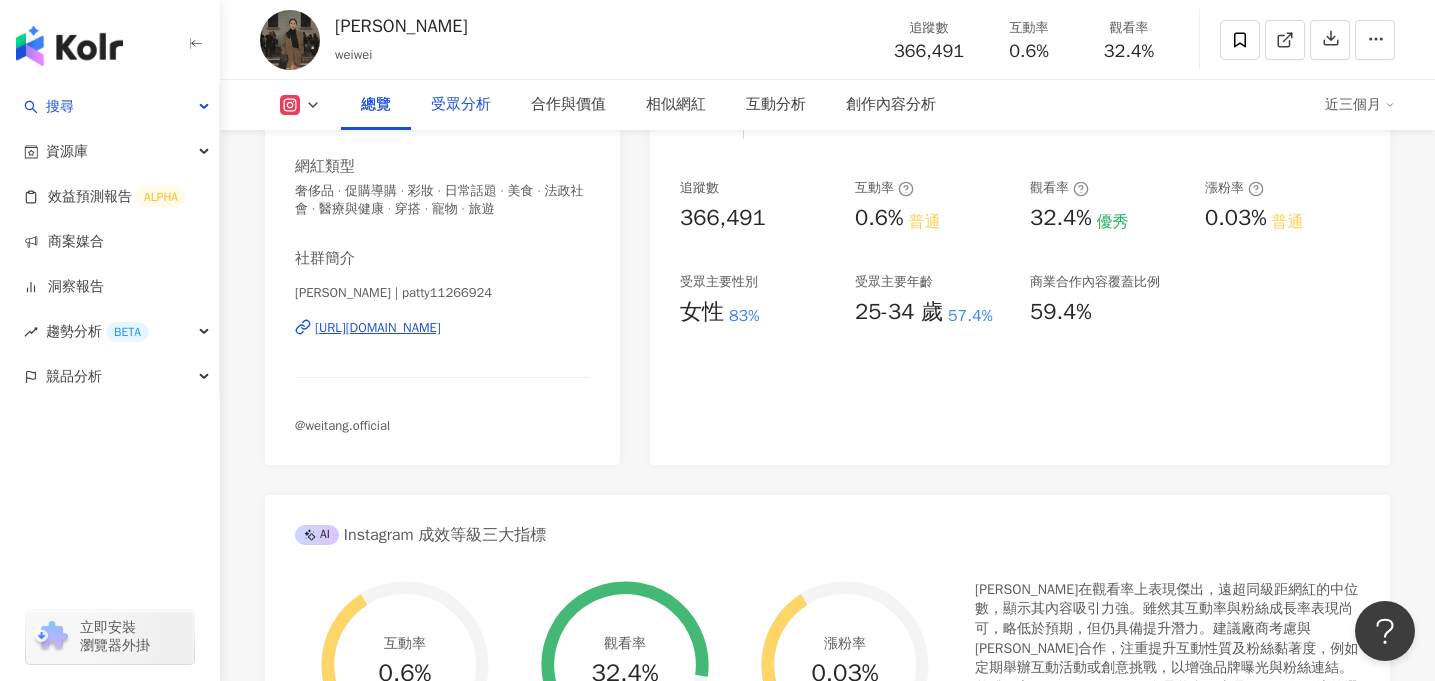 click on "受眾分析" at bounding box center (461, 105) 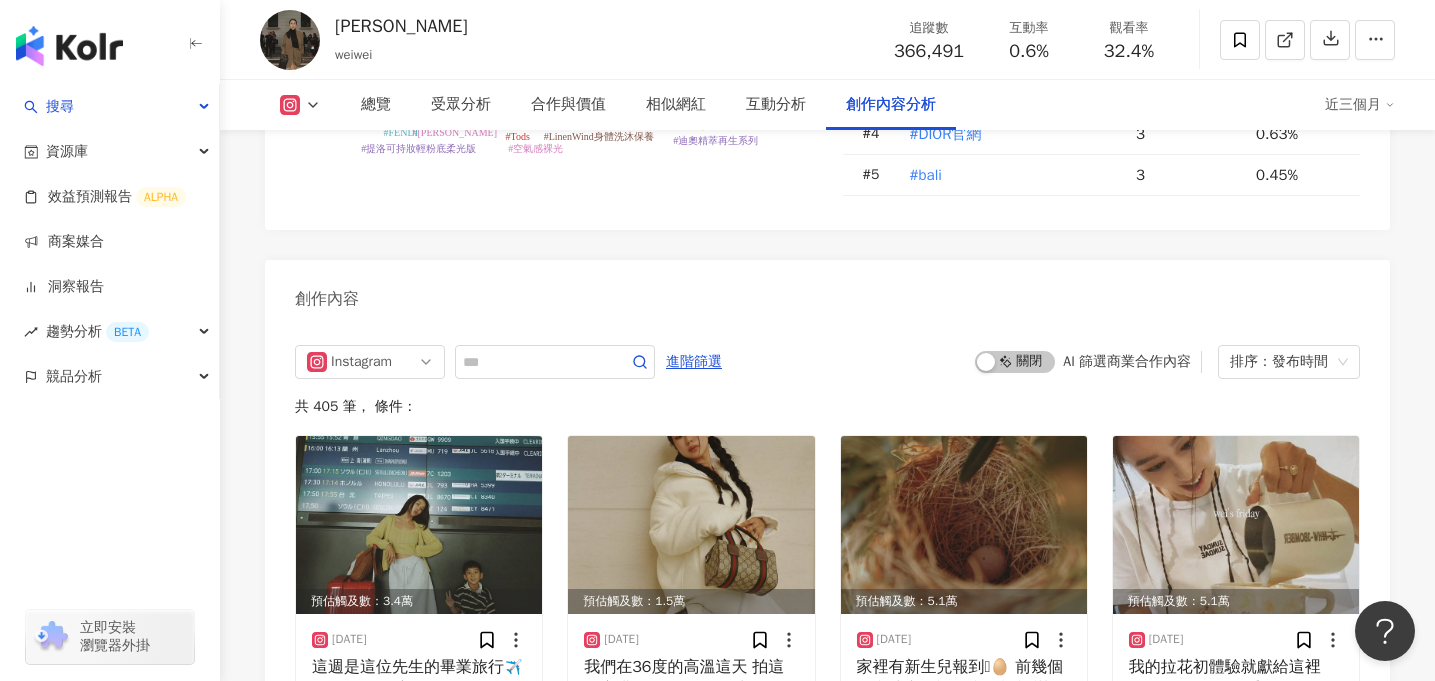 scroll, scrollTop: 6012, scrollLeft: 0, axis: vertical 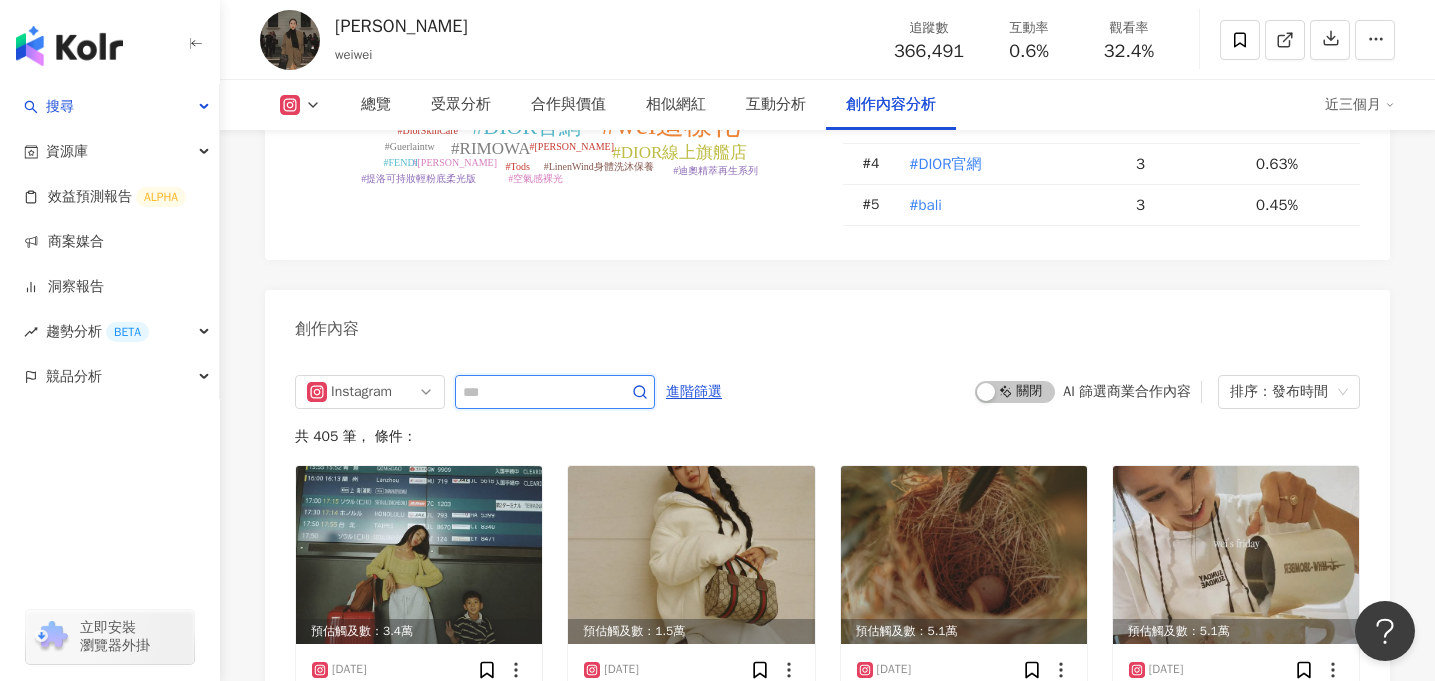 click at bounding box center (533, 392) 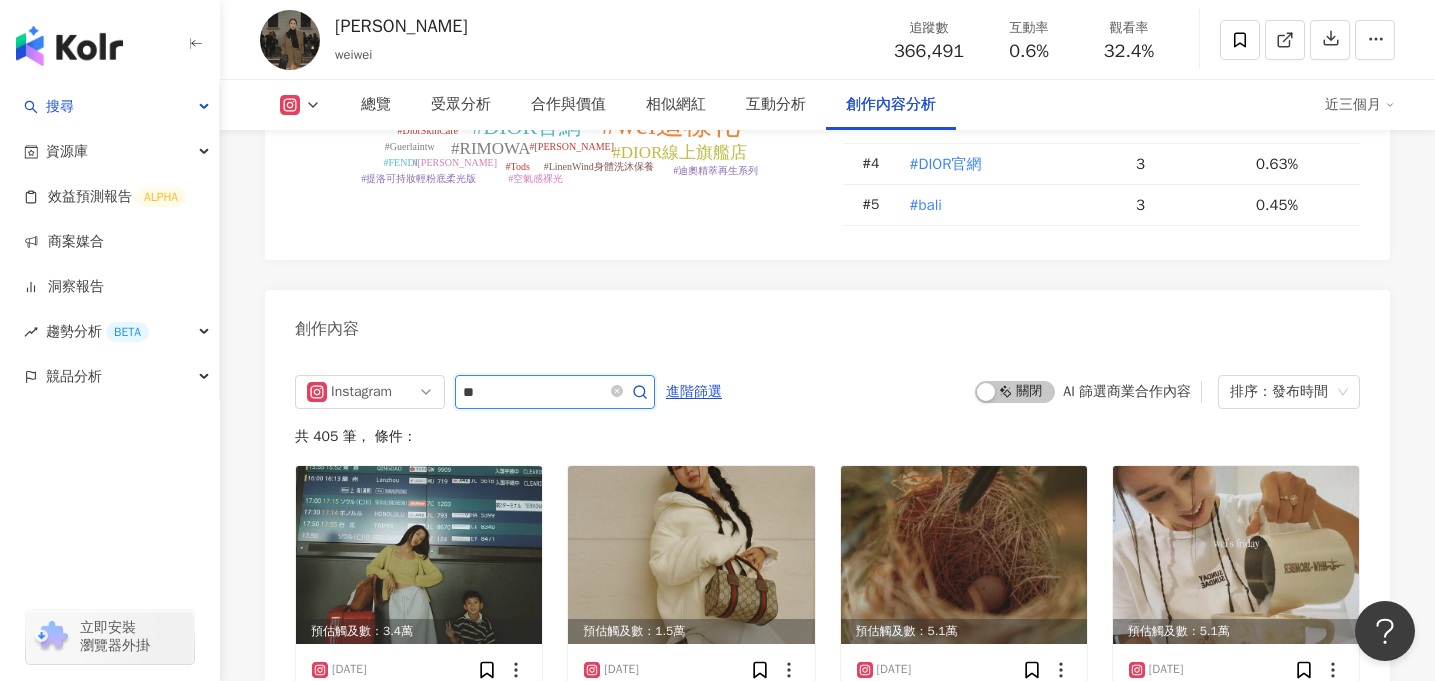 type on "**" 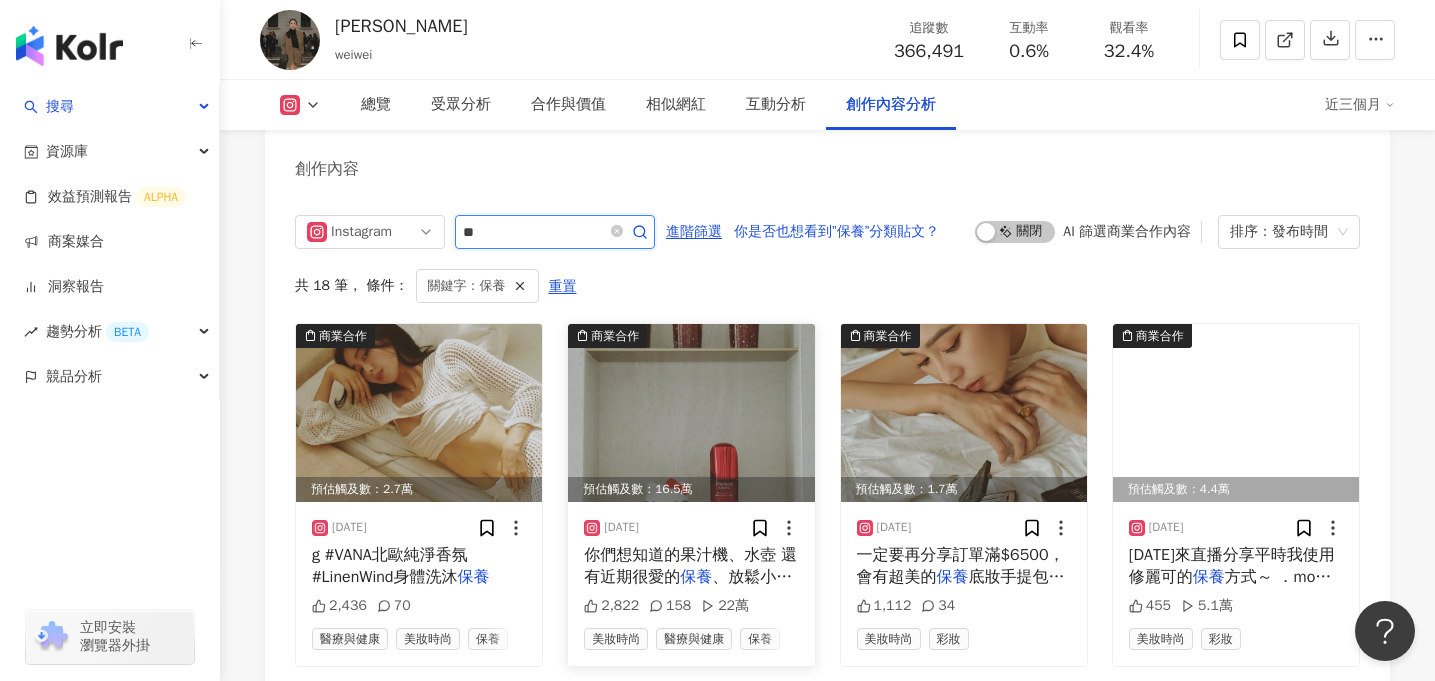 scroll, scrollTop: 6293, scrollLeft: 0, axis: vertical 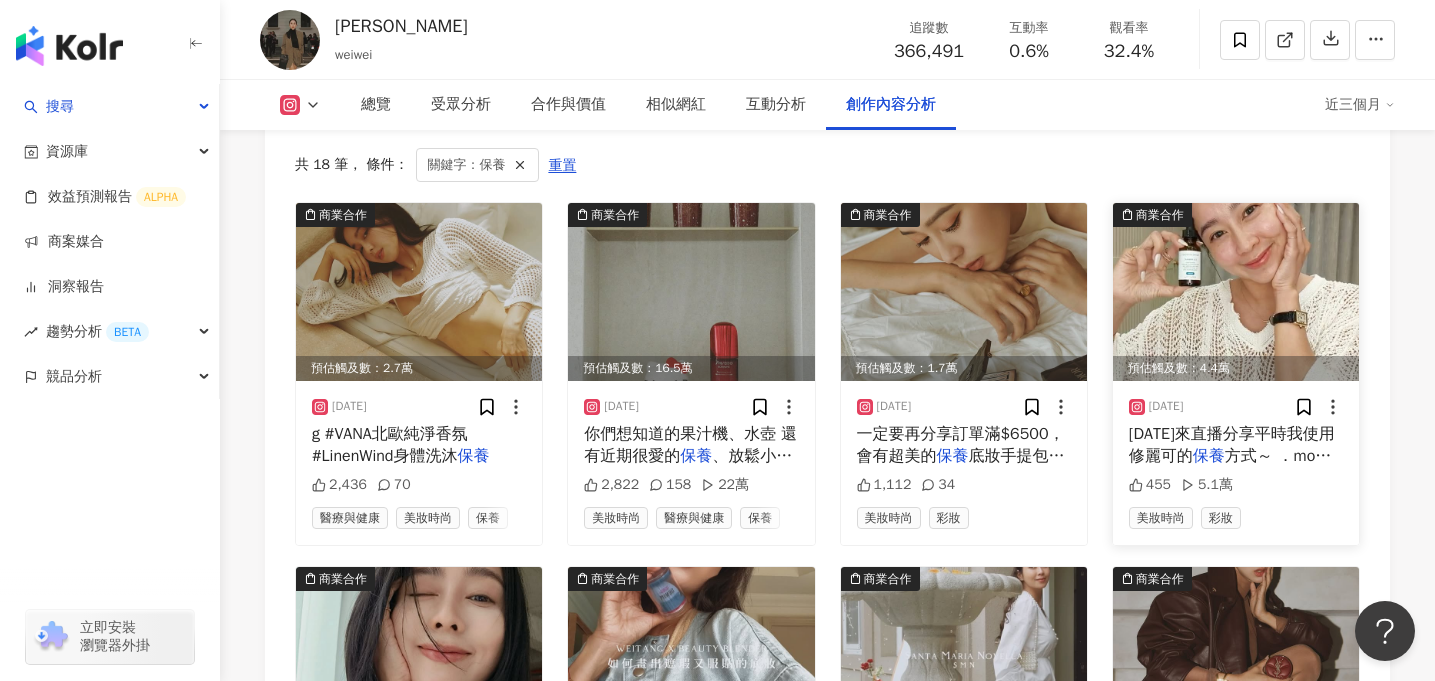 click at bounding box center (1236, 292) 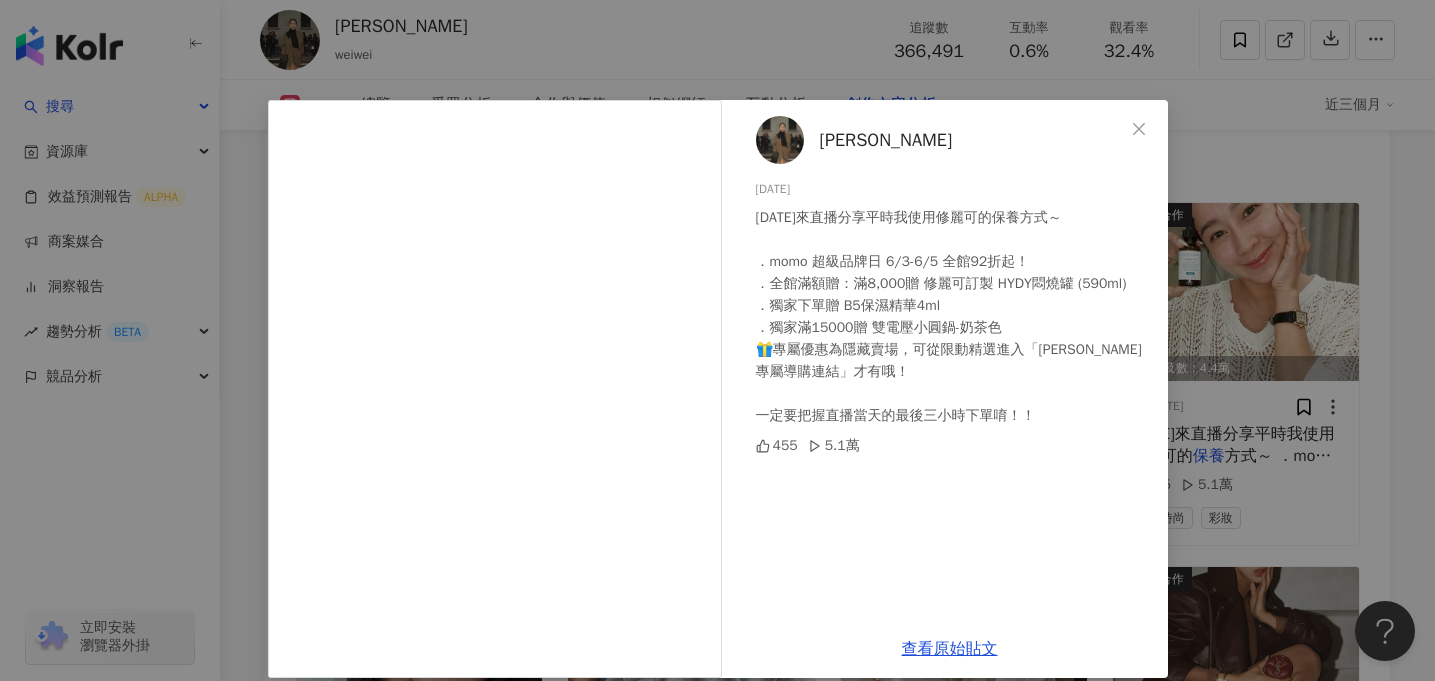 click on "唐葳 2025/6/5 今天來直播分享平時我使用修麗可的保養方式～
．momo 超級品牌日 6/3-6/5 全館92折起！
．全館滿額贈：滿8,000贈 修麗可訂製 HYDY悶燒罐 (590ml)
．獨家下單贈 B5保濕精華4ml
．獨家滿15000贈 雙電壓小圓鍋-奶茶色
🎁專屬優惠為隱藏賣場，可從限動精選進入「唐葳專屬導購連結」才有哦！
一定要把握直播當天的最後三小時下單唷！！ 455 5.1萬 查看原始貼文" at bounding box center [717, 340] 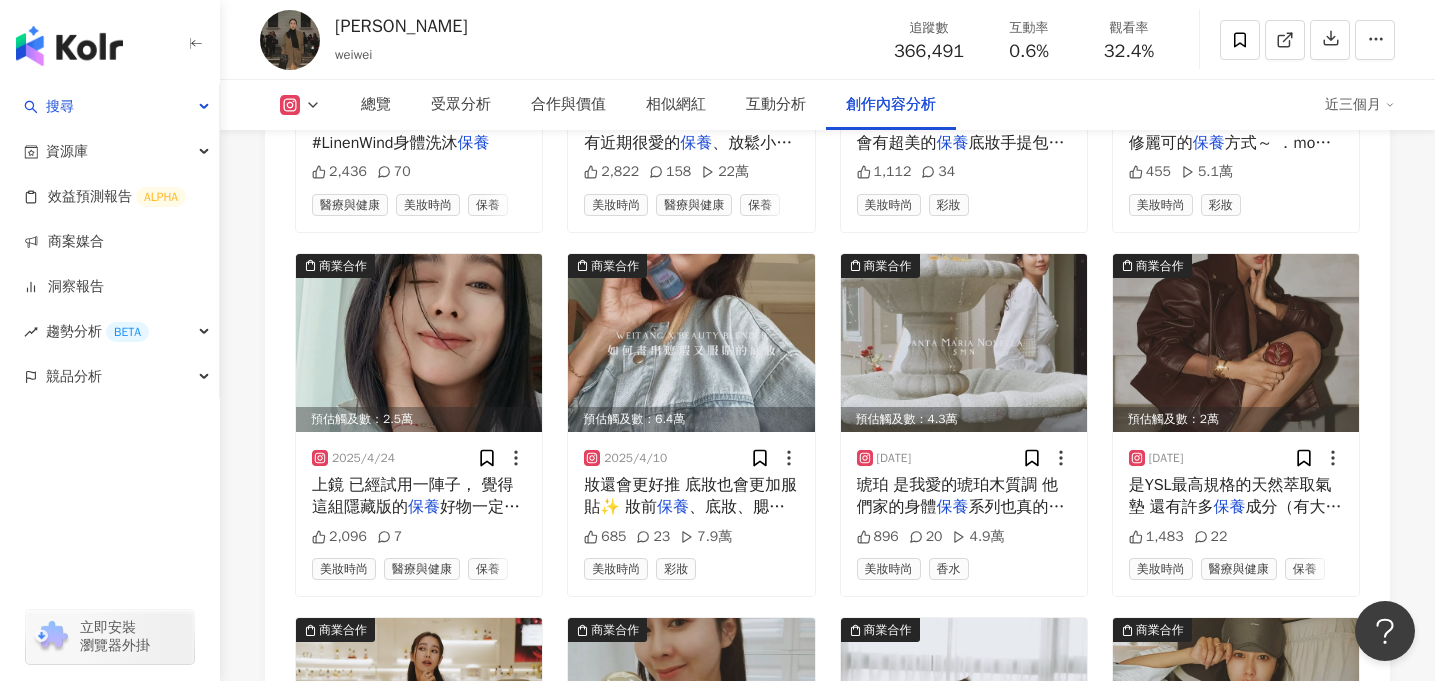 scroll, scrollTop: 6633, scrollLeft: 0, axis: vertical 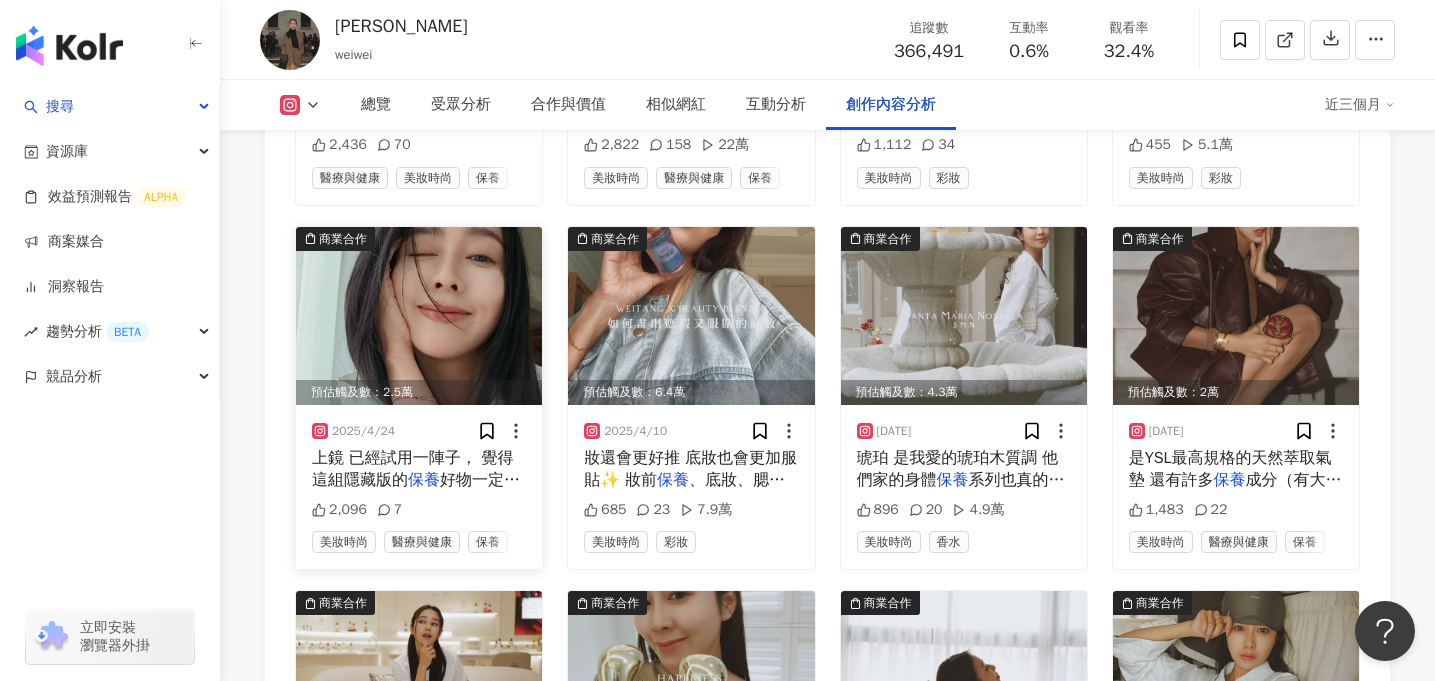 click at bounding box center (419, 316) 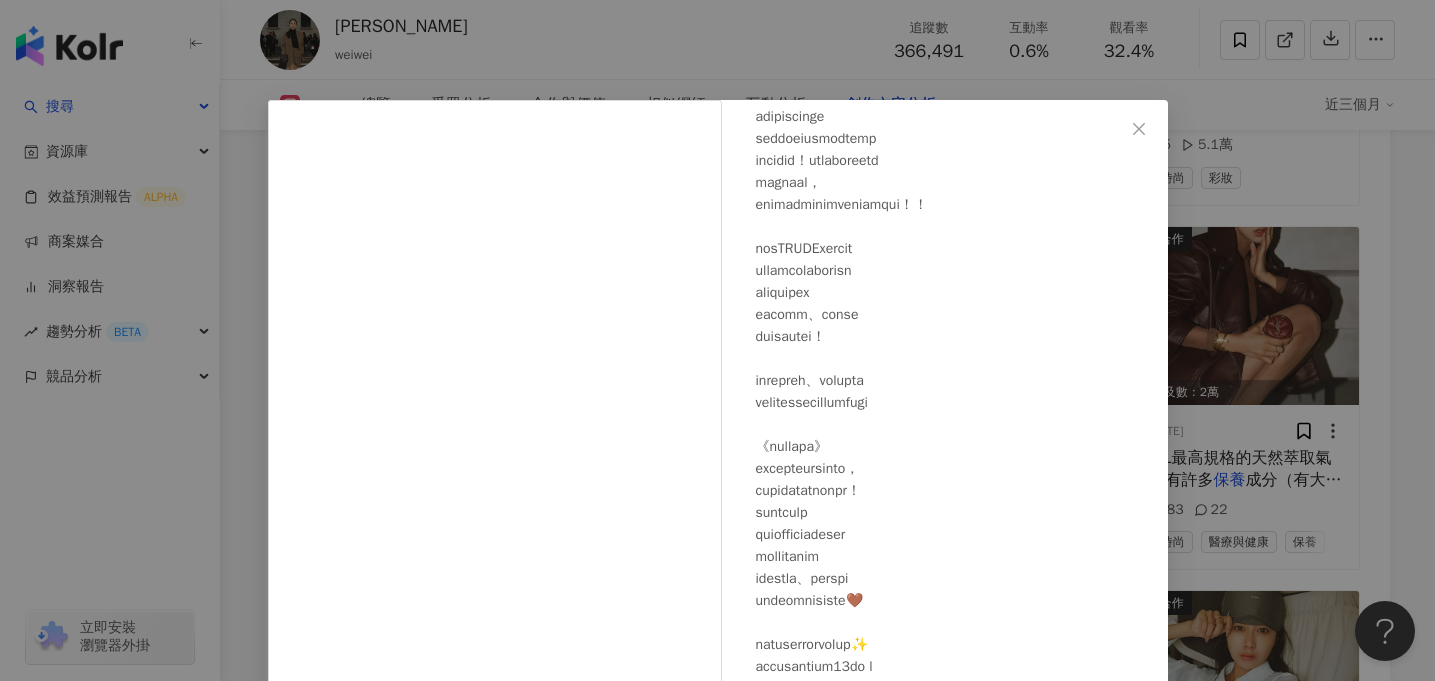 scroll, scrollTop: 213, scrollLeft: 0, axis: vertical 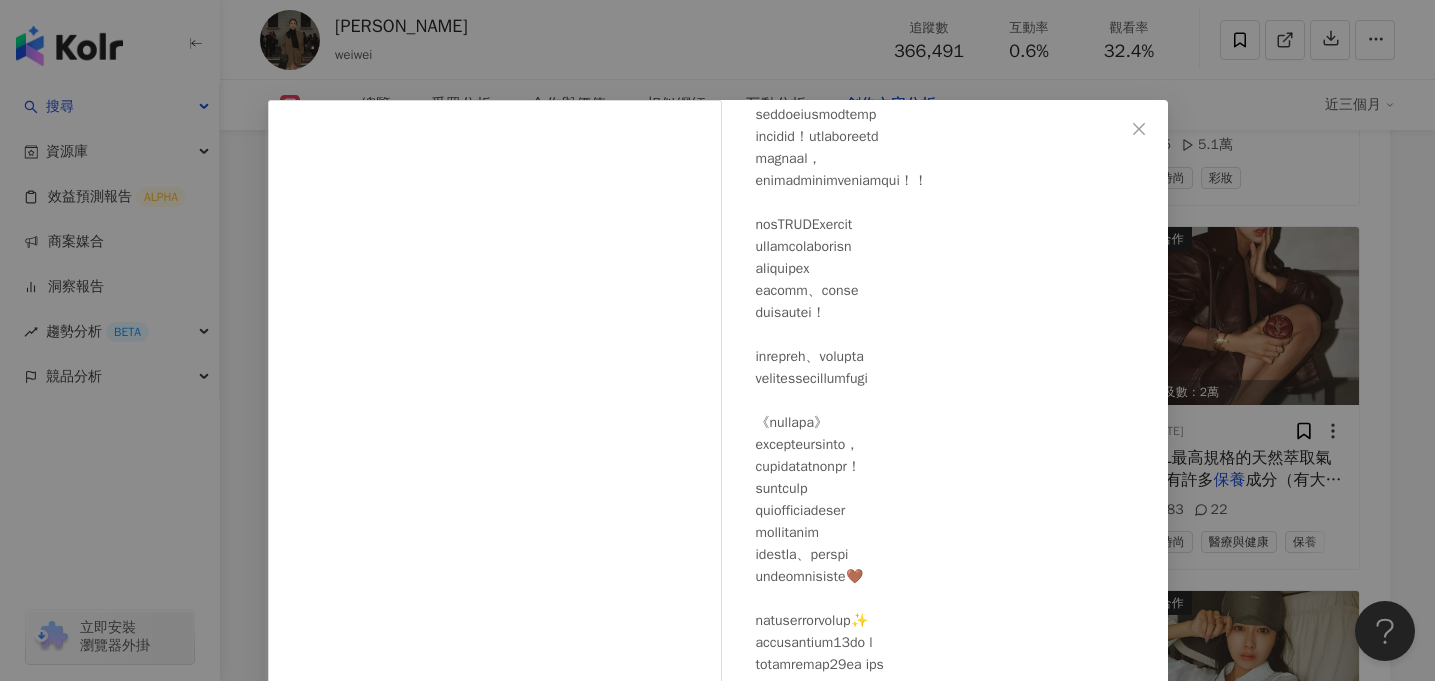 click on "唐葳 2025/4/24 2,096 7 查看原始貼文" at bounding box center [717, 340] 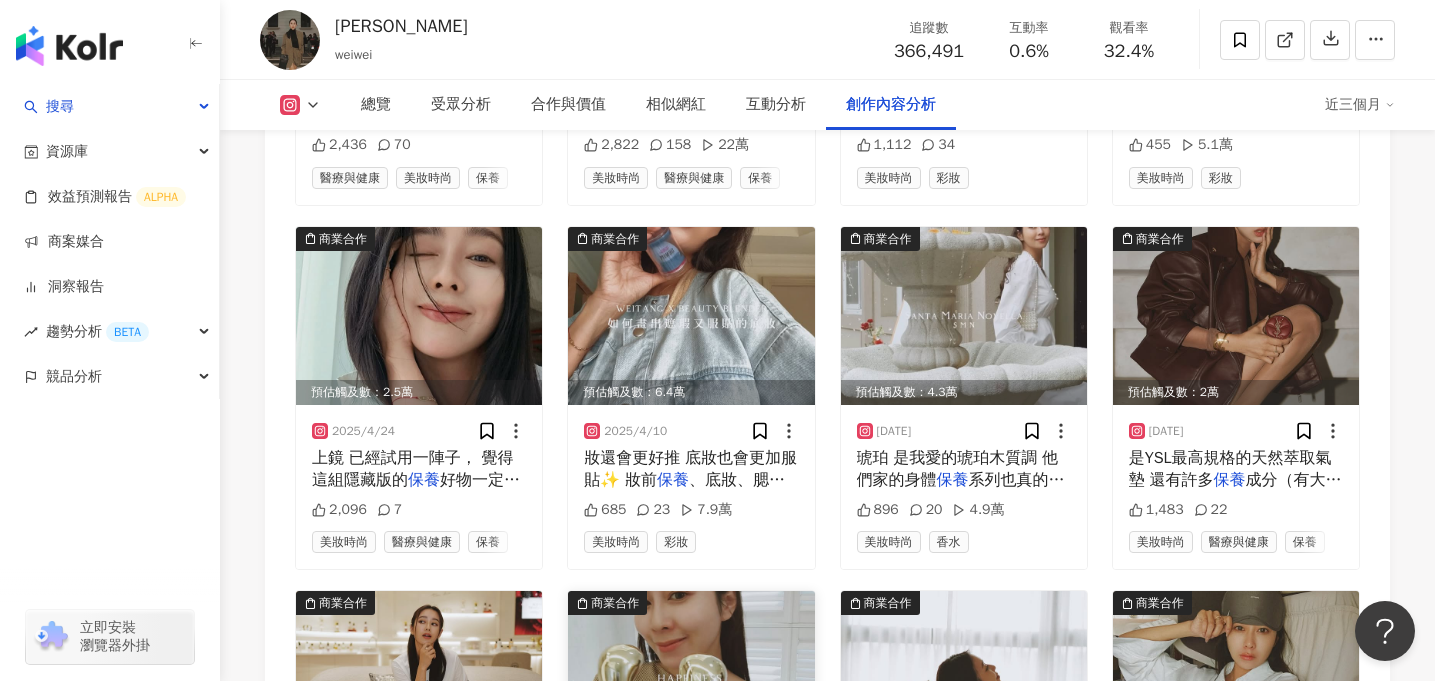 click at bounding box center [691, 680] 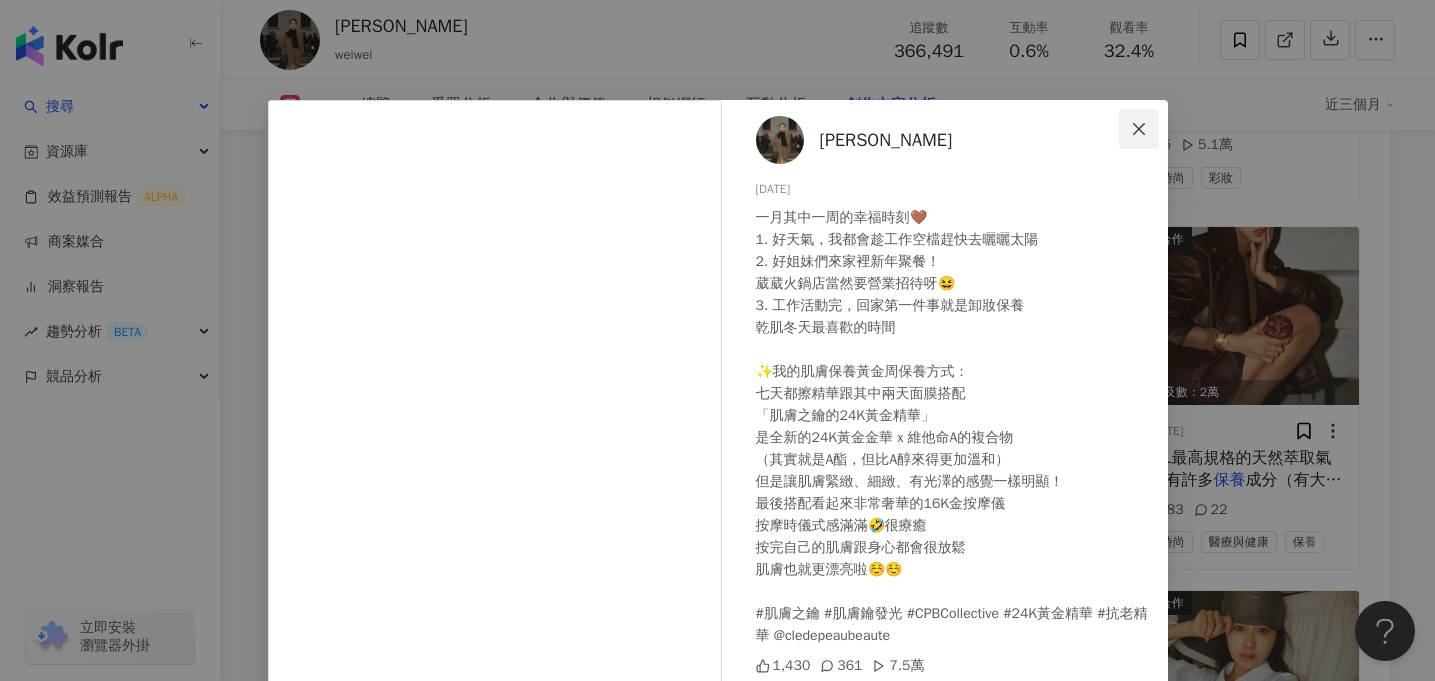 click at bounding box center (1139, 129) 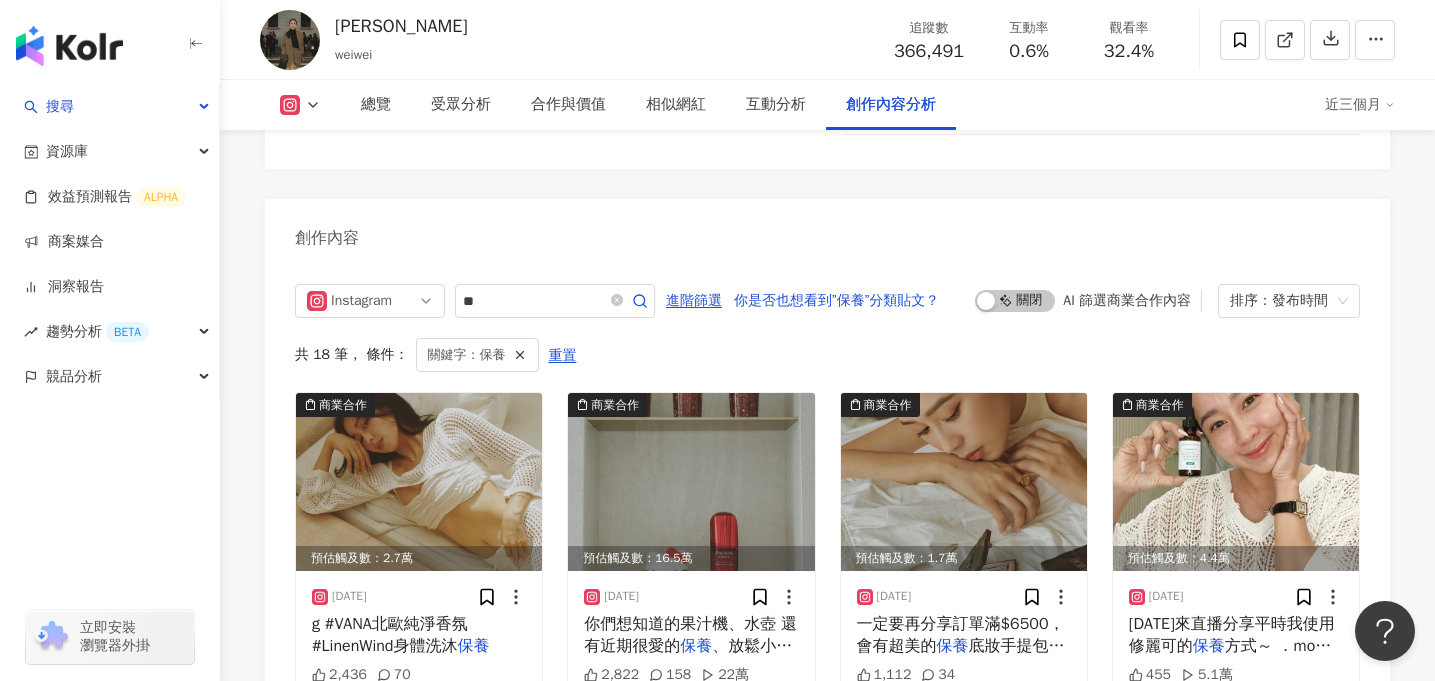 scroll, scrollTop: 6047, scrollLeft: 0, axis: vertical 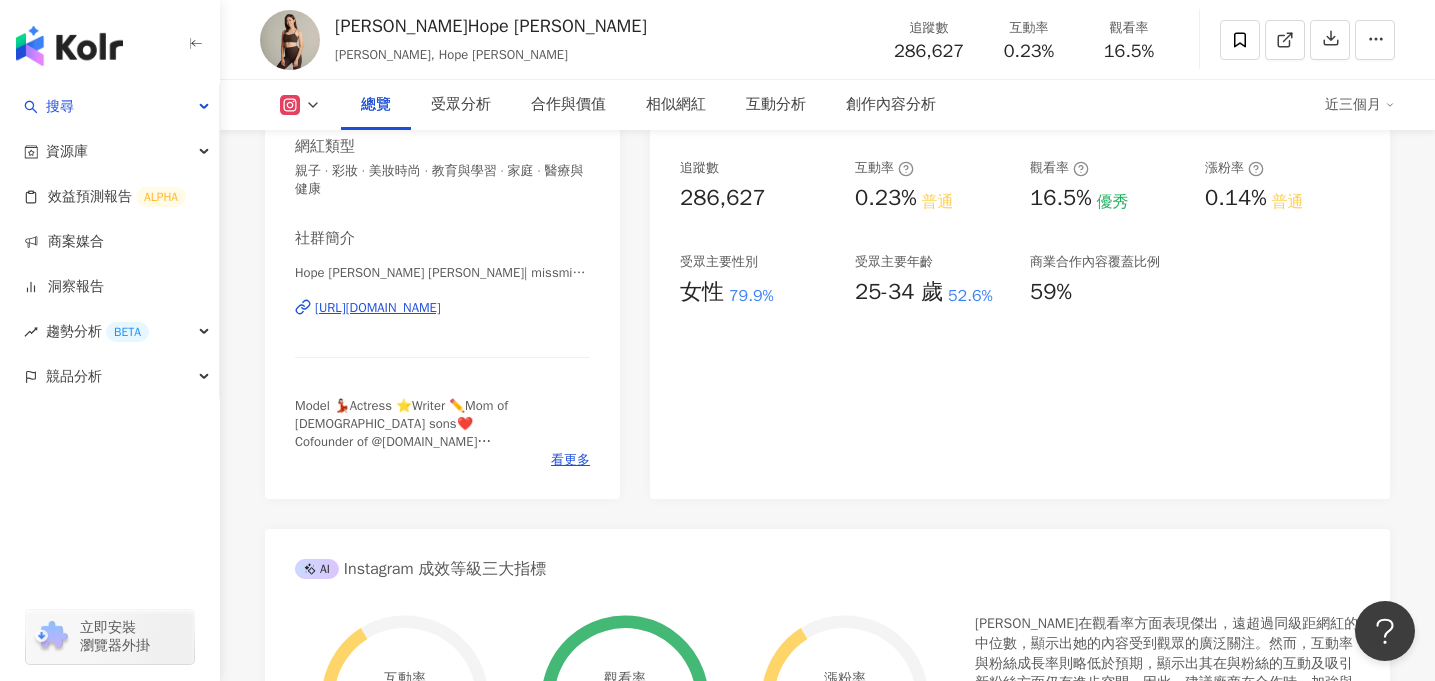 click on "[URL][DOMAIN_NAME]" at bounding box center [378, 308] 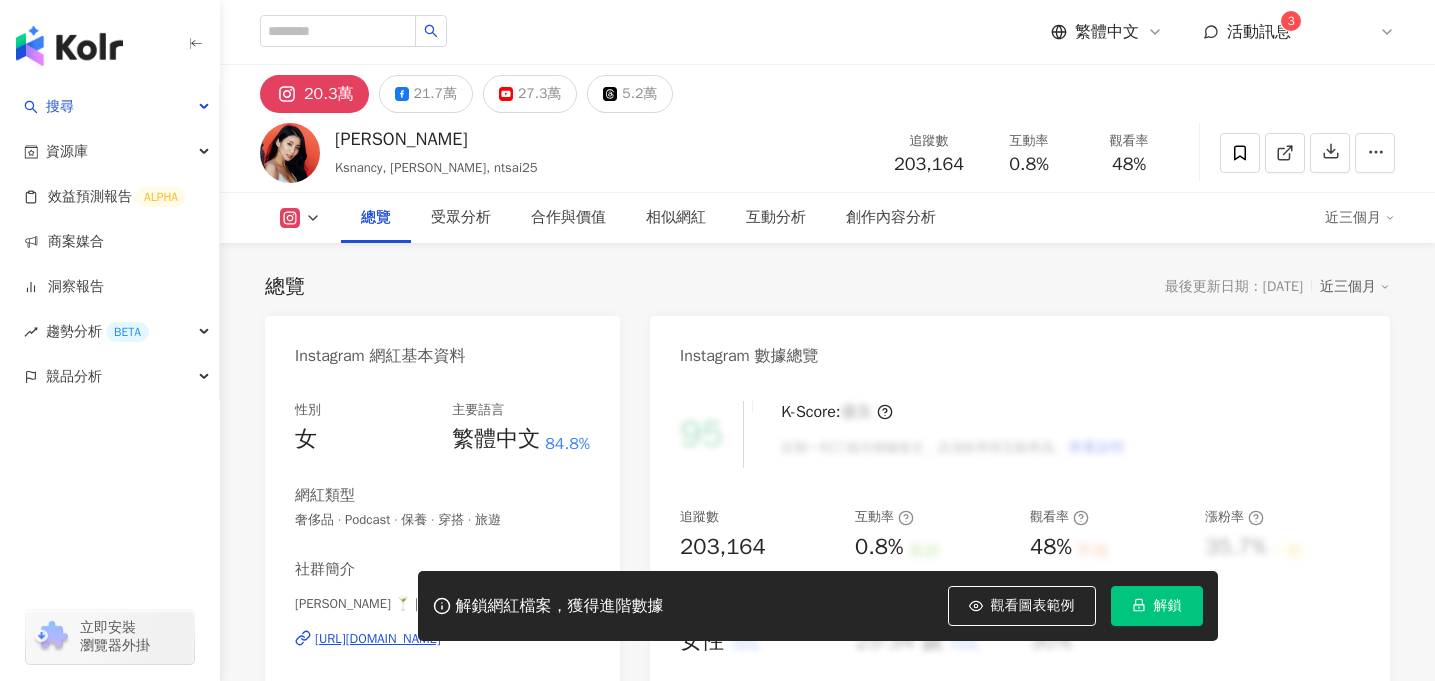 scroll, scrollTop: 218, scrollLeft: 0, axis: vertical 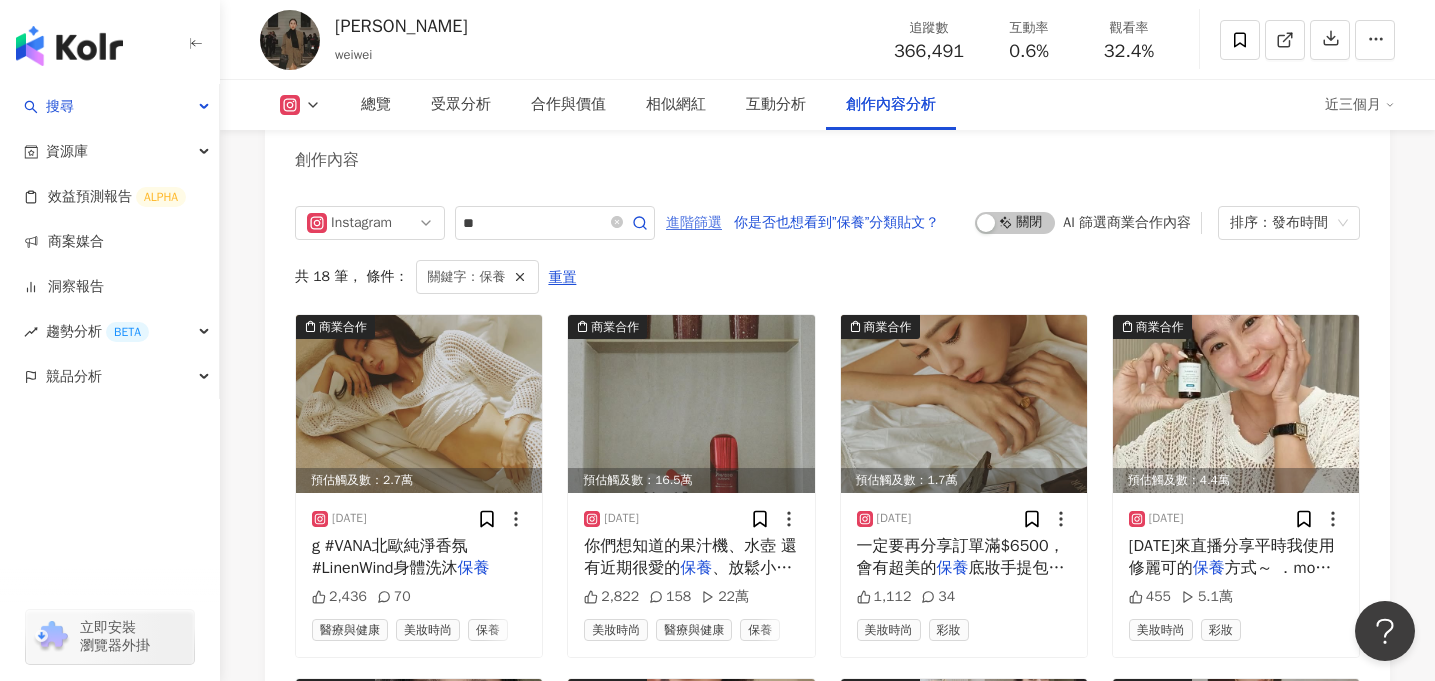 click on "進階篩選" at bounding box center (694, 223) 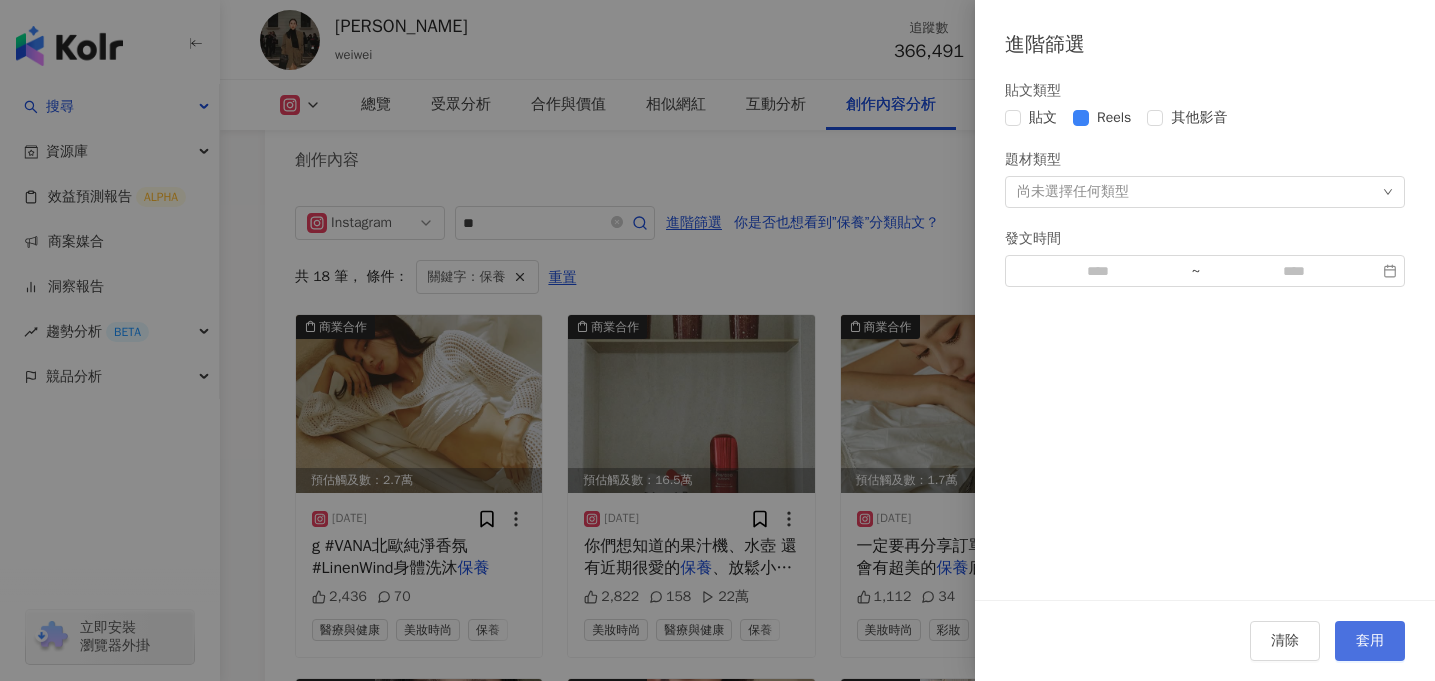 click on "套用" at bounding box center [1370, 641] 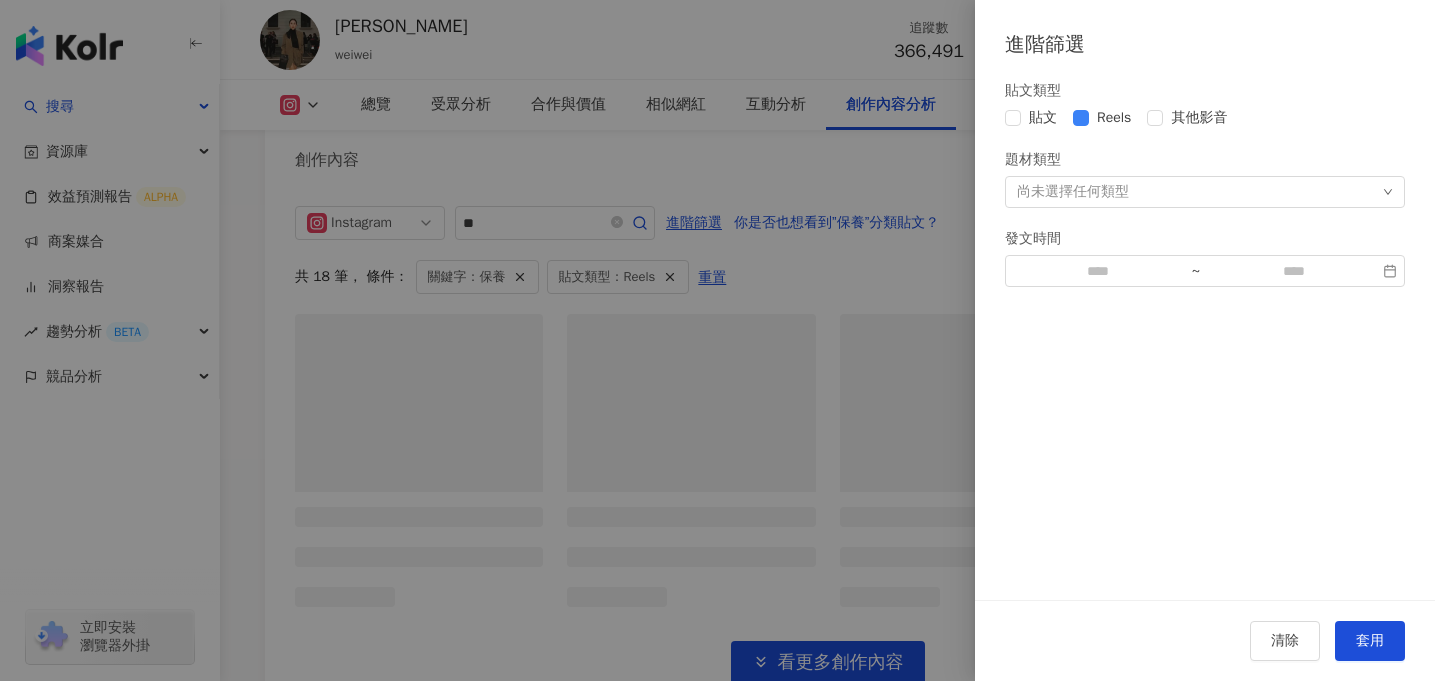 scroll, scrollTop: 6172, scrollLeft: 0, axis: vertical 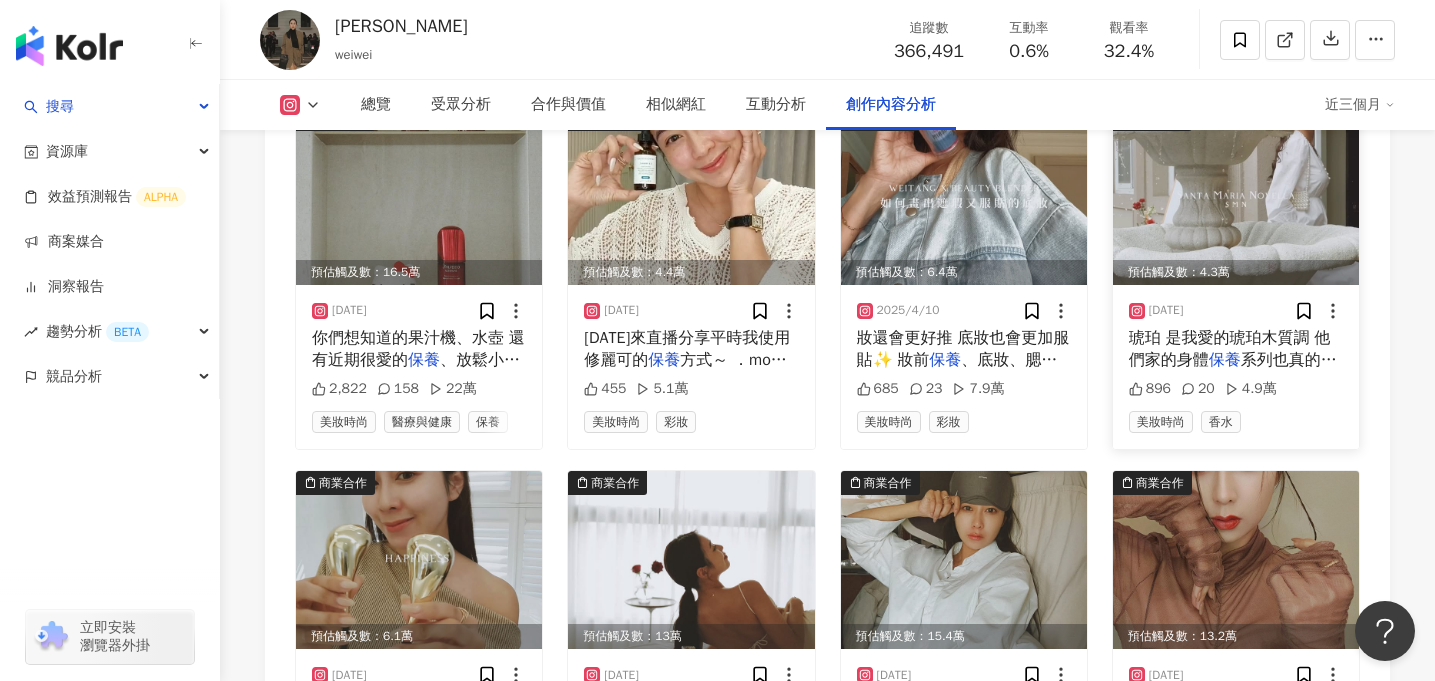 click at bounding box center (1236, 196) 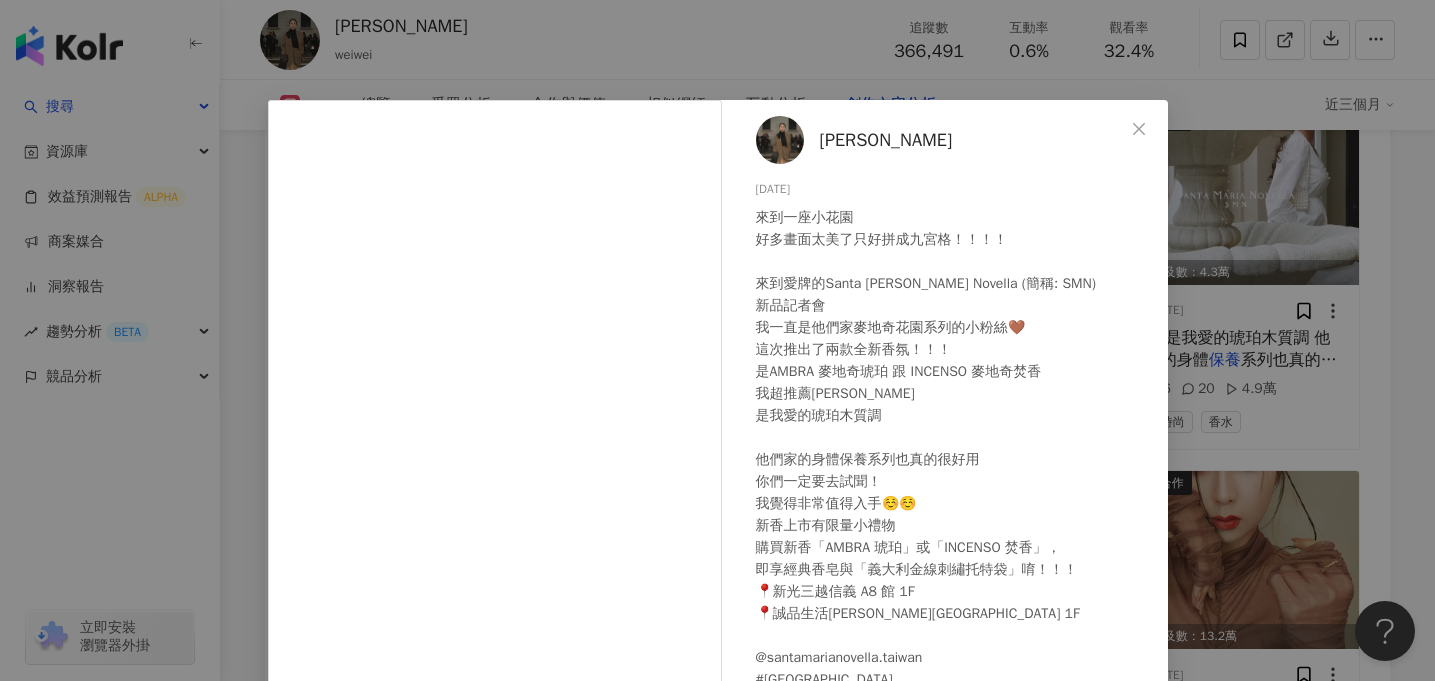 click on "唐葳 2025/3/20 來到一座小花園
好多畫面太美了只好拼成九宮格！！！！
來到愛牌的Santa Maria Novella (簡稱: SMN)
新品記者會
我一直是他們家麥地奇花園系列的小粉絲🤎
這次推出了兩款全新香氛！！！
是AMBRA 麥地奇琥珀 跟 INCENSO 麥地奇焚香
我超推薦麥地奇琥珀
是我愛的琥珀木質調
他們家的身體保養系列也真的很好用
你們一定要去試聞！
我覺得非常值得入手☺️☺️
新香上市有限量小禮物
購買新香「AMBRA 琥珀」或「INCENSO 焚香」，
即享經典香皂與「義大利金線刺繡托特袋」唷！！！
📍新光三越信義 A8 館 1F
📍誠品生活南西店 1F
@santamarianovella.taiwan
#SantaMariaNovellaTW
#SMNTW #麥地奇花園淡香精 896 20 4.9萬 查看原始貼文" at bounding box center [717, 340] 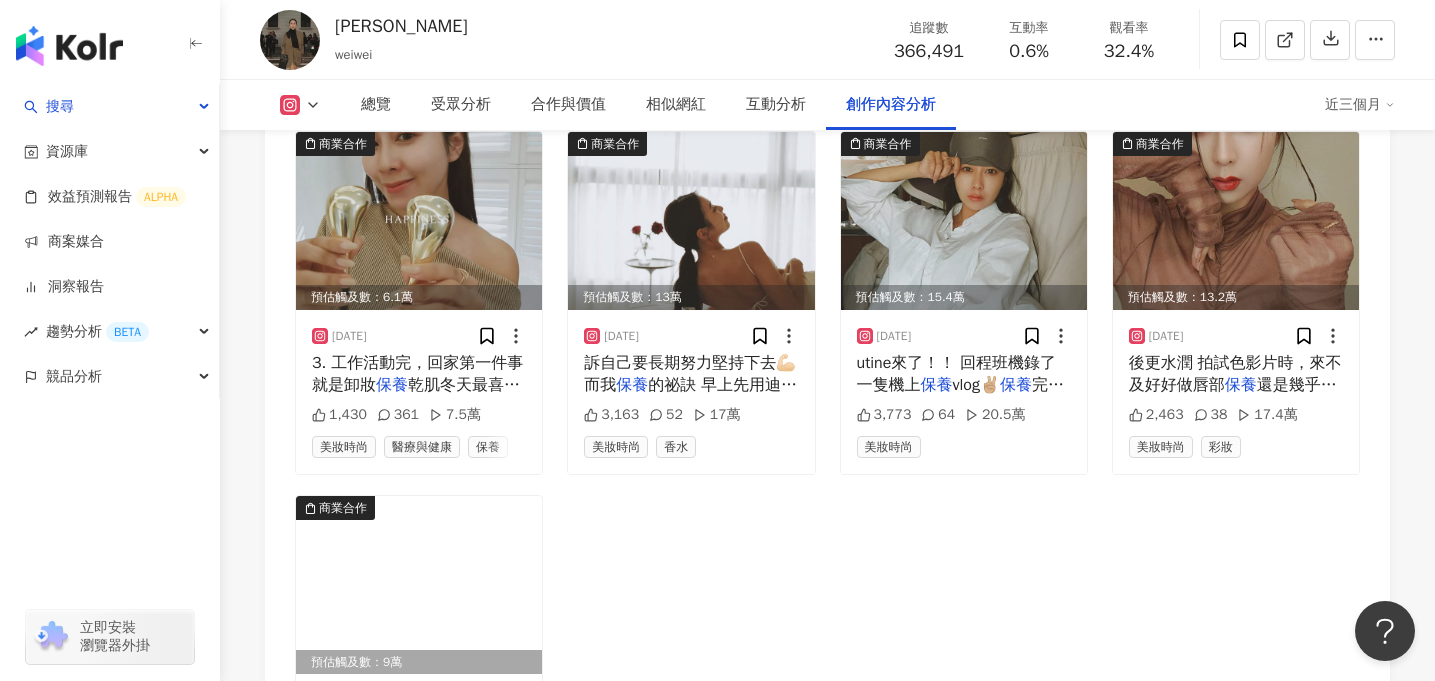 scroll, scrollTop: 6731, scrollLeft: 0, axis: vertical 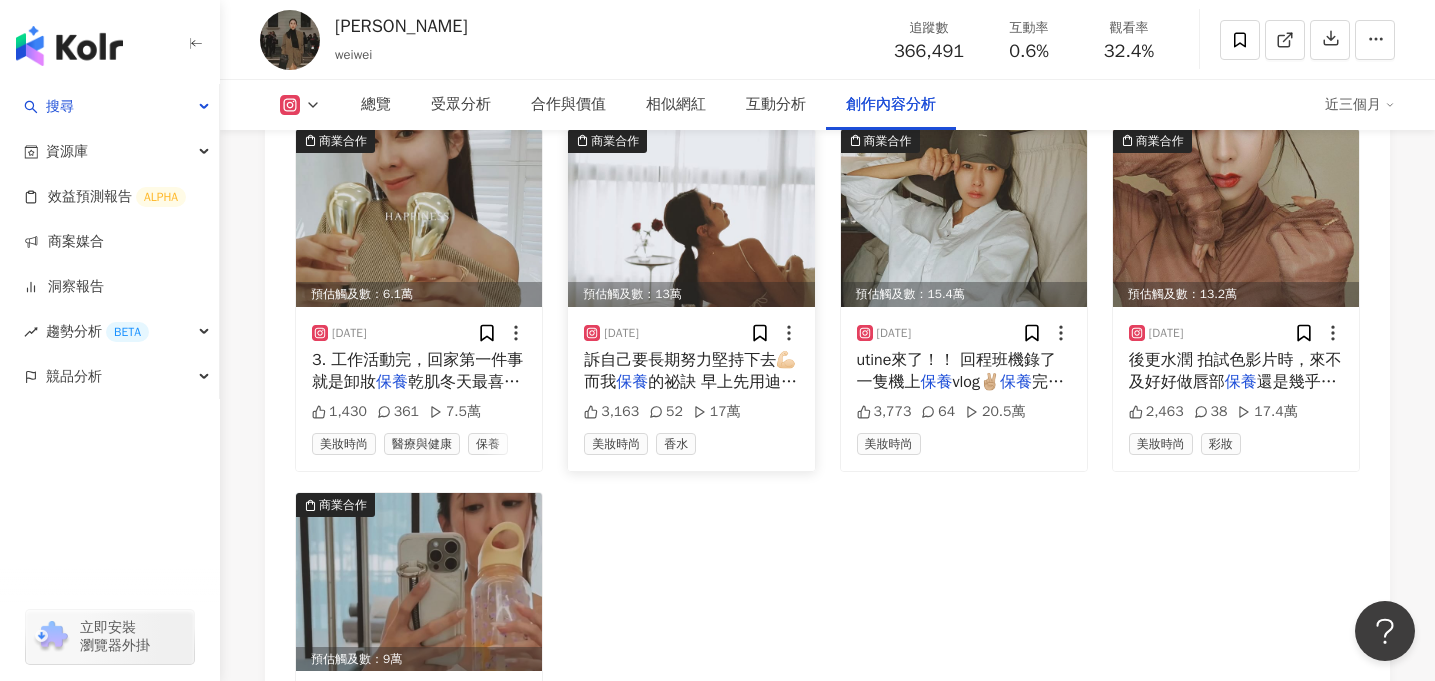 click at bounding box center (691, 218) 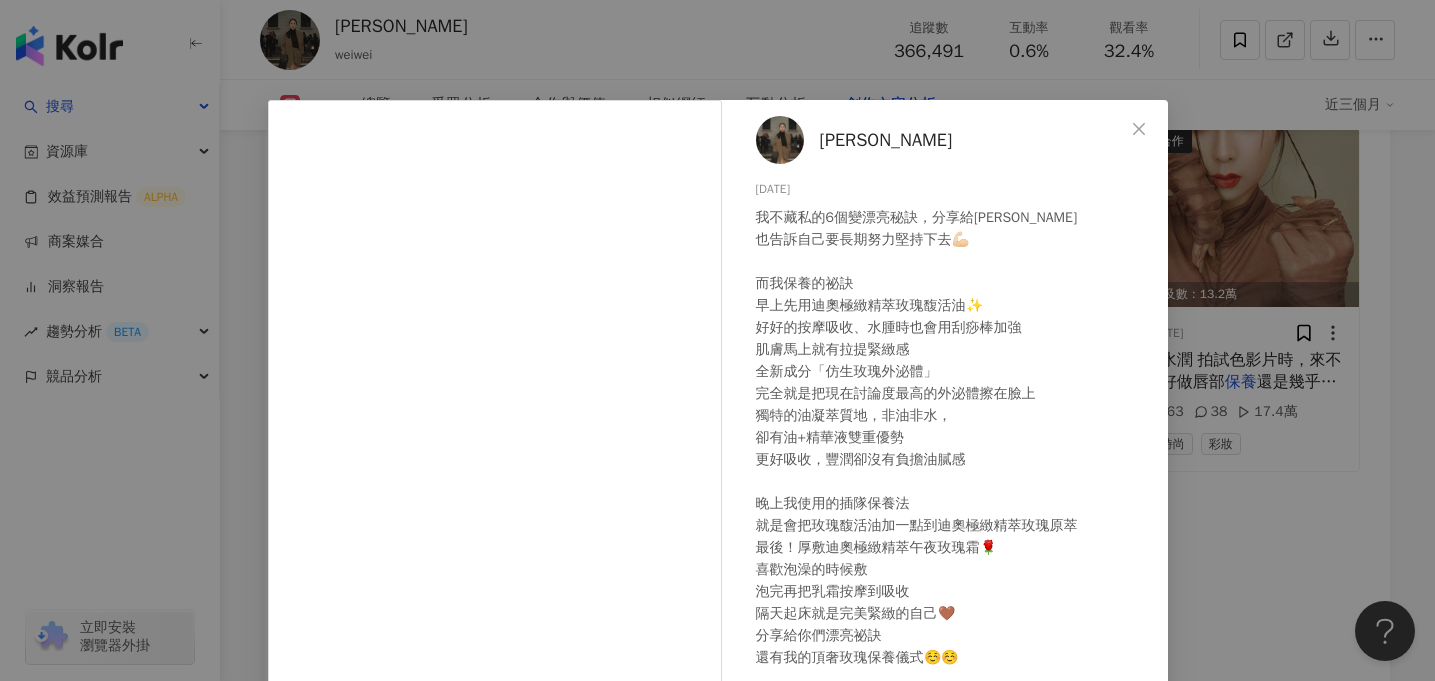 scroll, scrollTop: 216, scrollLeft: 0, axis: vertical 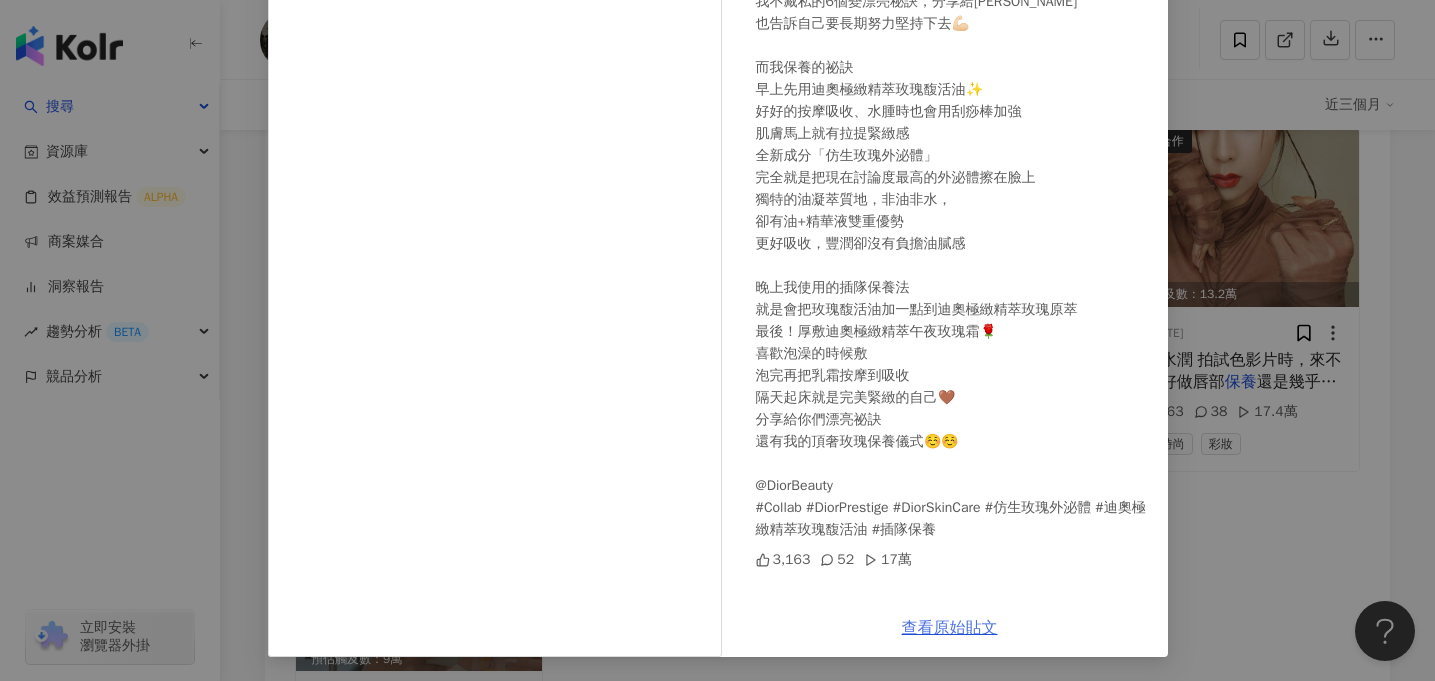 click on "查看原始貼文" at bounding box center (950, 628) 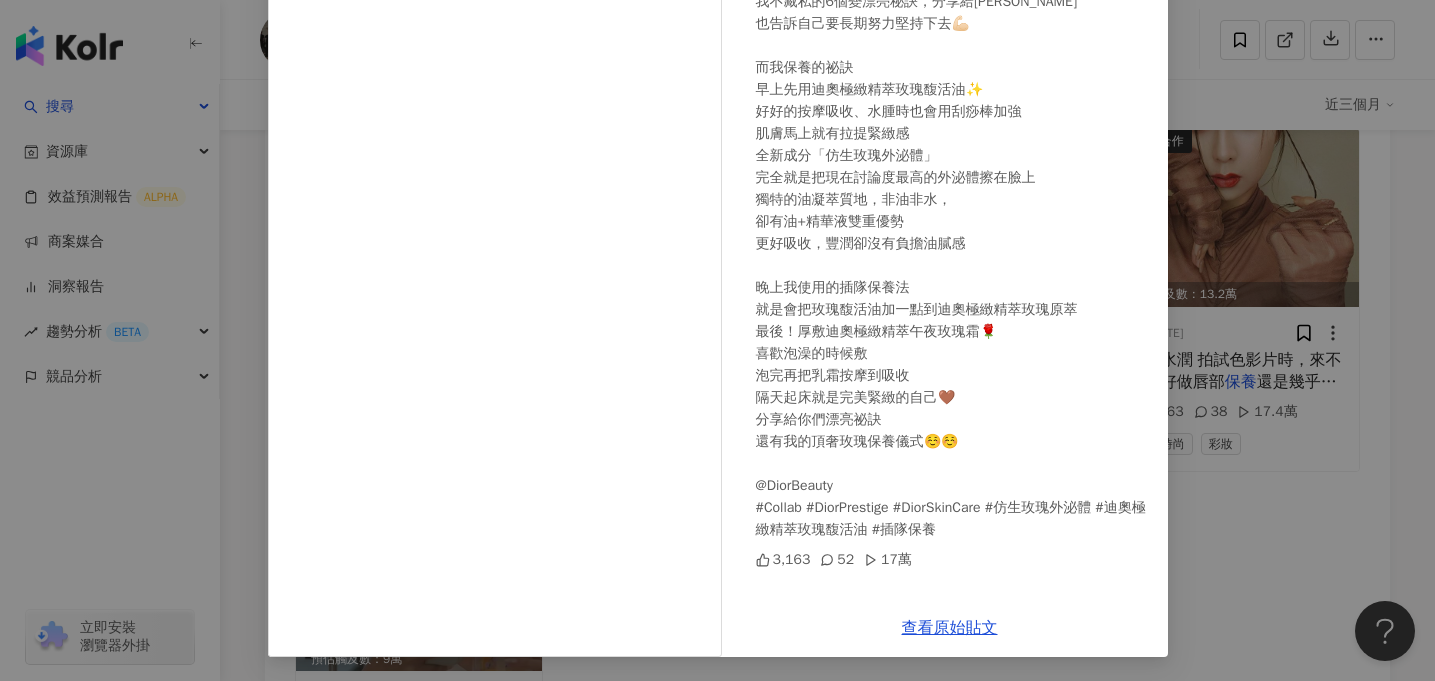 click on "唐葳 2025/1/8 我不藏私的6個變漂亮秘訣，分享給大家
也告訴自己要長期努力堅持下去💪🏻
而我保養的祕訣
早上先用迪奧極緻精萃玫瑰馥活油✨
好好的按摩吸收、水腫時也會用刮痧棒加強
肌膚馬上就有拉提緊緻感
全新成分「仿生玫瑰外泌體」
完全就是把現在討論度最高的外泌體擦在臉上
獨特的油凝萃質地，非油非水，
卻有油+精華液雙重優勢
更好吸收，豐潤卻沒有負擔油膩感
晚上我使用的插隊保養法
就是會把玫瑰馥活油加一點到迪奧極緻精萃玫瑰原萃
最後！厚敷迪奧極緻精萃午夜玫瑰霜🌹
喜歡泡澡的時候敷
泡完再把乳霜按摩到吸收
隔天起床就是完美緊緻的自己🤎
分享給你們漂亮祕訣
還有我的頂奢玫瑰保養儀式☺️☺️
@DiorBeauty
#Collab #DiorPrestige #DiorSkinCare #仿生玫瑰外泌體 #迪奧極緻精萃玫瑰馥活油 #插隊保養 3,163 52 17萬 查看原始貼文" at bounding box center (717, 340) 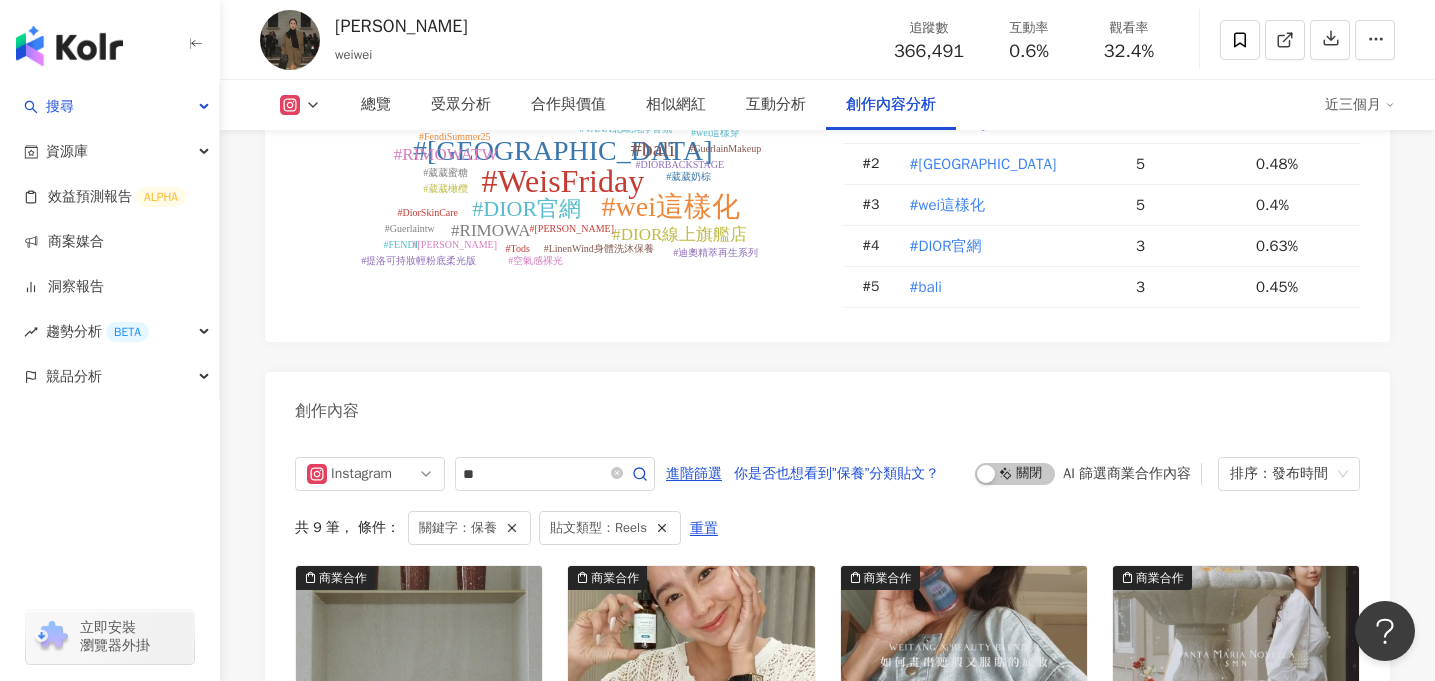scroll, scrollTop: 5935, scrollLeft: 0, axis: vertical 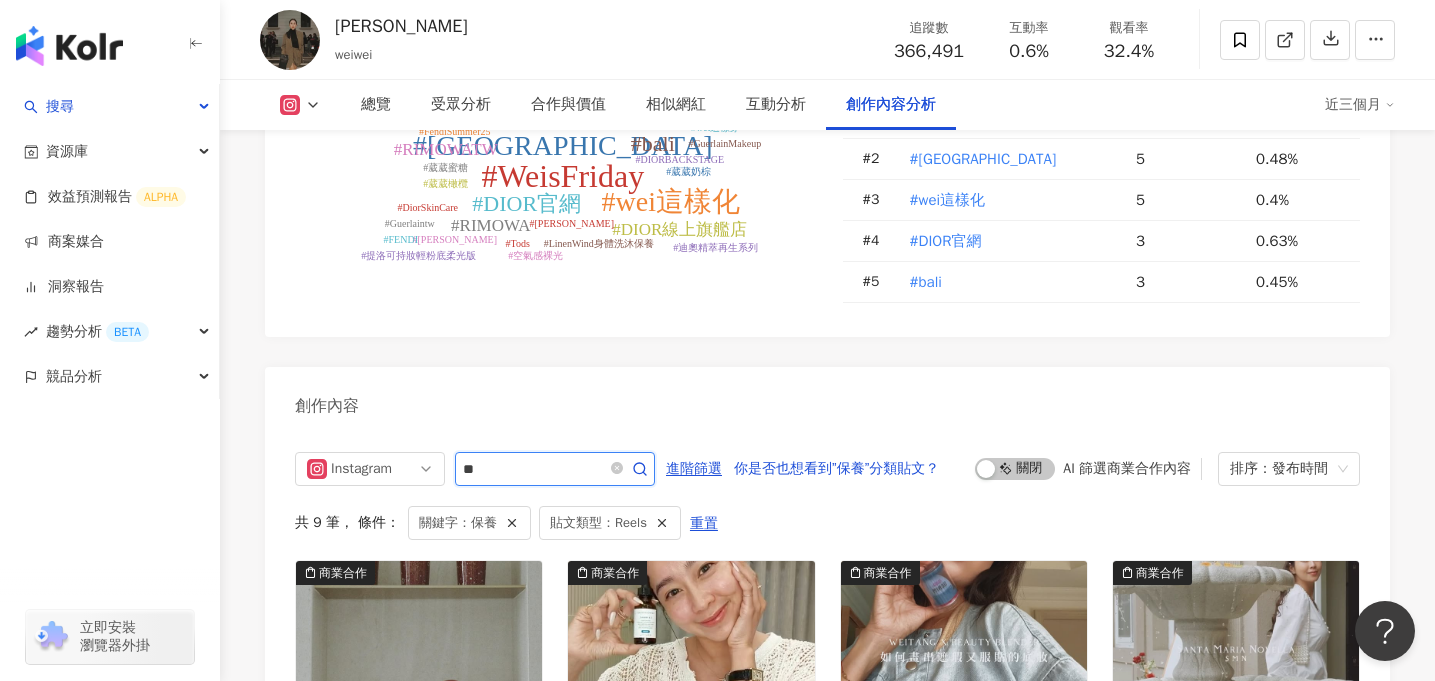 click on "**" at bounding box center [533, 469] 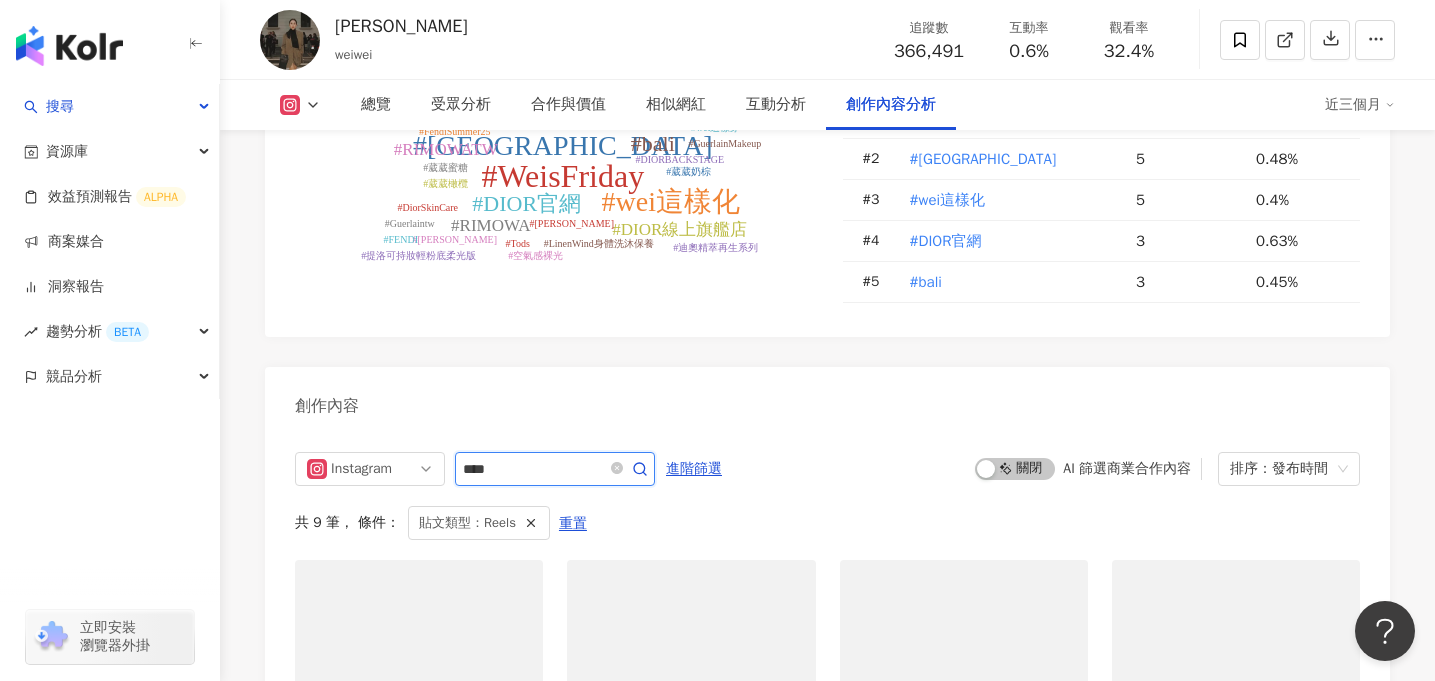 scroll, scrollTop: 6172, scrollLeft: 0, axis: vertical 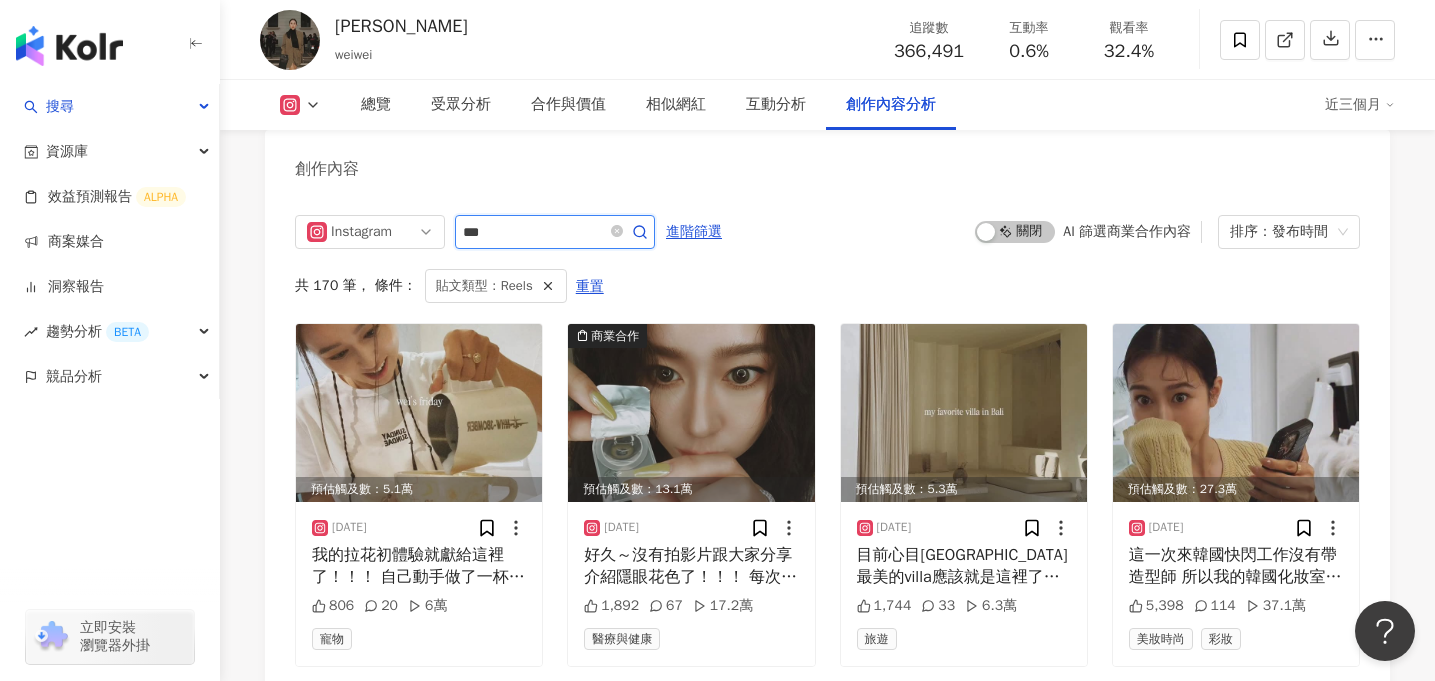 click on "***" at bounding box center (533, 232) 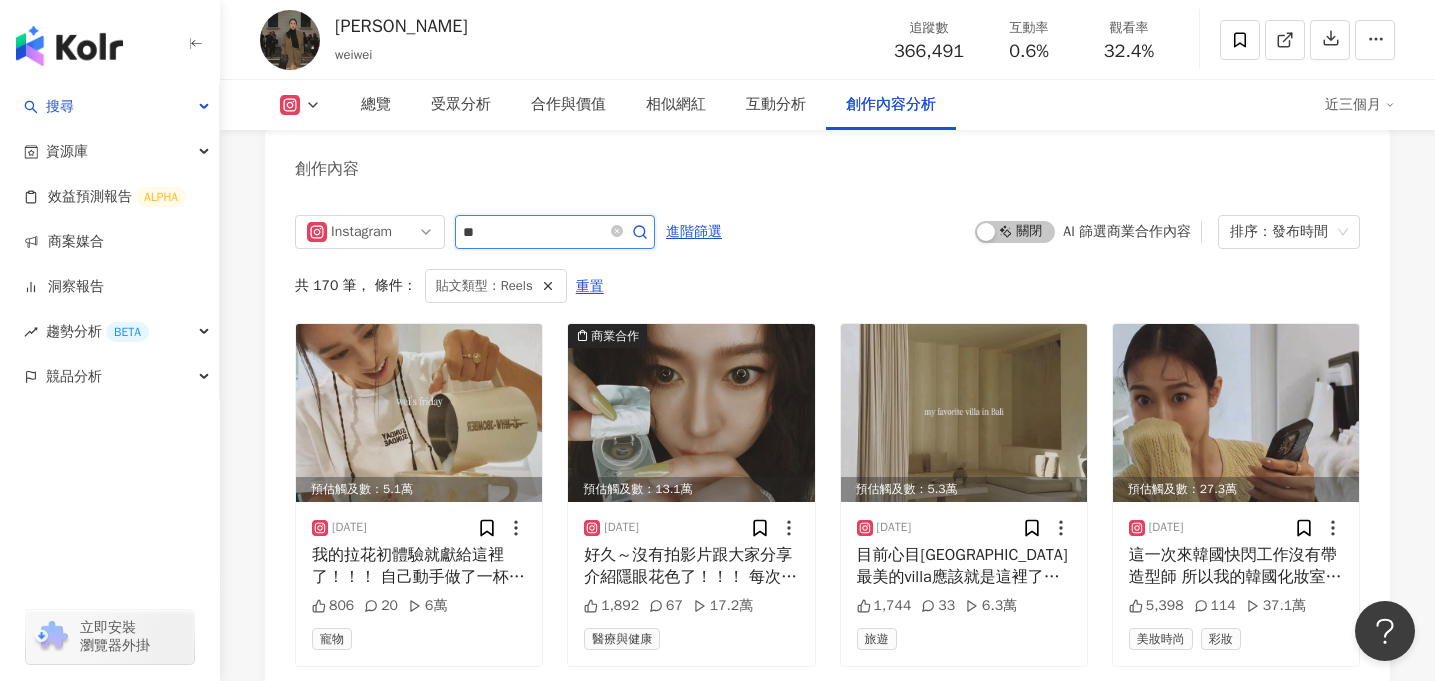type on "**" 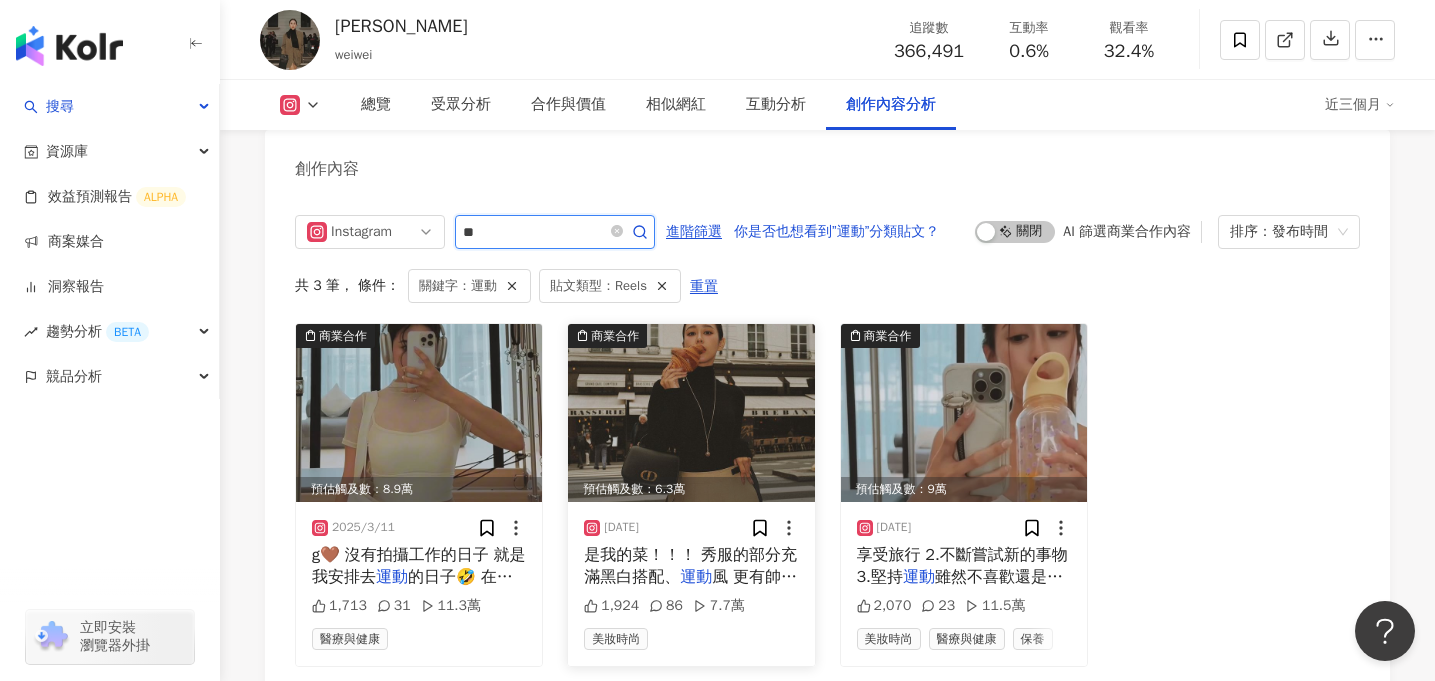 scroll, scrollTop: 6284, scrollLeft: 0, axis: vertical 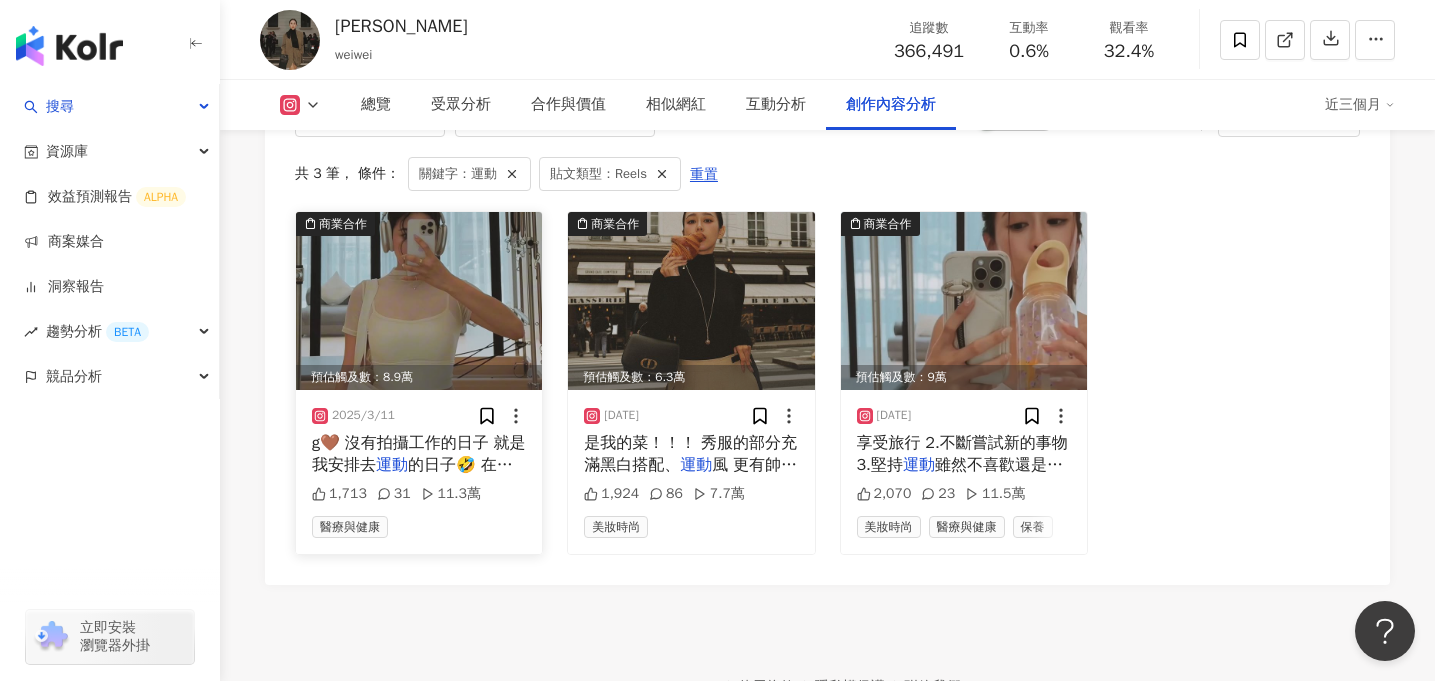 click at bounding box center (419, 301) 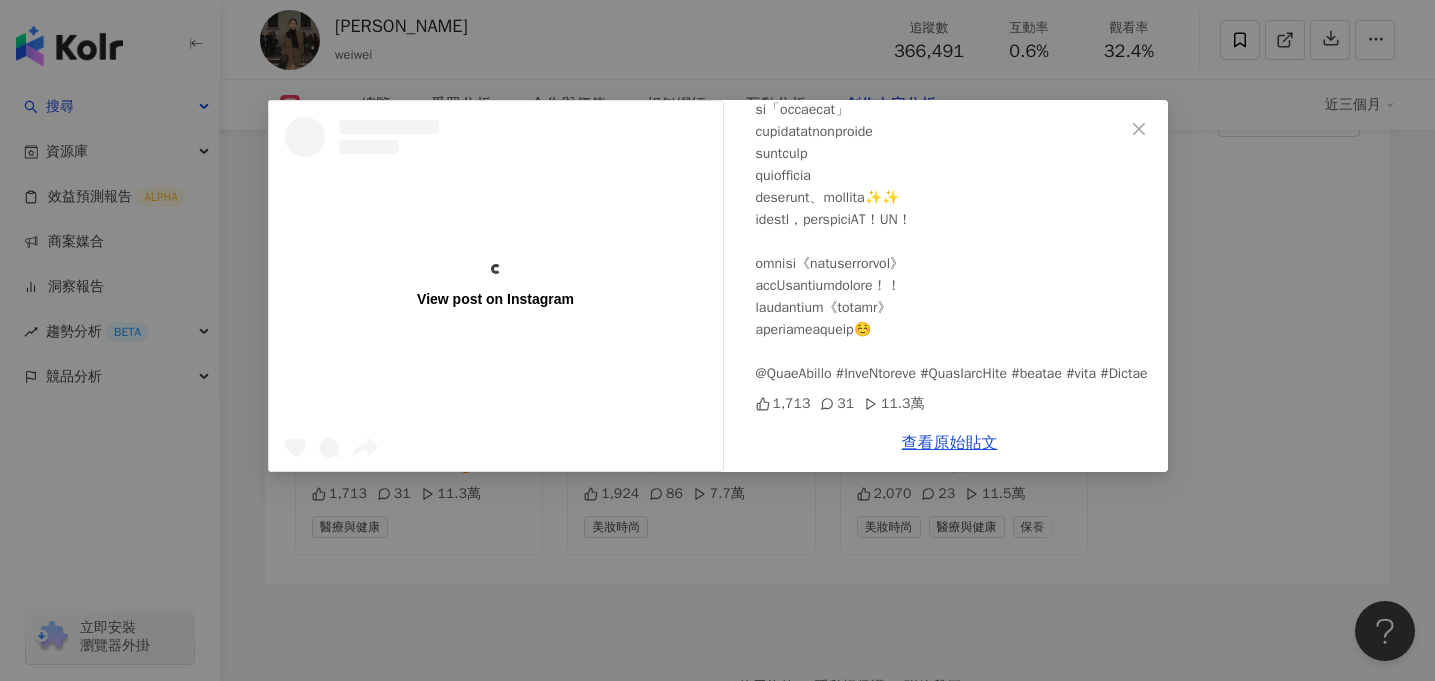 scroll, scrollTop: 103, scrollLeft: 0, axis: vertical 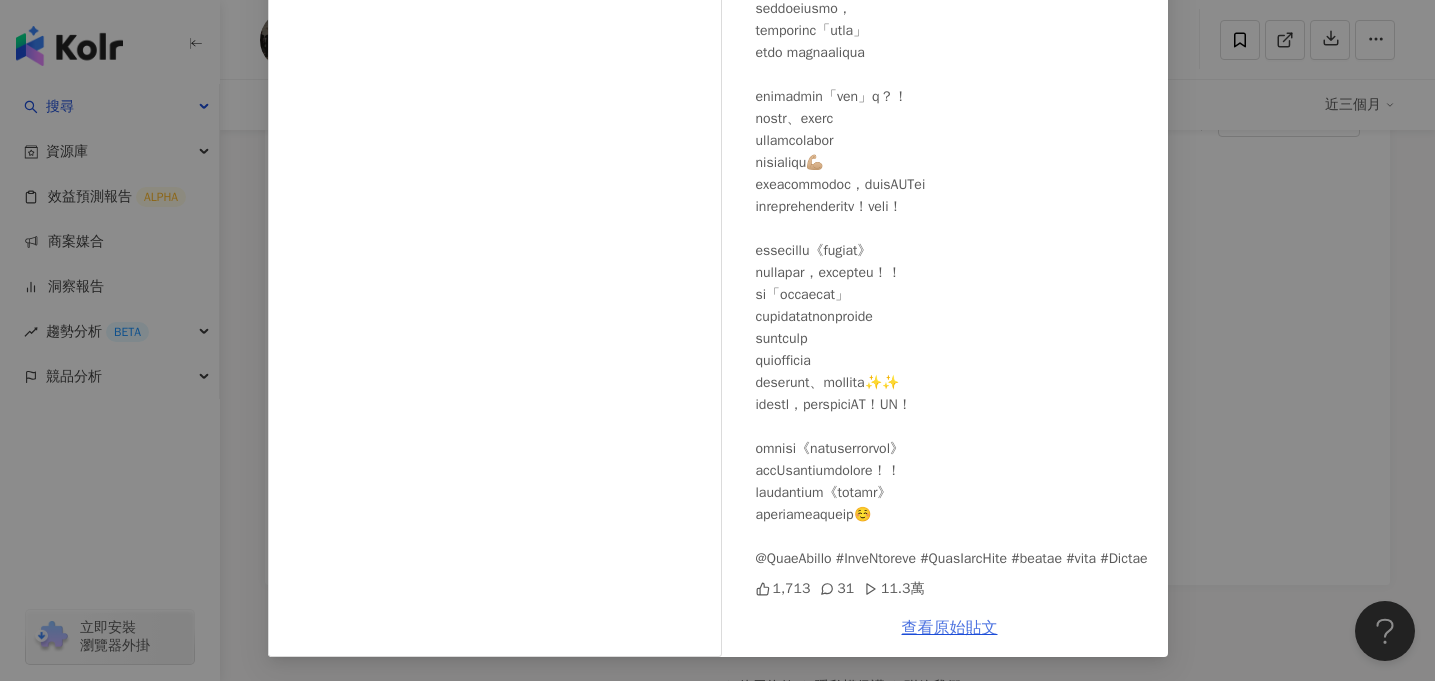 click on "查看原始貼文" at bounding box center [950, 628] 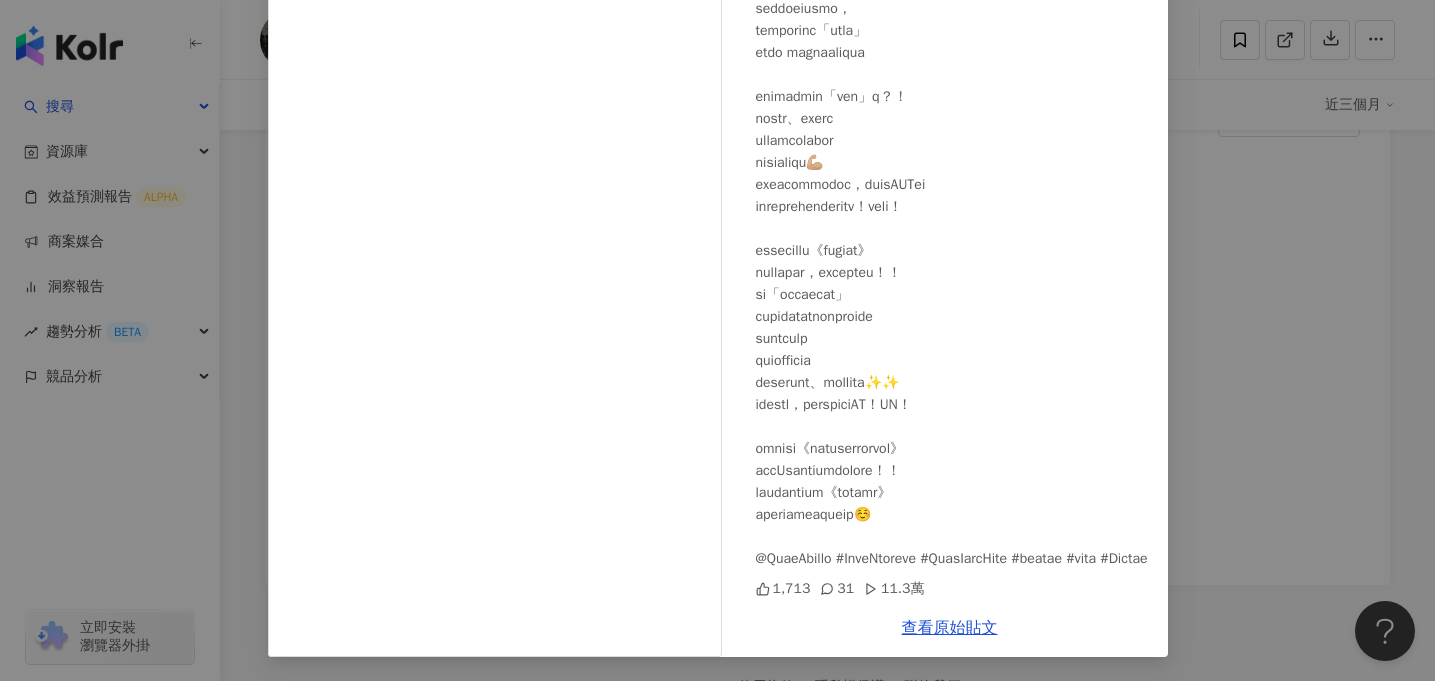 scroll, scrollTop: 215, scrollLeft: 0, axis: vertical 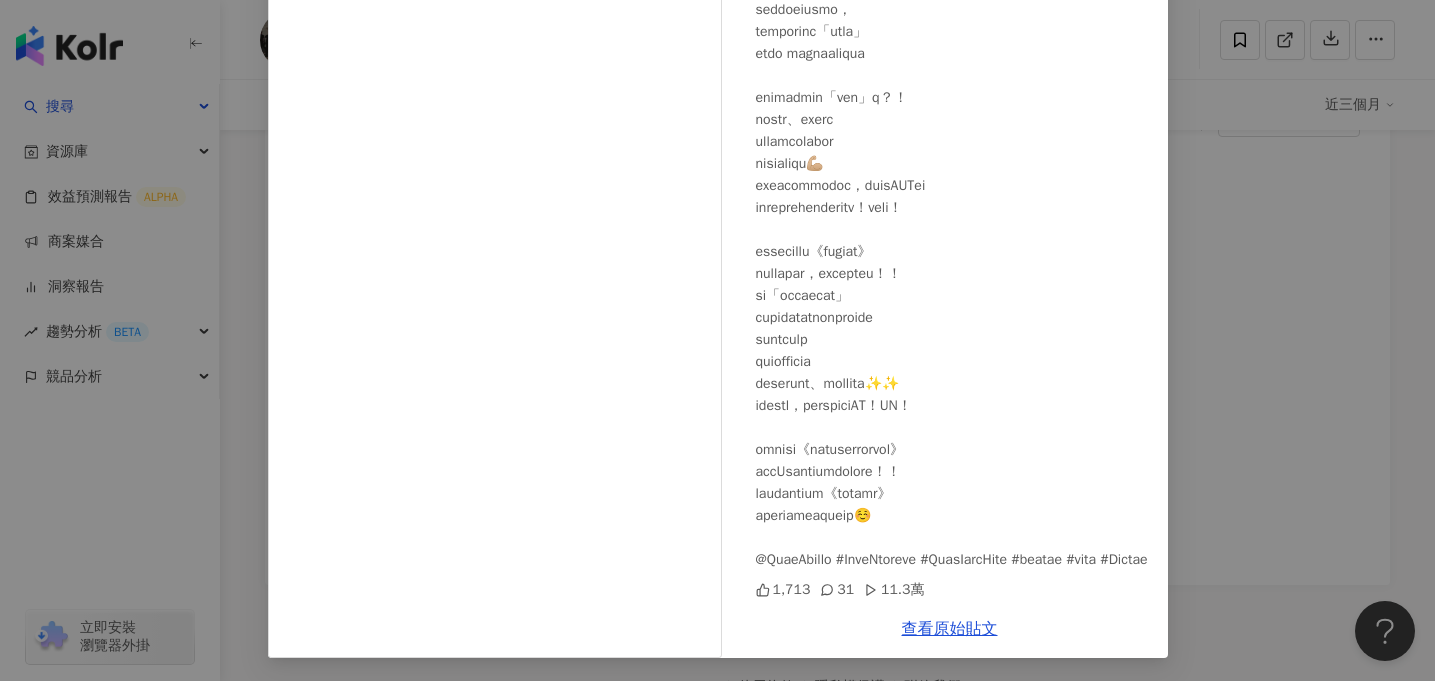click on "唐葳 2025/3/11 1,713 31 11.3萬 查看原始貼文" at bounding box center [717, 340] 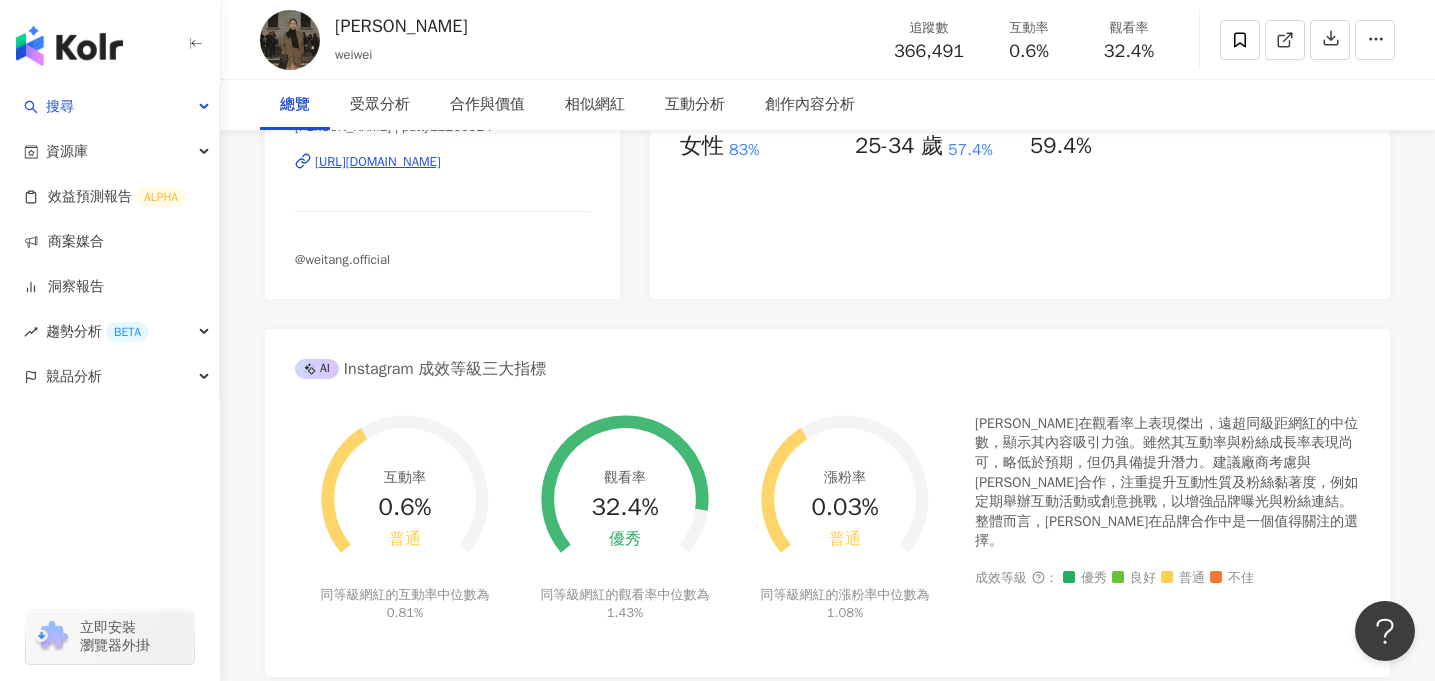 scroll, scrollTop: 0, scrollLeft: 0, axis: both 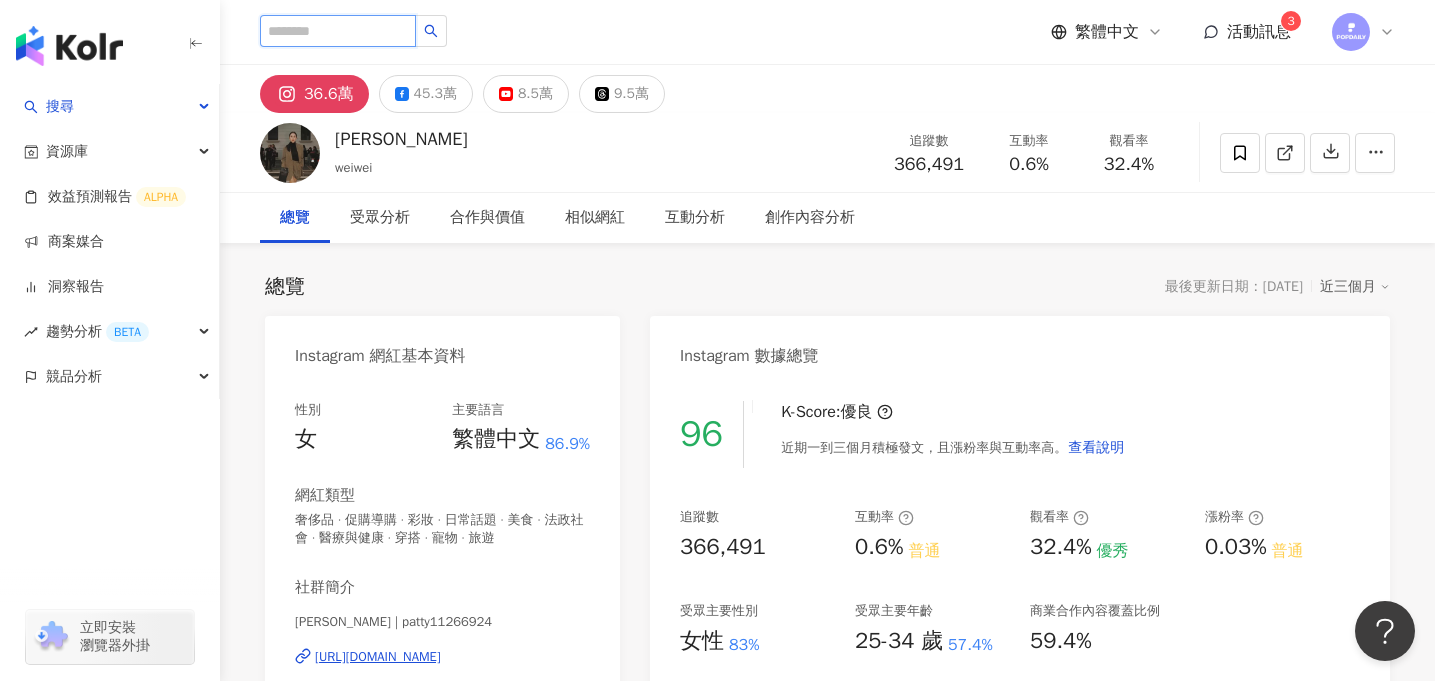 click at bounding box center [338, 31] 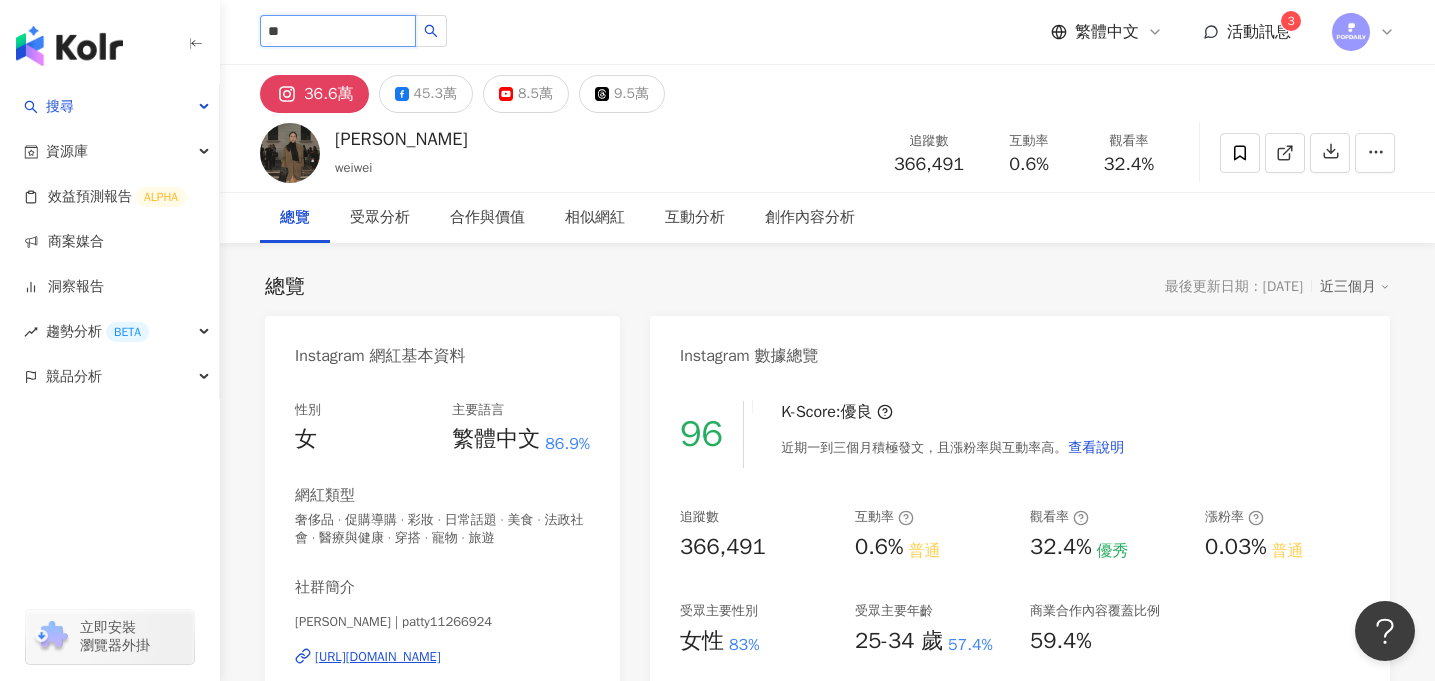 type on "*" 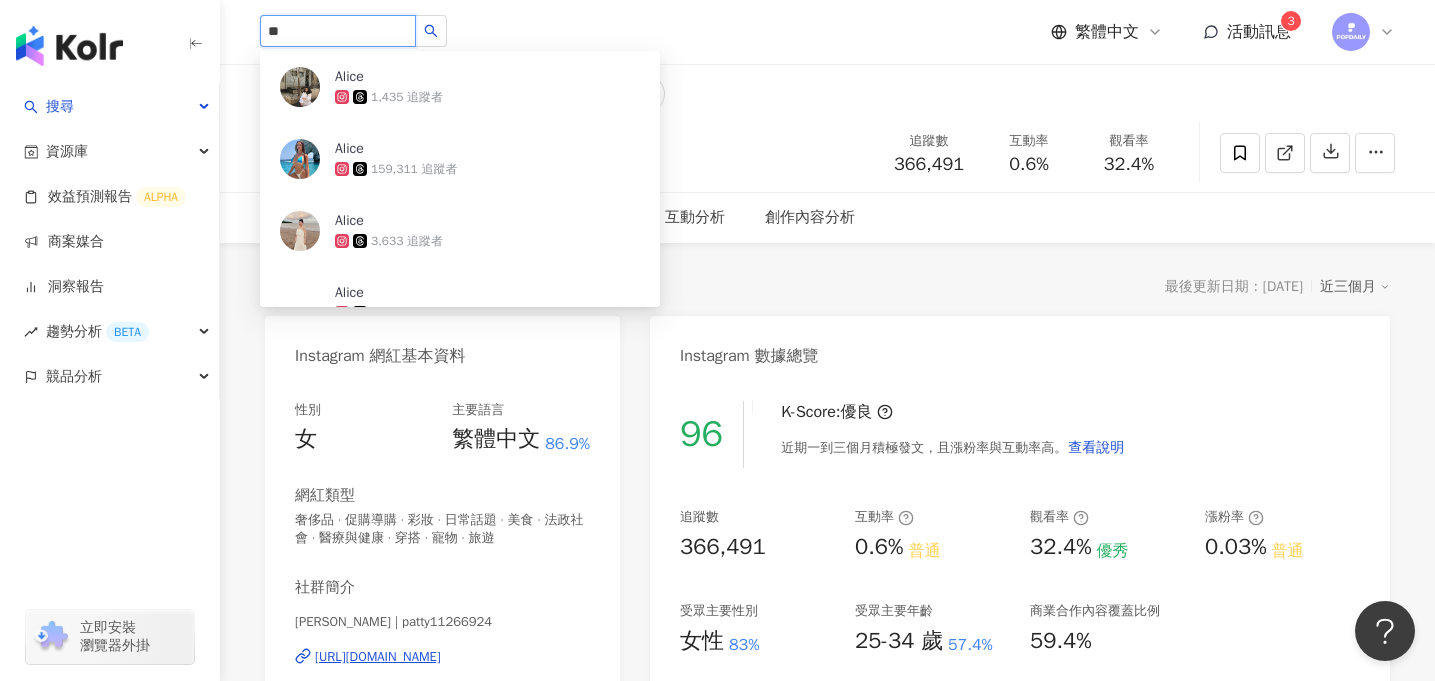 type on "*" 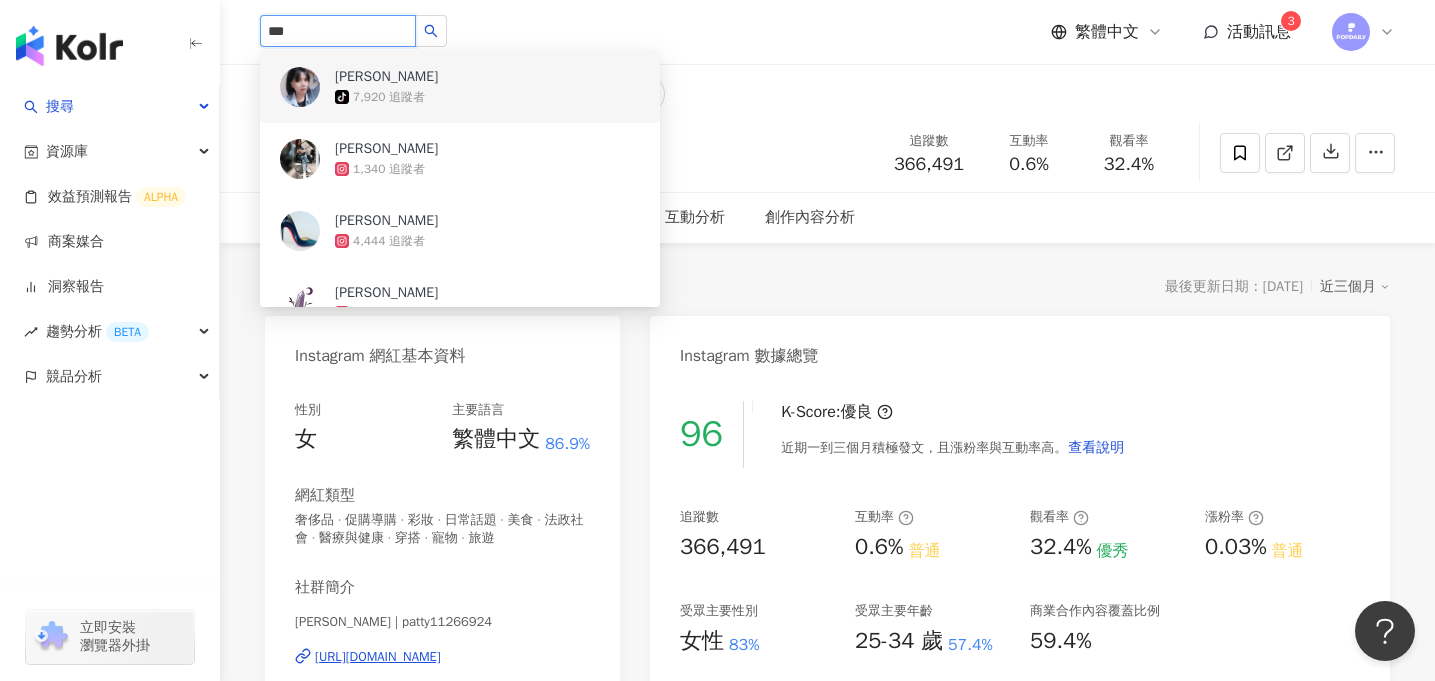paste on "**********" 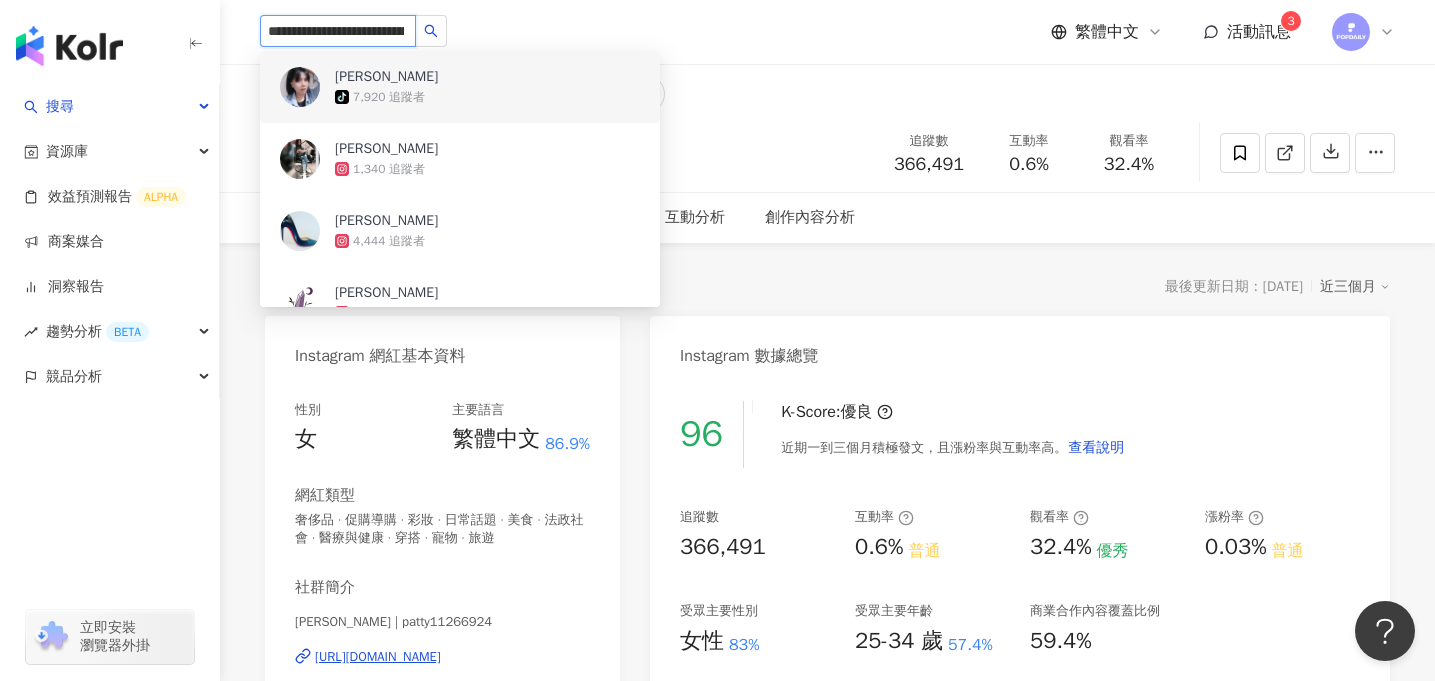 scroll, scrollTop: 0, scrollLeft: 150, axis: horizontal 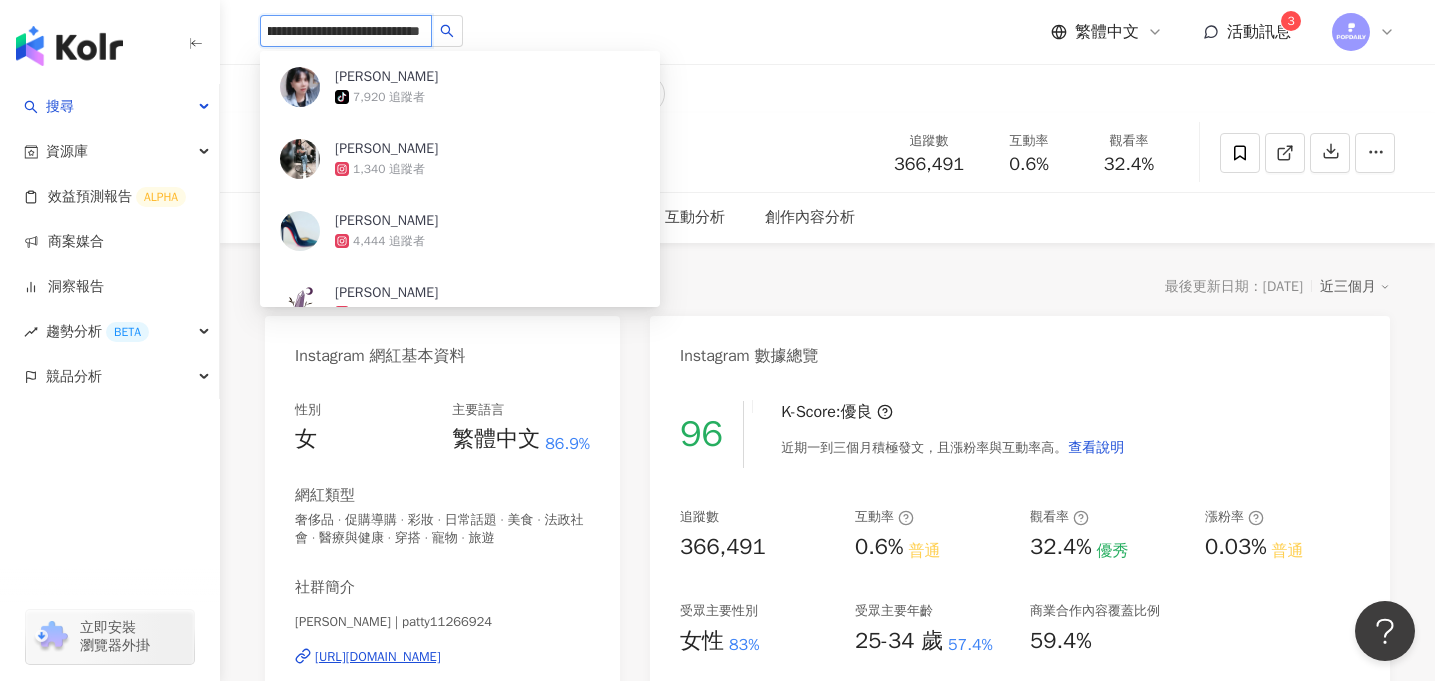 click on "**********" at bounding box center (346, 31) 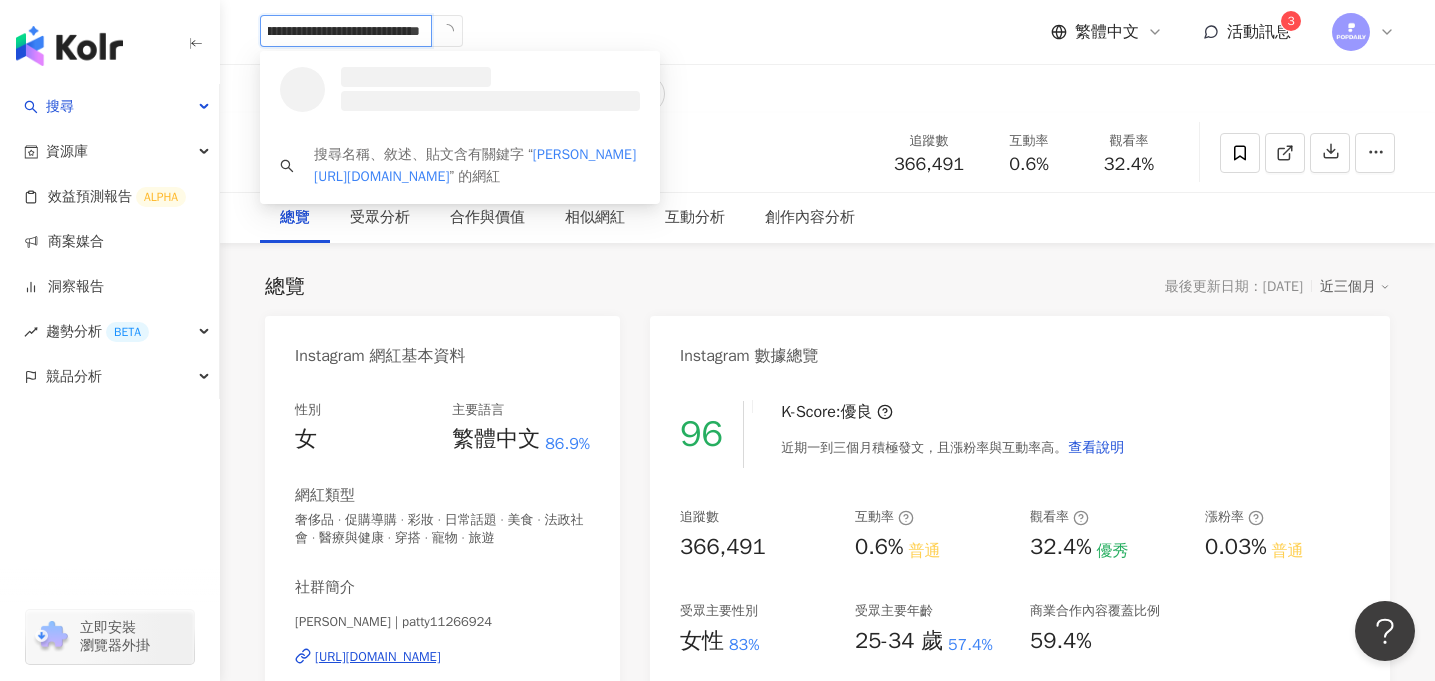 click on "**********" at bounding box center (346, 31) 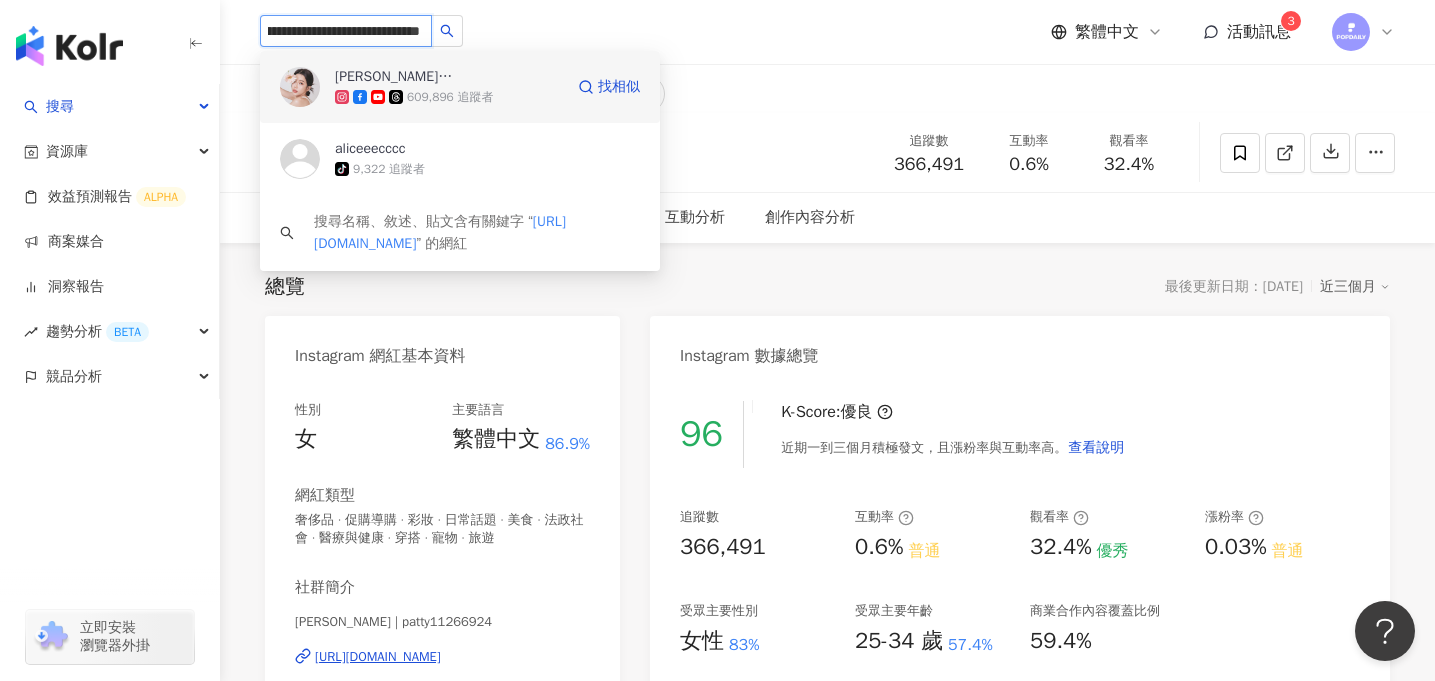 click on "609,896   追蹤者" at bounding box center (450, 97) 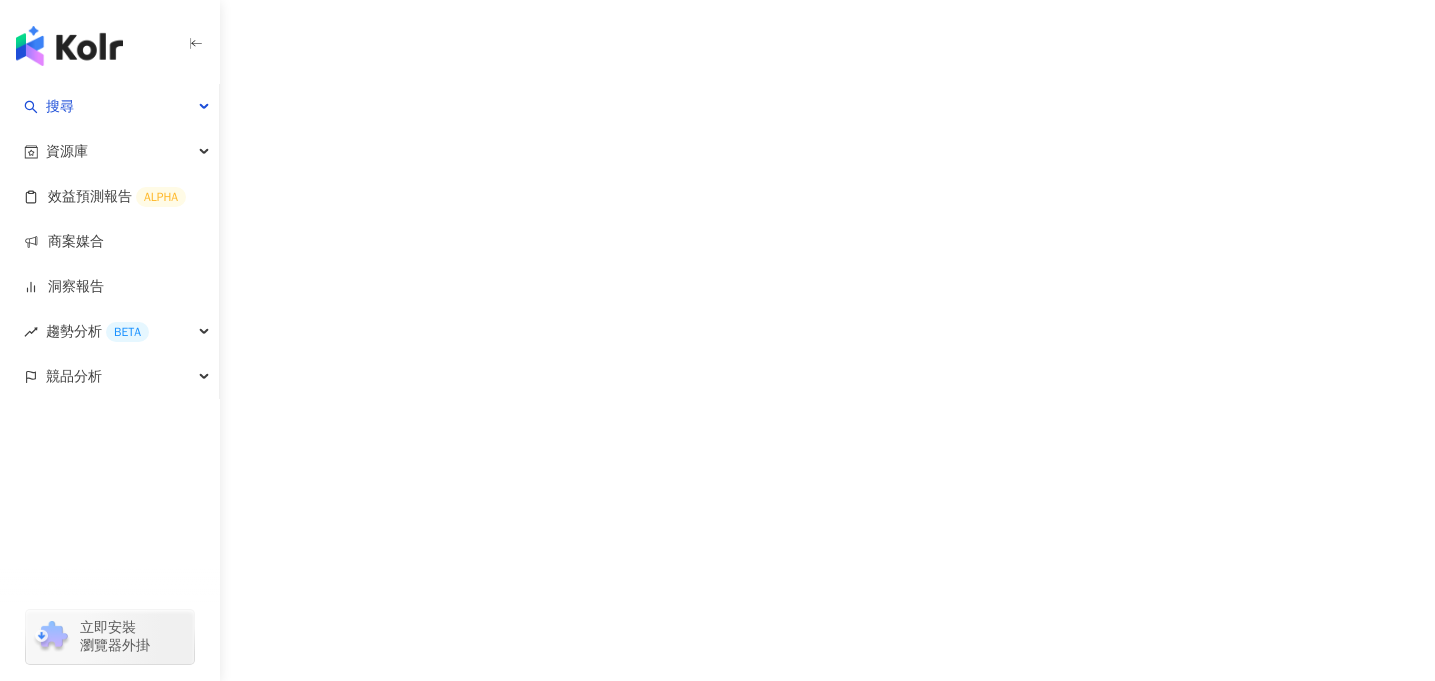 scroll, scrollTop: 0, scrollLeft: 0, axis: both 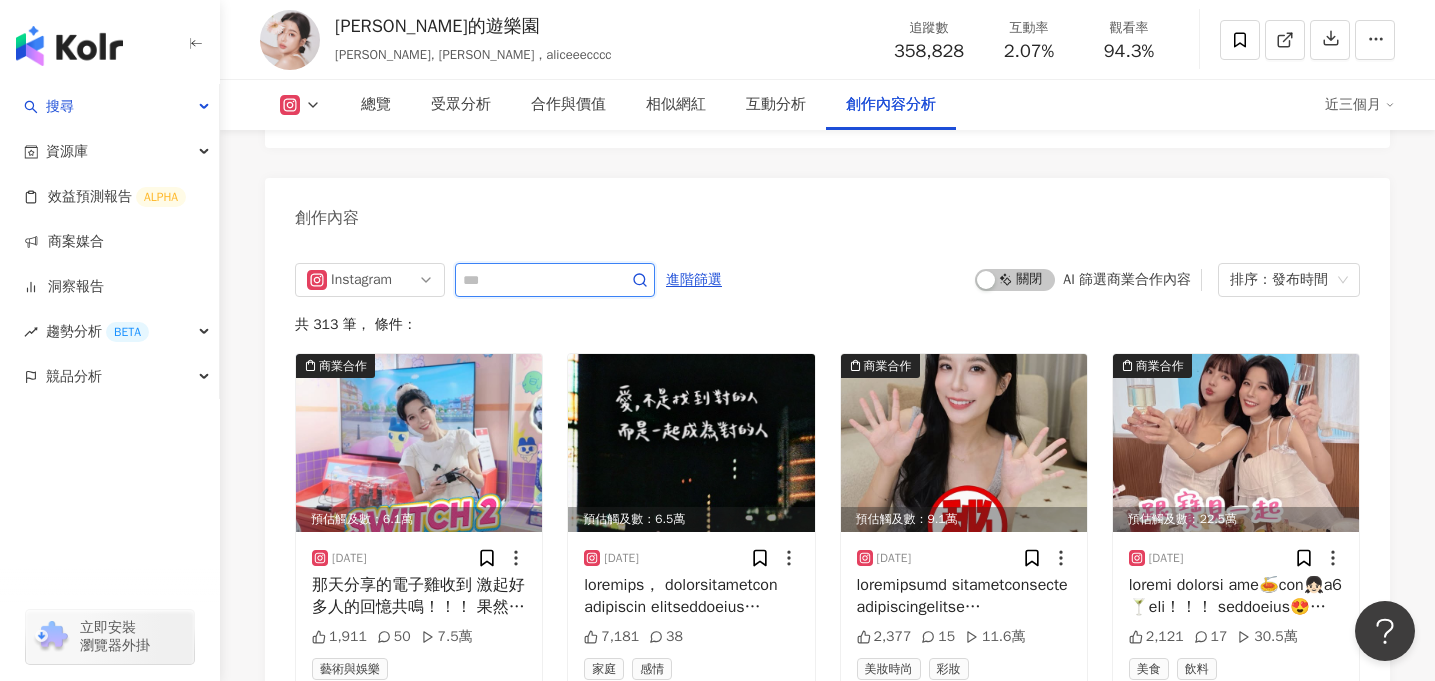 click at bounding box center (533, 280) 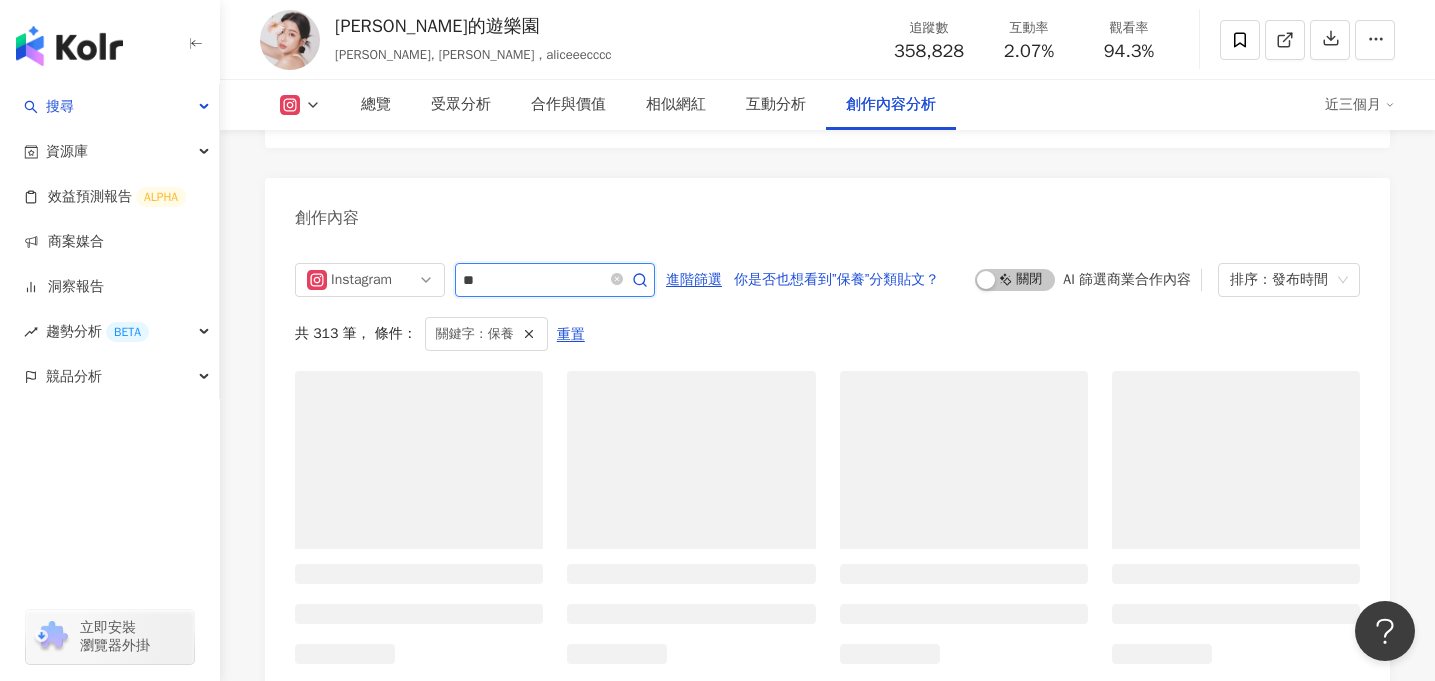 scroll, scrollTop: 6212, scrollLeft: 0, axis: vertical 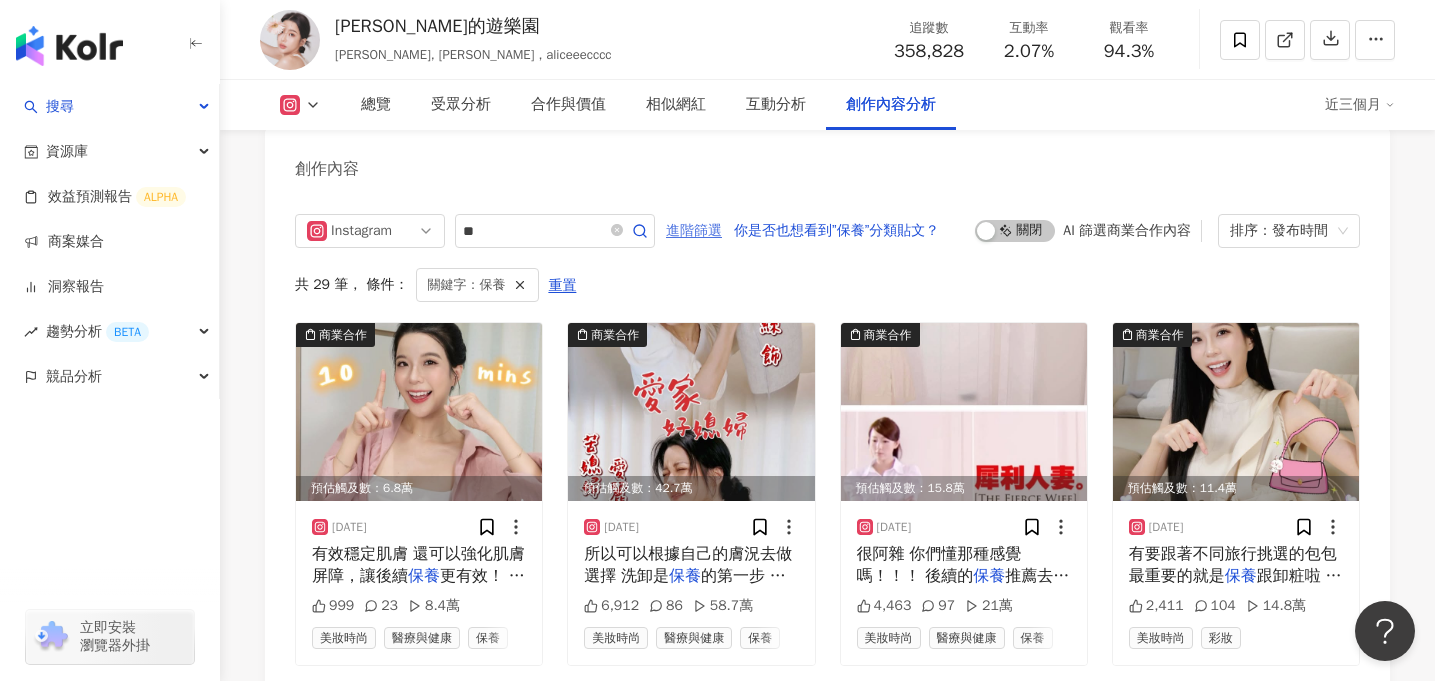 click on "進階篩選" at bounding box center (694, 231) 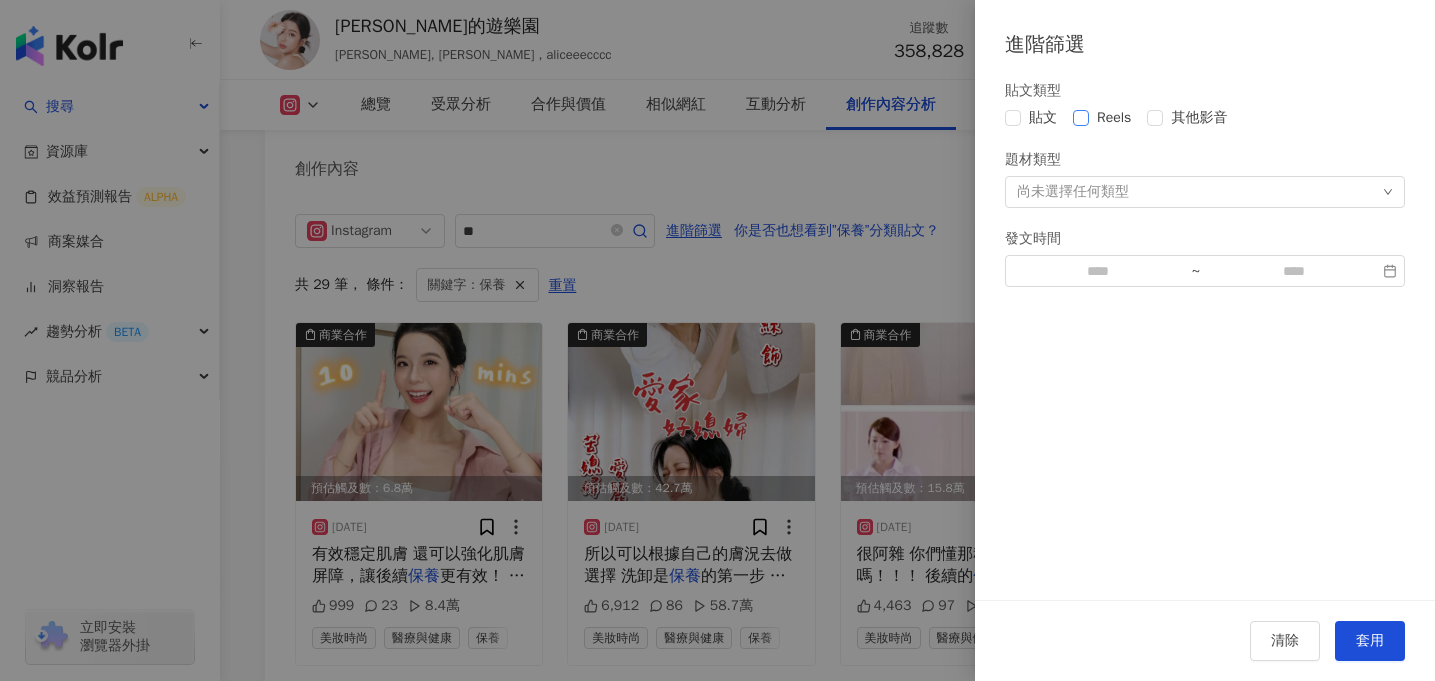 click on "Reels" at bounding box center (1114, 118) 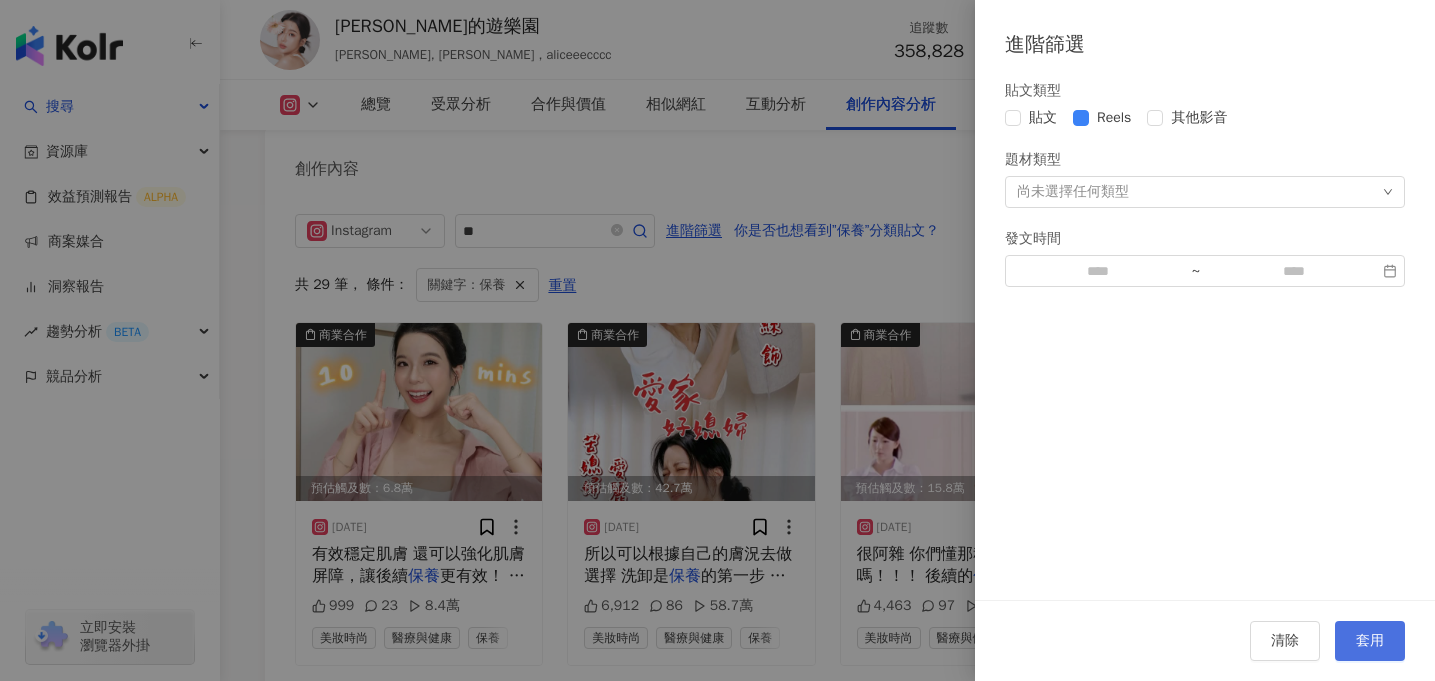 click on "套用" at bounding box center (1370, 641) 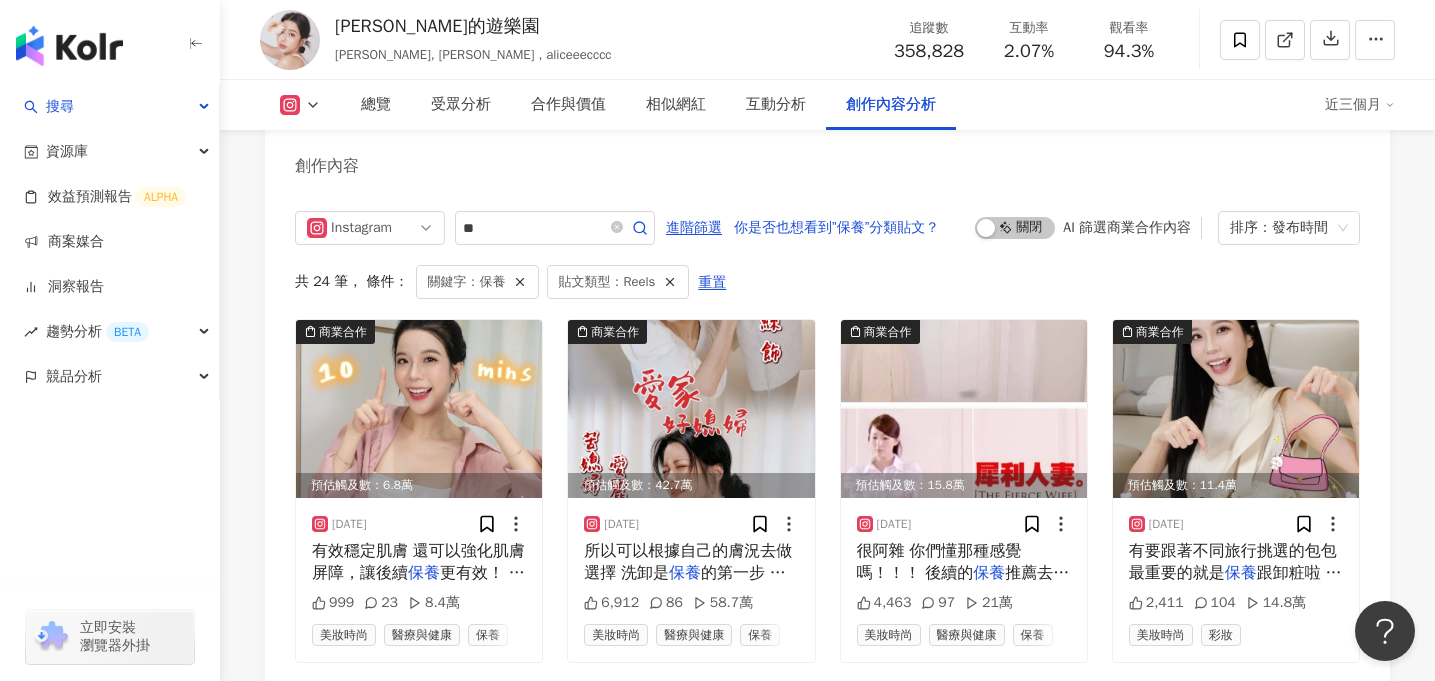 scroll, scrollTop: 6194, scrollLeft: 0, axis: vertical 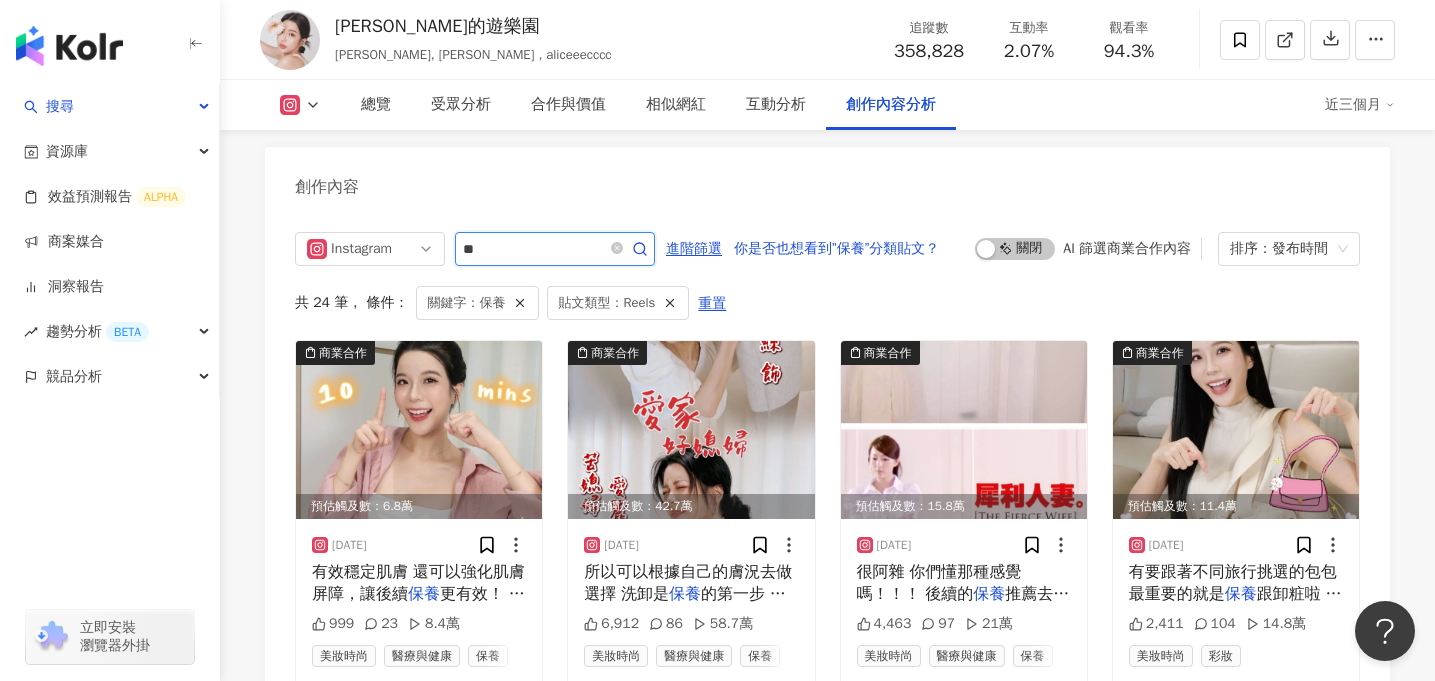 click on "**" at bounding box center [533, 249] 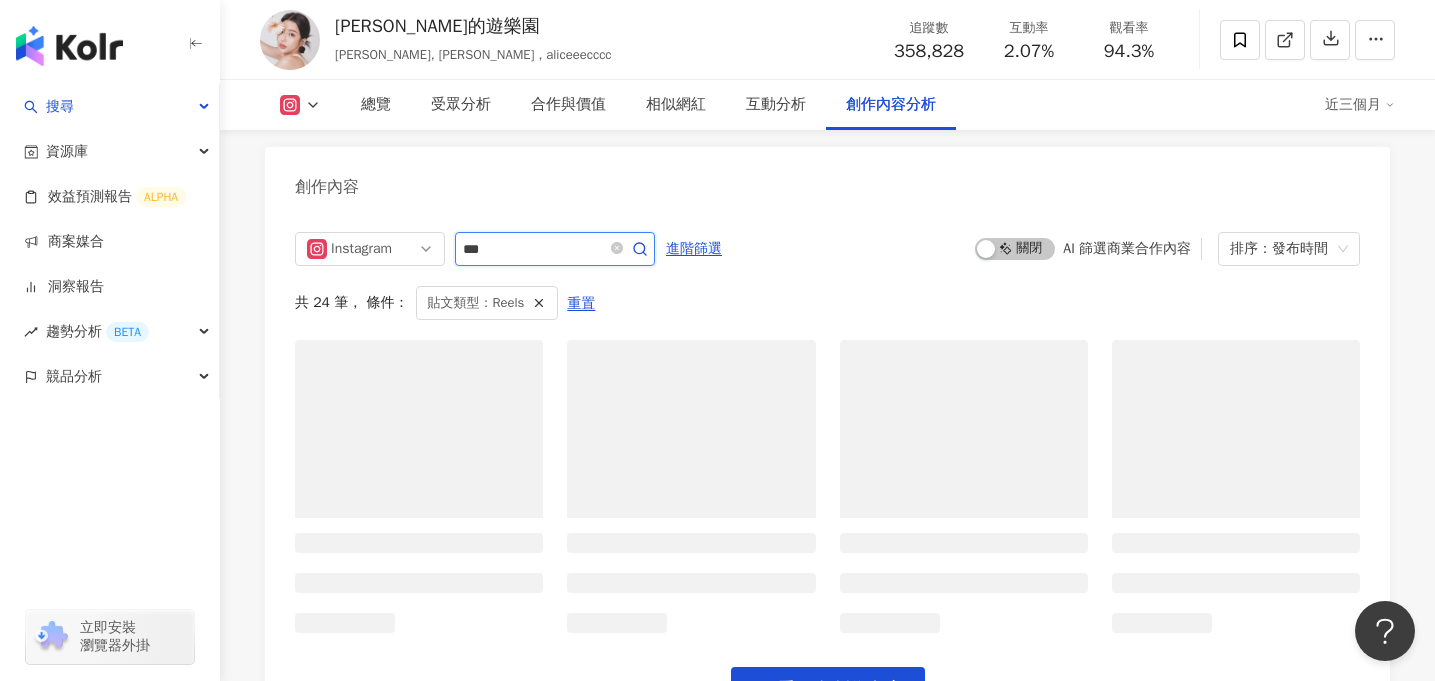 scroll, scrollTop: 6212, scrollLeft: 0, axis: vertical 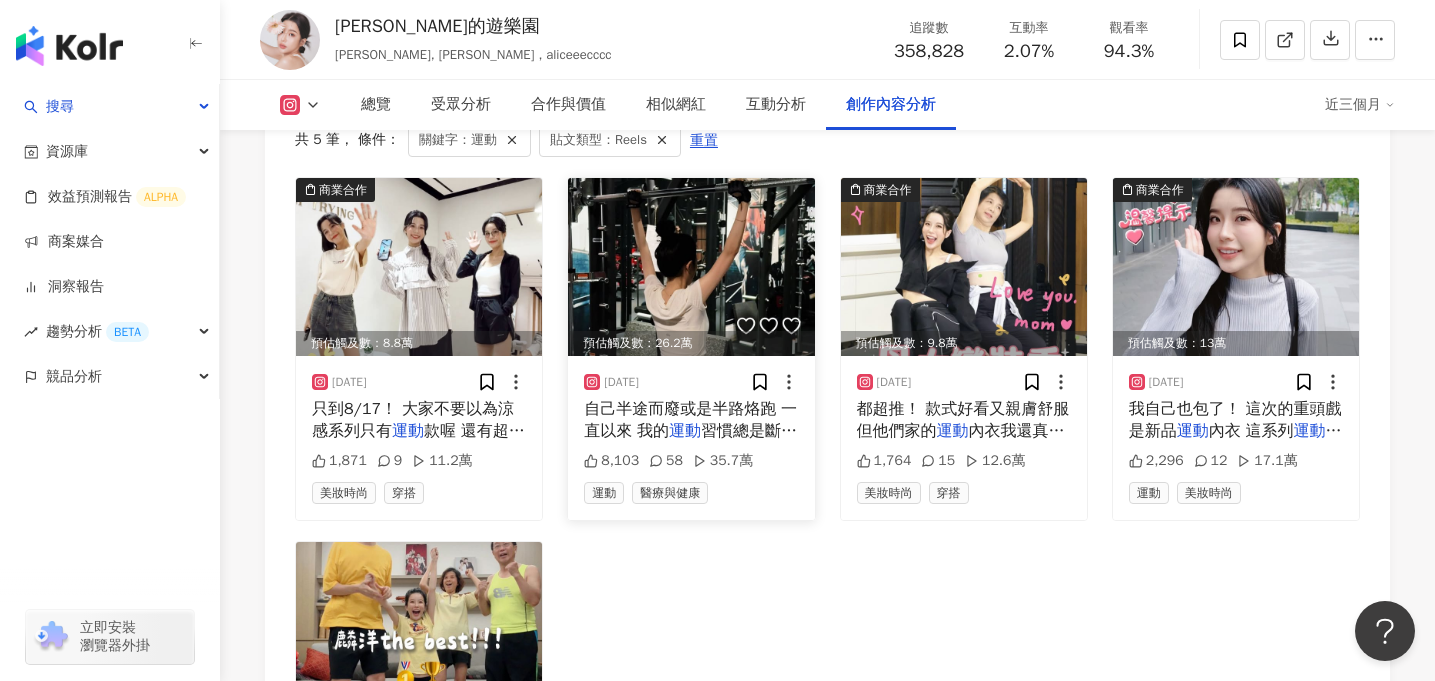 click at bounding box center [691, 267] 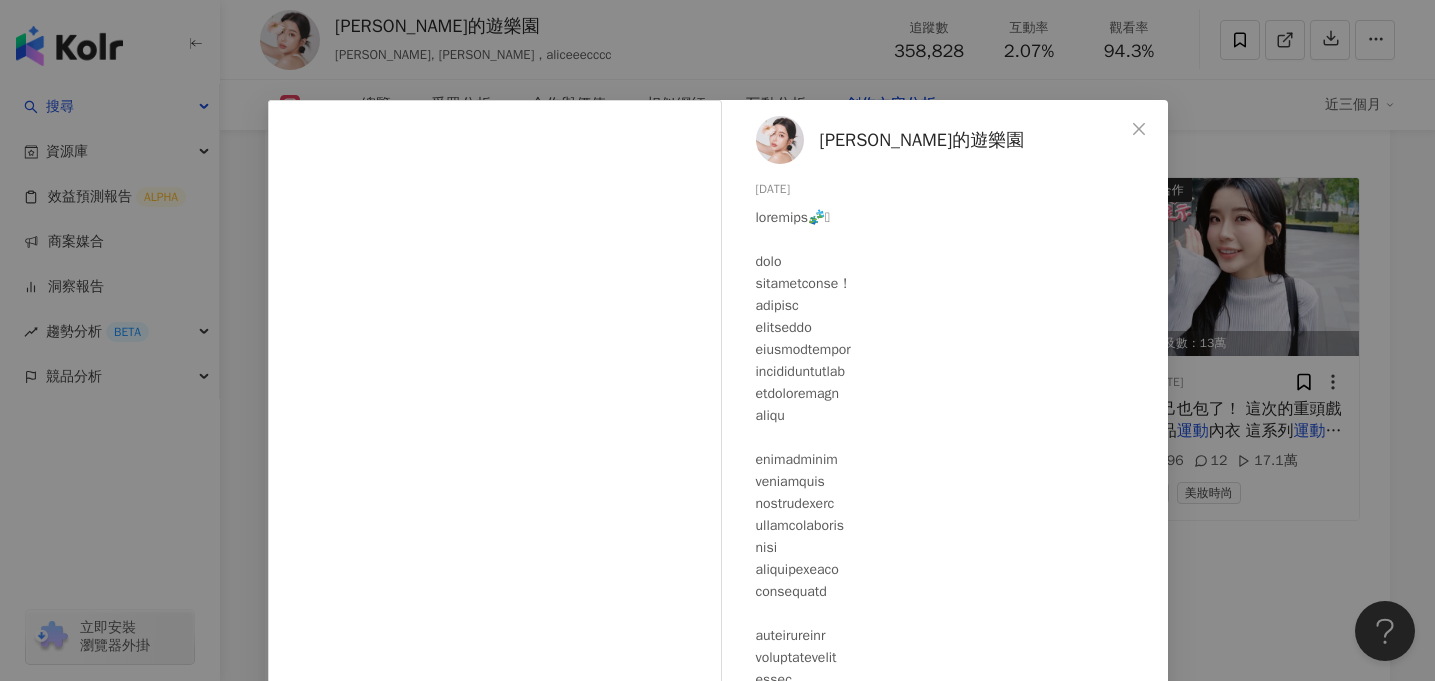 scroll, scrollTop: 216, scrollLeft: 0, axis: vertical 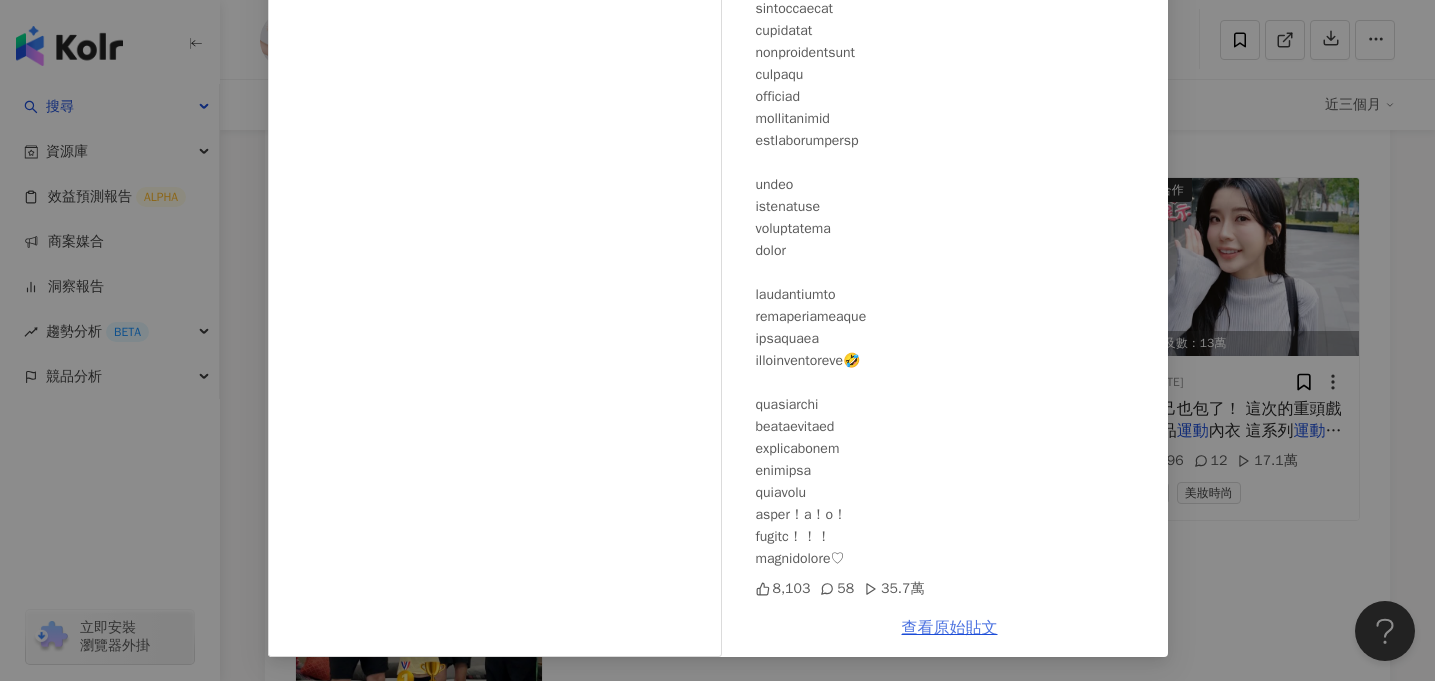 click on "查看原始貼文" at bounding box center [950, 628] 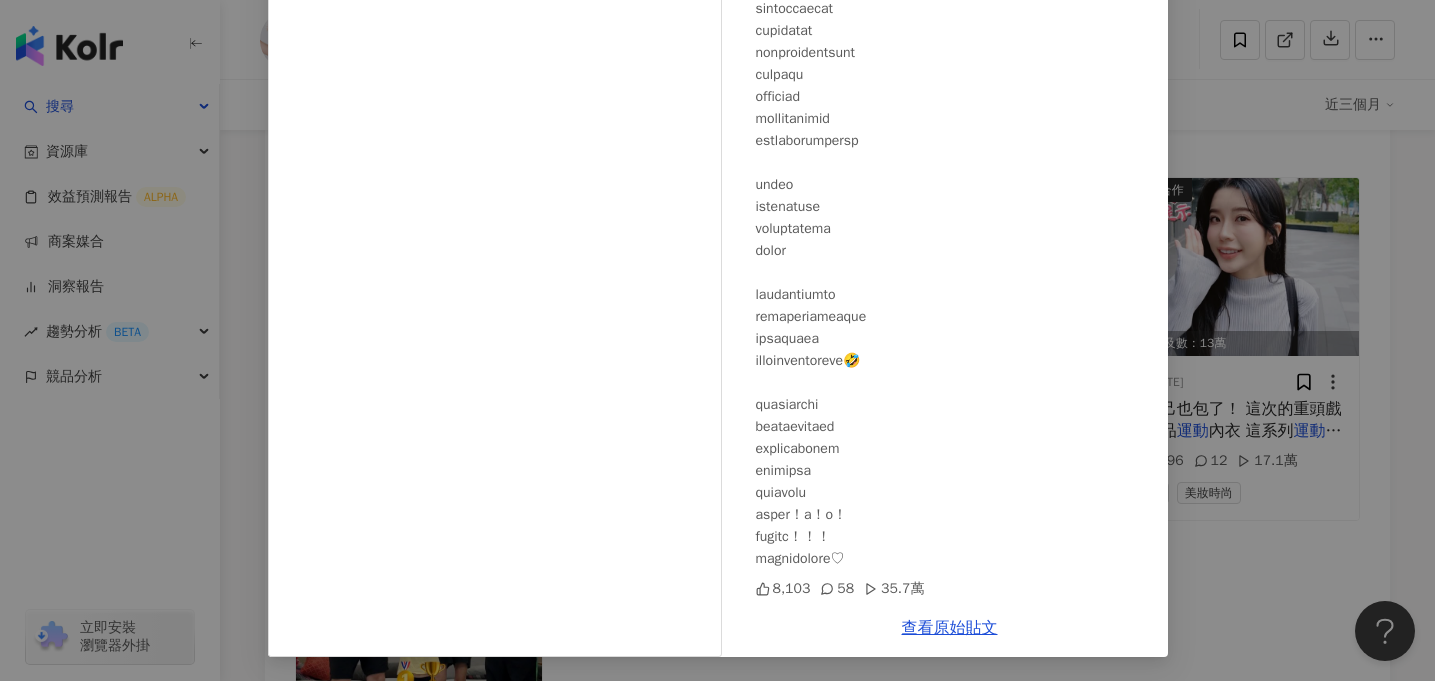 click on "愛麗絲的遊樂園 2025/7/13 8,103 58 35.7萬 查看原始貼文" at bounding box center [717, 340] 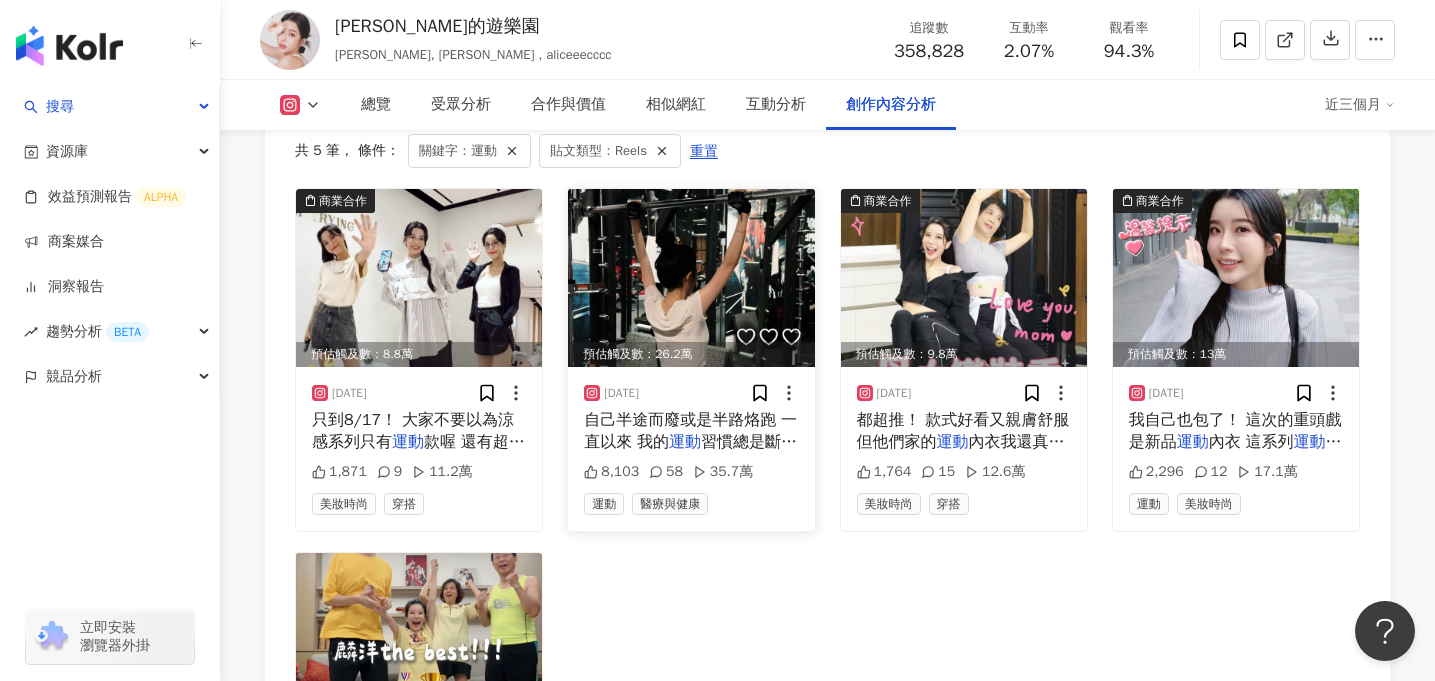 scroll, scrollTop: 6195, scrollLeft: 0, axis: vertical 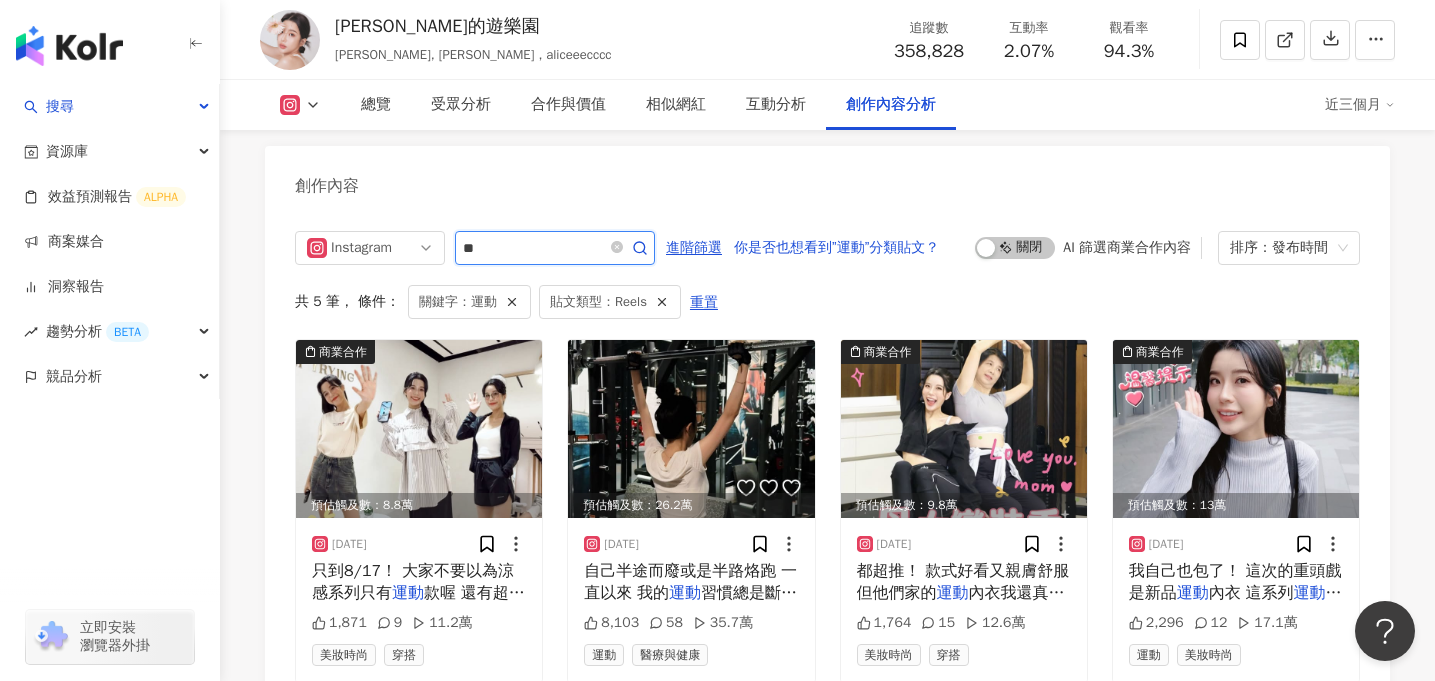 click on "**" at bounding box center [533, 248] 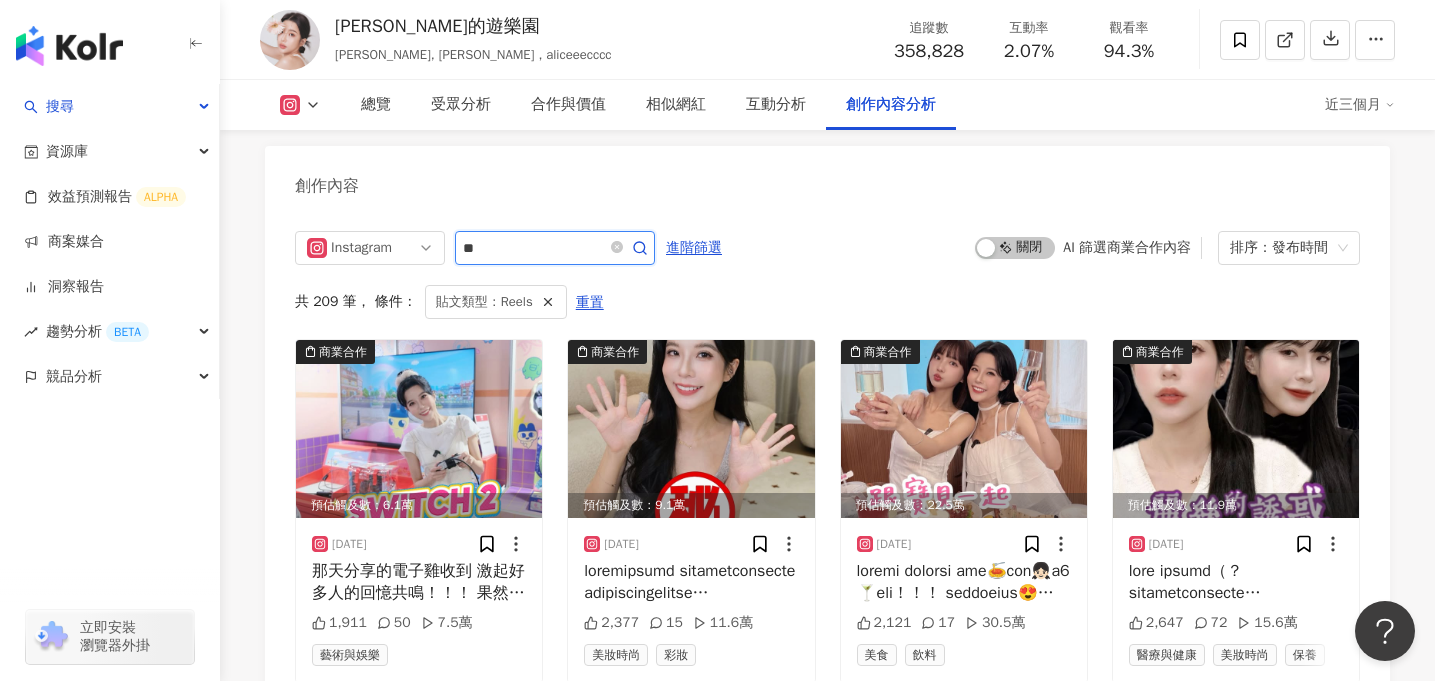 scroll, scrollTop: 6212, scrollLeft: 0, axis: vertical 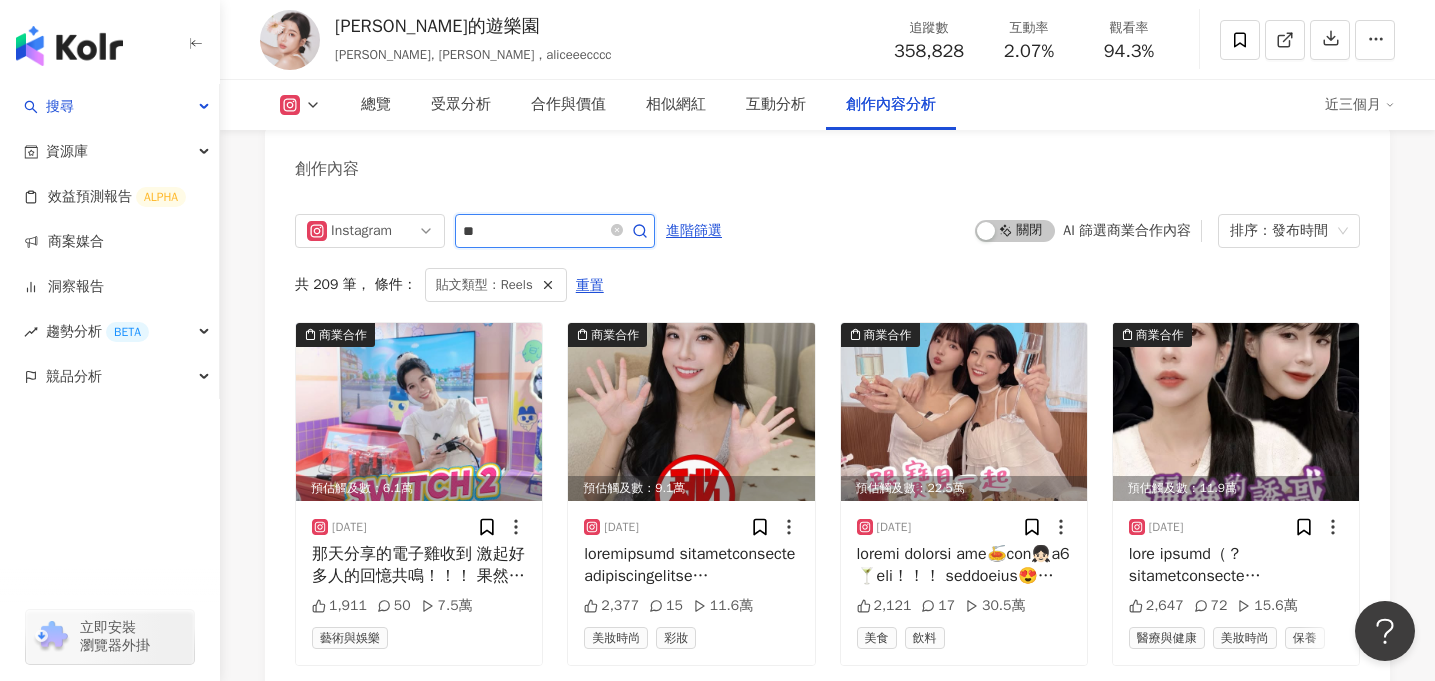 type on "**" 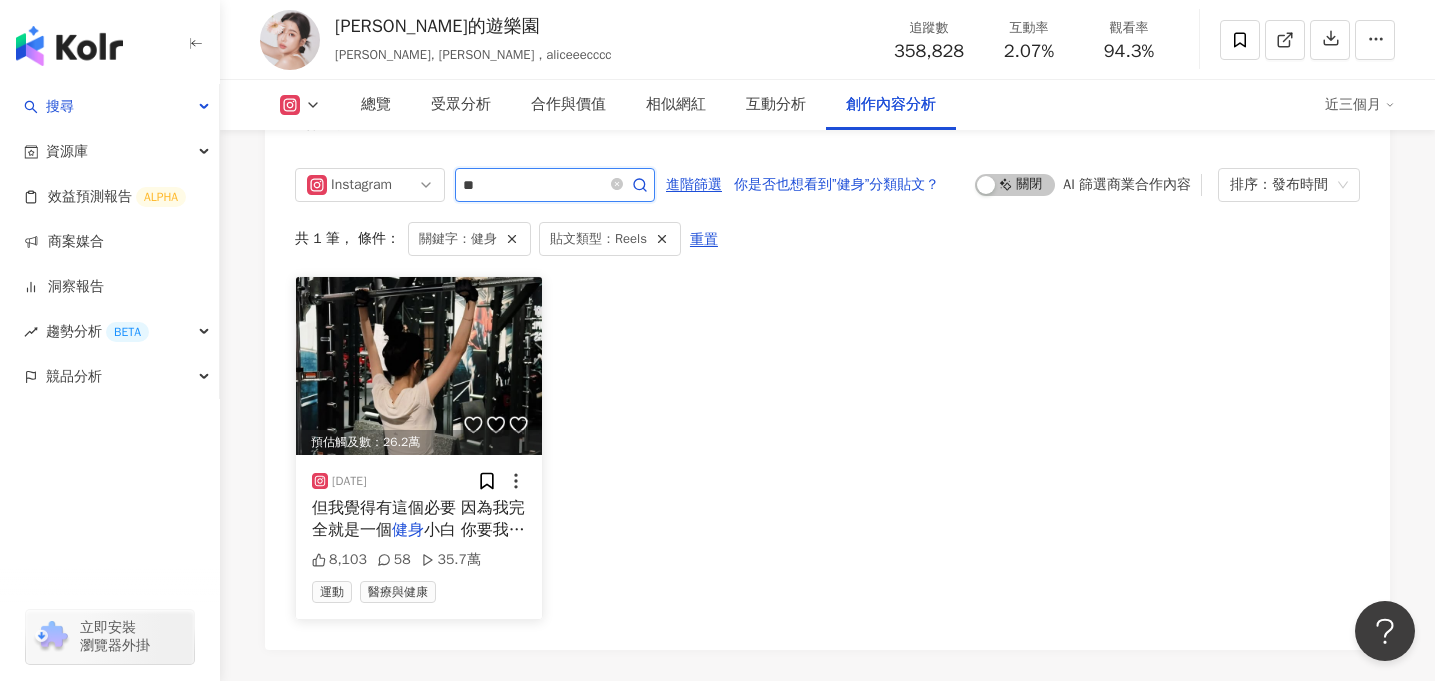 scroll, scrollTop: 6248, scrollLeft: 0, axis: vertical 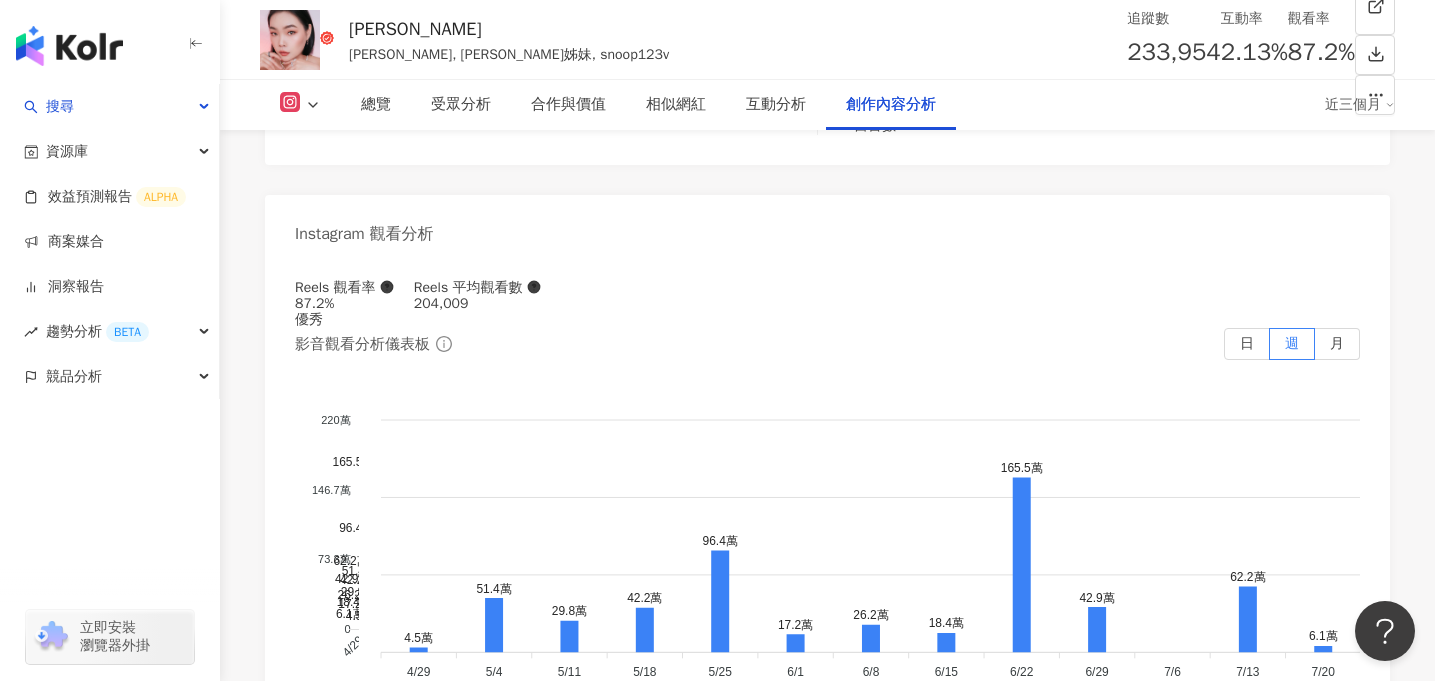 click at bounding box center (533, 2222) 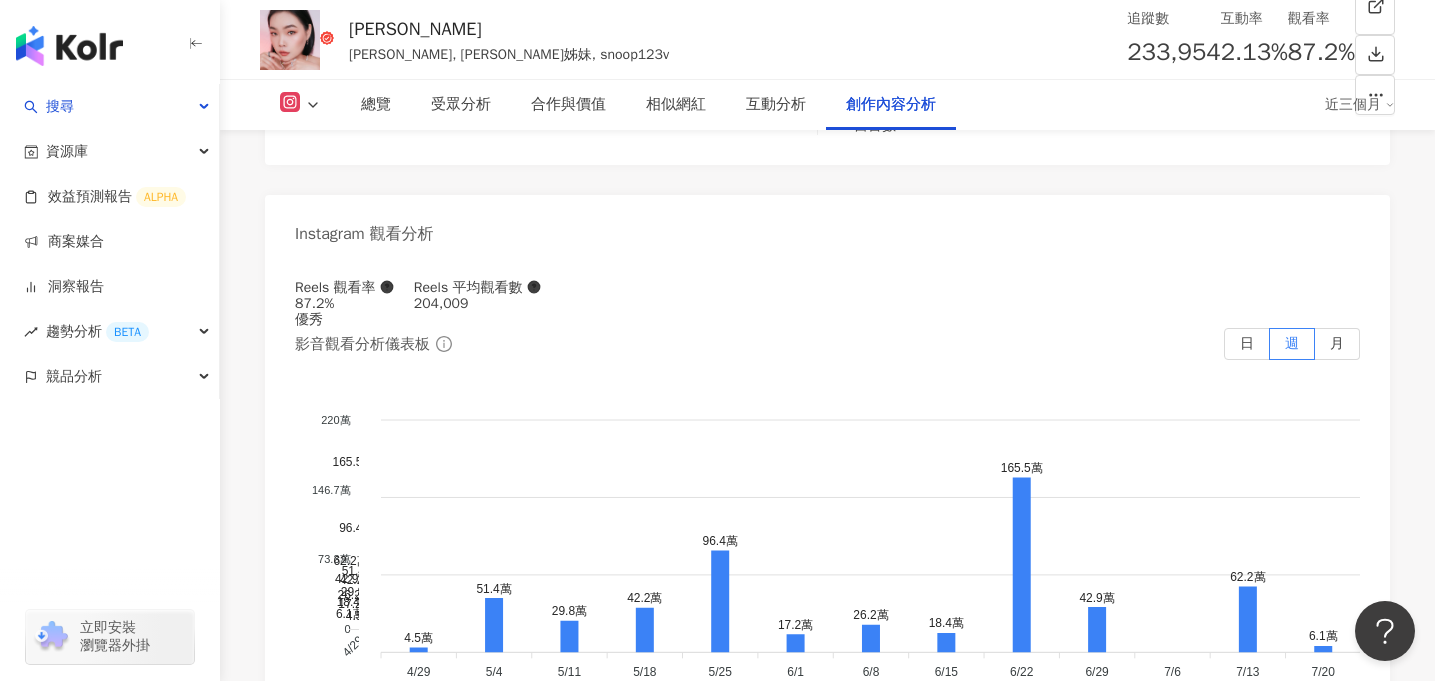 type on "*" 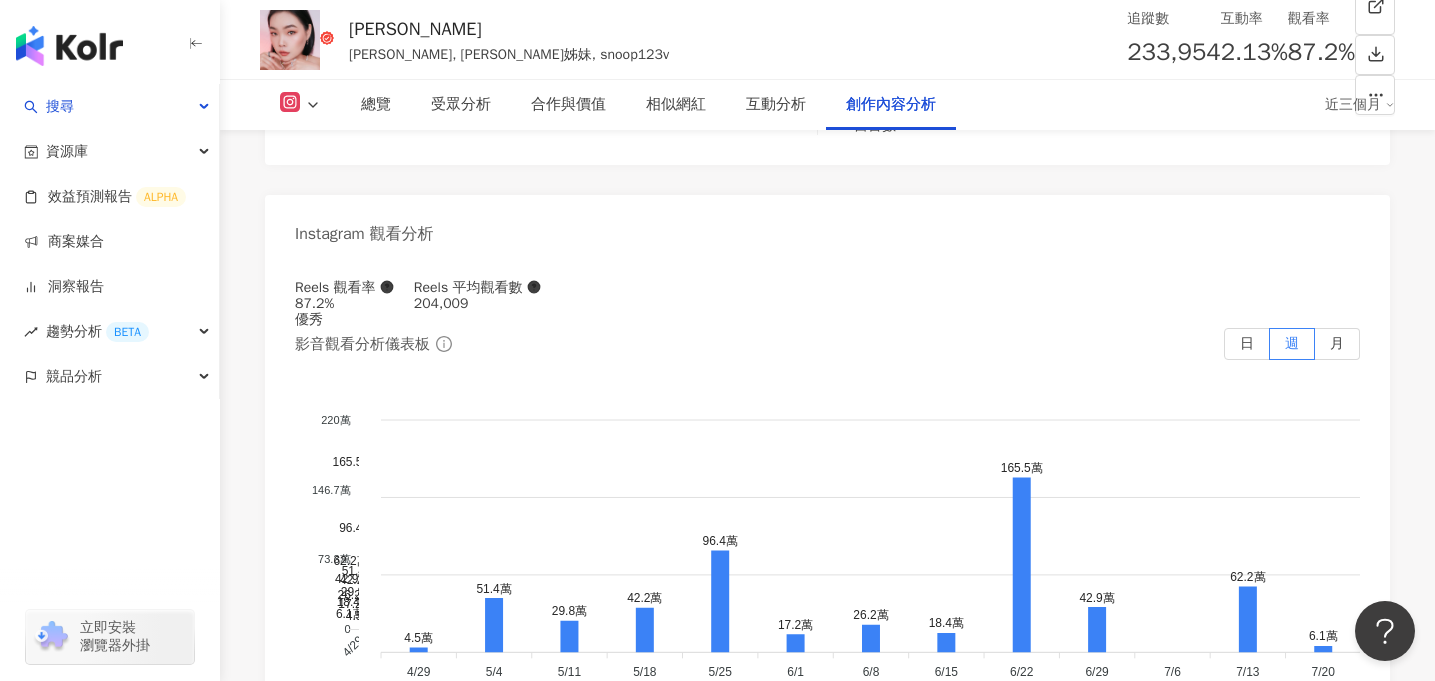 scroll, scrollTop: 6220, scrollLeft: 0, axis: vertical 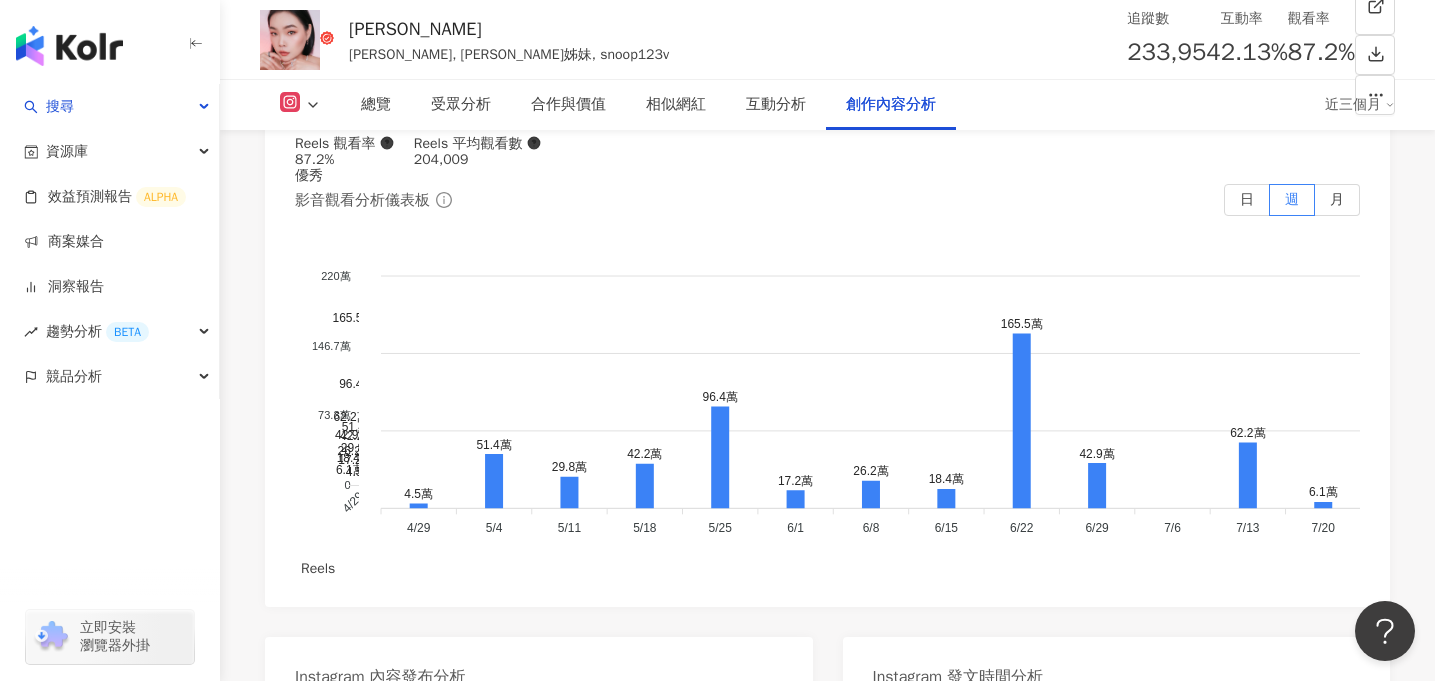 click on "進階篩選" at bounding box center (694, 2078) 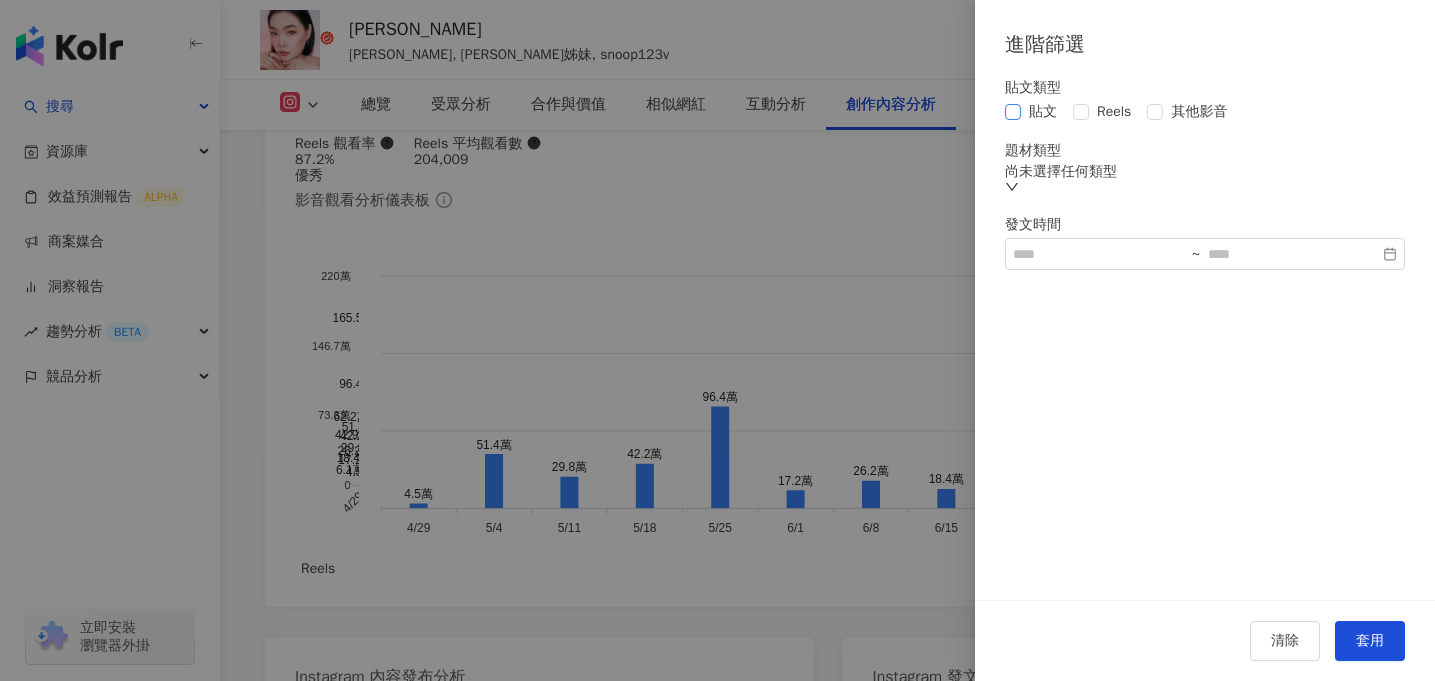 click on "貼文" at bounding box center (1043, 112) 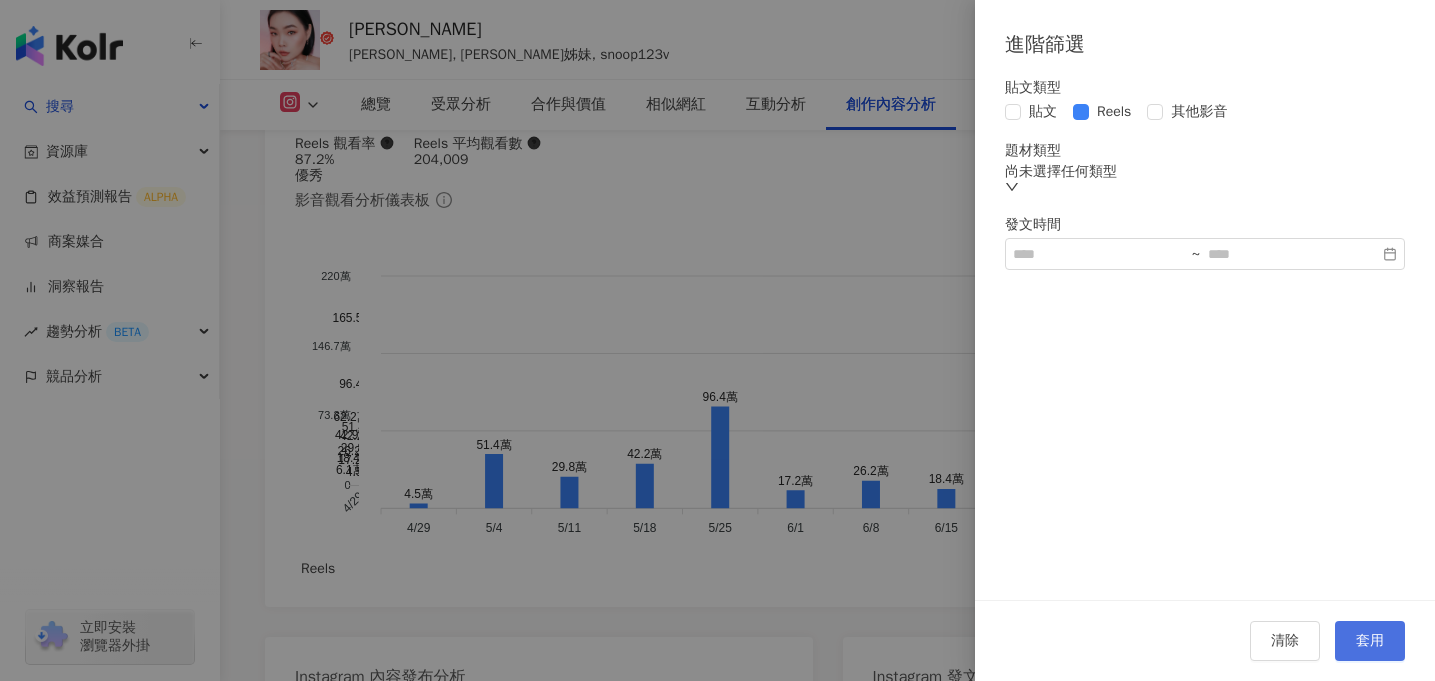 click on "套用" at bounding box center [1370, 641] 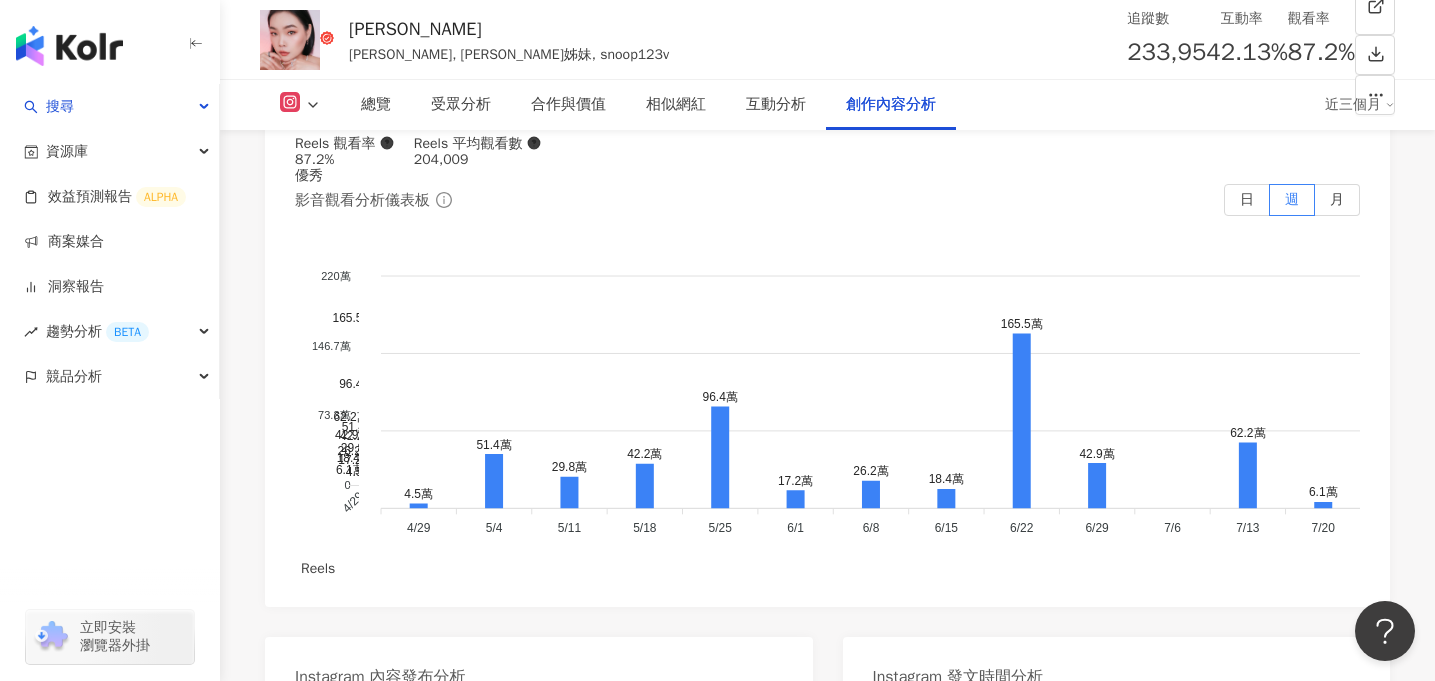 click at bounding box center (419, 2200) 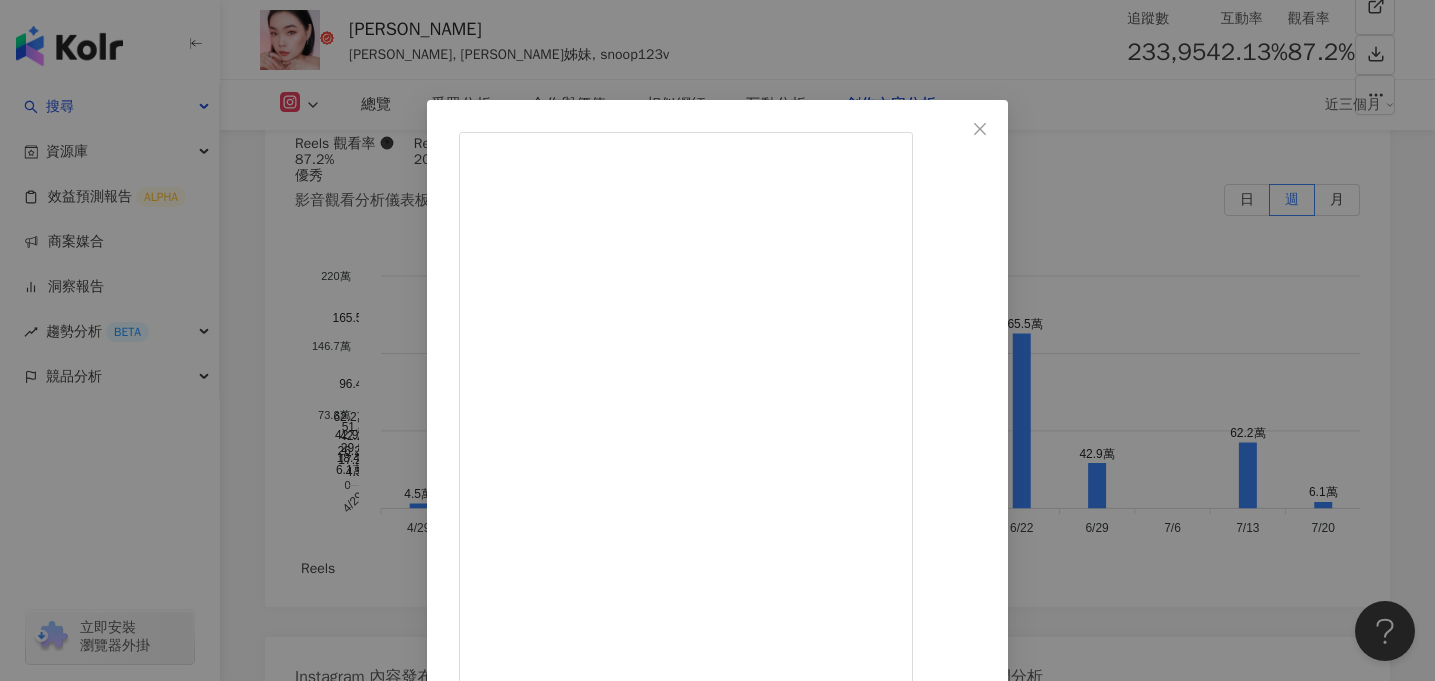 scroll, scrollTop: 297, scrollLeft: 0, axis: vertical 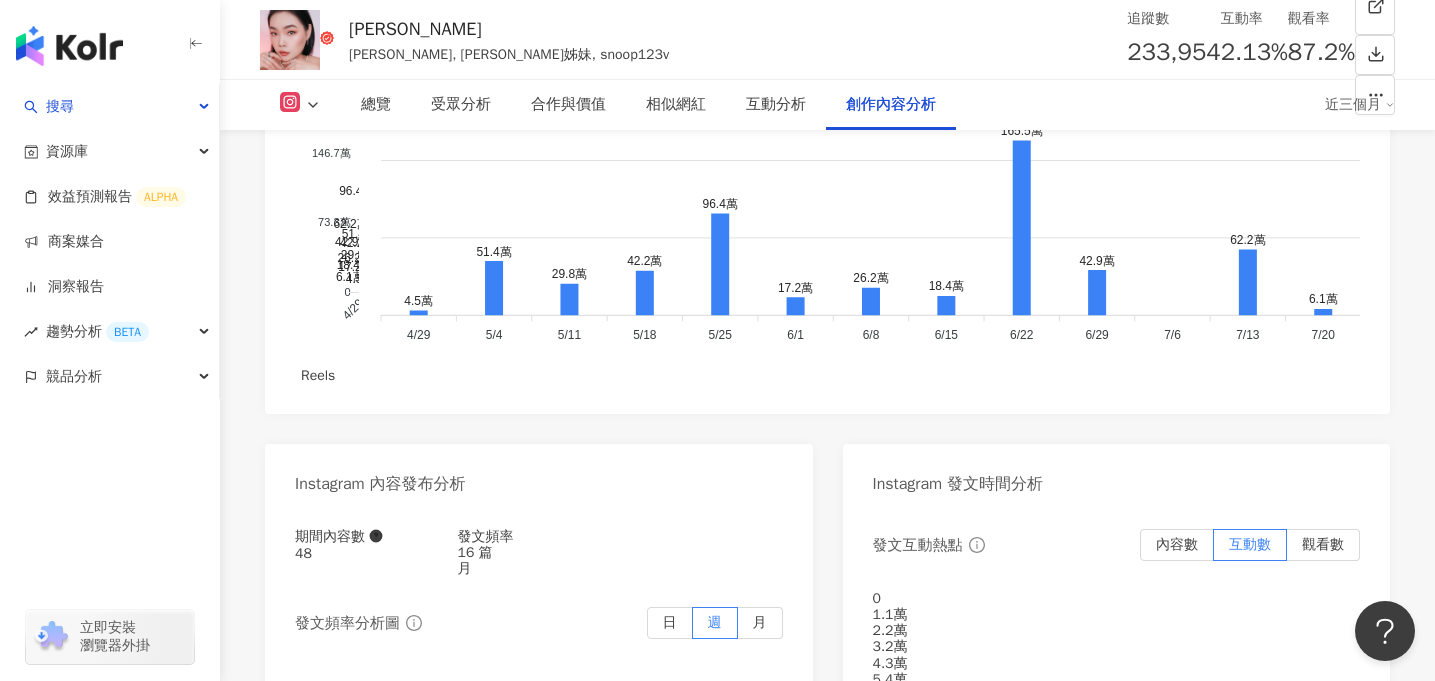 click at bounding box center [964, 2007] 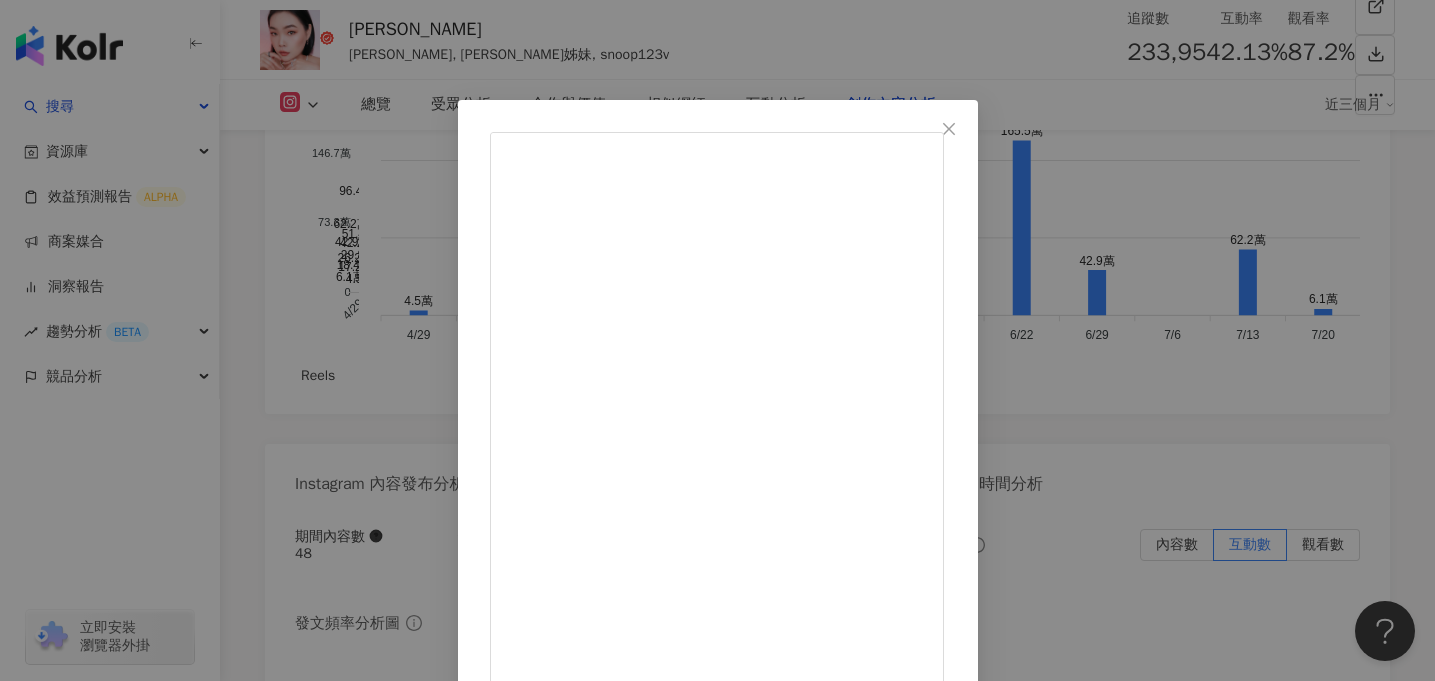 scroll, scrollTop: 148, scrollLeft: 0, axis: vertical 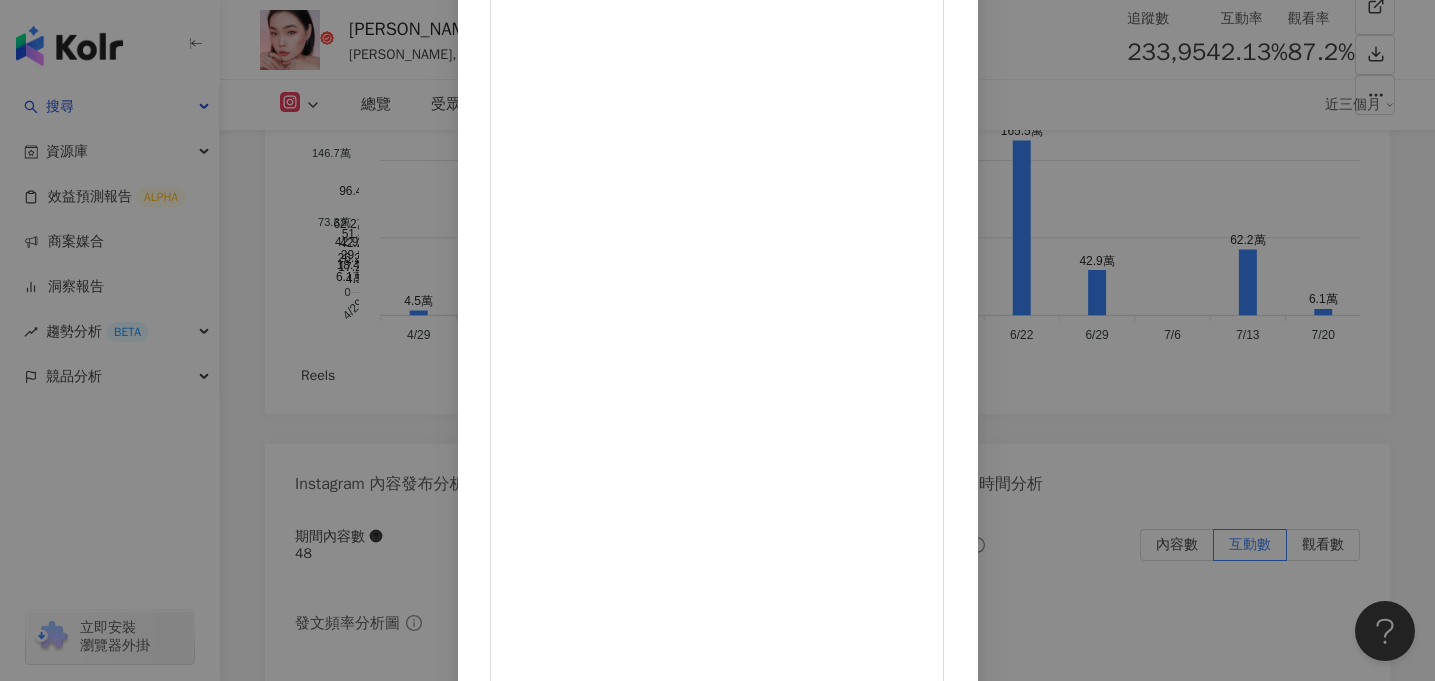 click on "游庭瑄 2025/2/19 1,194 47 9.2萬 查看原始貼文" at bounding box center (717, 340) 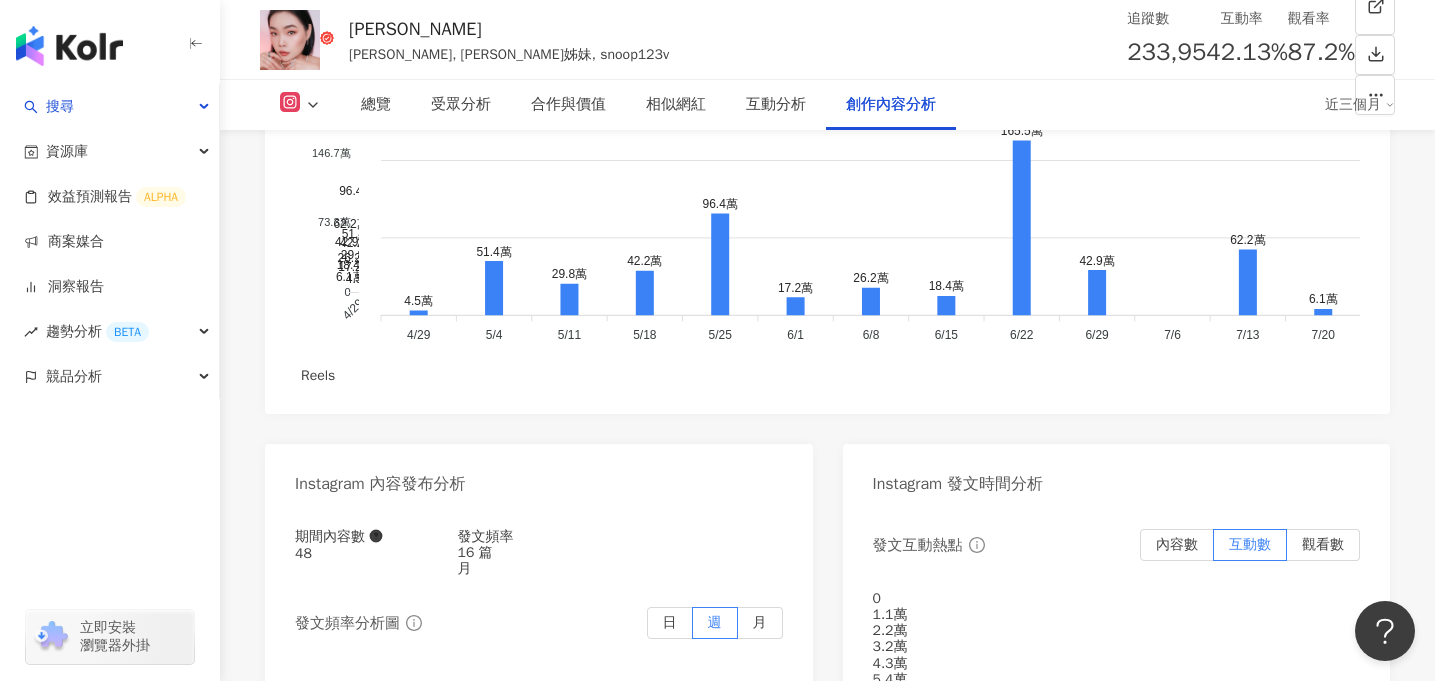click at bounding box center [964, 2007] 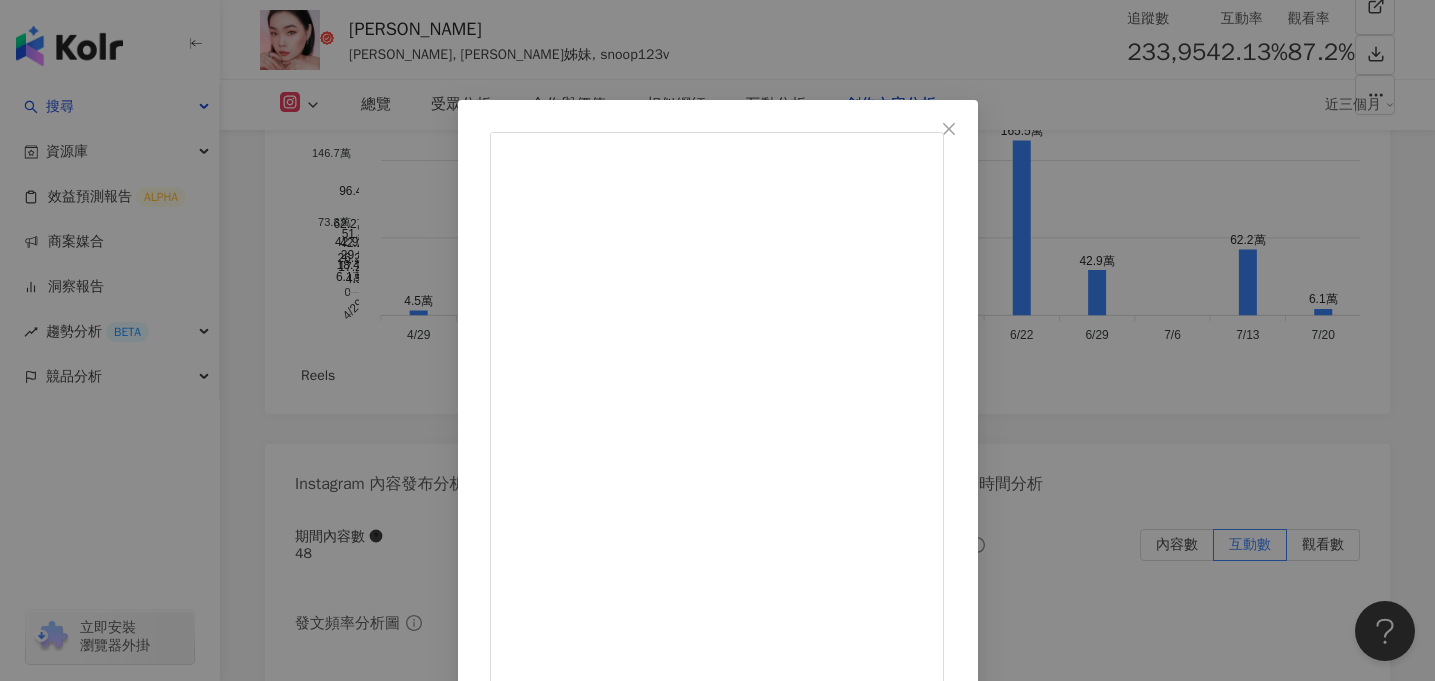 scroll, scrollTop: 235, scrollLeft: 0, axis: vertical 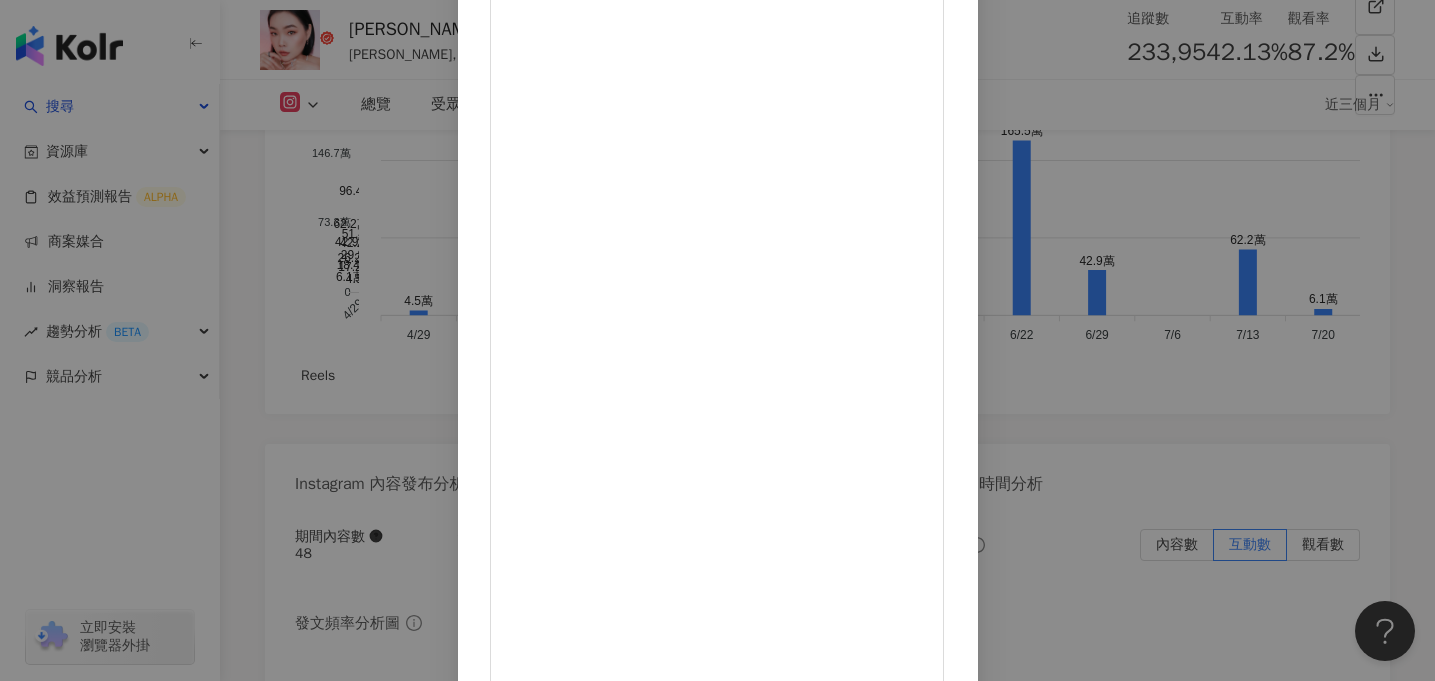 click on "查看原始貼文" at bounding box center [532, 1661] 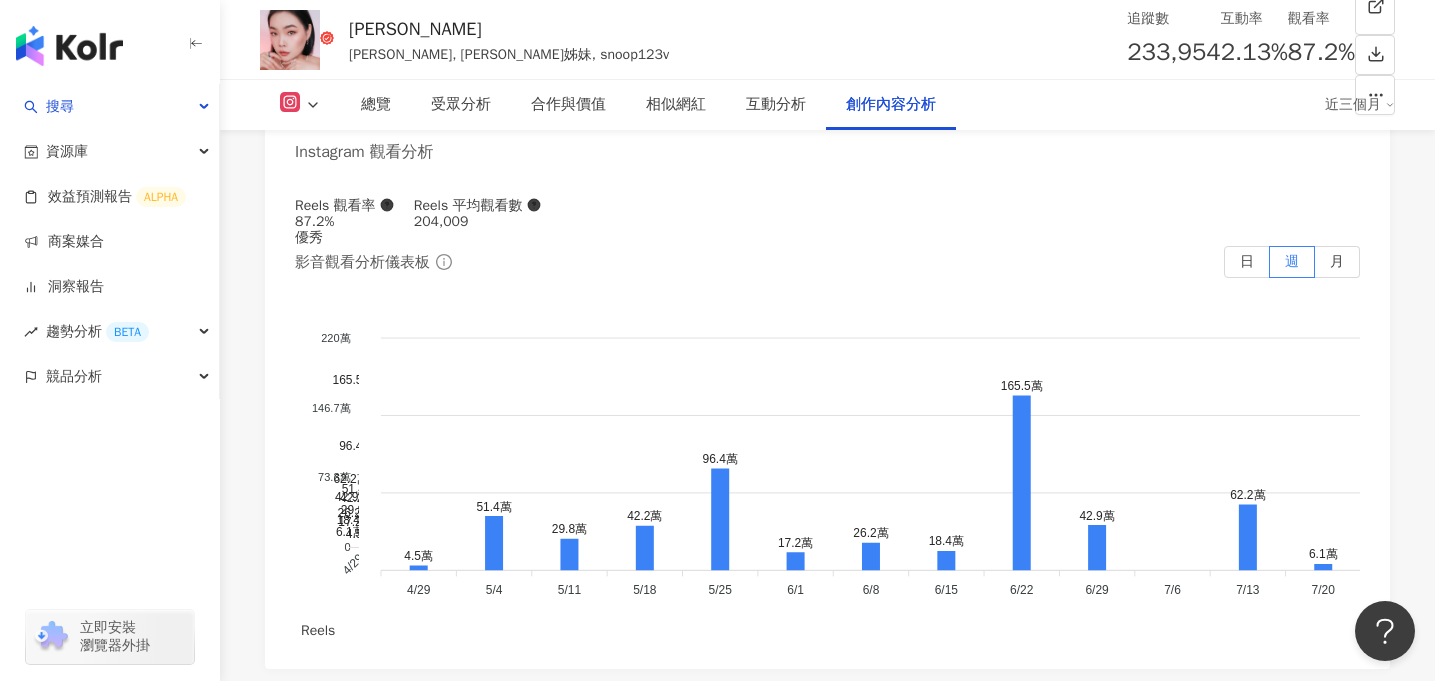 scroll, scrollTop: 6146, scrollLeft: 0, axis: vertical 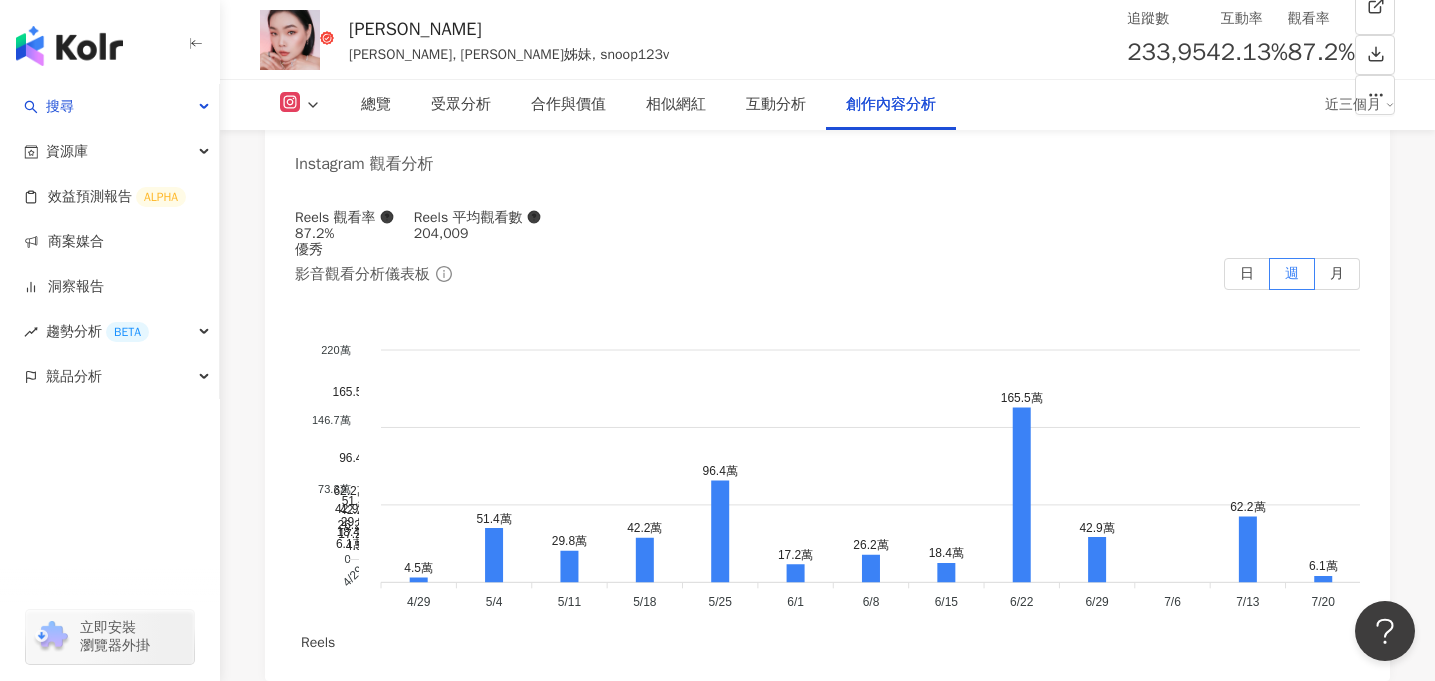click on "**" at bounding box center (533, 2152) 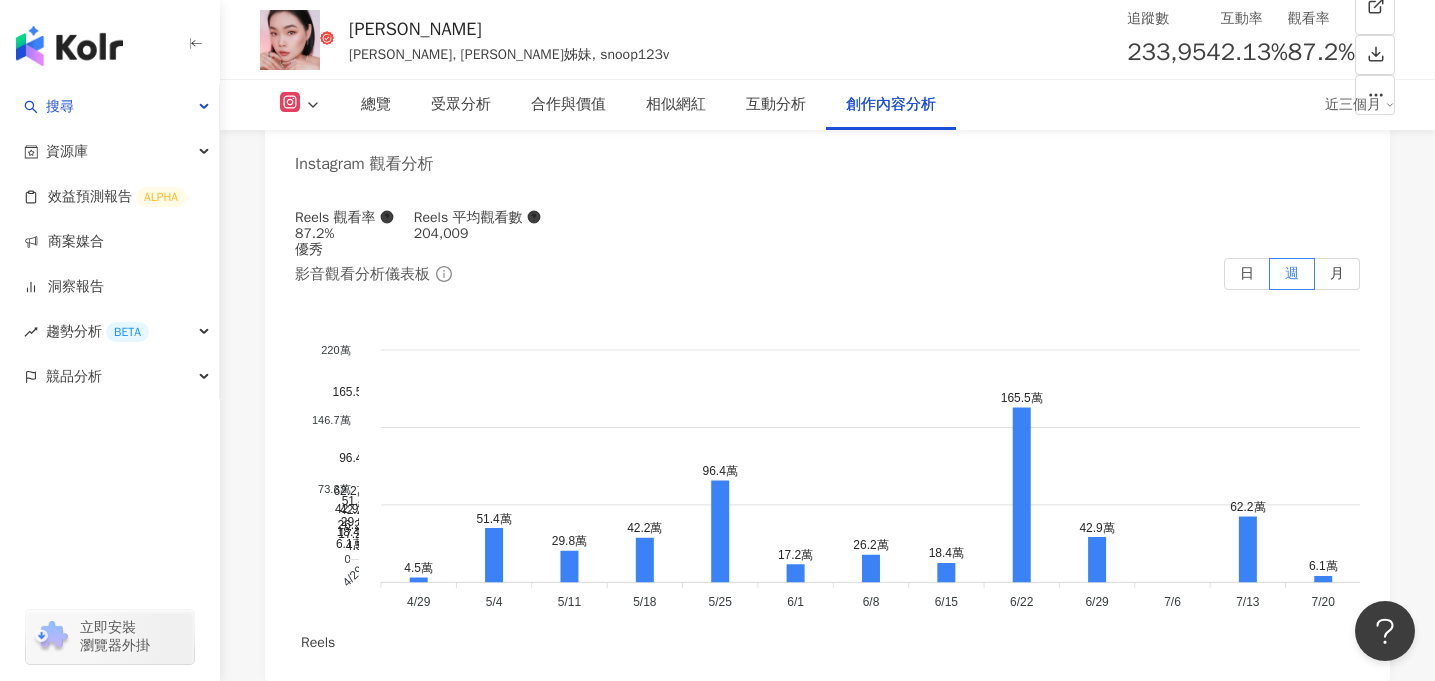 scroll, scrollTop: 6220, scrollLeft: 0, axis: vertical 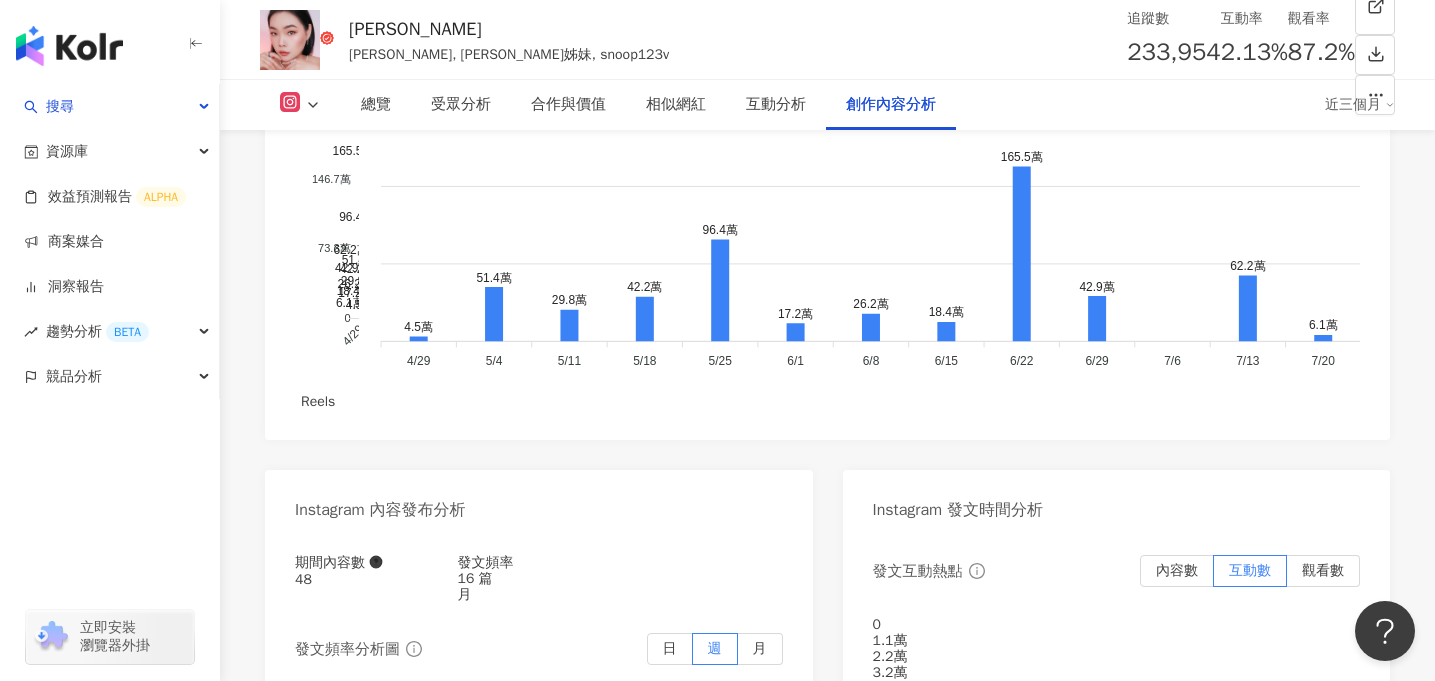 click at bounding box center (1236, 2033) 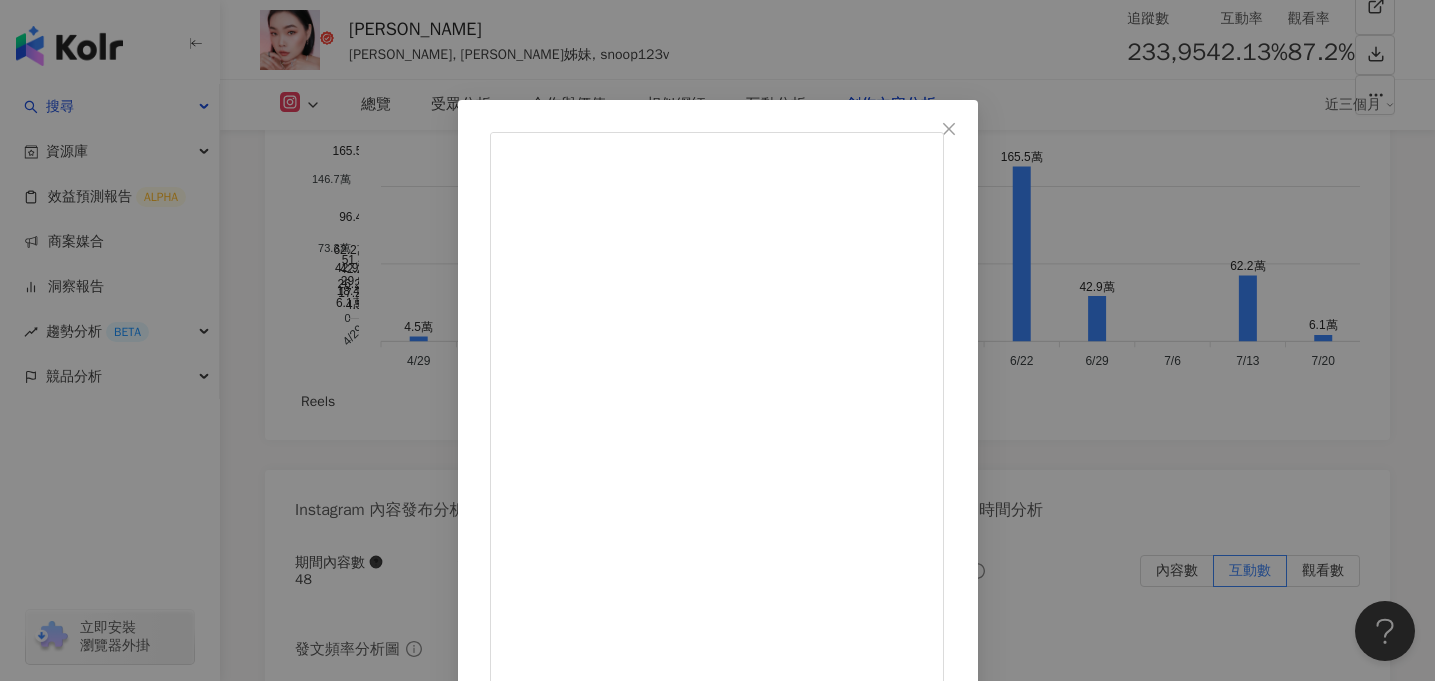 scroll, scrollTop: 216, scrollLeft: 0, axis: vertical 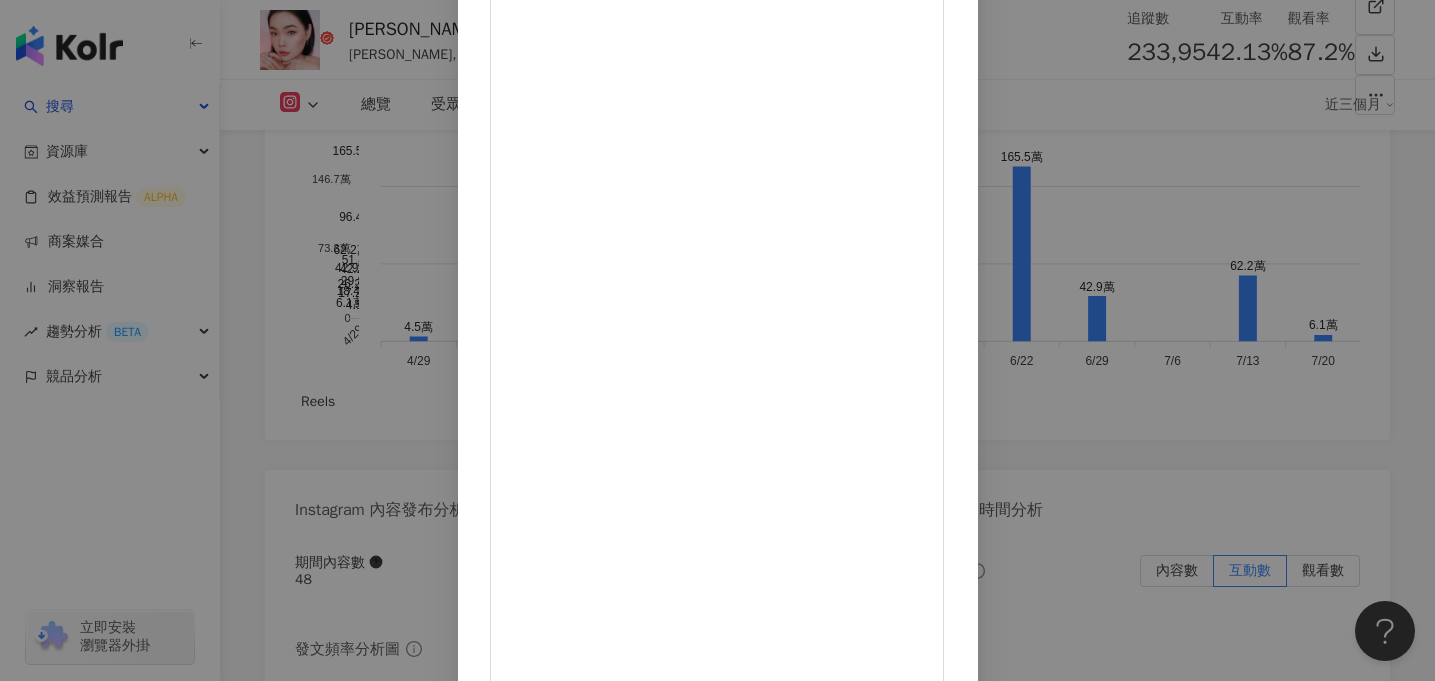click on "游庭瑄 2024/12/30 2,353 29 11.2萬 查看原始貼文" at bounding box center (717, 340) 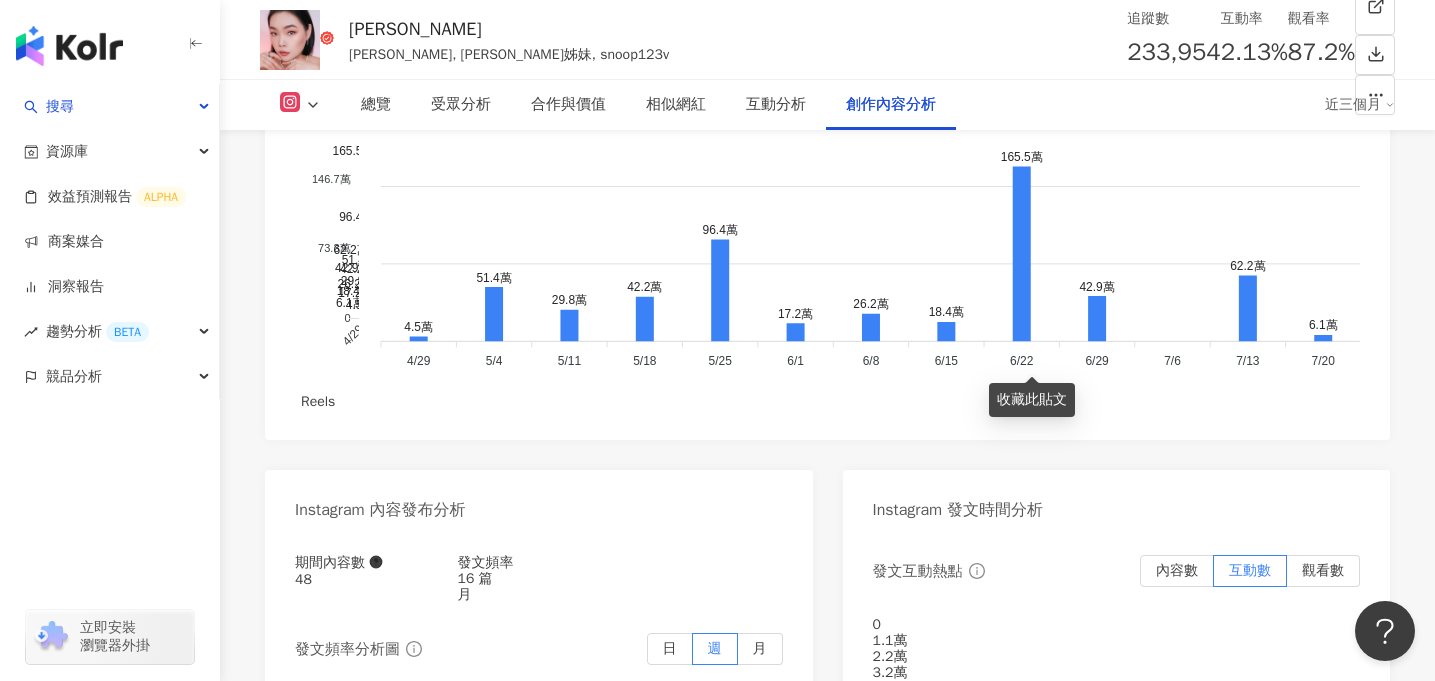 click at bounding box center (691, 2033) 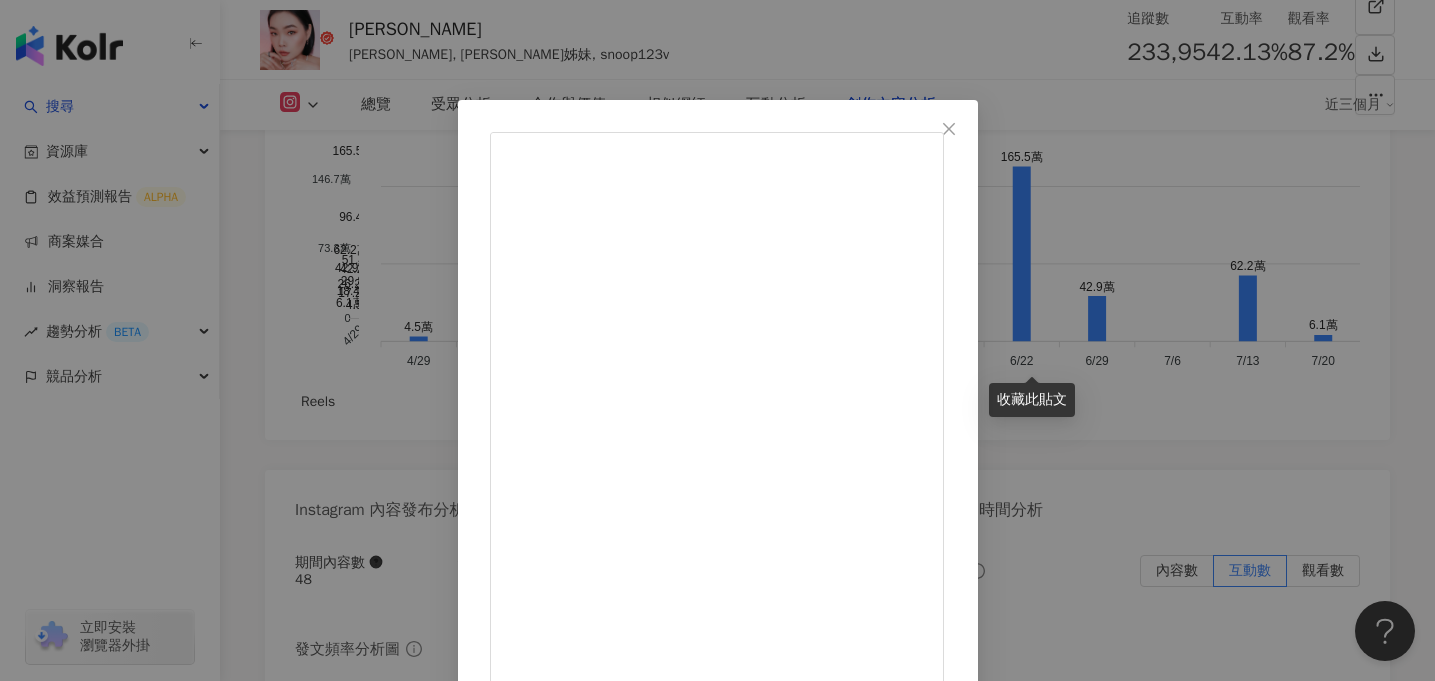 click on "游庭瑄 2025/5/28 1,828 27 31.1萬 查看原始貼文" at bounding box center (717, 340) 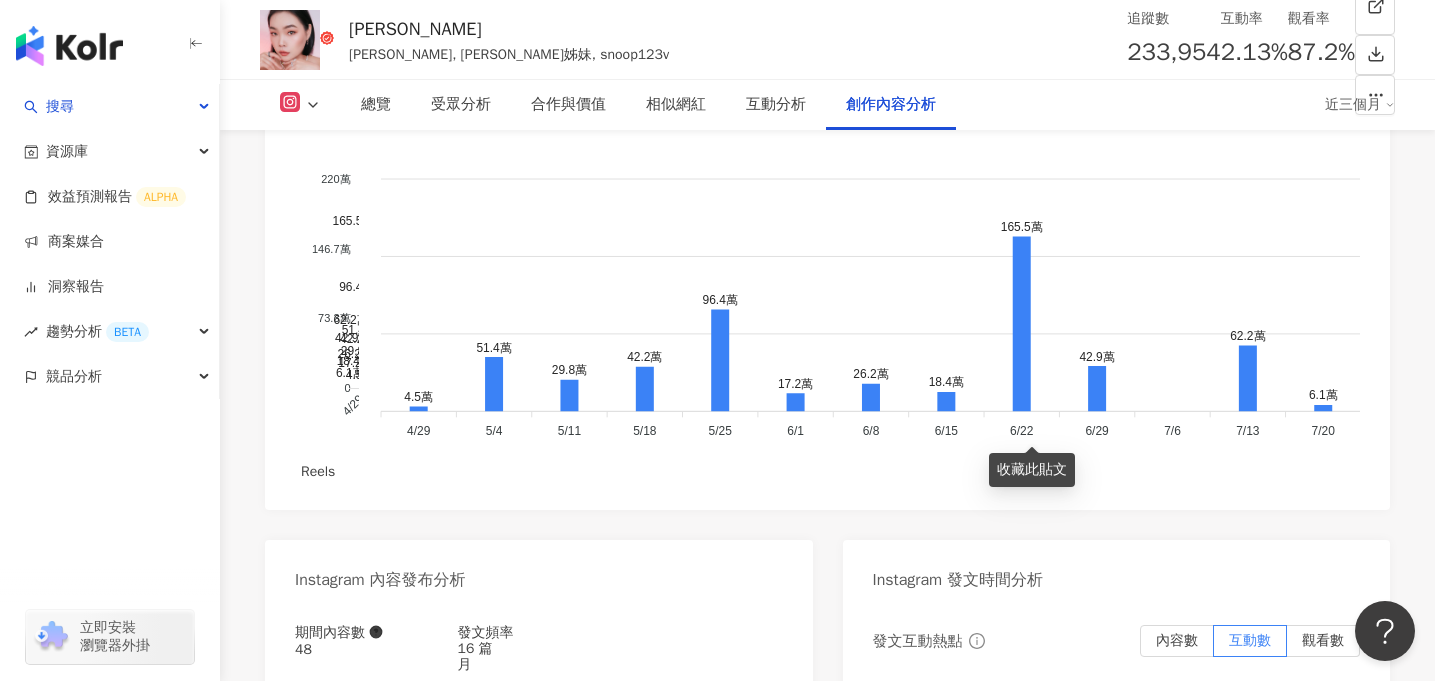 scroll, scrollTop: 6306, scrollLeft: 0, axis: vertical 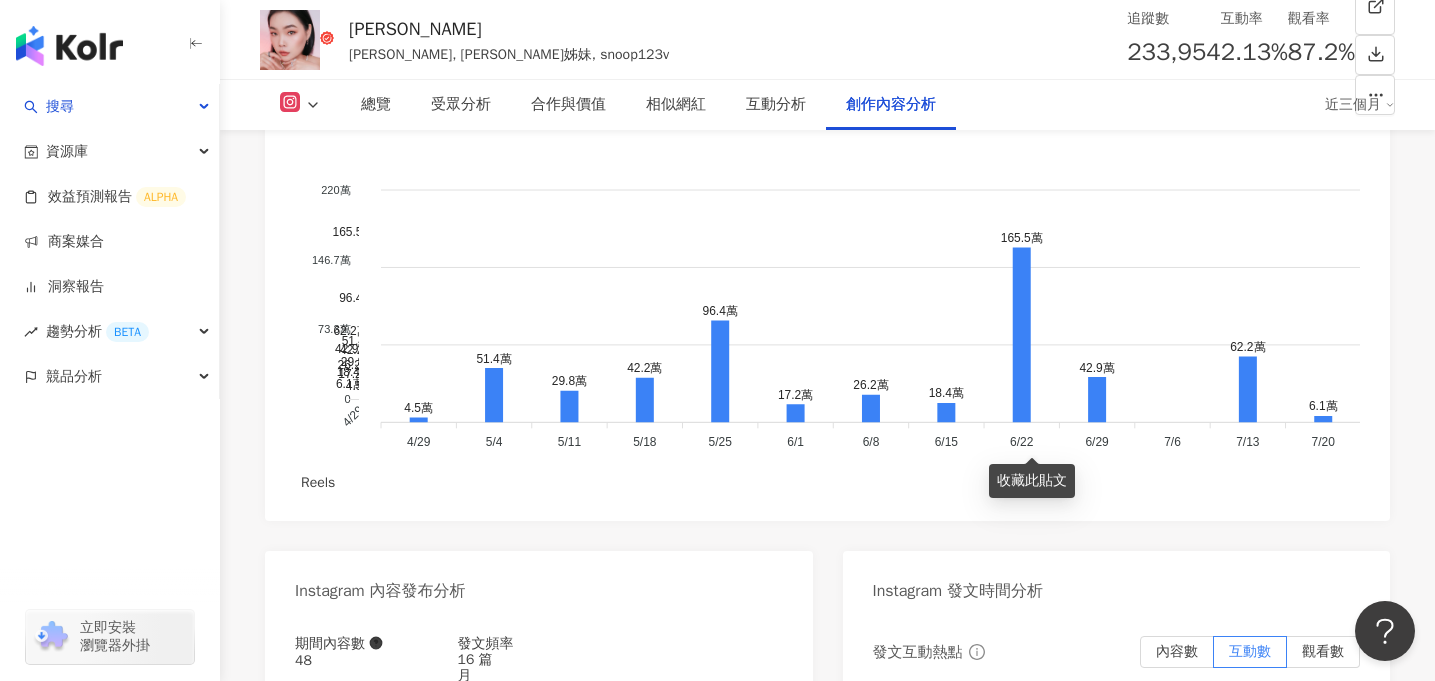 click on "**" at bounding box center (533, 1992) 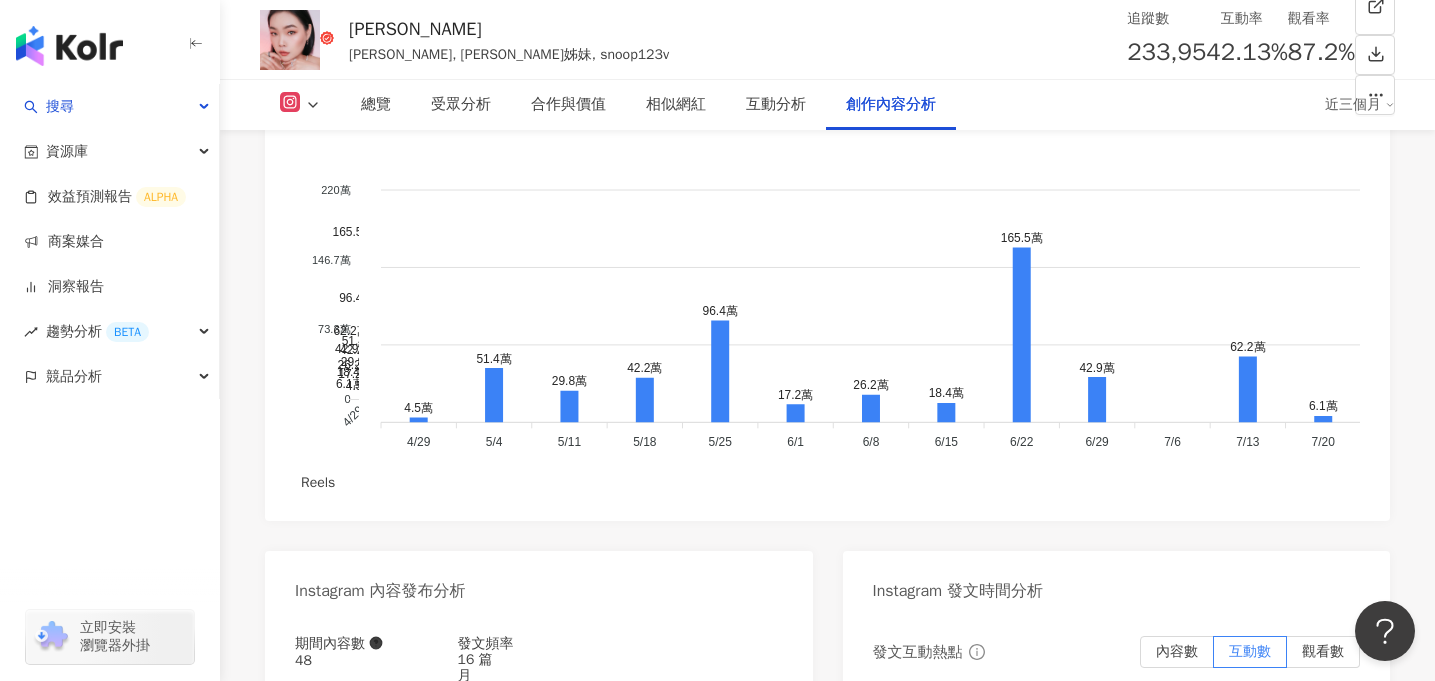 scroll, scrollTop: 6220, scrollLeft: 0, axis: vertical 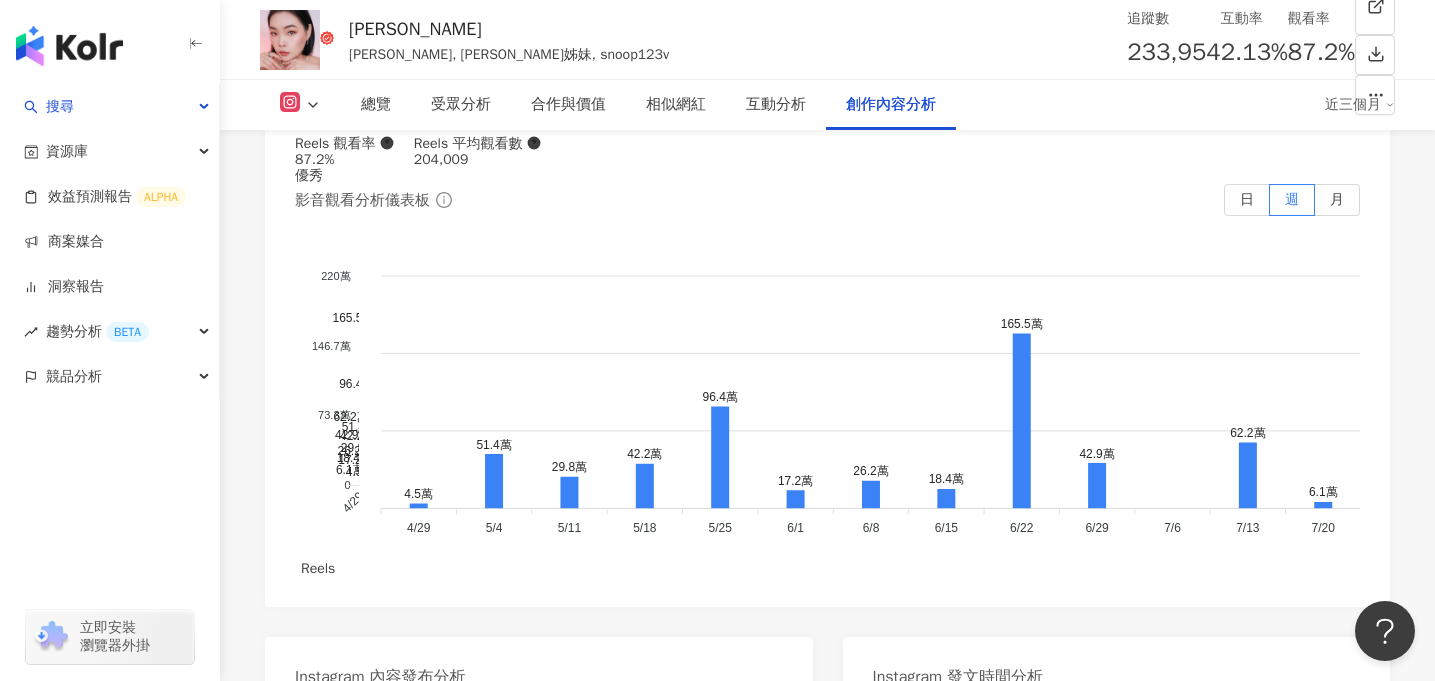 type on "*" 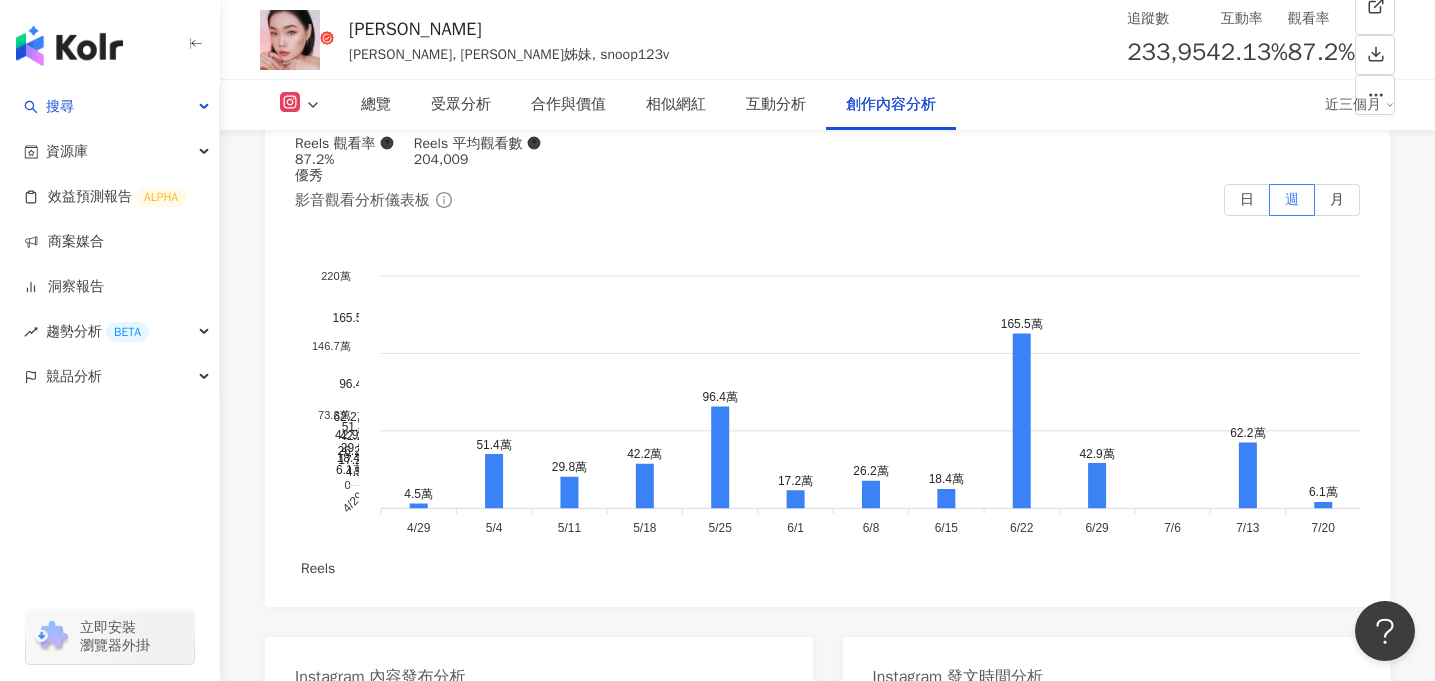 click on "**" at bounding box center [533, 2078] 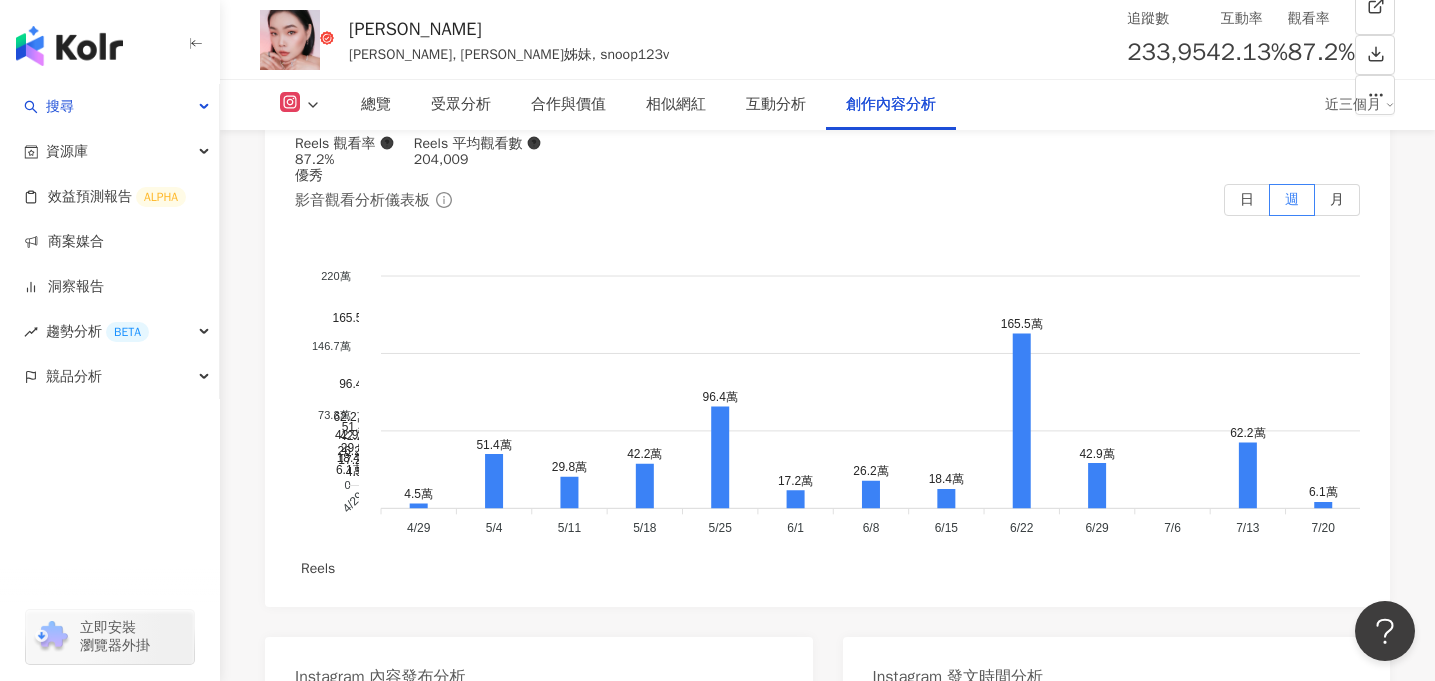 scroll, scrollTop: 6508, scrollLeft: 0, axis: vertical 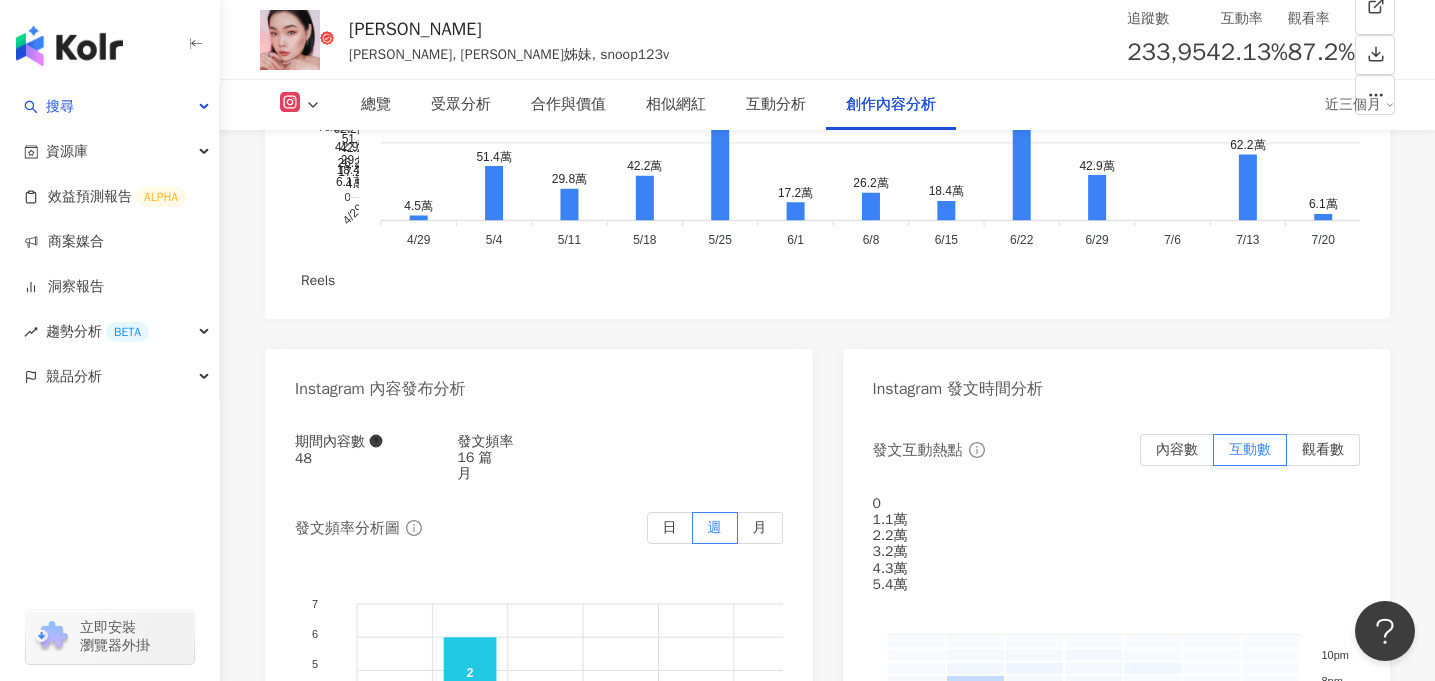 click at bounding box center [419, 2760] 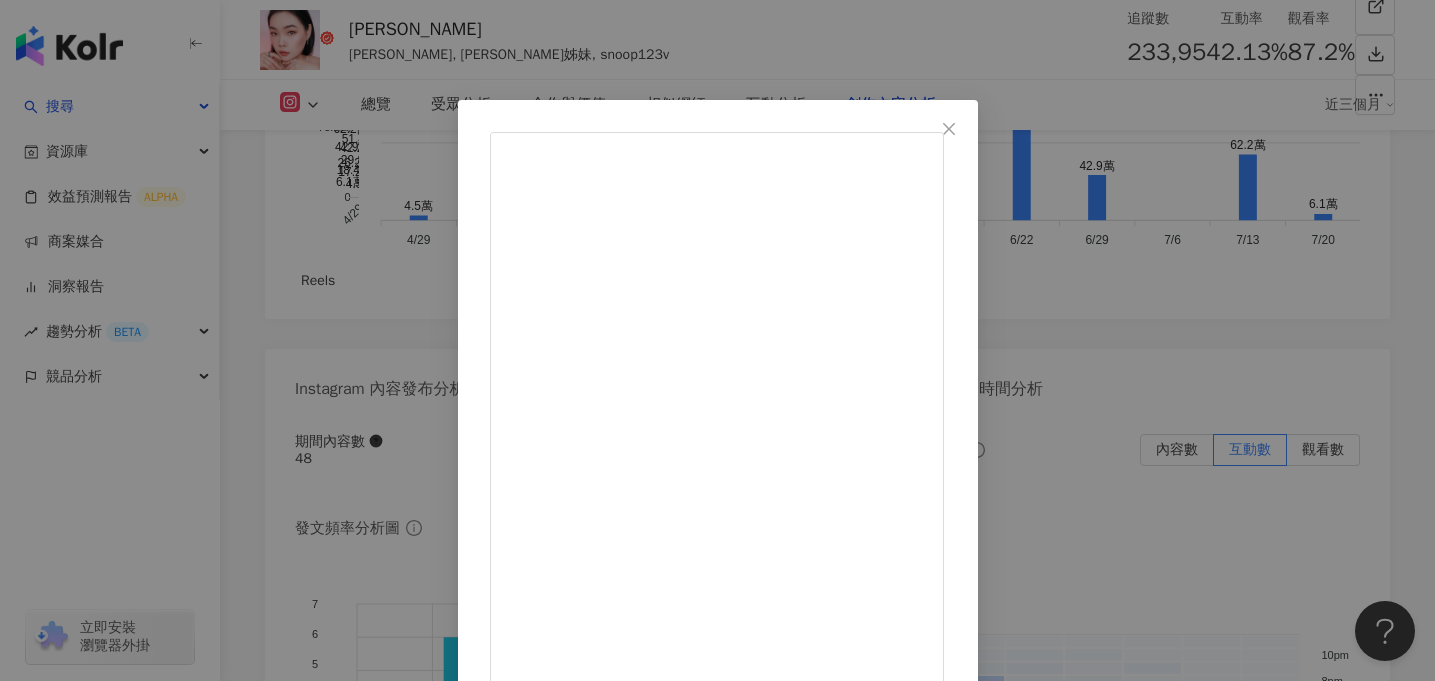 scroll, scrollTop: 207, scrollLeft: 0, axis: vertical 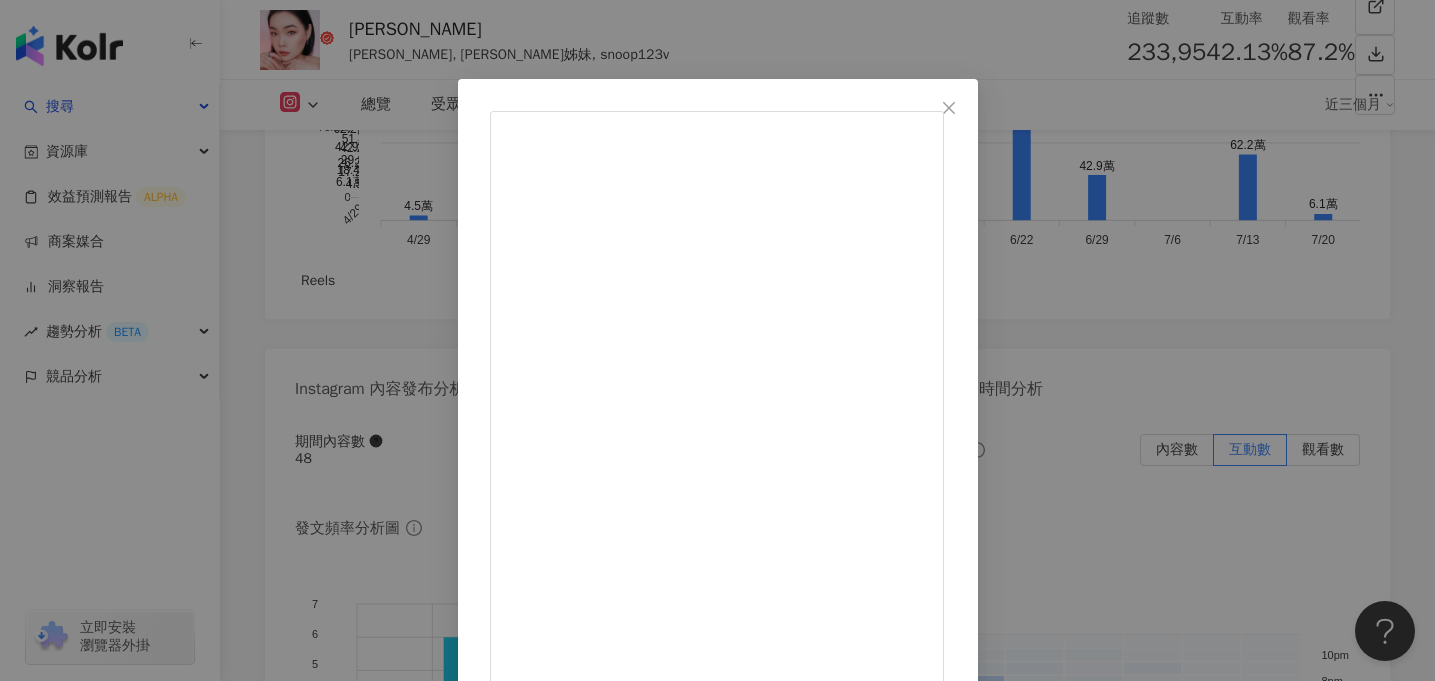 click on "查看原始貼文" at bounding box center [532, 1463] 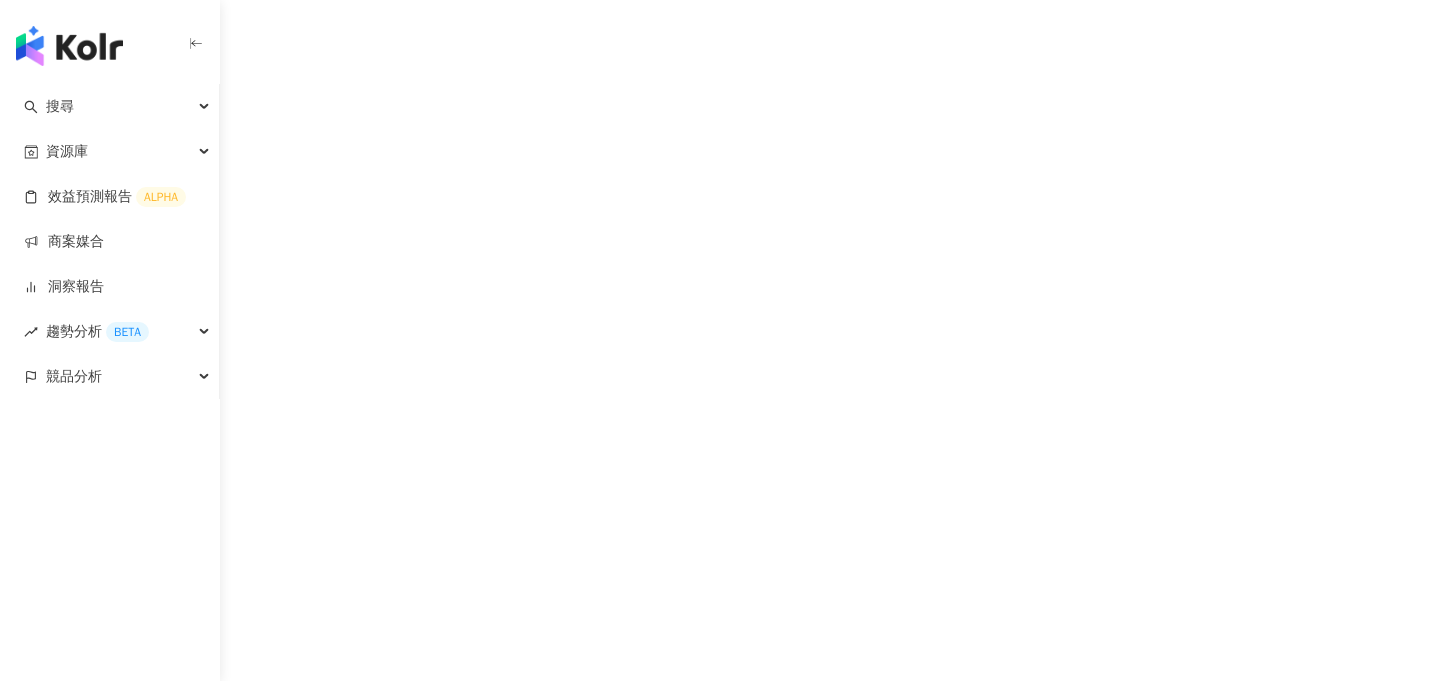 scroll, scrollTop: 0, scrollLeft: 0, axis: both 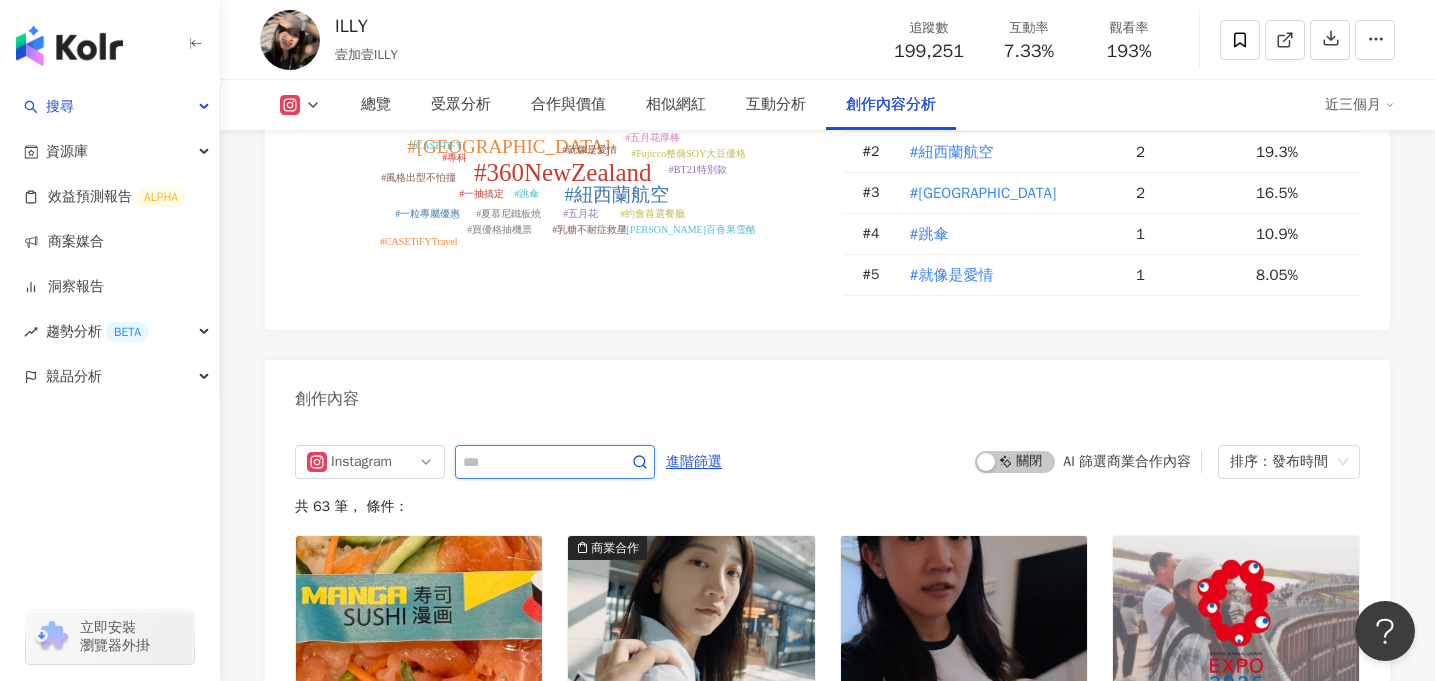 click at bounding box center (533, 462) 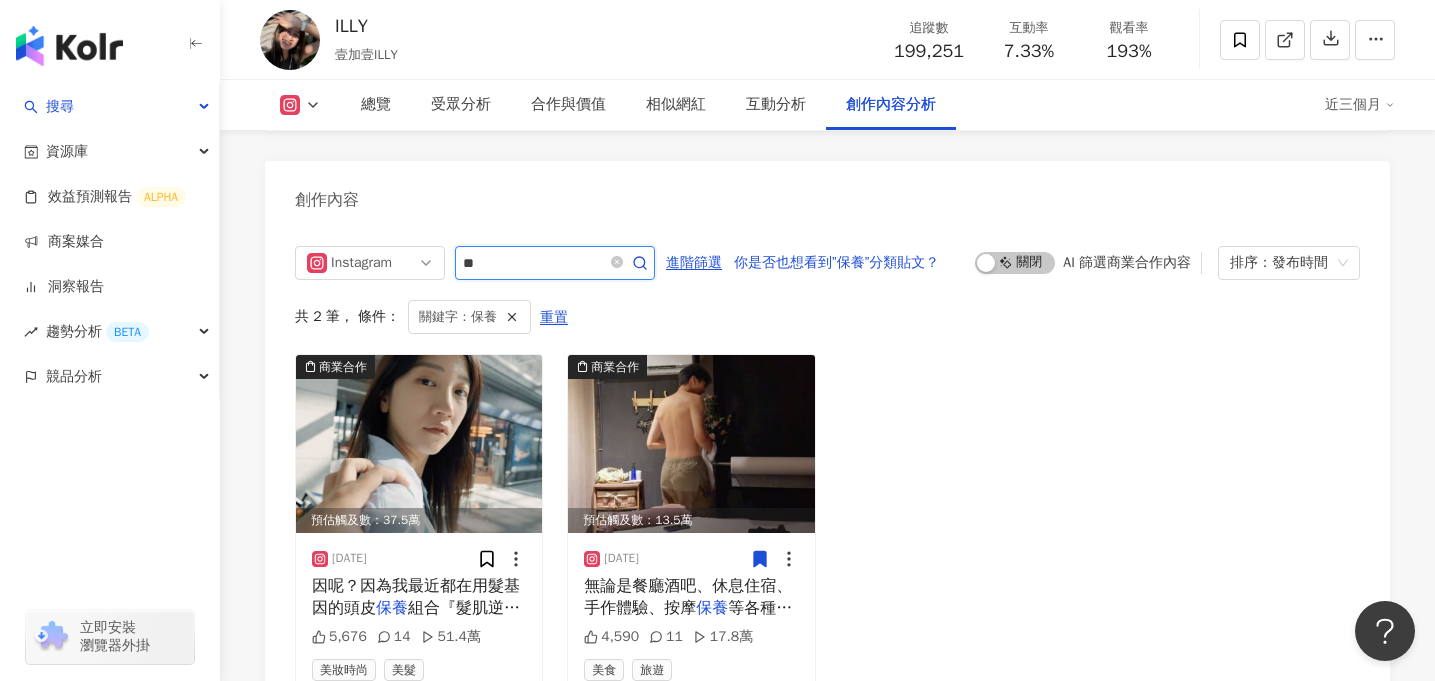 scroll, scrollTop: 6285, scrollLeft: 0, axis: vertical 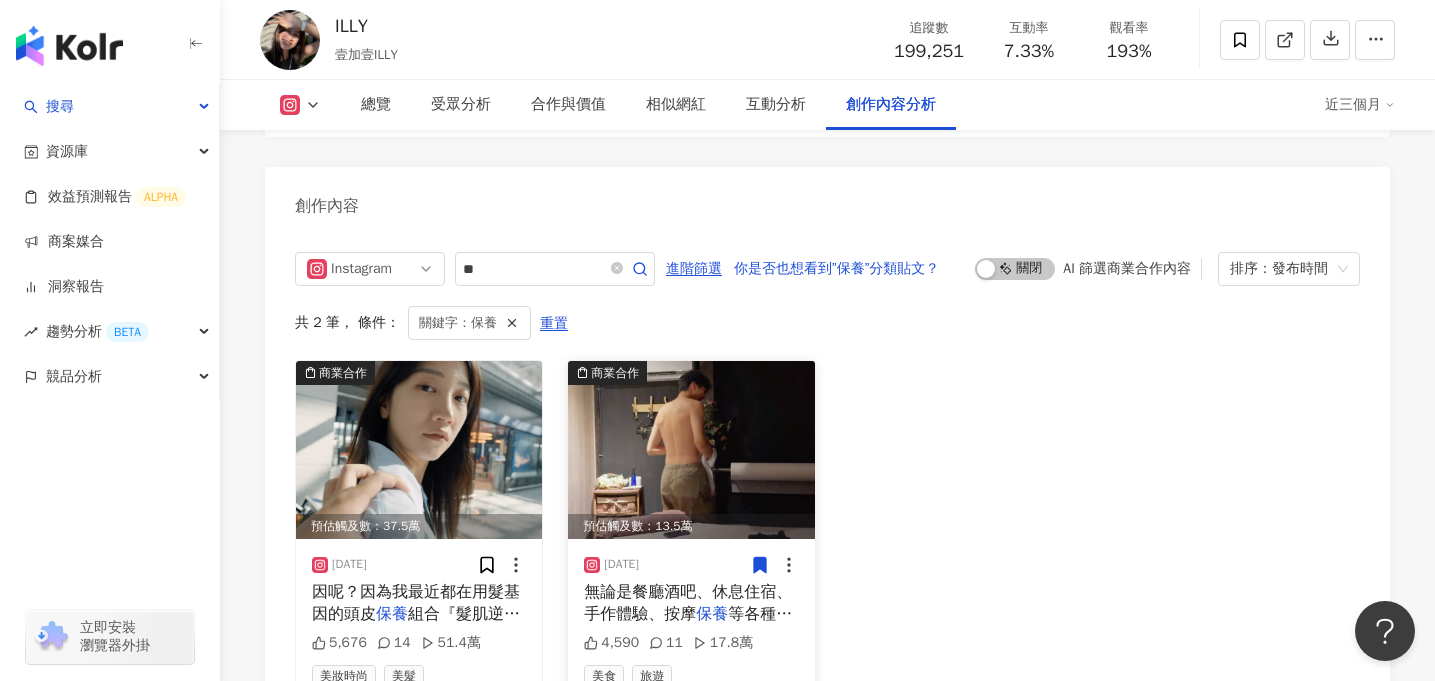 click at bounding box center (691, 450) 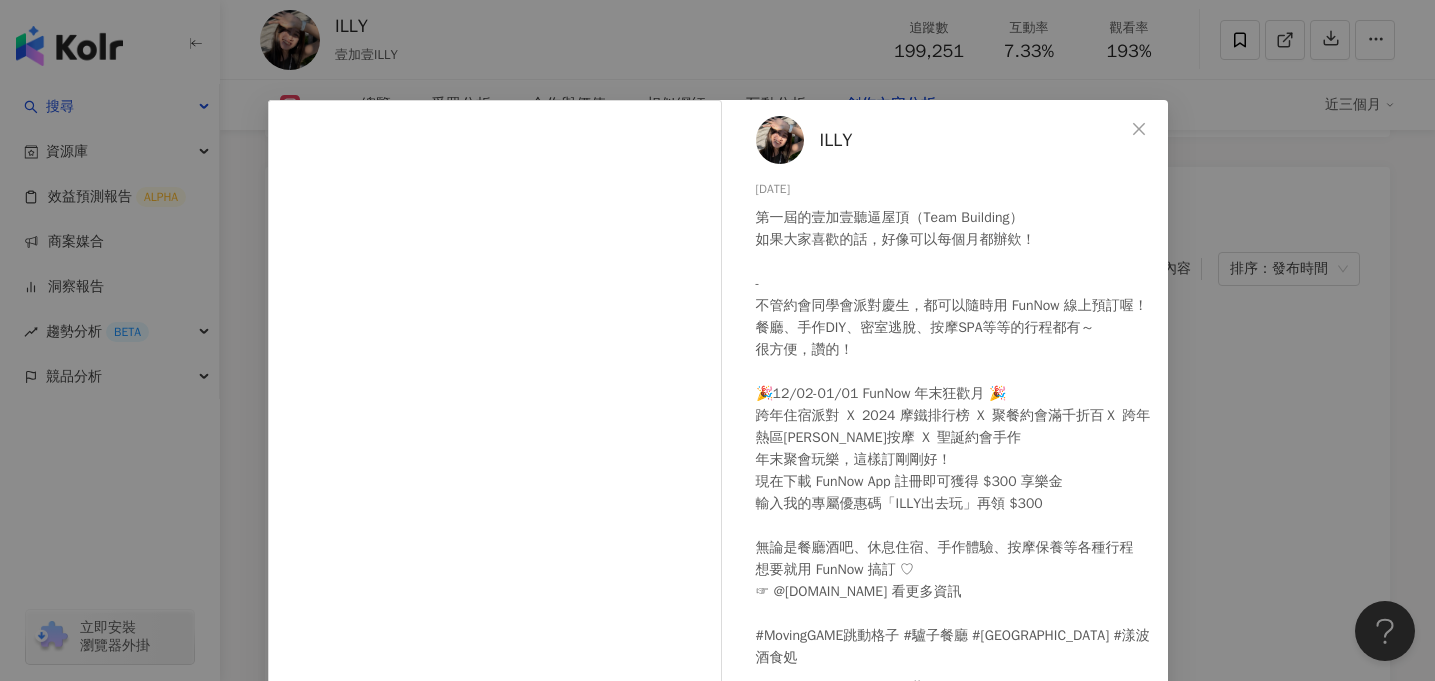 click on "ILLY 2024/12/5 第一屆的壹加壹聽逼屋頂（Team Building）
​​如果大家喜歡的話，好像可以每個月都辦欸！
​​
​​-
​​不管約會同學會派對慶生，都可以隨時用 FunNow 線上預訂喔！
​​餐廳、手作DIY、密室逃脫、按摩SPA等等的行程都有～
​​很方便，讚的！
​​
​​​🎉​12/02-01/01 FunNow 年末狂歡月 ​🎉​
​​跨年住宿派對 Ｘ 2024 摩鐵排行榜 Ｘ 聚餐約會滿千折百Ｘ 跨年熱區周邊按摩 Ｘ 聖誕約會手作
​​年末聚會玩樂，這樣訂剛剛好！
​​現在下載 FunNow App 註冊即可獲得 $300 享樂金
​​輸入我的專屬優惠碼「ILLY出去玩」再領 $300
​​無論是餐廳酒吧、休息住宿、手作體驗、按摩保養等各種行程
​​想要就用 FunNow 搞訂 ♡
​​☞ @funnow.tw 看更多資訊
​​
​​#MovingGAME跳動格子 #驢子餐廳 #香柏木莊園 #漾波酒食処 4,590 11 17.8萬 查看原始貼文" at bounding box center (717, 340) 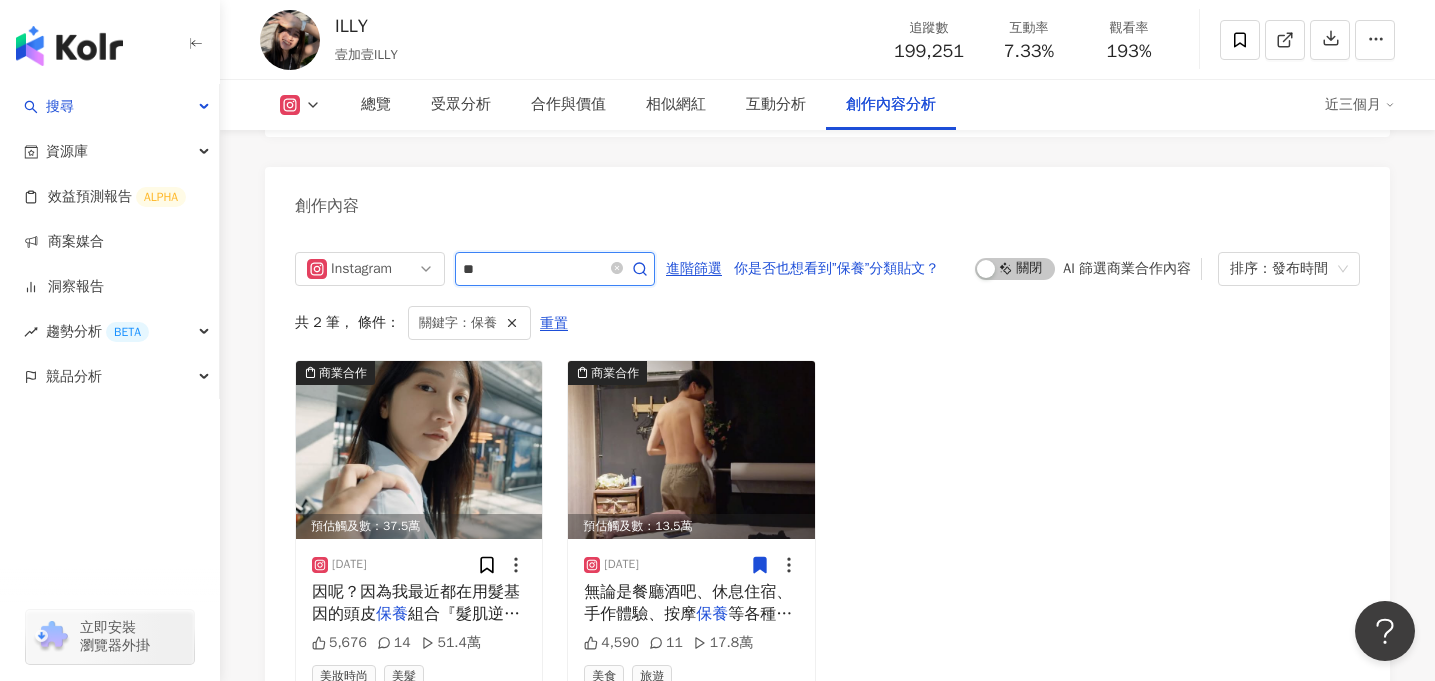 click on "**" at bounding box center (533, 269) 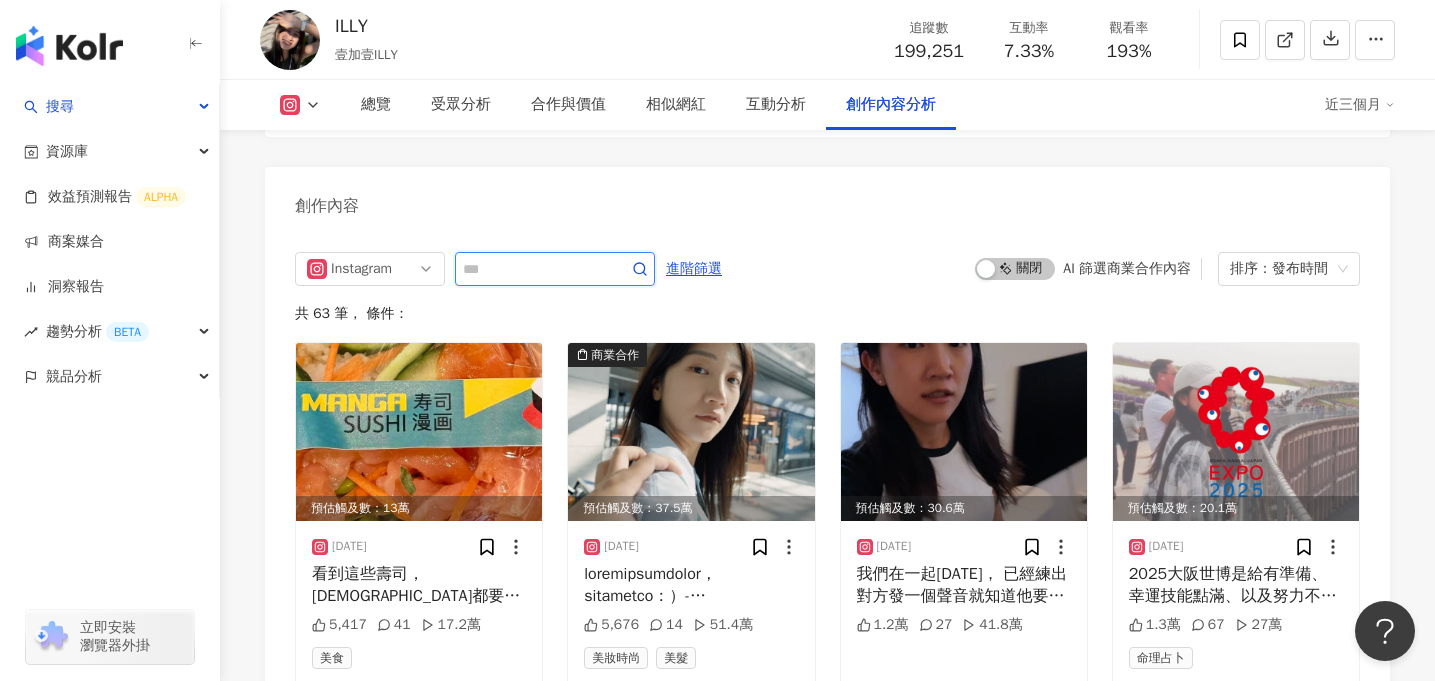 scroll, scrollTop: 6232, scrollLeft: 0, axis: vertical 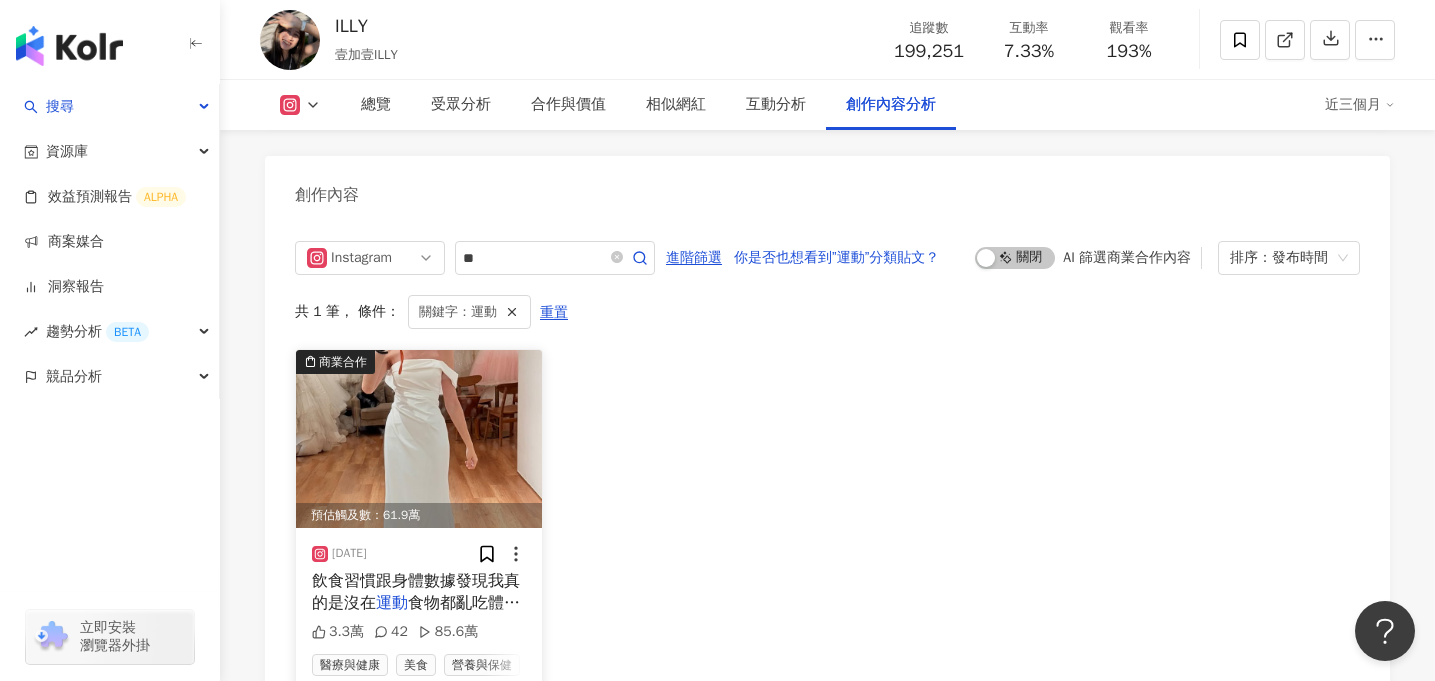 click at bounding box center [419, 439] 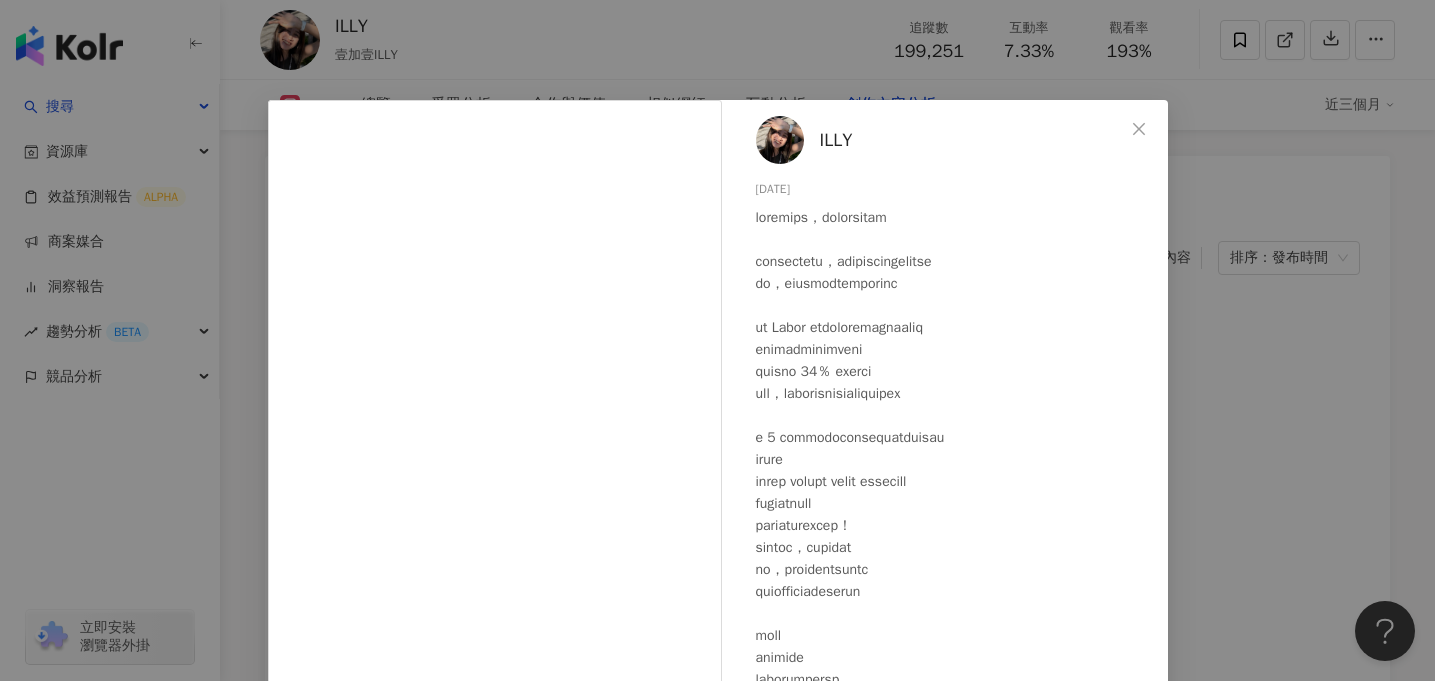 click on "ILLY 2025/3/28 3.3萬 42 85.6萬 查看原始貼文" at bounding box center [717, 340] 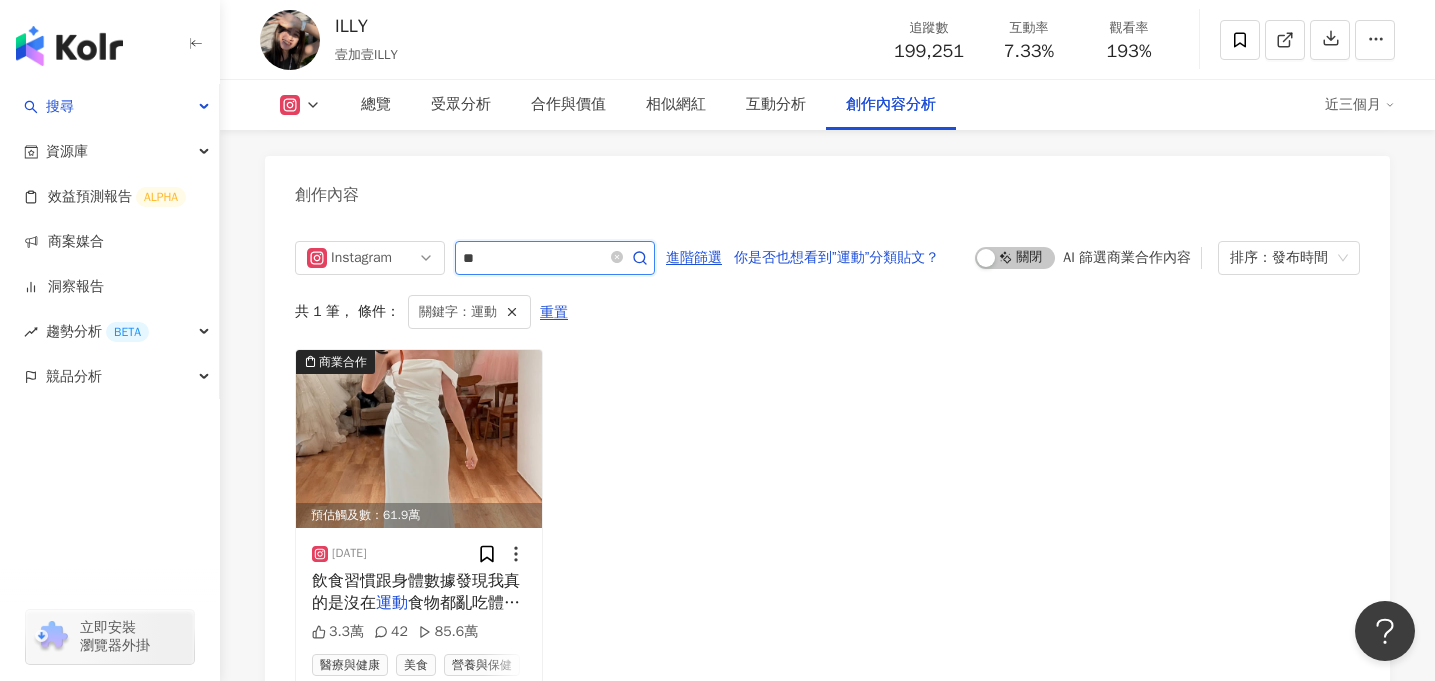 click on "**" at bounding box center (533, 258) 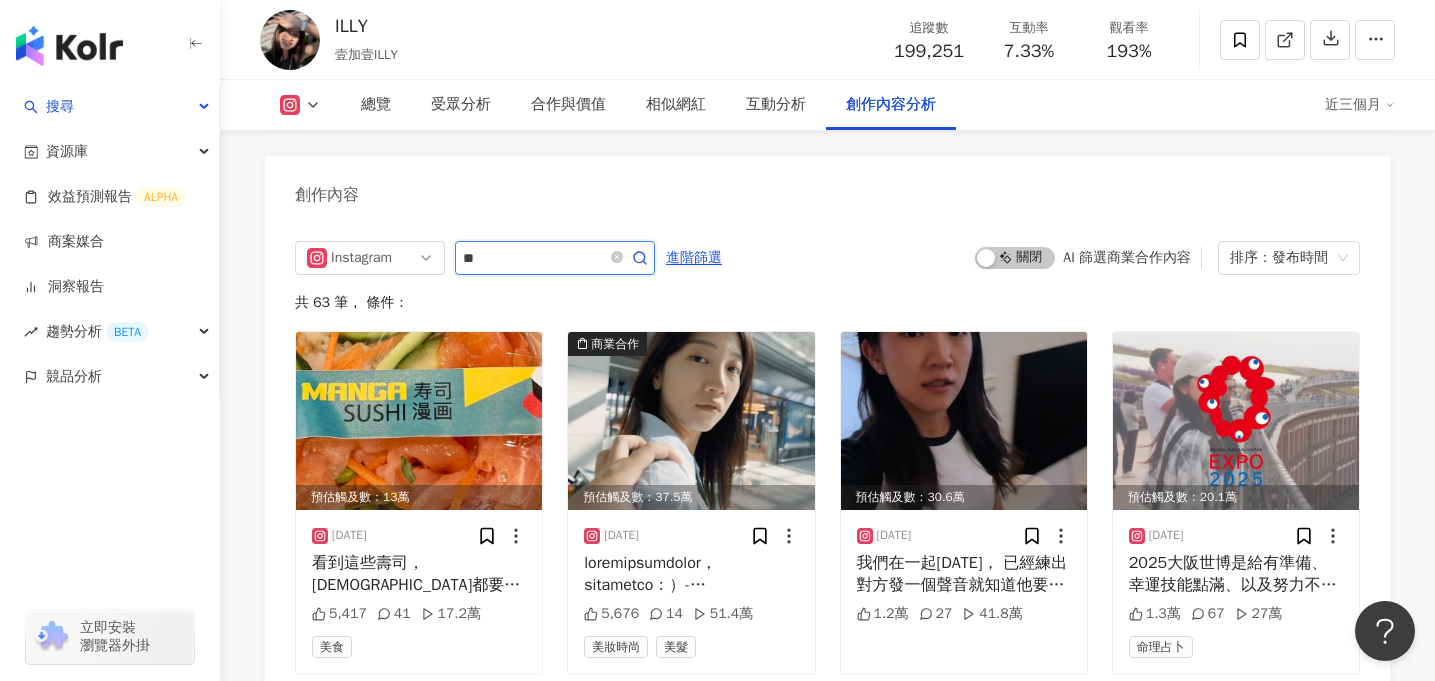 scroll, scrollTop: 6232, scrollLeft: 0, axis: vertical 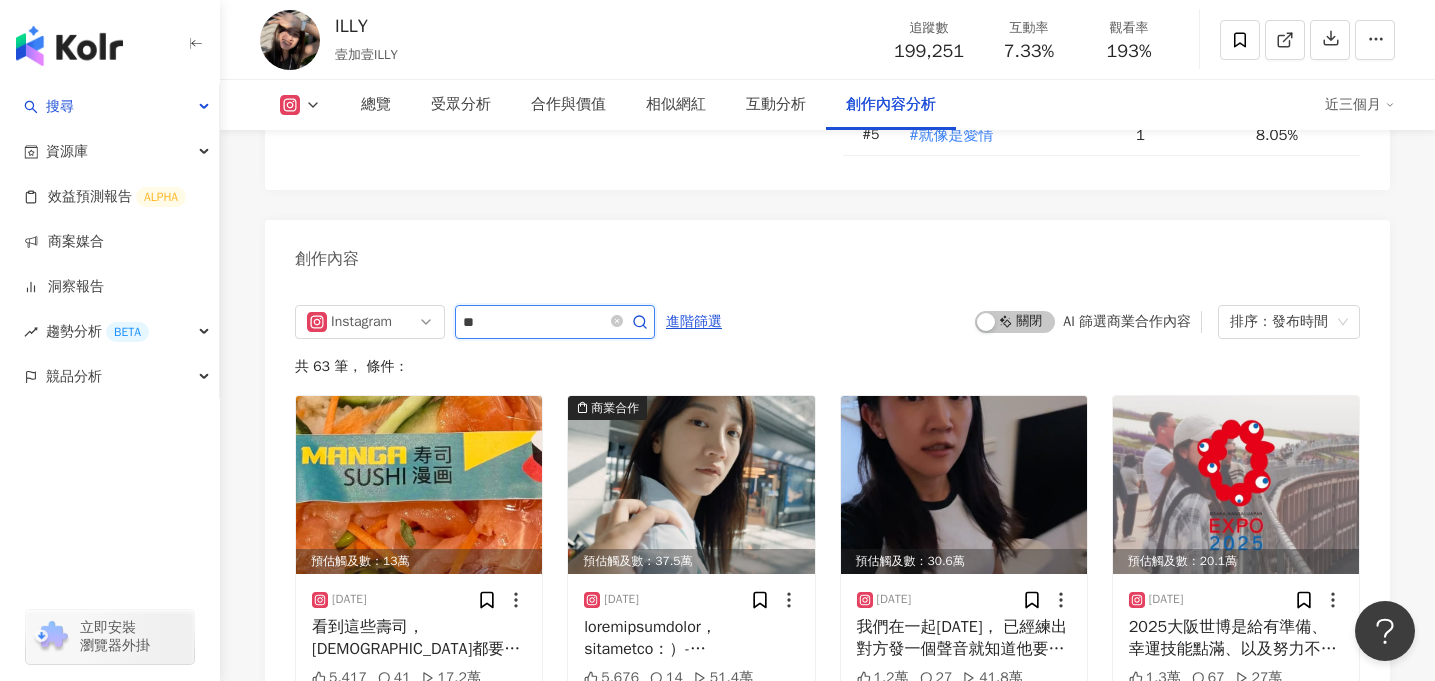 type on "*" 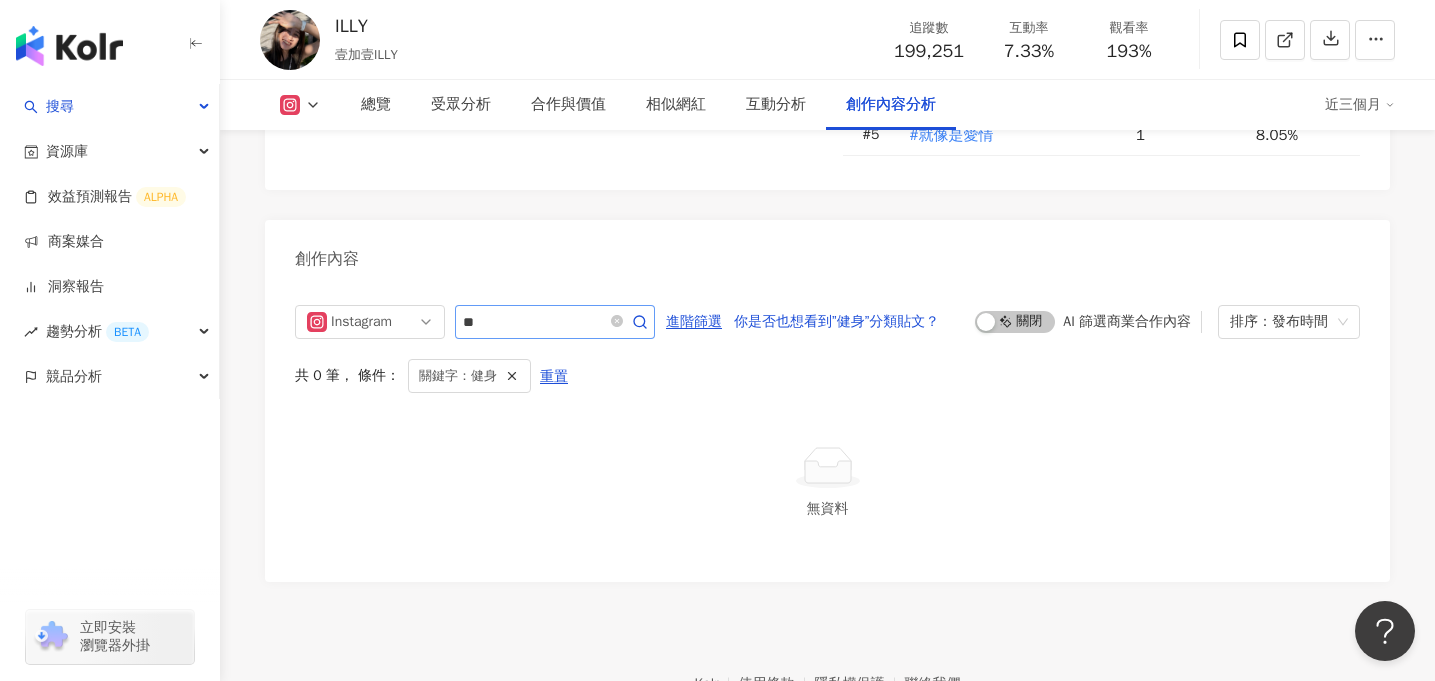 click on "**" at bounding box center (555, 322) 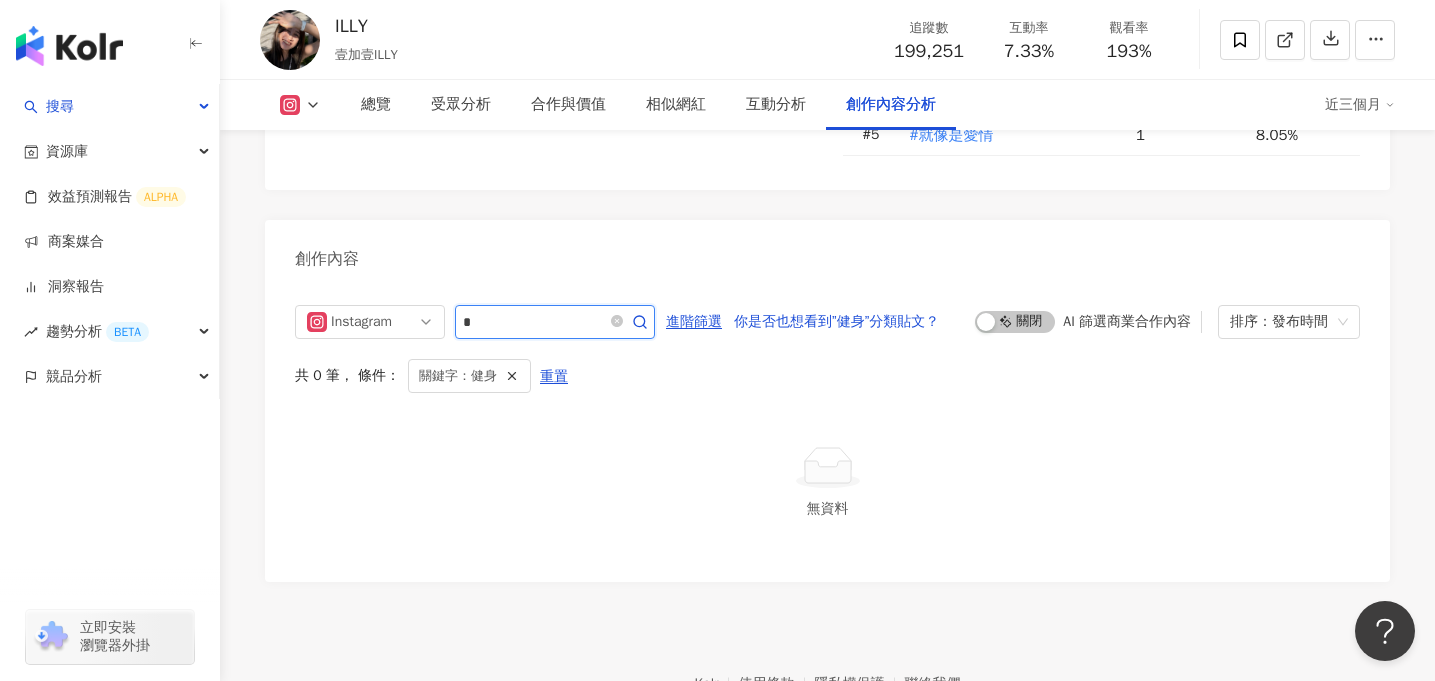 type on "*" 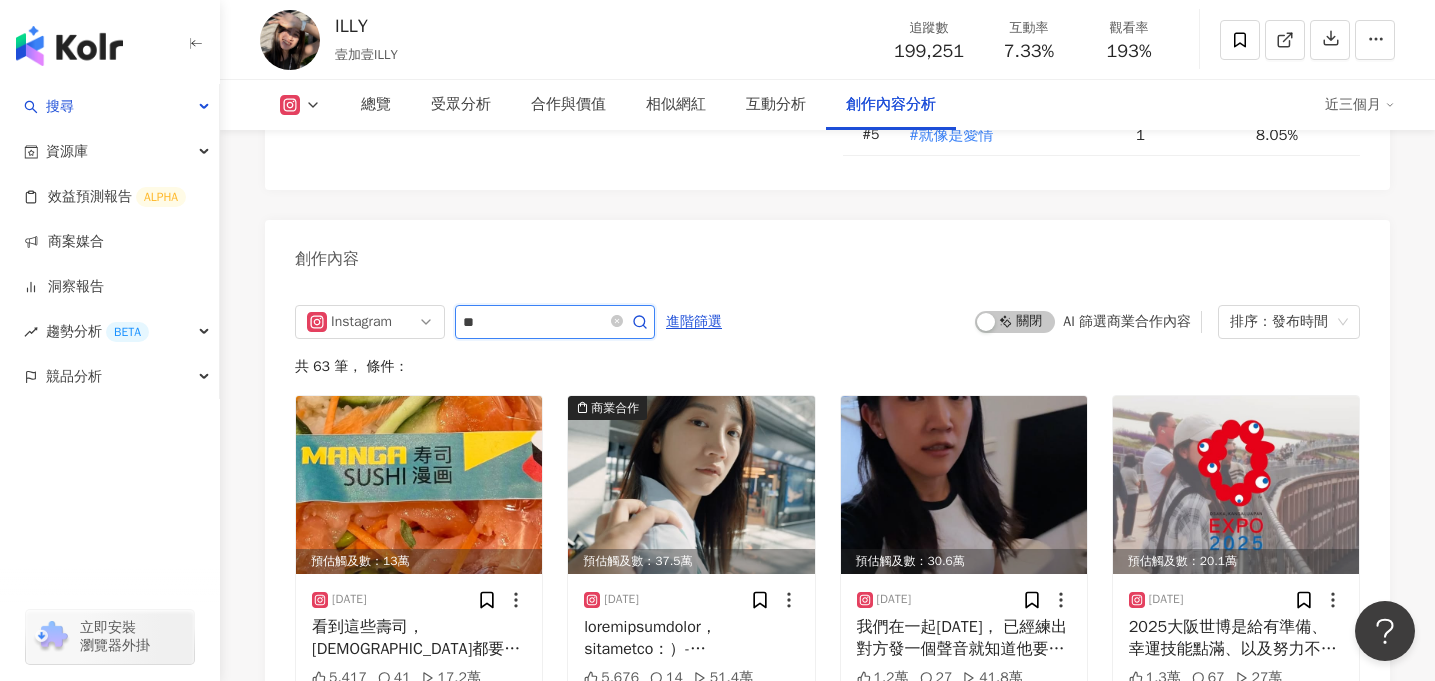 type on "**" 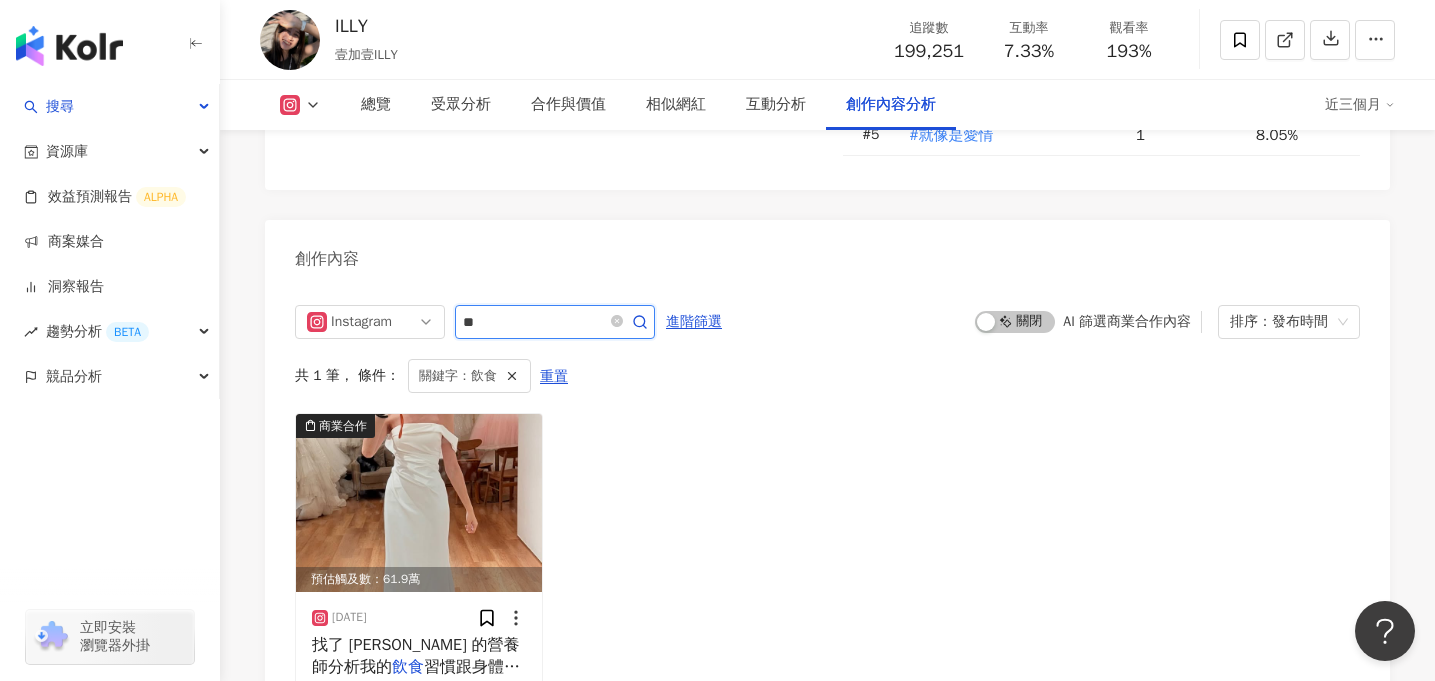 scroll, scrollTop: 6340, scrollLeft: 0, axis: vertical 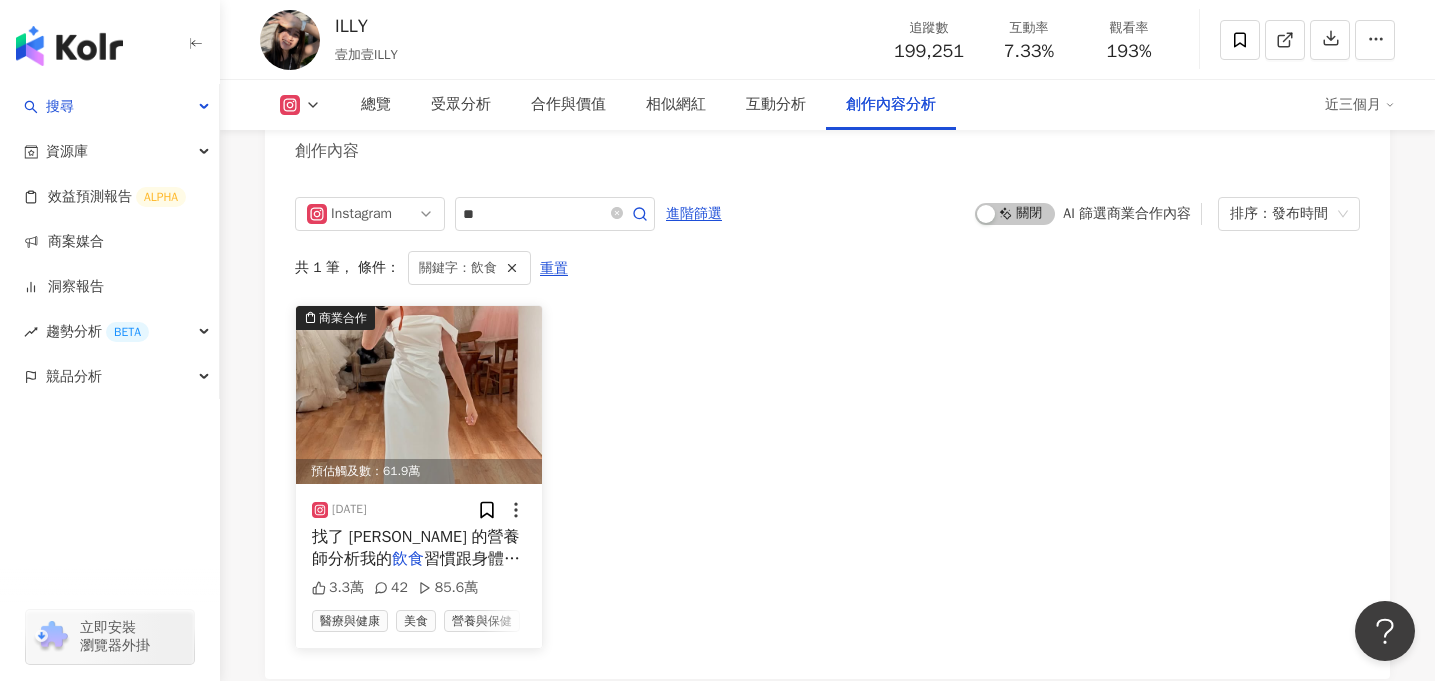 click at bounding box center [419, 395] 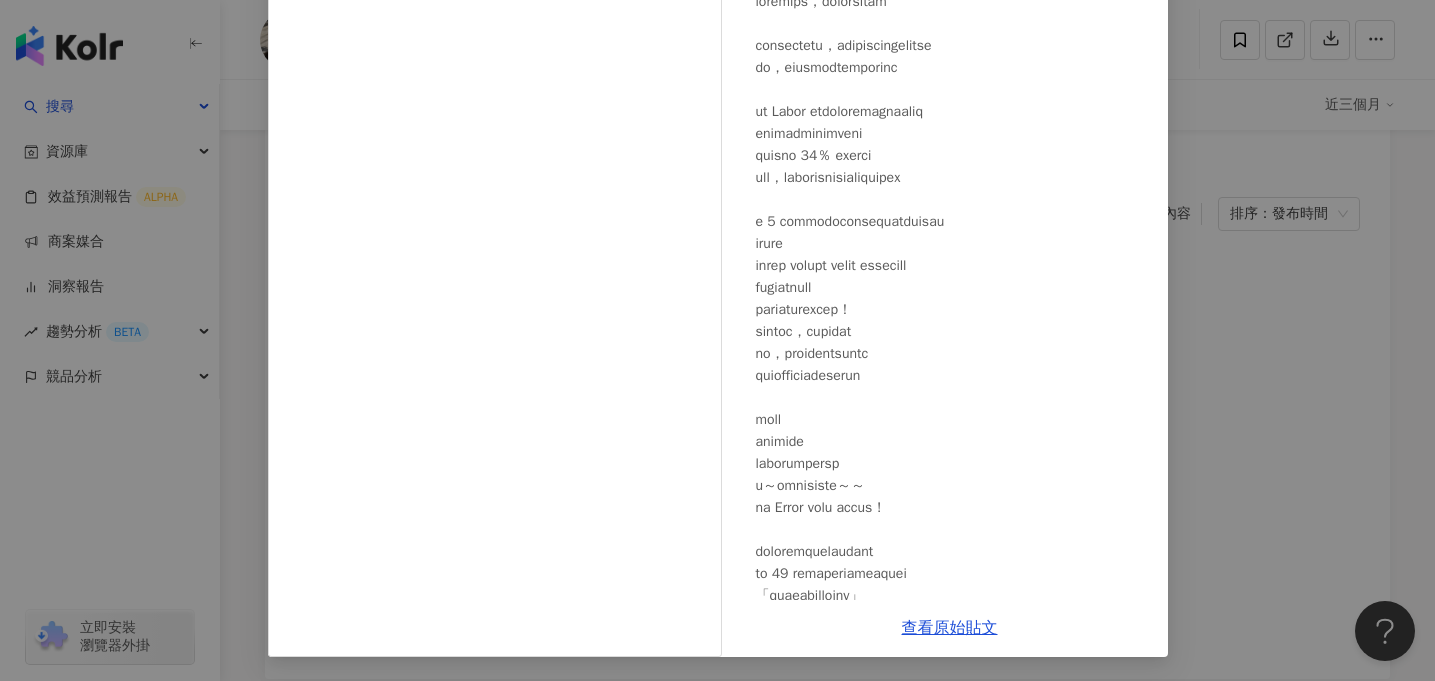 scroll, scrollTop: 215, scrollLeft: 0, axis: vertical 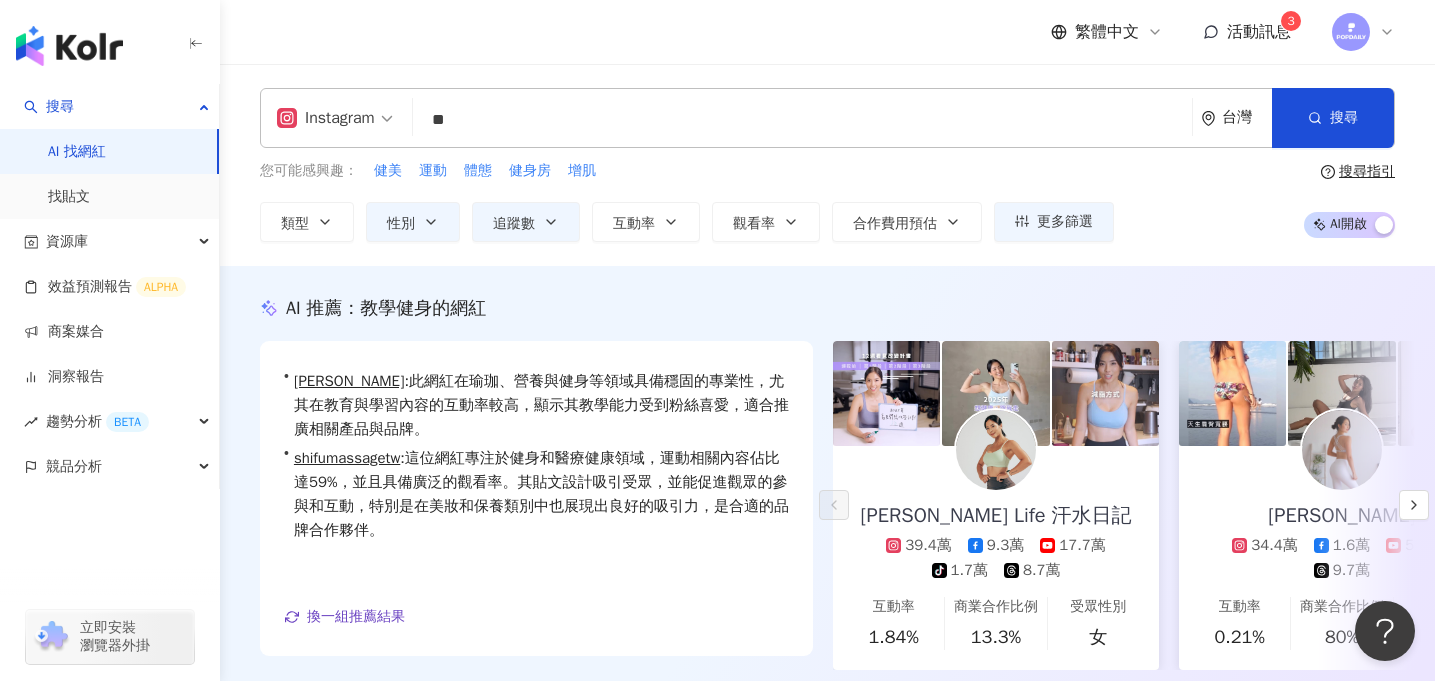 click on "**" at bounding box center [802, 120] 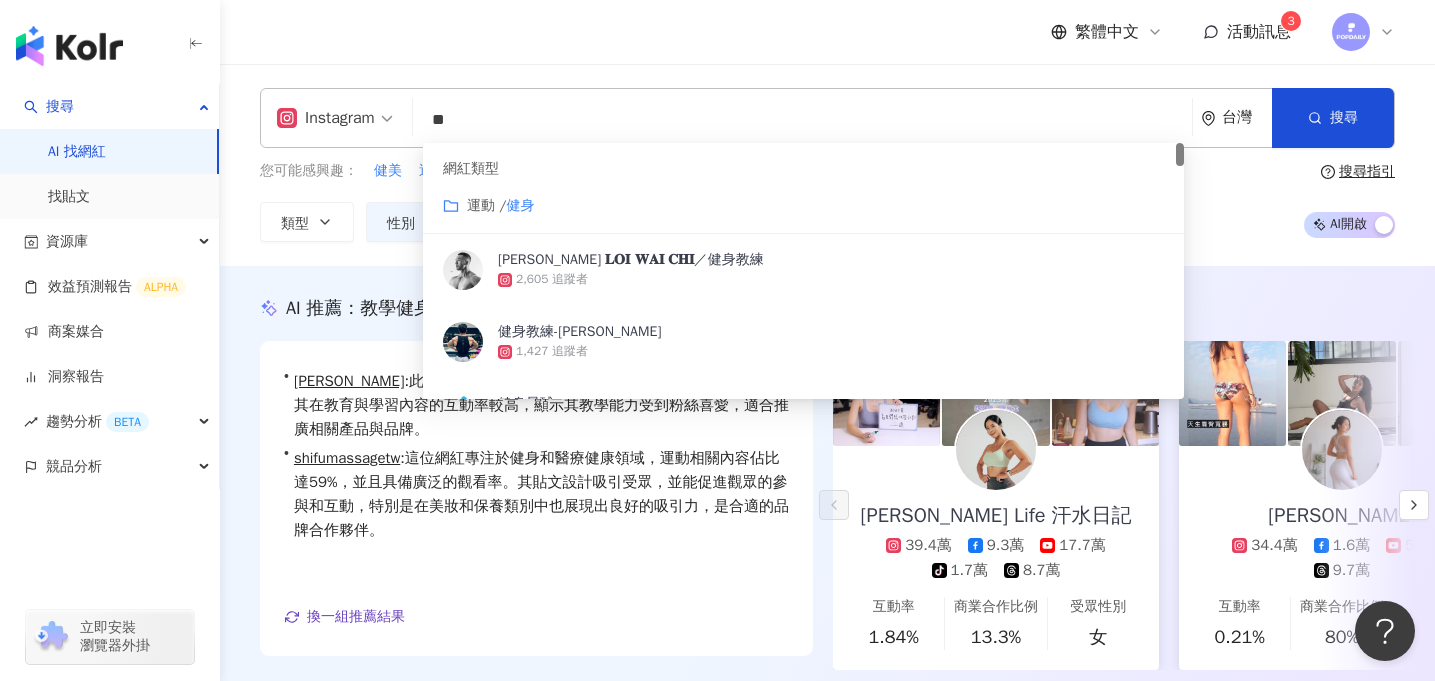 type on "*" 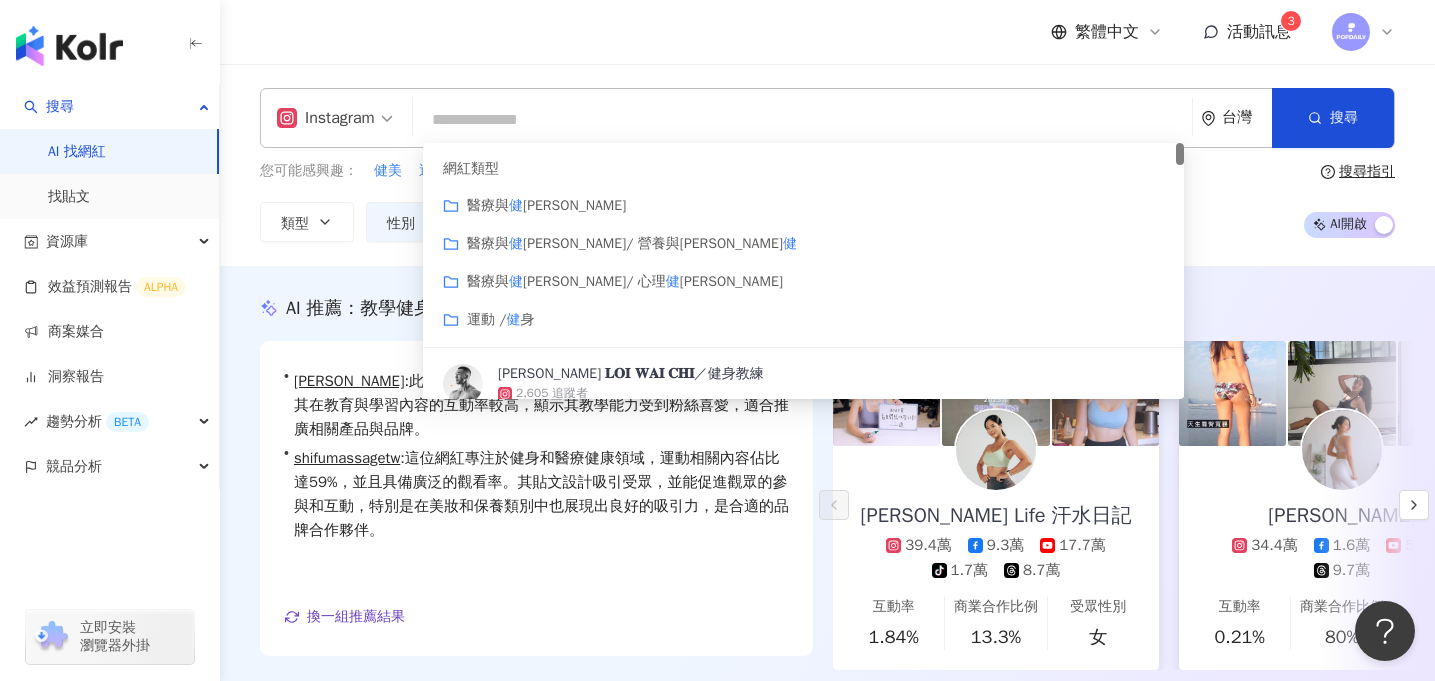 paste on "**********" 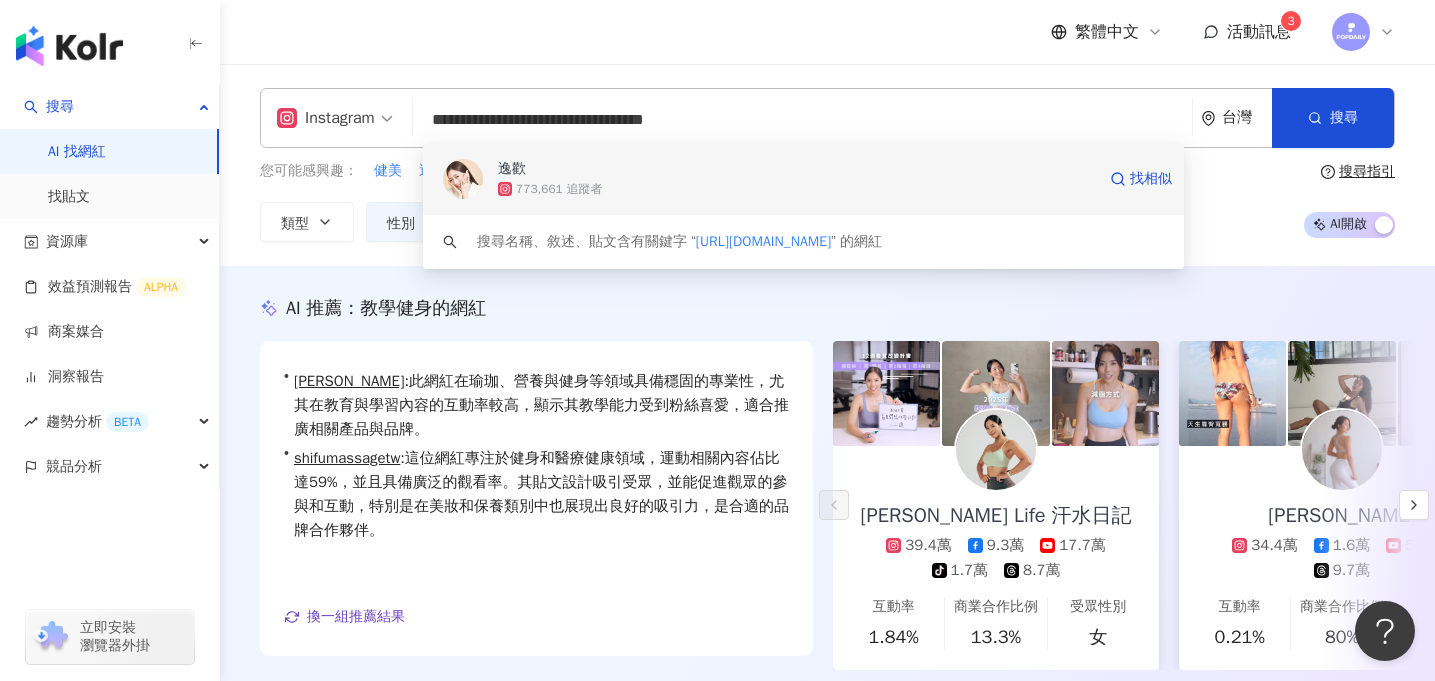 click on "773,661   追蹤者" at bounding box center [796, 189] 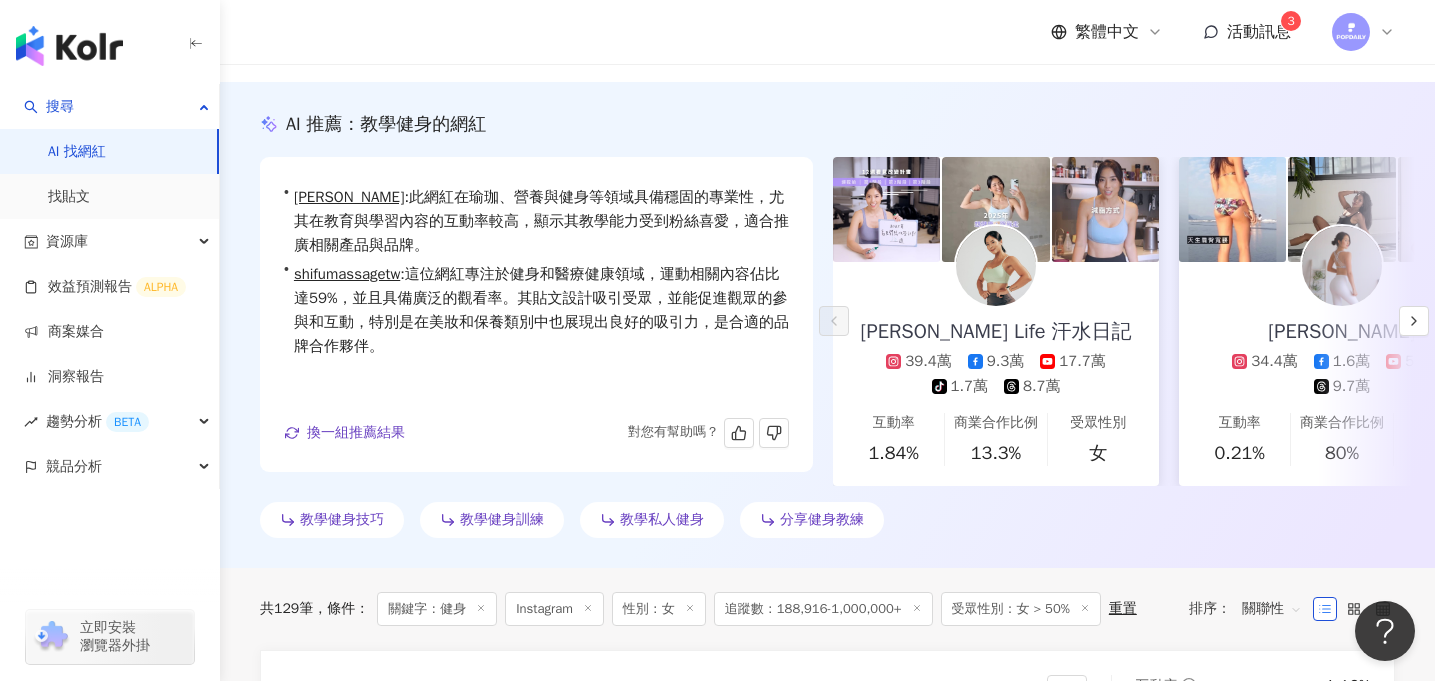 scroll, scrollTop: 0, scrollLeft: 0, axis: both 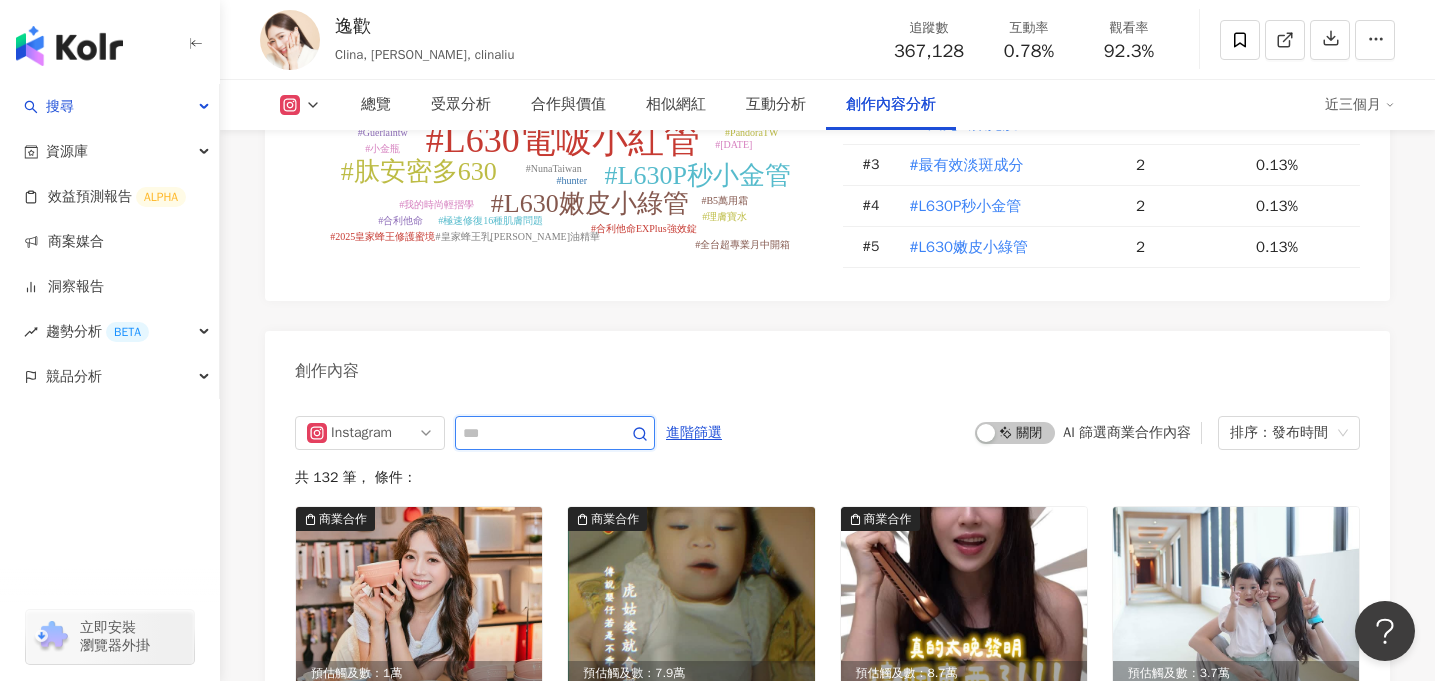 click at bounding box center [533, 433] 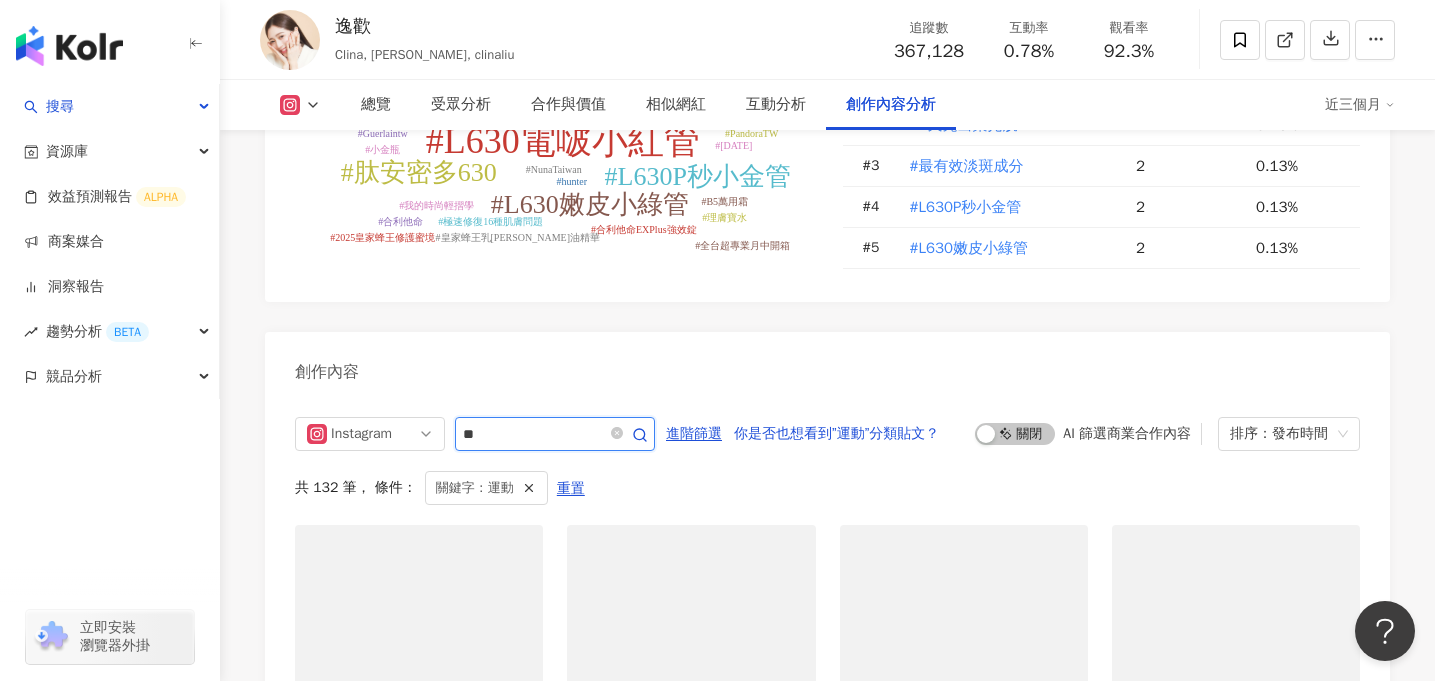 scroll, scrollTop: 6098, scrollLeft: 0, axis: vertical 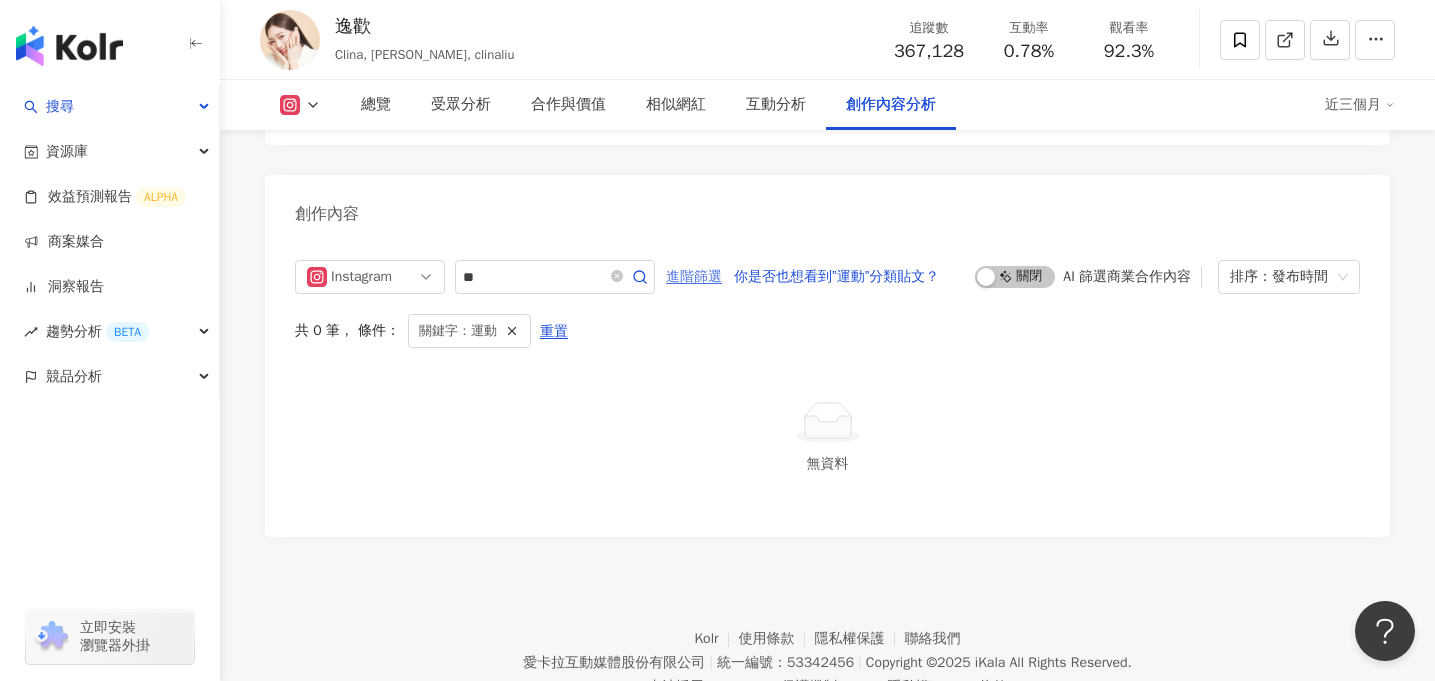 click on "進階篩選" at bounding box center [694, 277] 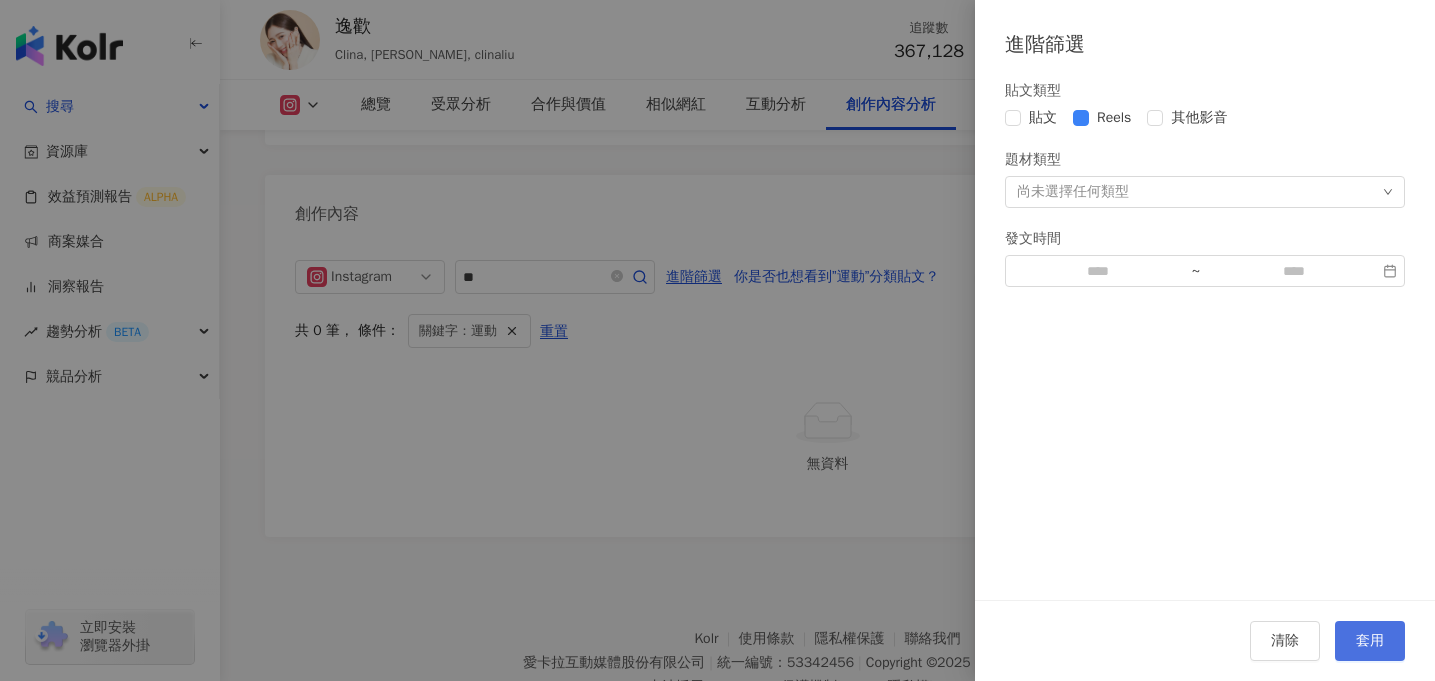 click on "套用" at bounding box center (1370, 641) 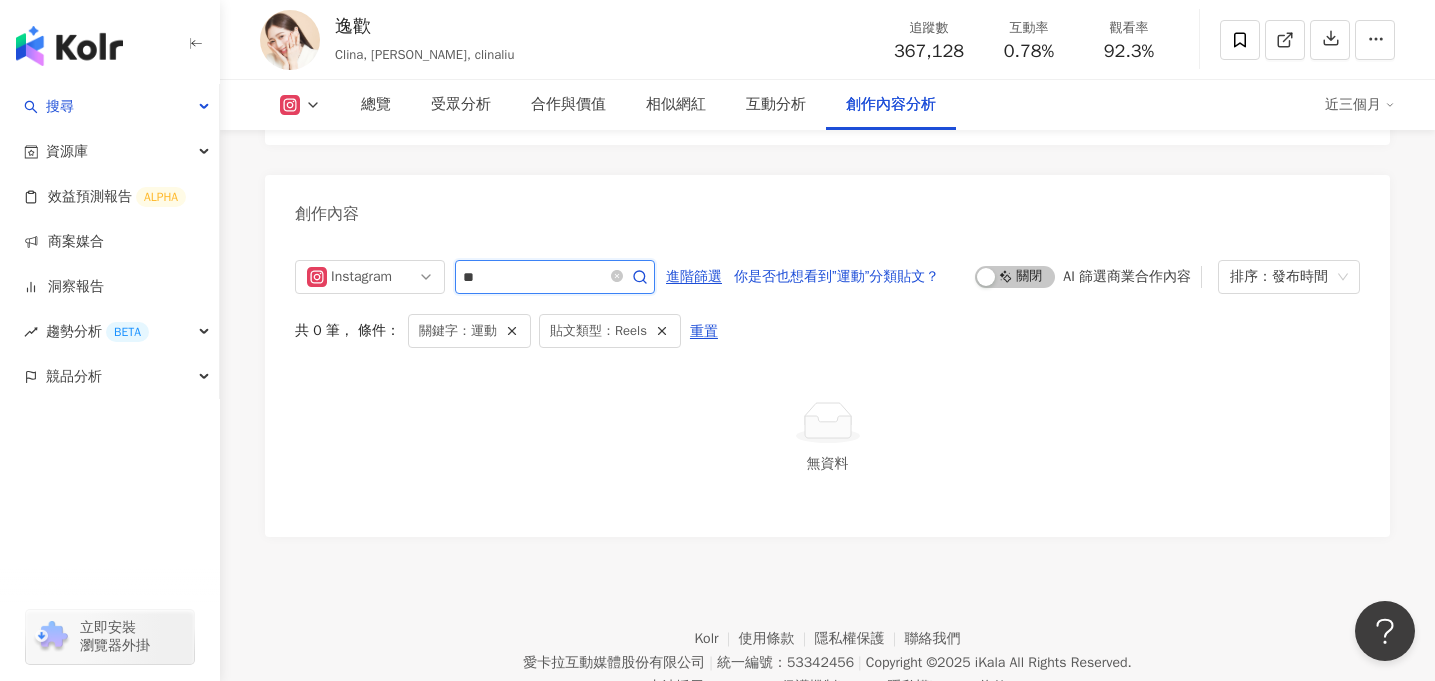 click on "**" at bounding box center [533, 277] 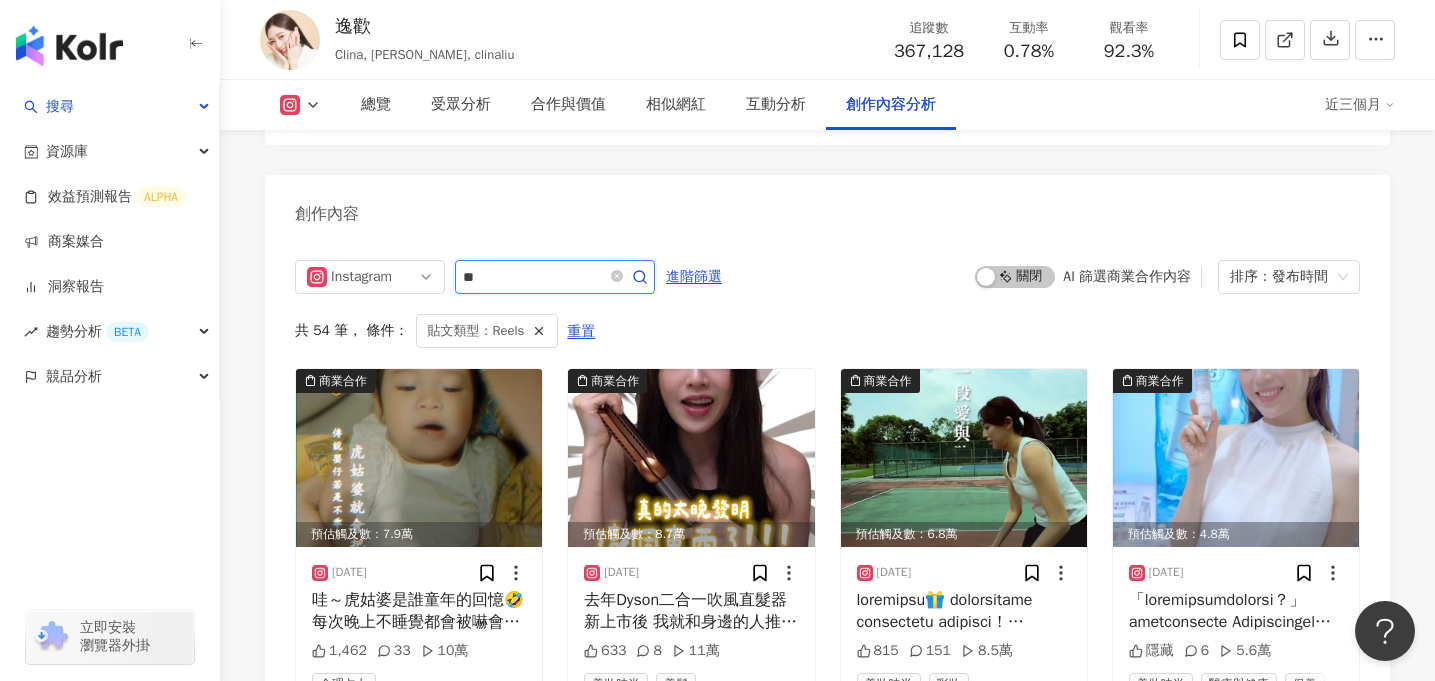 type on "*" 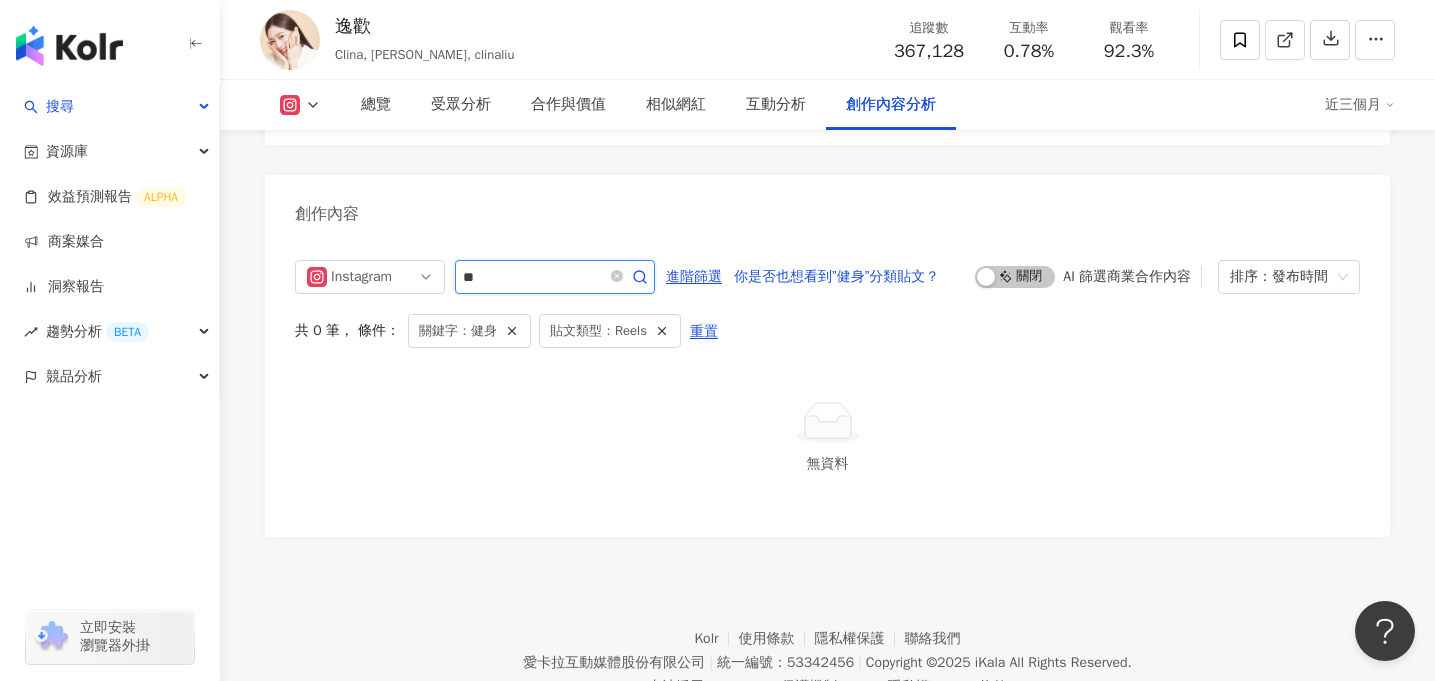 click on "**" at bounding box center (533, 277) 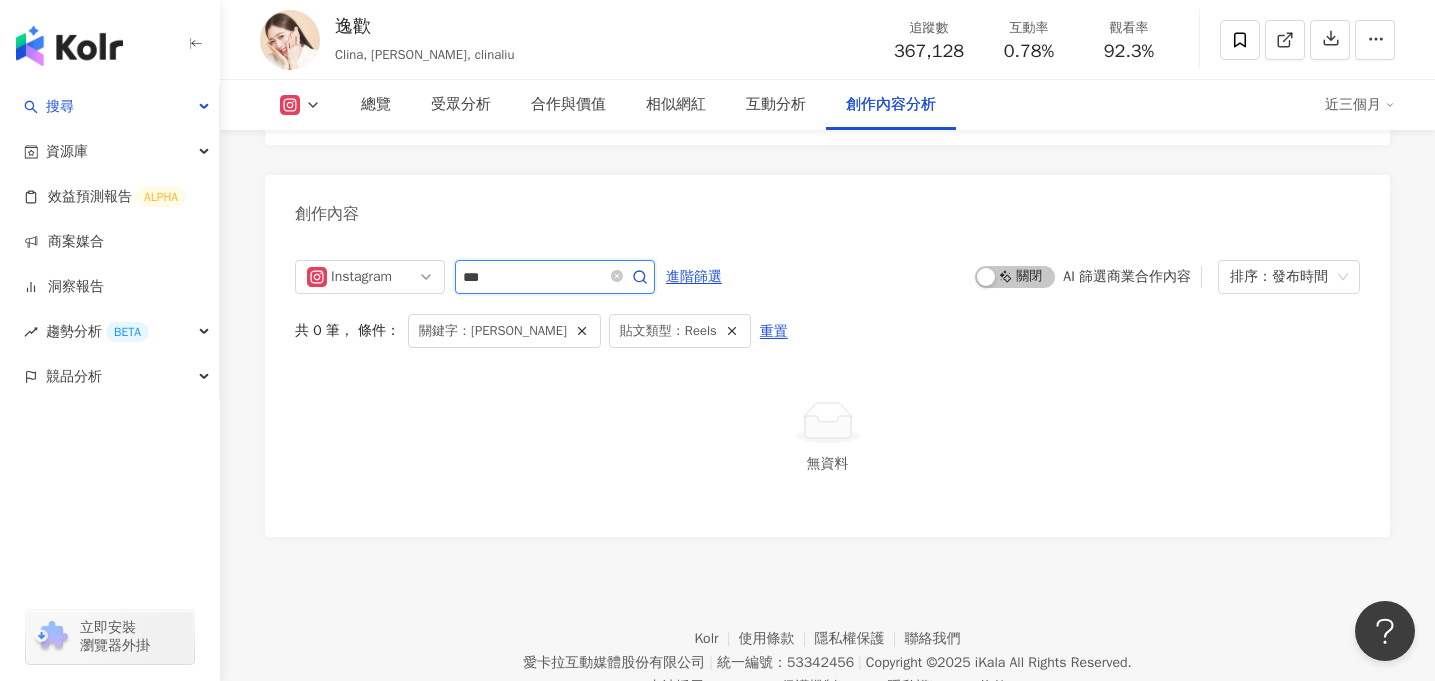 click on "***" at bounding box center (533, 277) 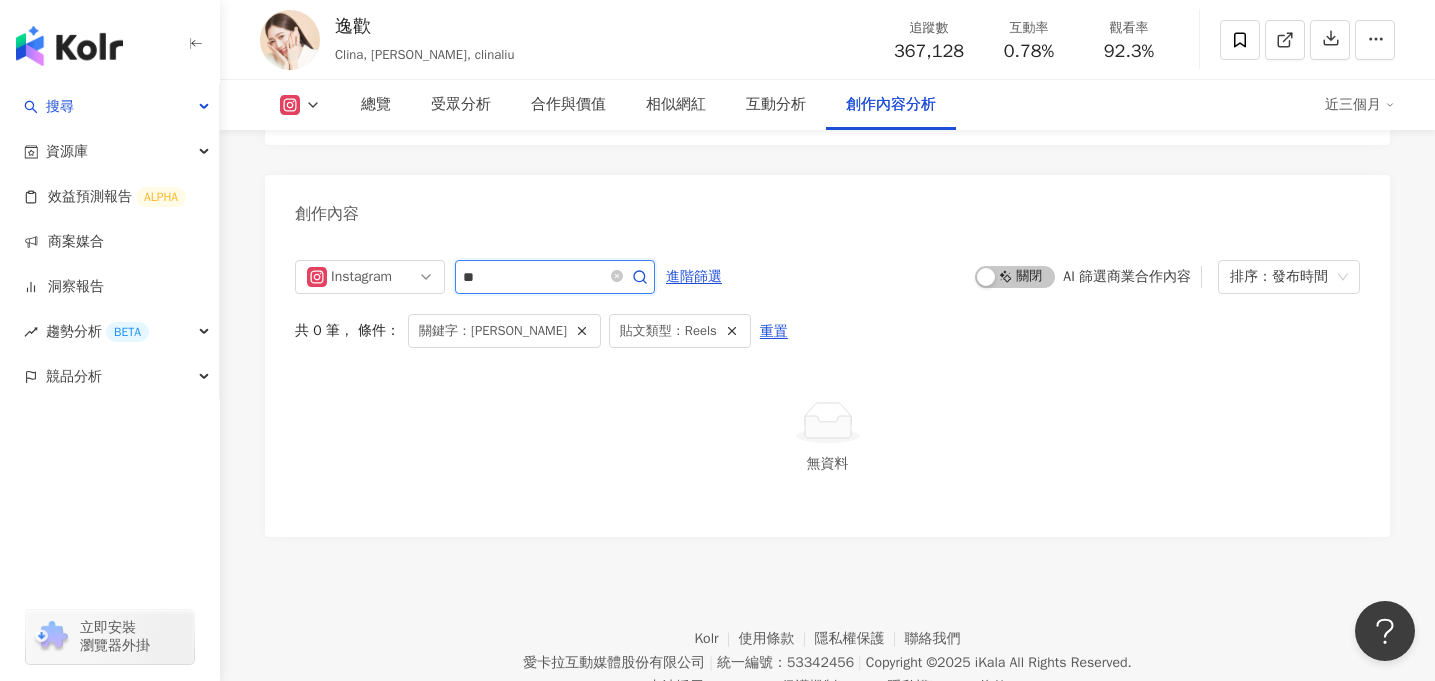 click on "**" at bounding box center (533, 277) 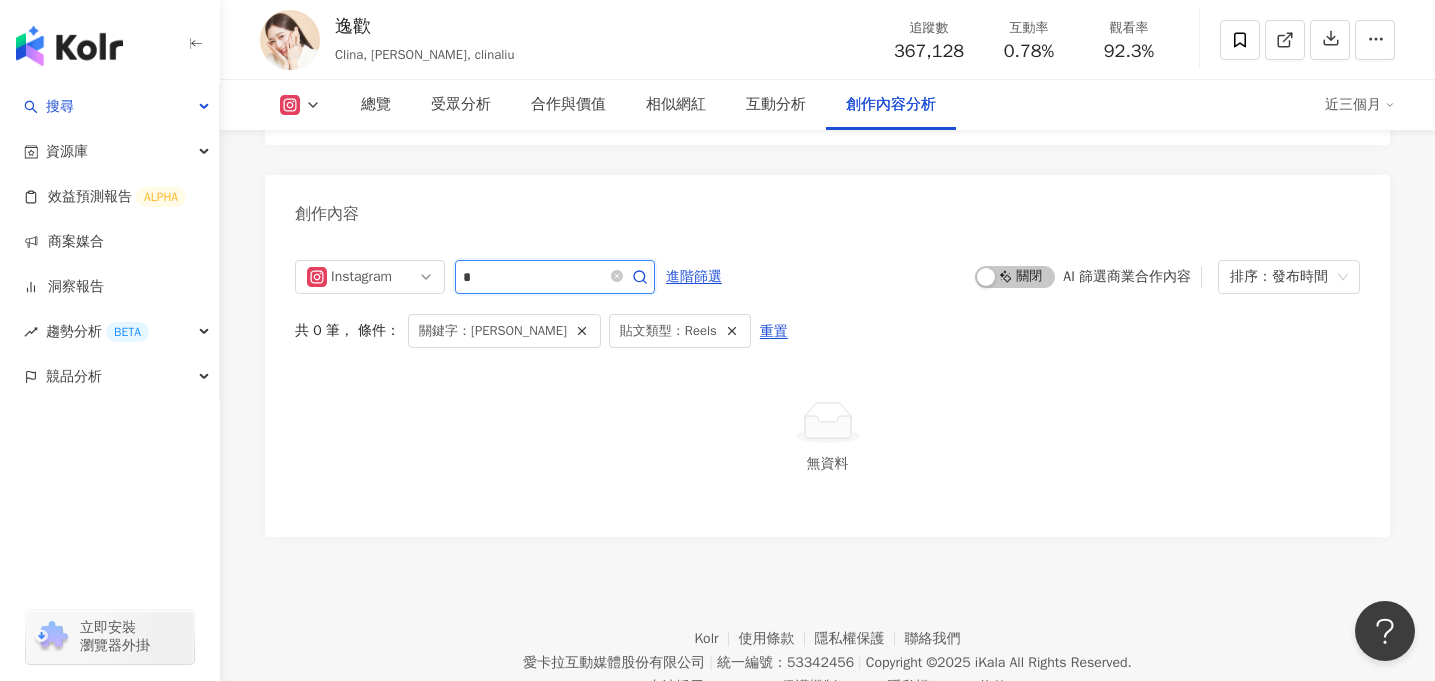 type on "*" 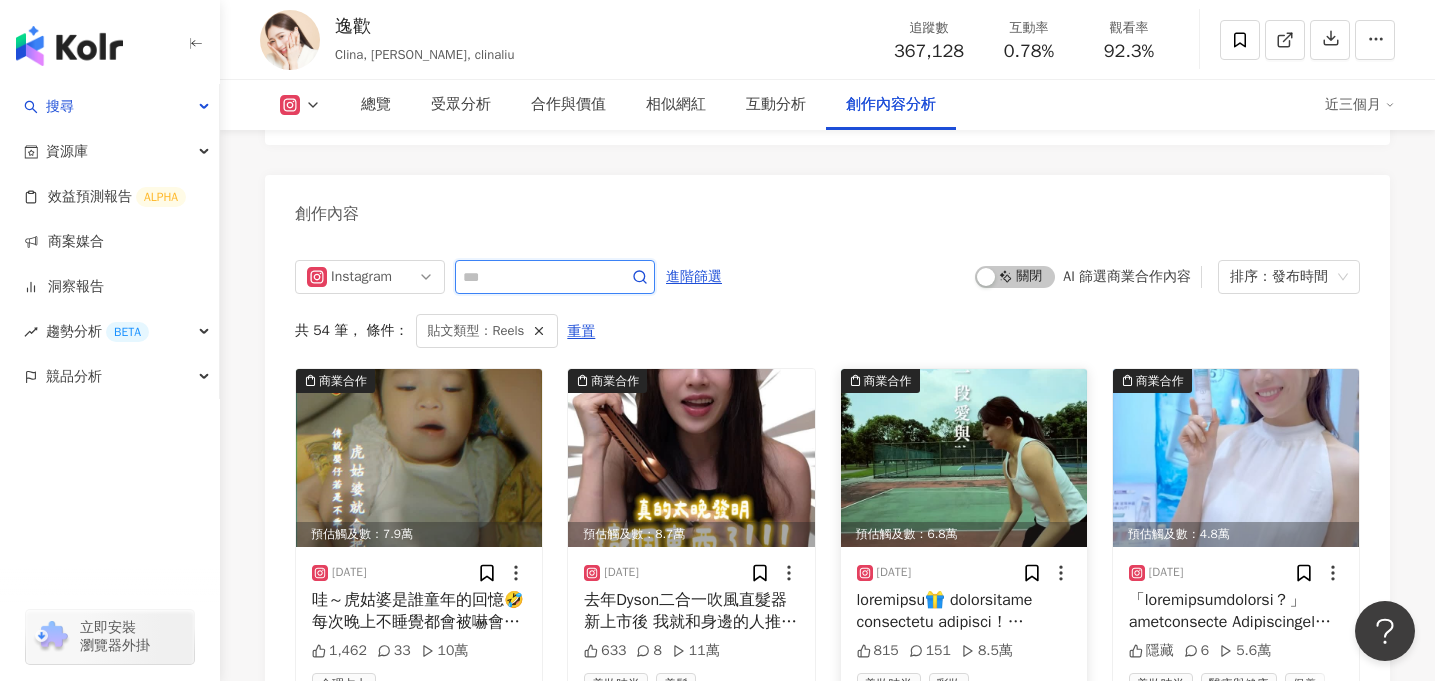 type 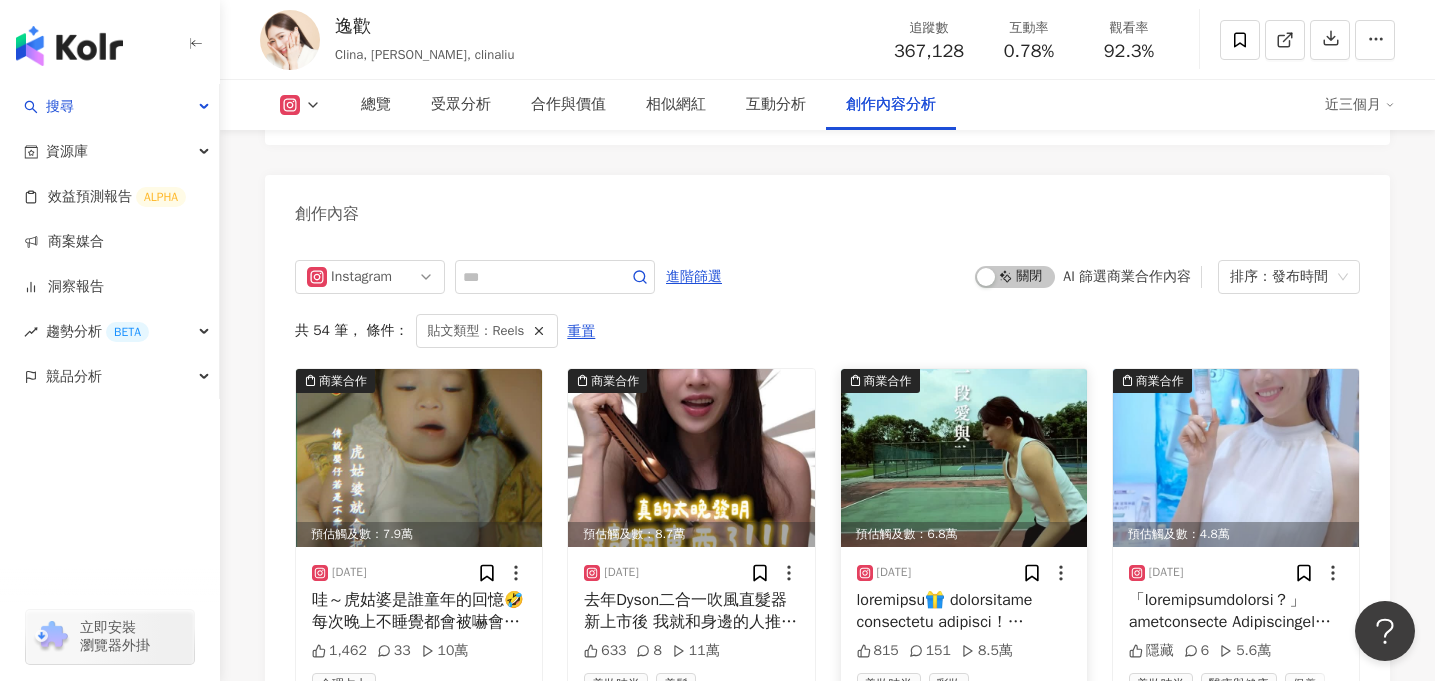 click at bounding box center (964, 458) 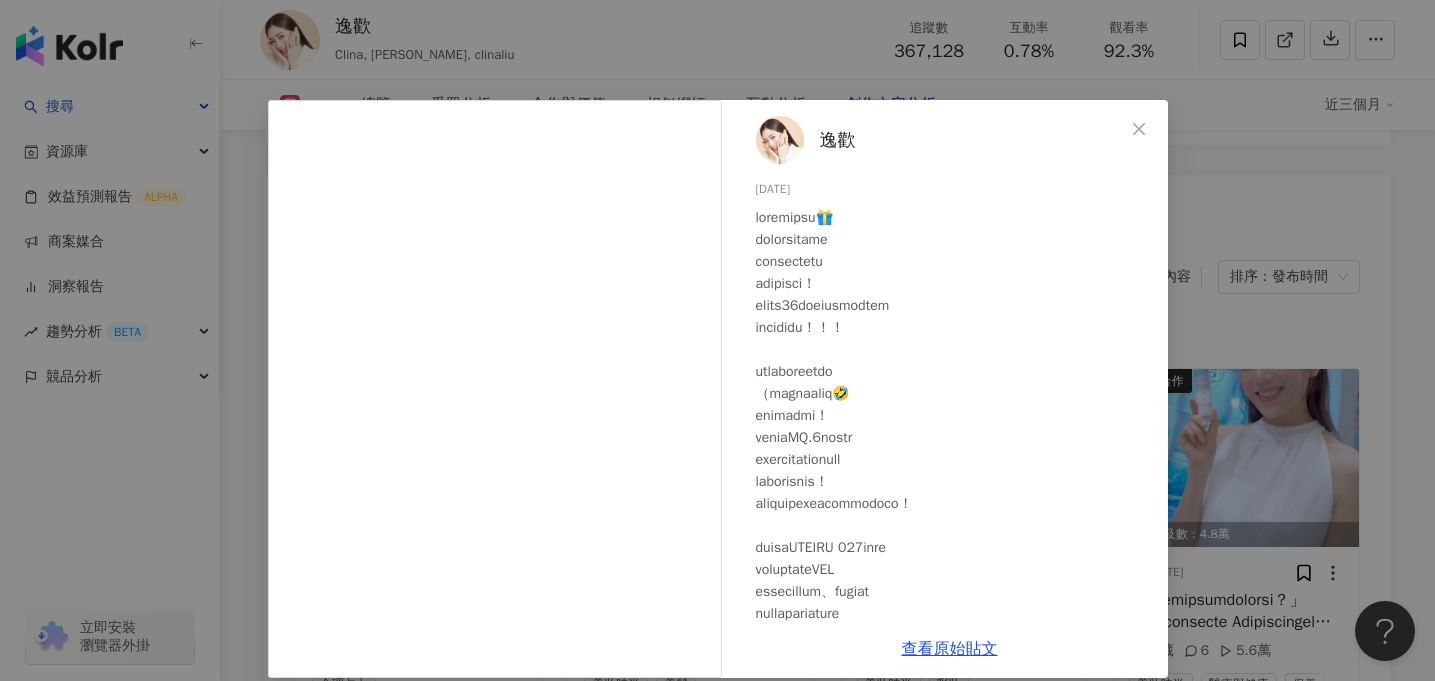 scroll, scrollTop: 21, scrollLeft: 0, axis: vertical 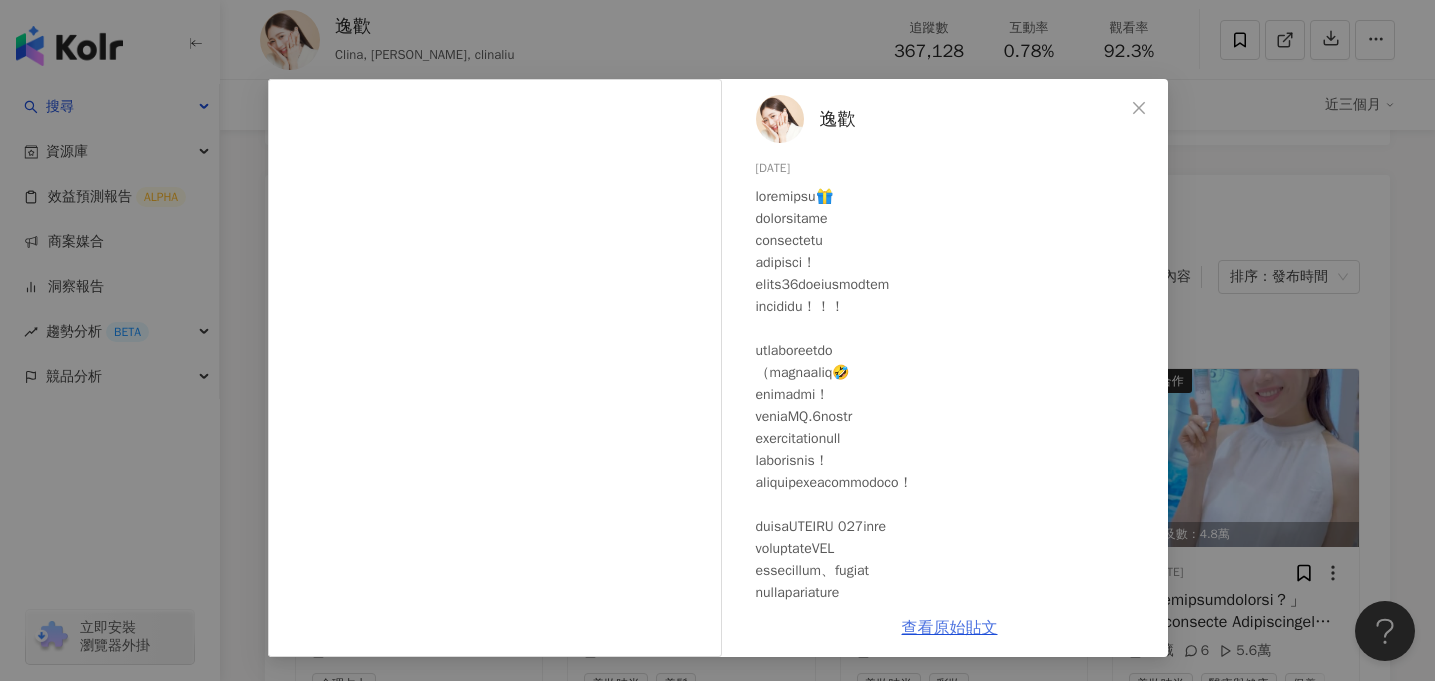 click on "查看原始貼文" at bounding box center (950, 628) 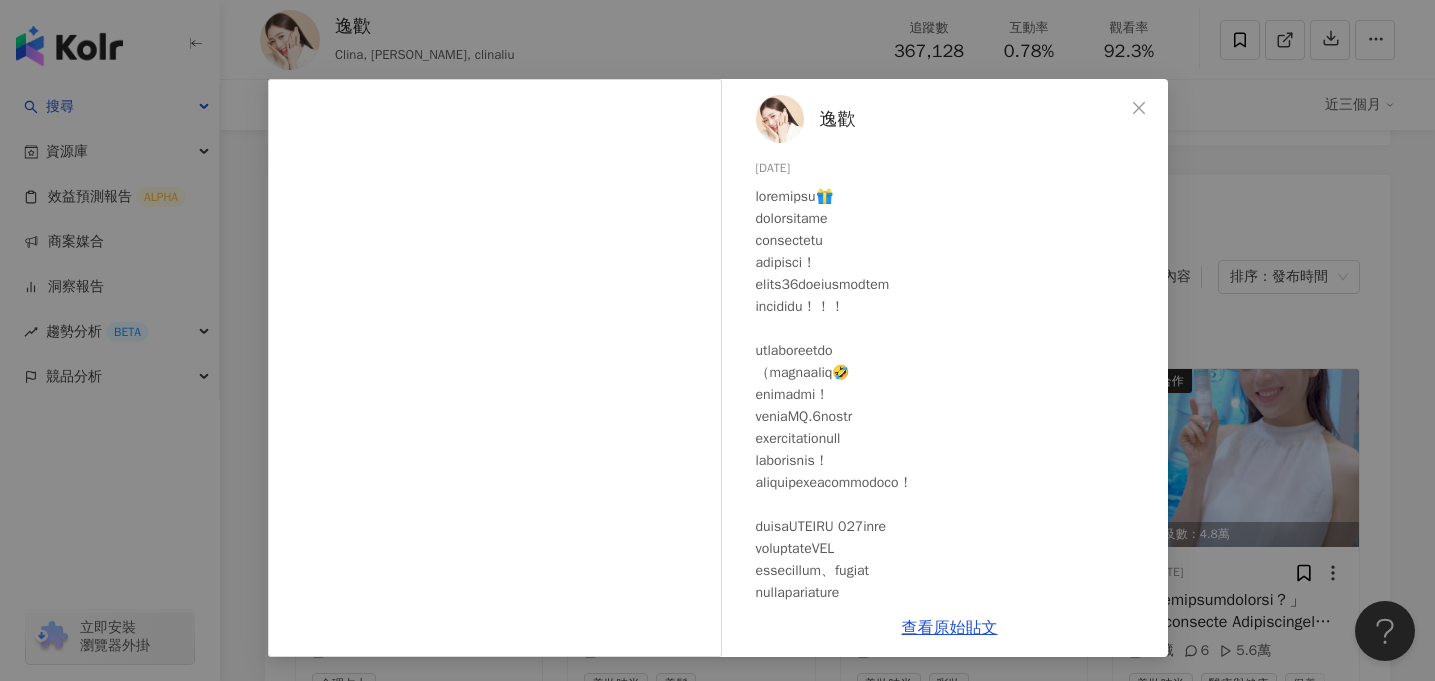 click on "逸歡 2025/7/4 815 151 8.5萬 查看原始貼文" at bounding box center (717, 340) 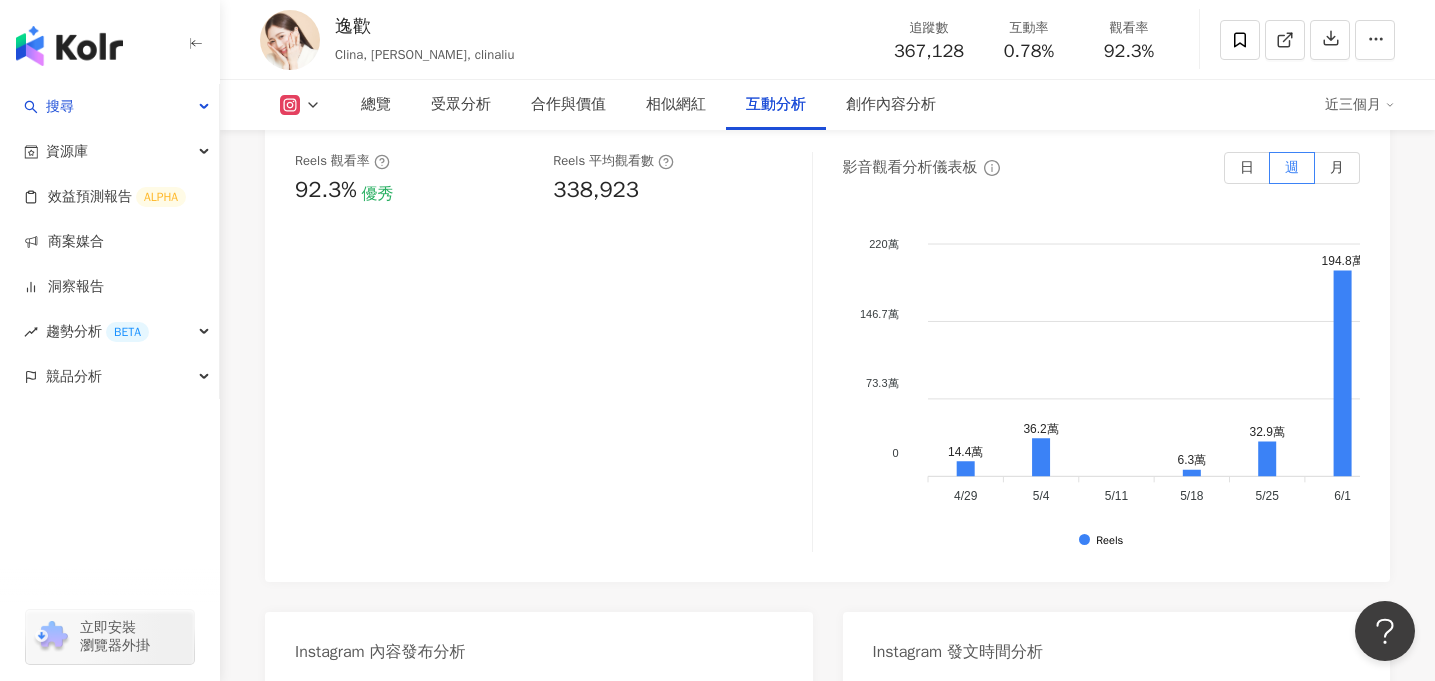 scroll, scrollTop: 3698, scrollLeft: 0, axis: vertical 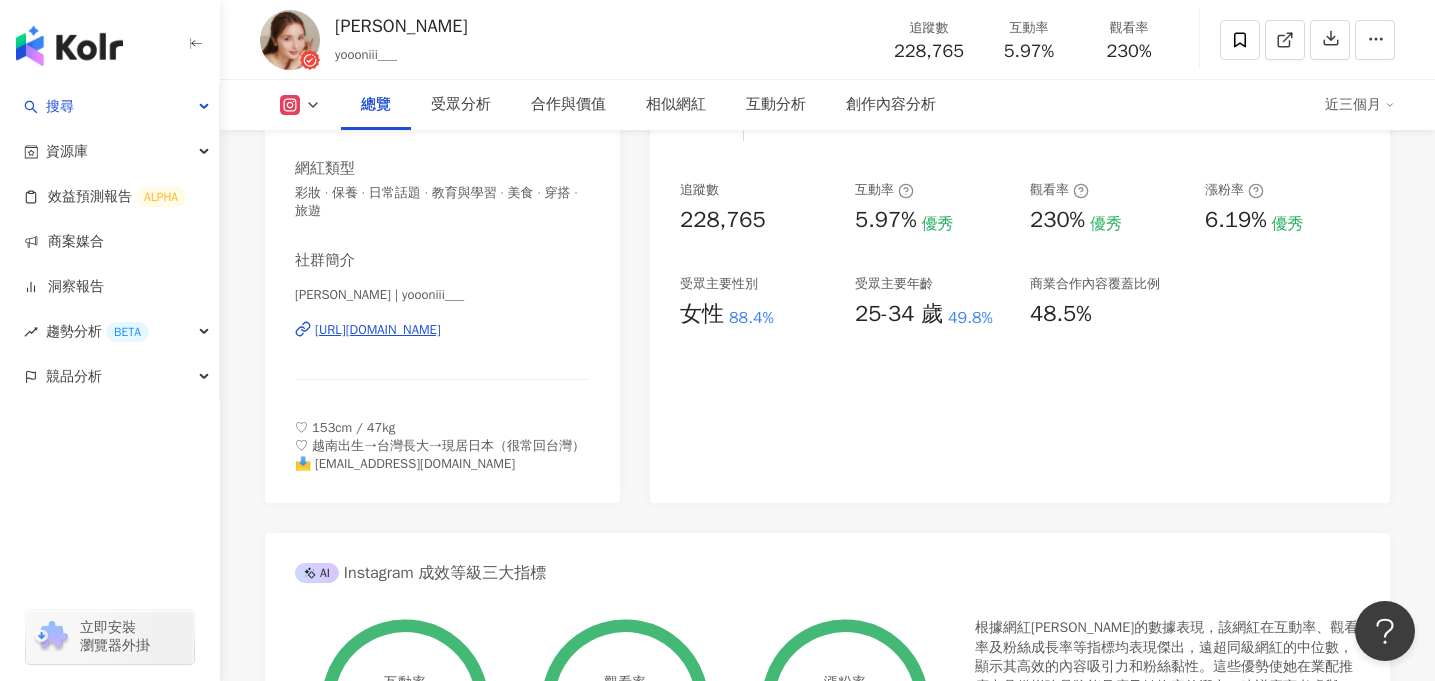 click on "[URL][DOMAIN_NAME]" at bounding box center [378, 330] 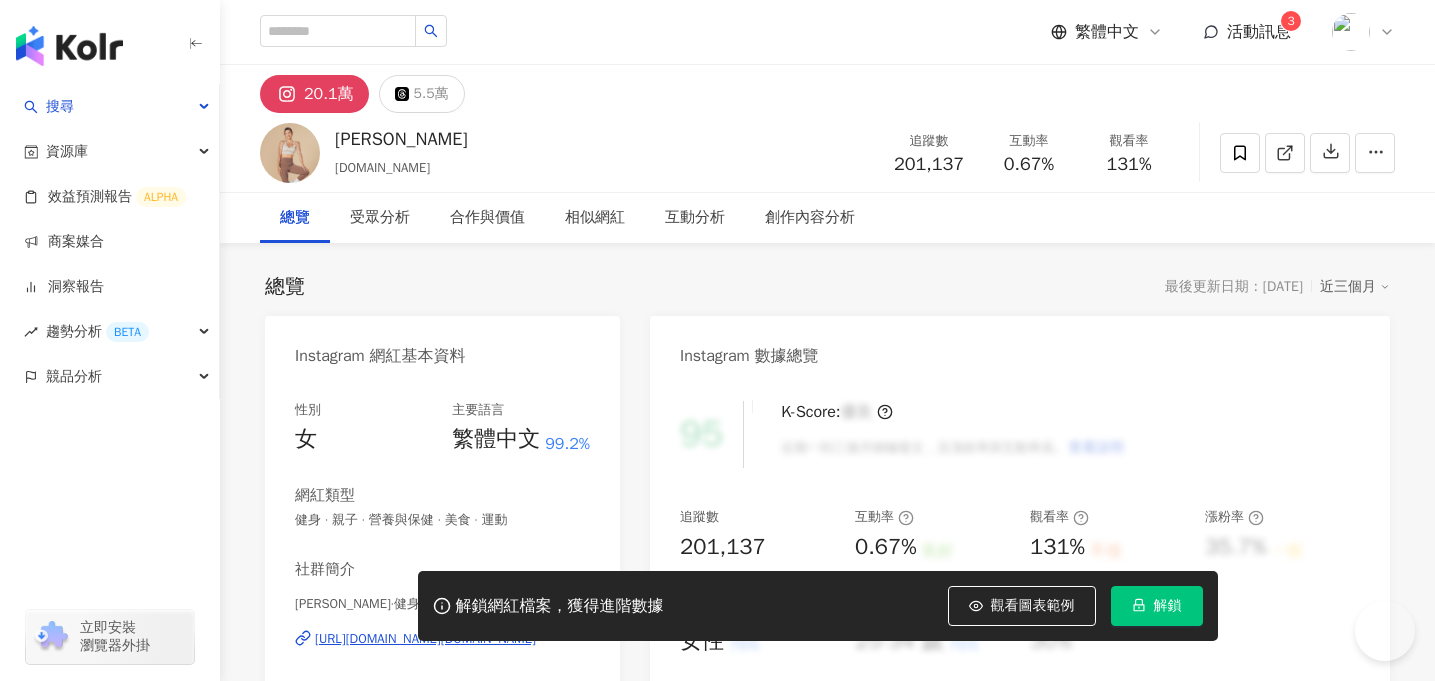 scroll, scrollTop: 0, scrollLeft: 0, axis: both 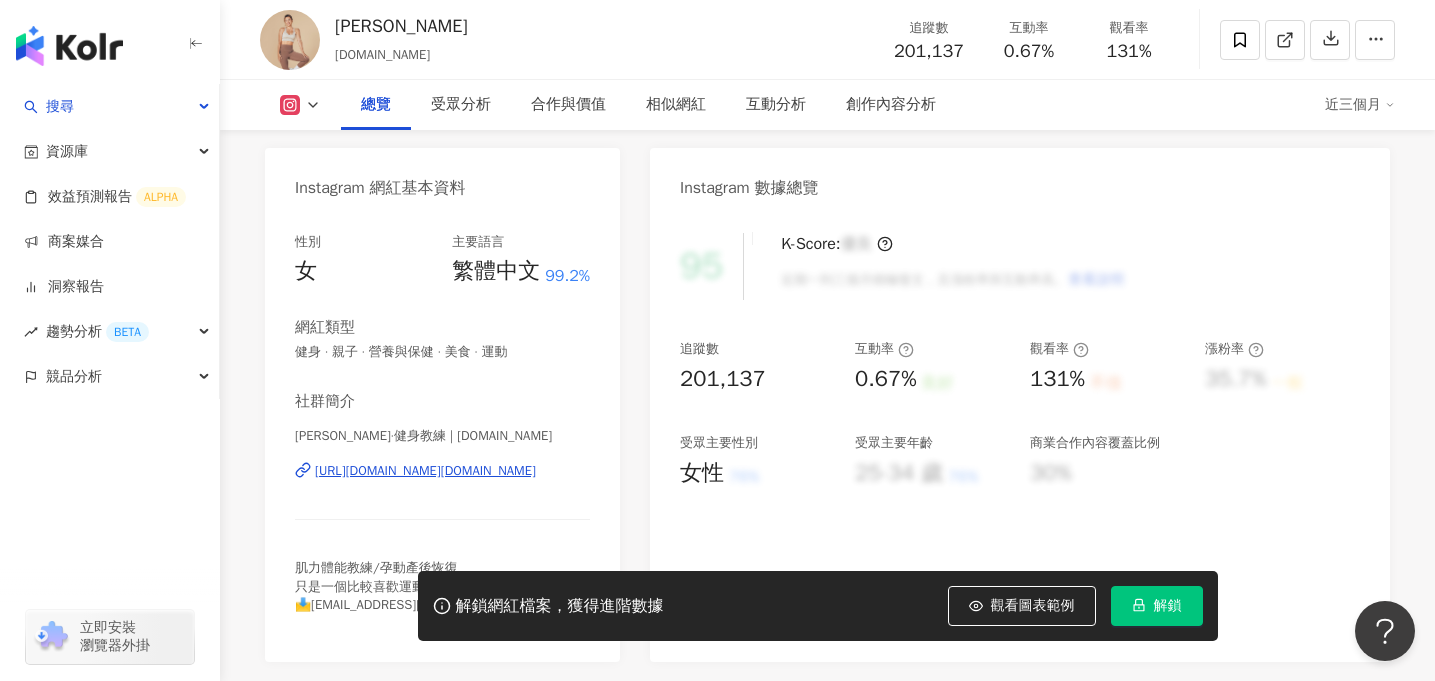 click on "https://www.instagram.com/hana.eat/" at bounding box center (425, 471) 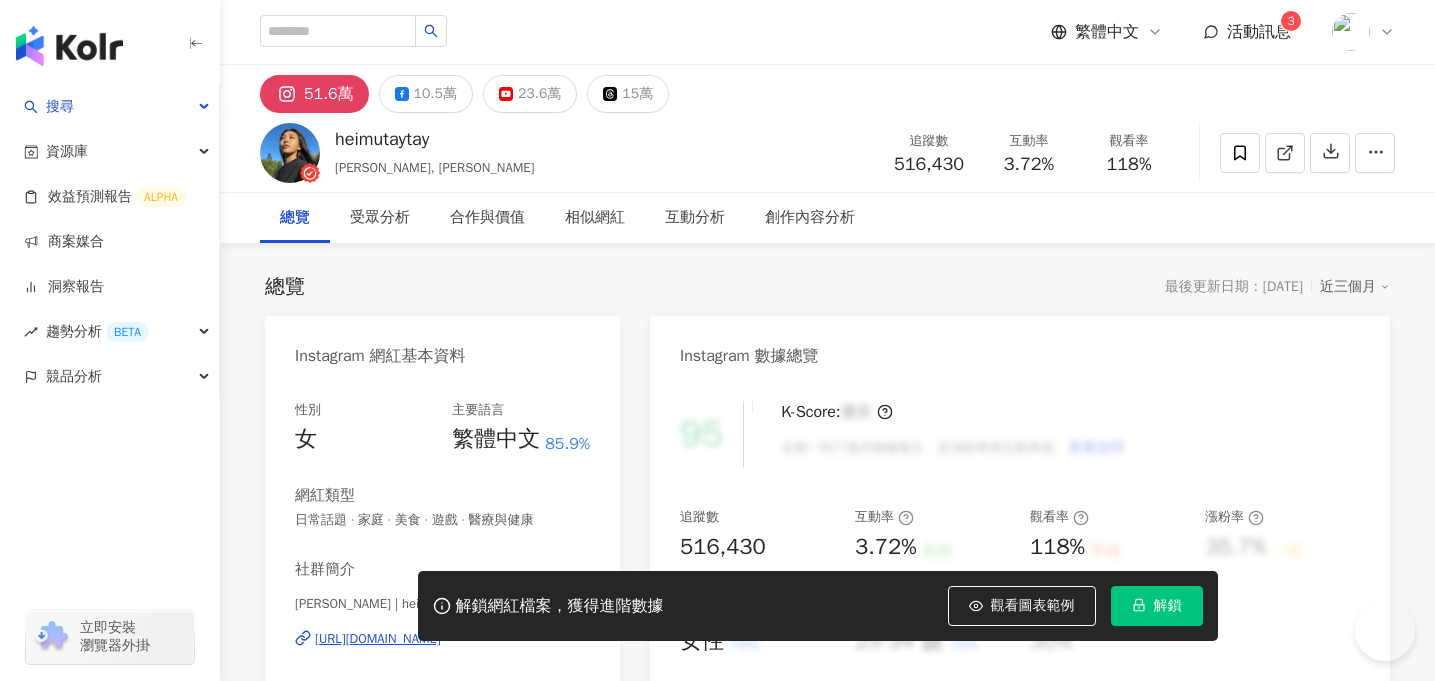 scroll, scrollTop: 0, scrollLeft: 0, axis: both 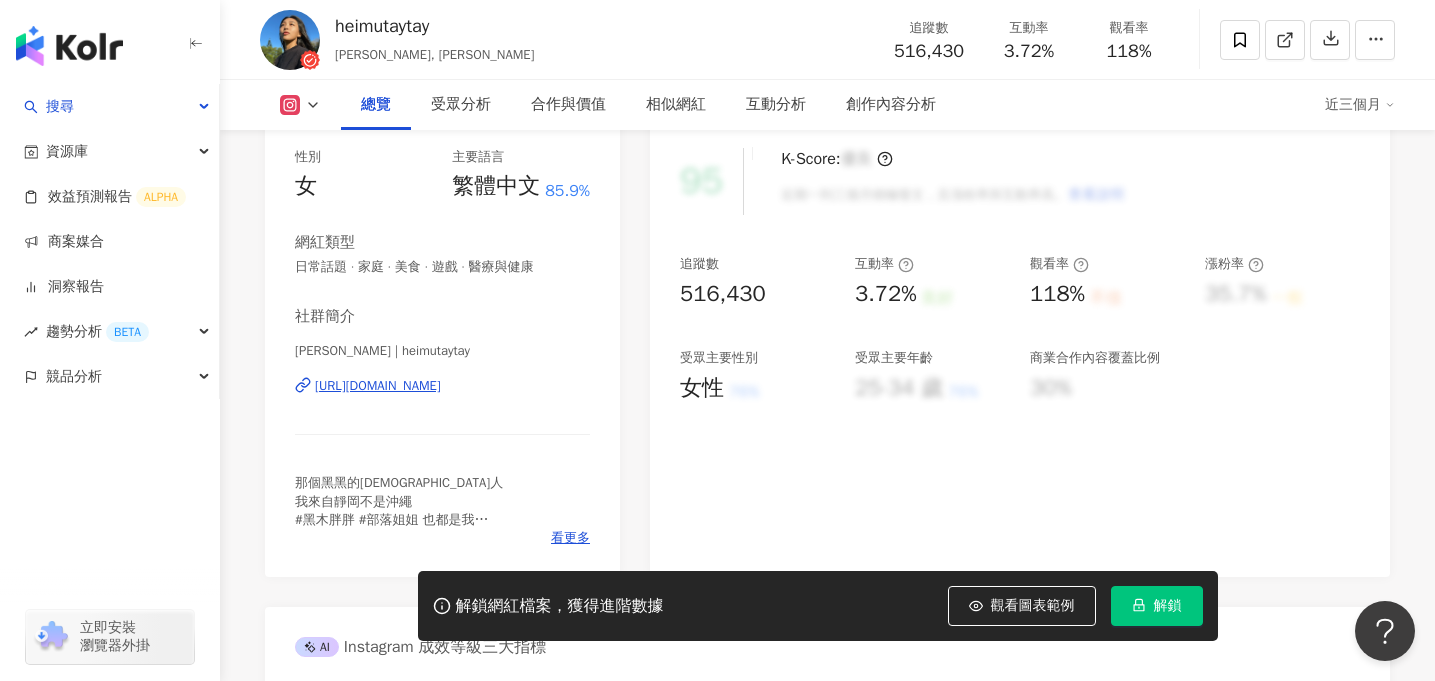 click on "[URL][DOMAIN_NAME]" at bounding box center [378, 386] 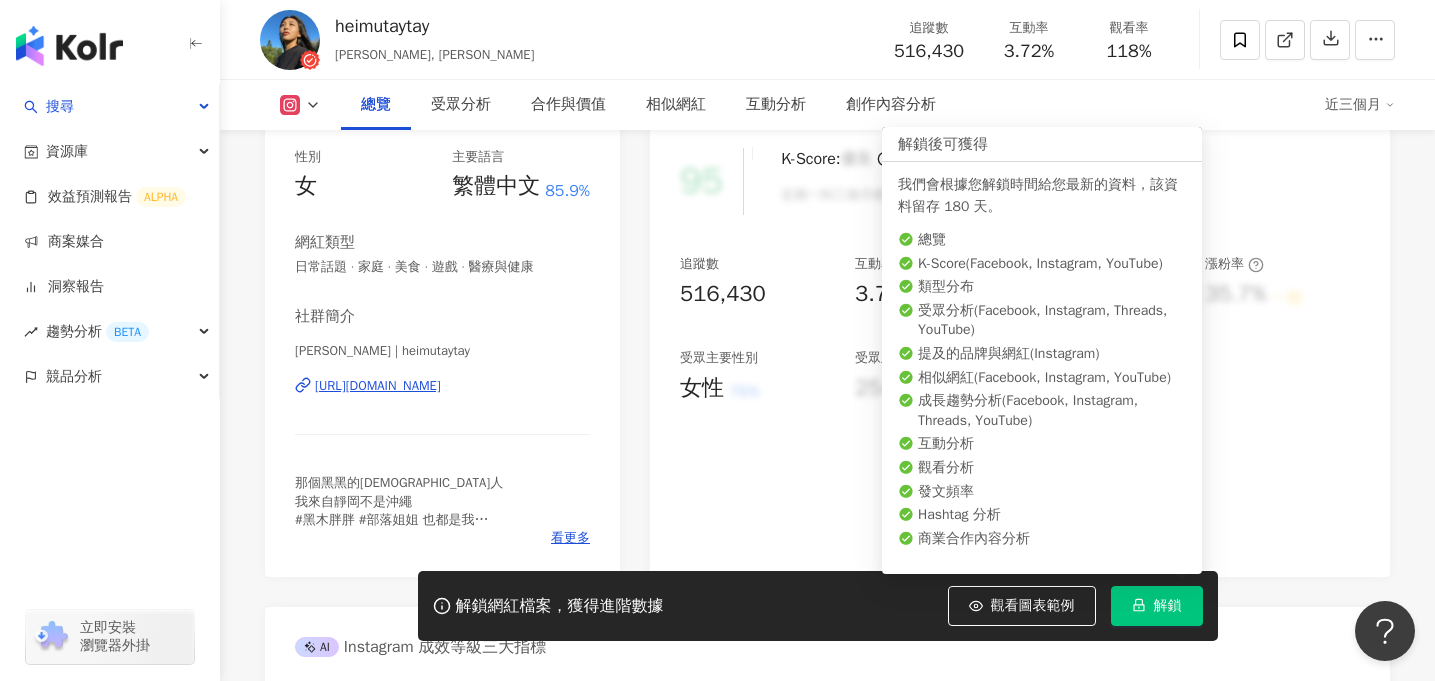 click 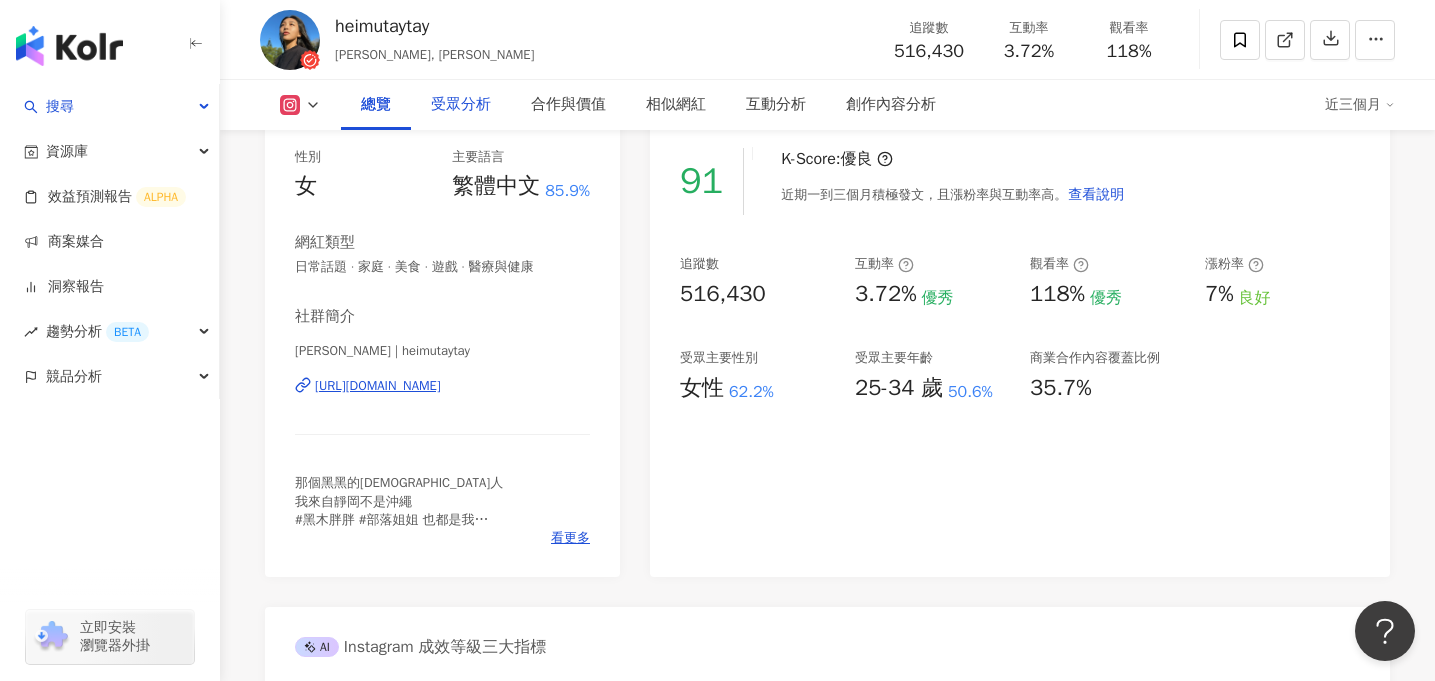 click on "受眾分析" at bounding box center (461, 105) 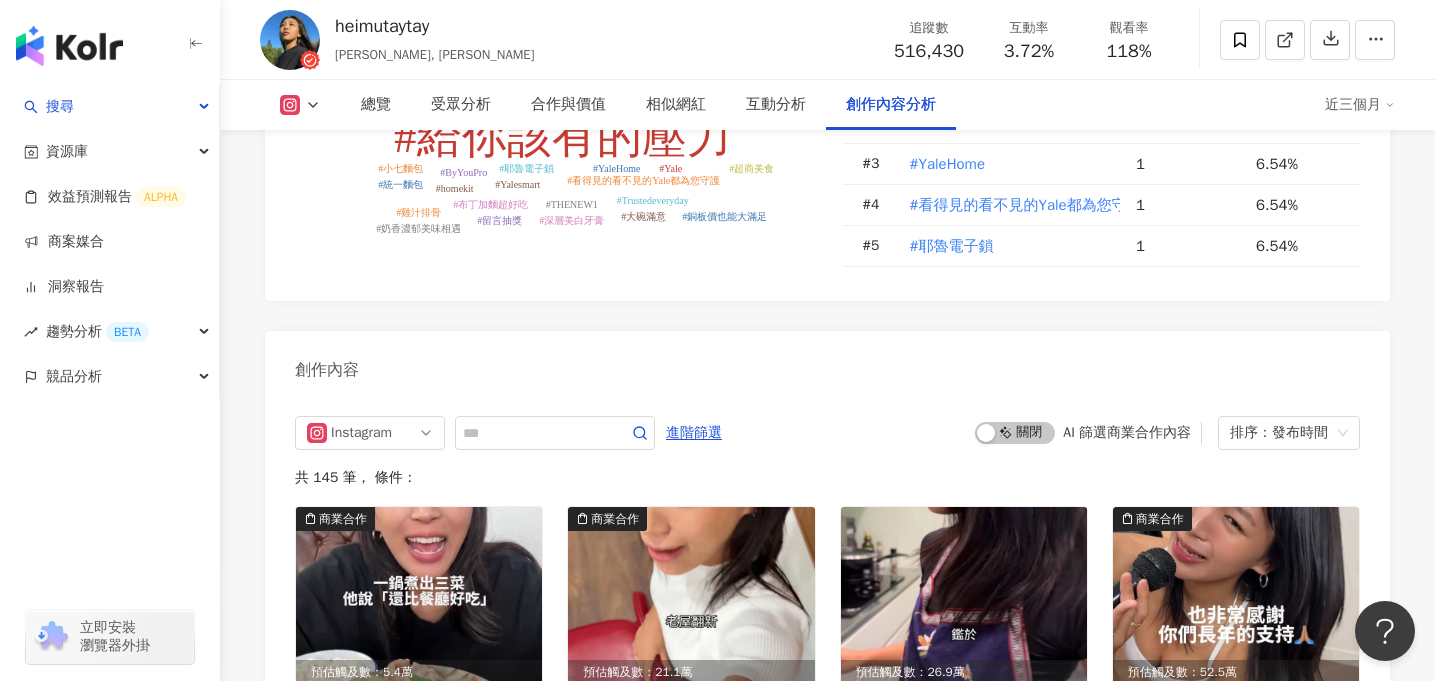 scroll, scrollTop: 5954, scrollLeft: 0, axis: vertical 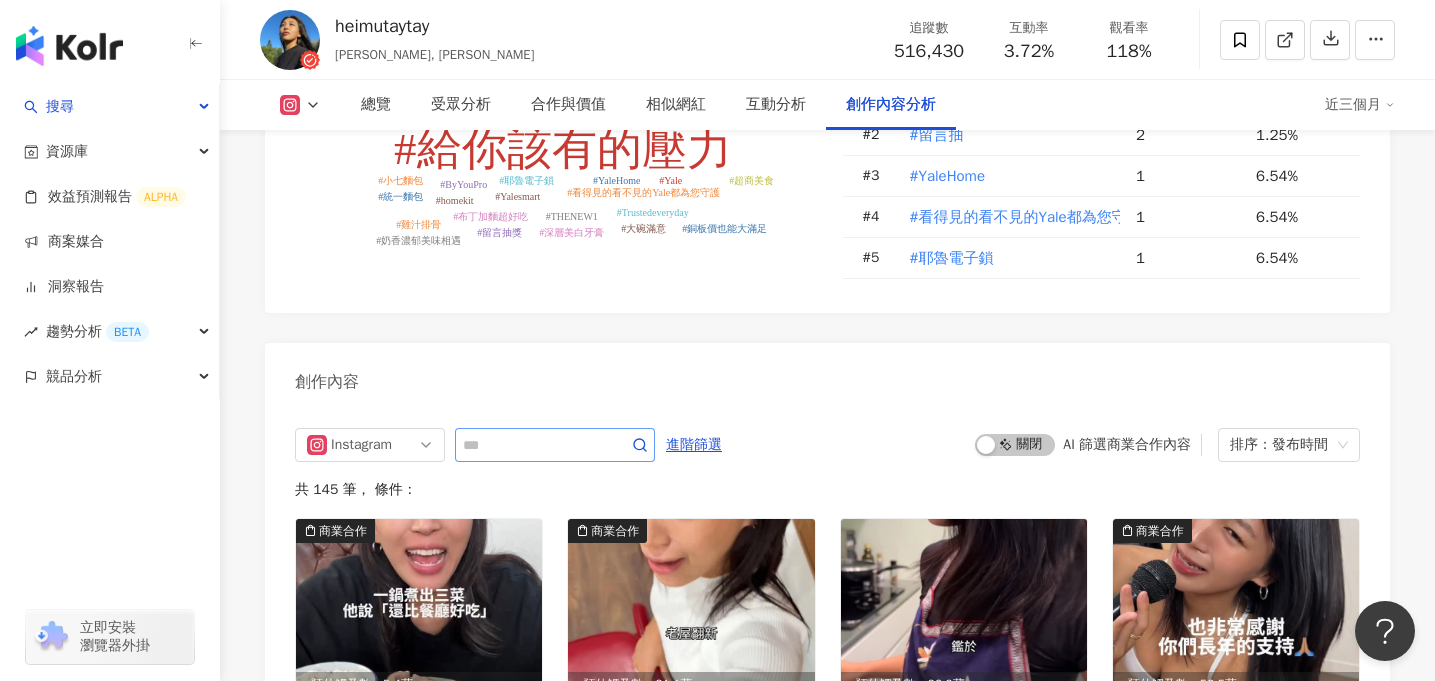 click at bounding box center (555, 445) 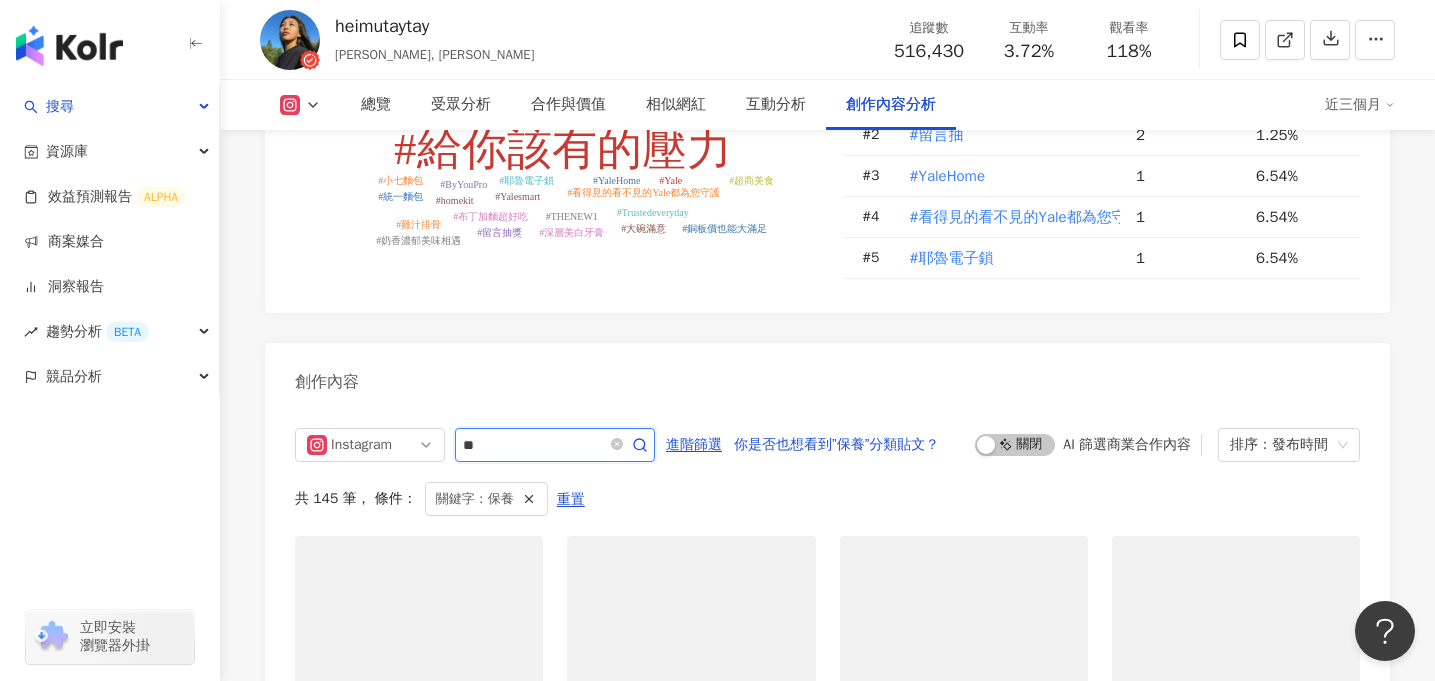scroll, scrollTop: 6144, scrollLeft: 0, axis: vertical 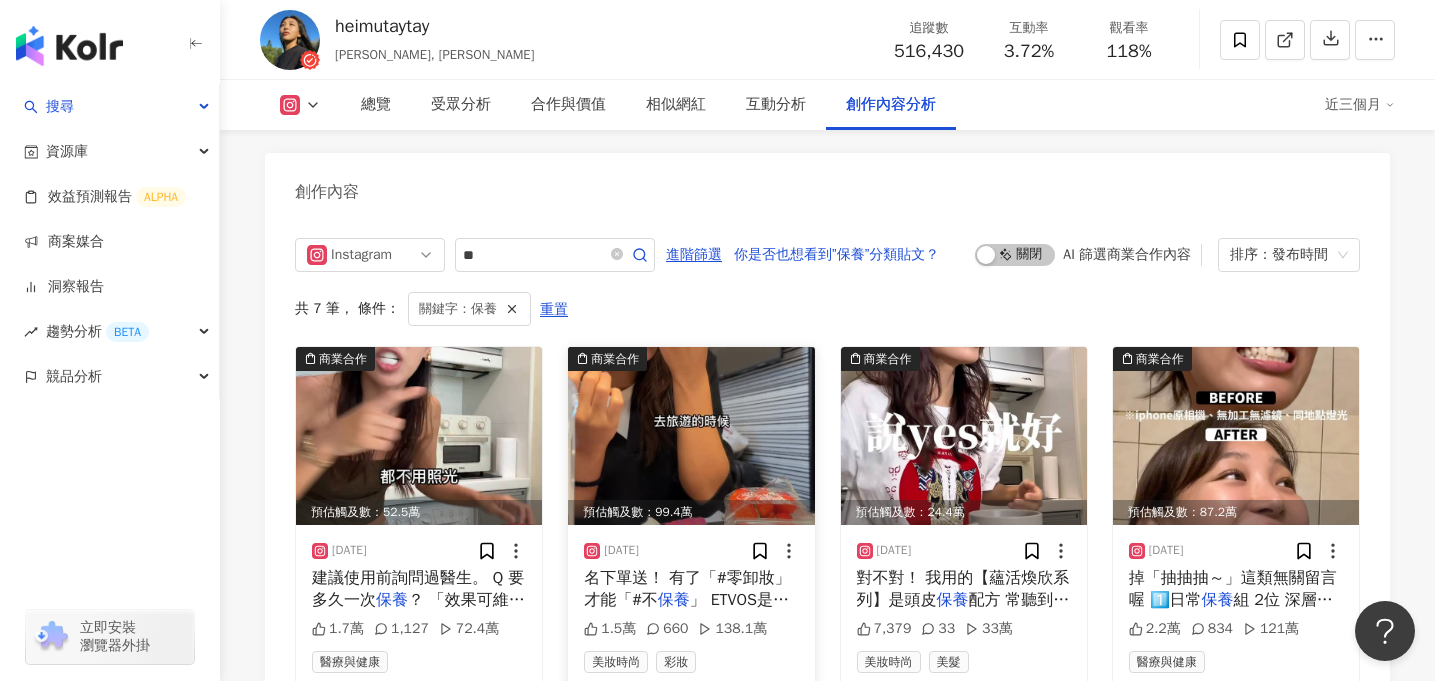 click at bounding box center (691, 436) 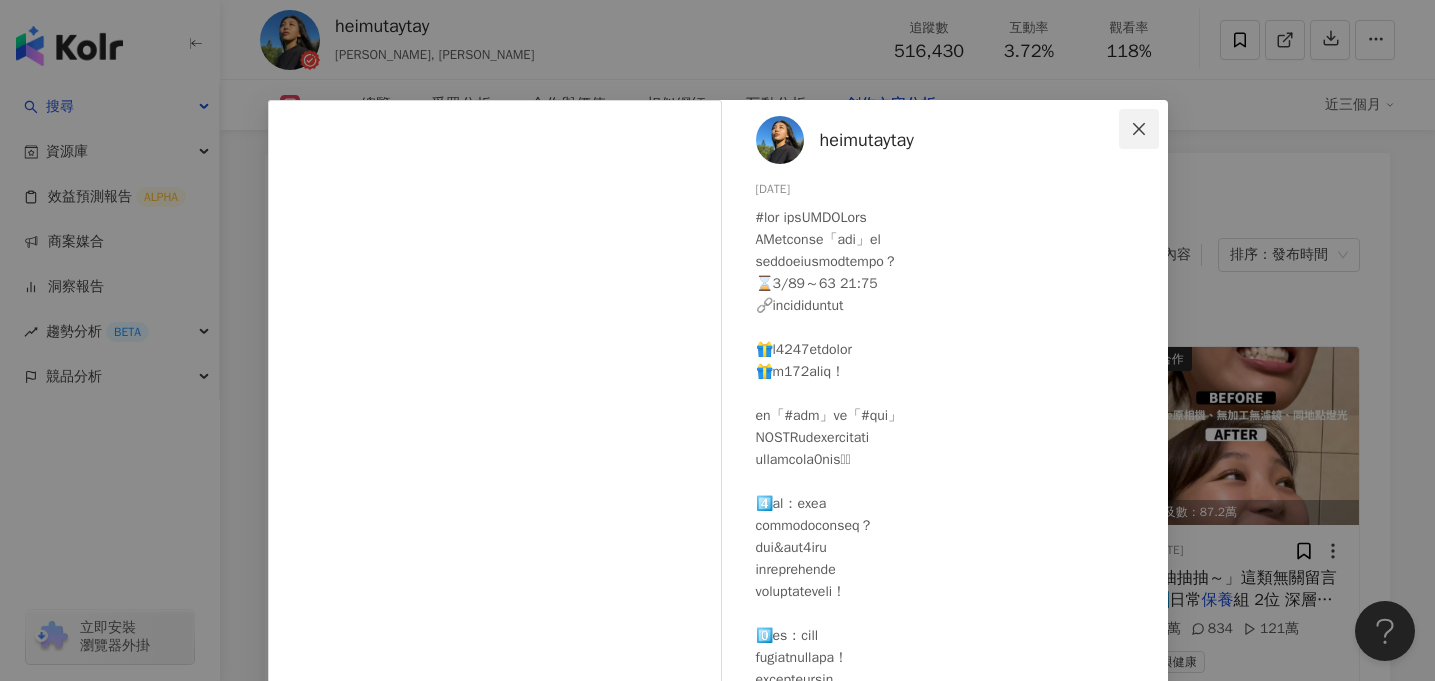 click 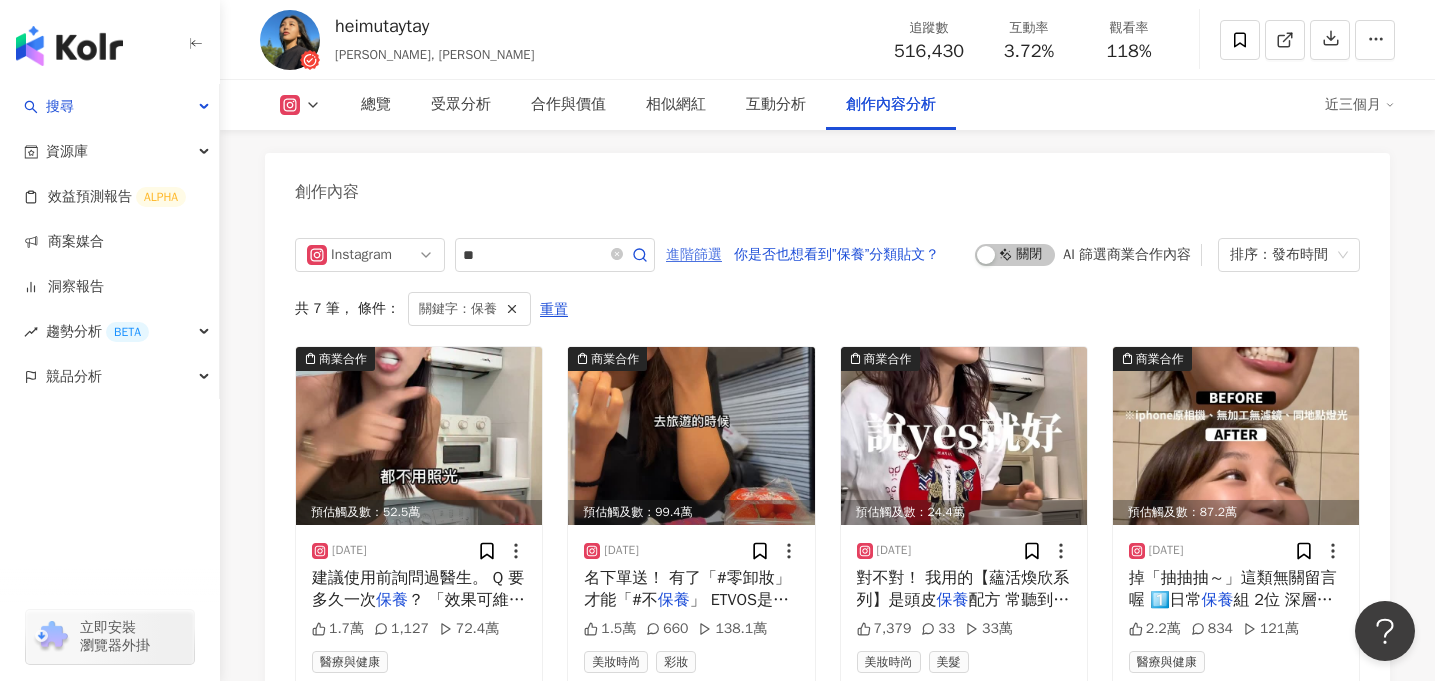 click on "進階篩選" at bounding box center [694, 255] 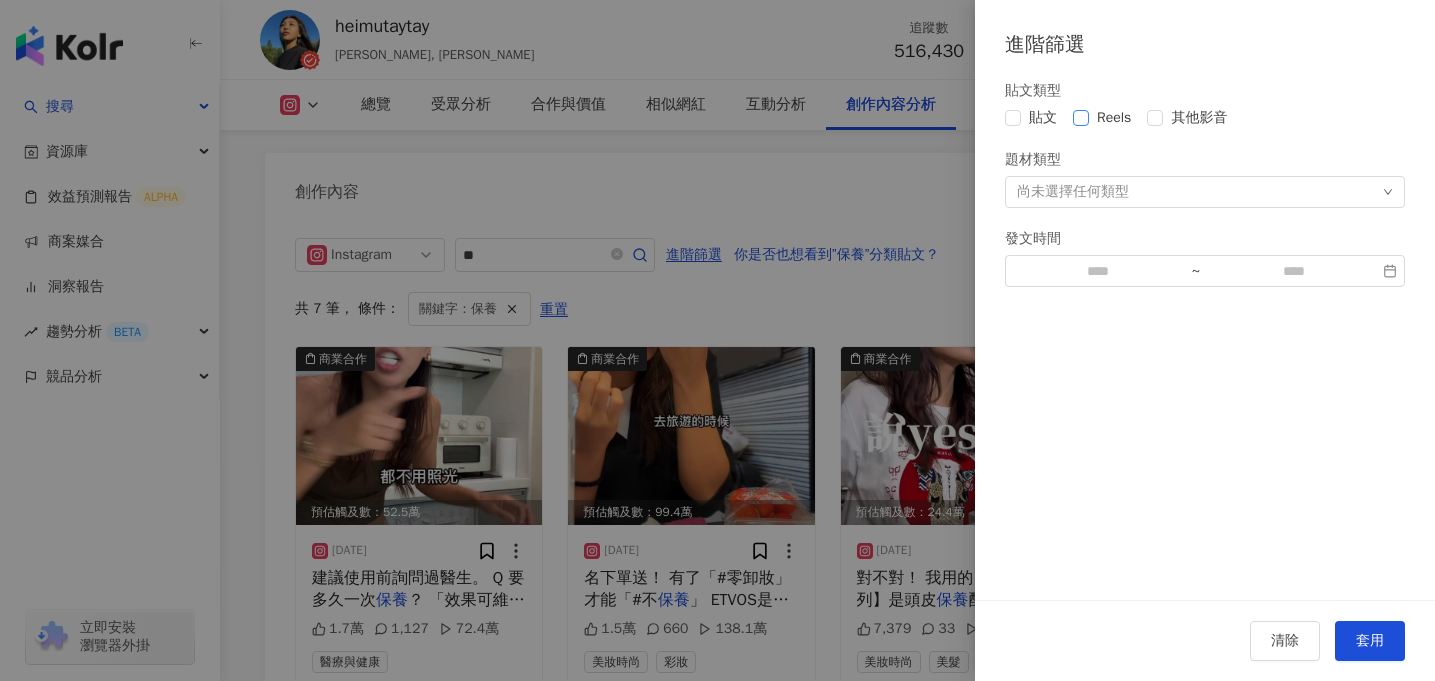 click on "Reels" at bounding box center [1114, 118] 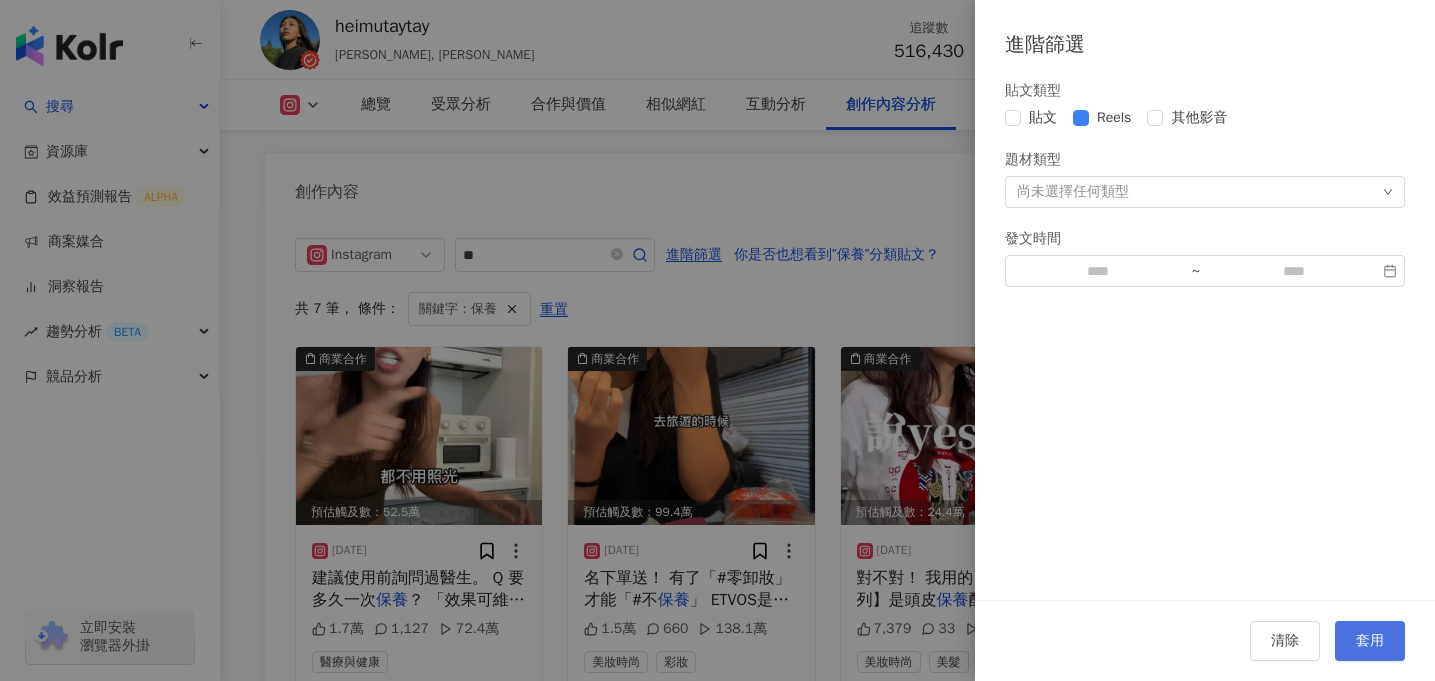 click on "套用" at bounding box center [1370, 641] 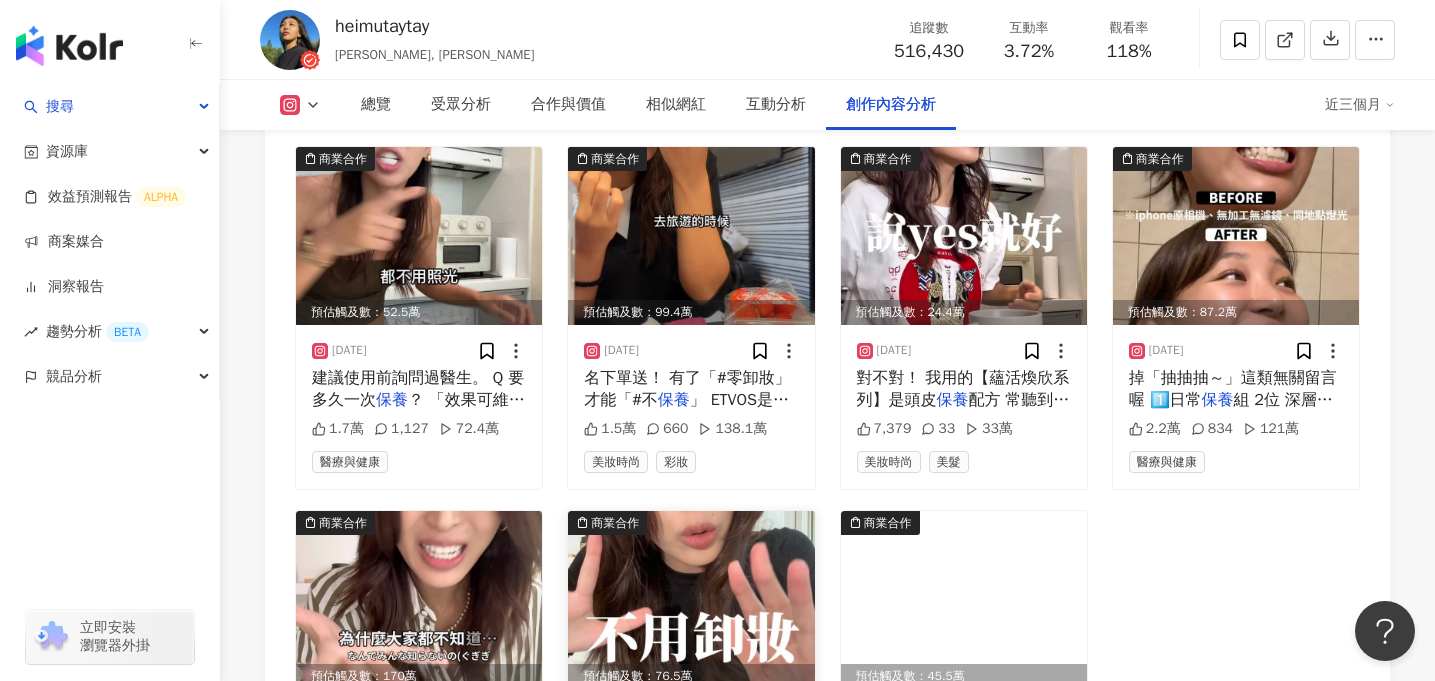 scroll, scrollTop: 6318, scrollLeft: 0, axis: vertical 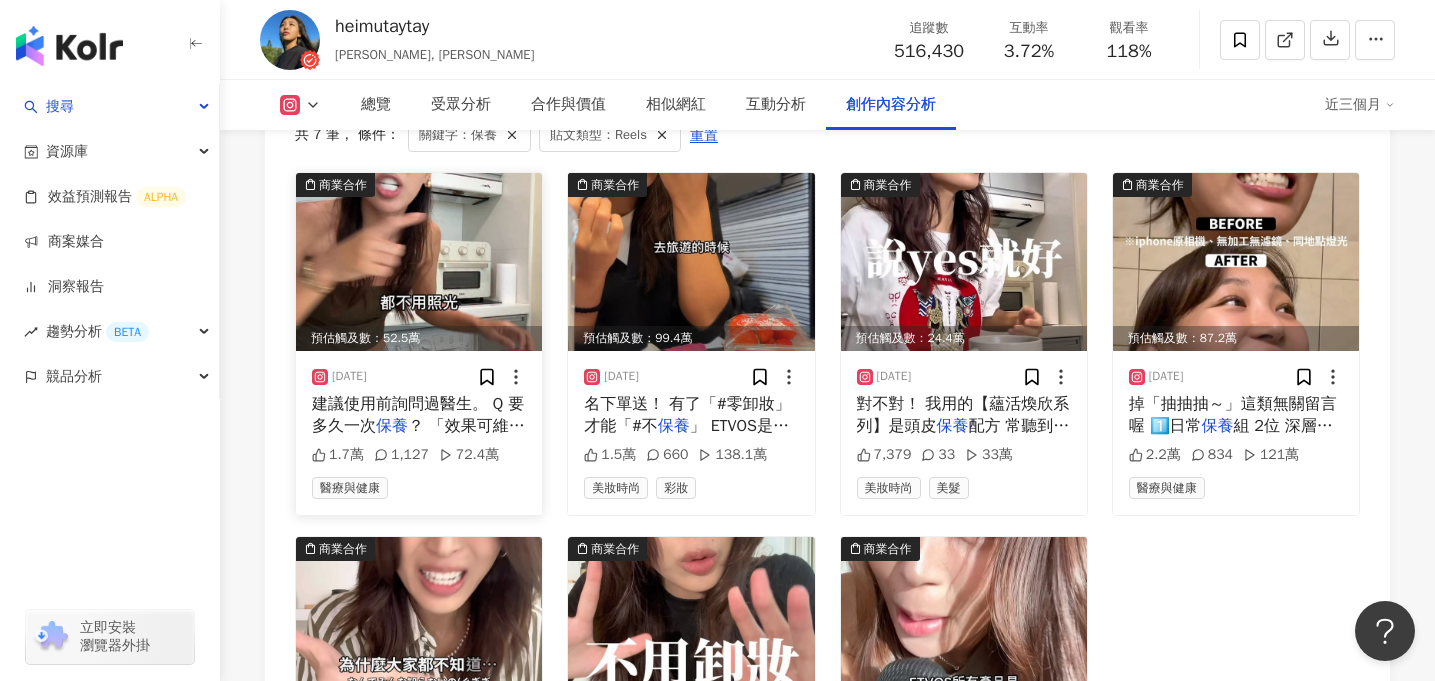 click at bounding box center [419, 262] 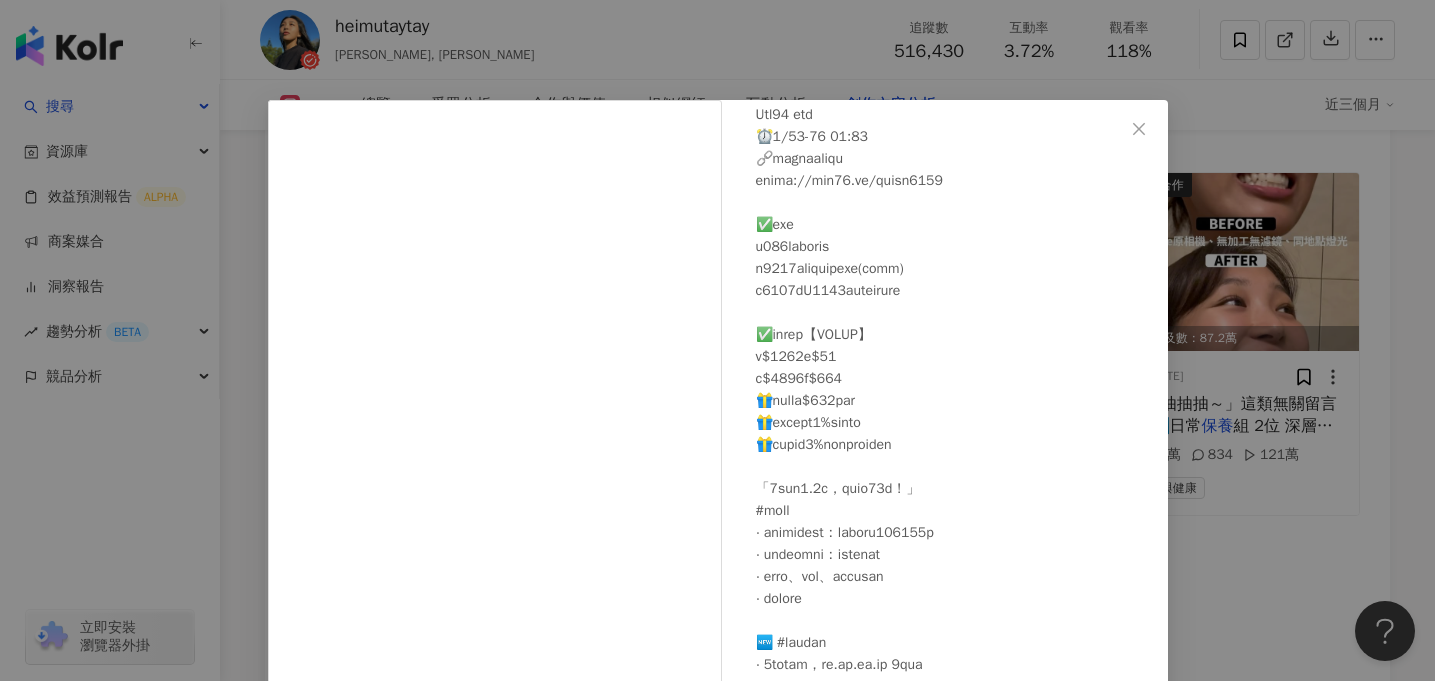 scroll, scrollTop: 237, scrollLeft: 0, axis: vertical 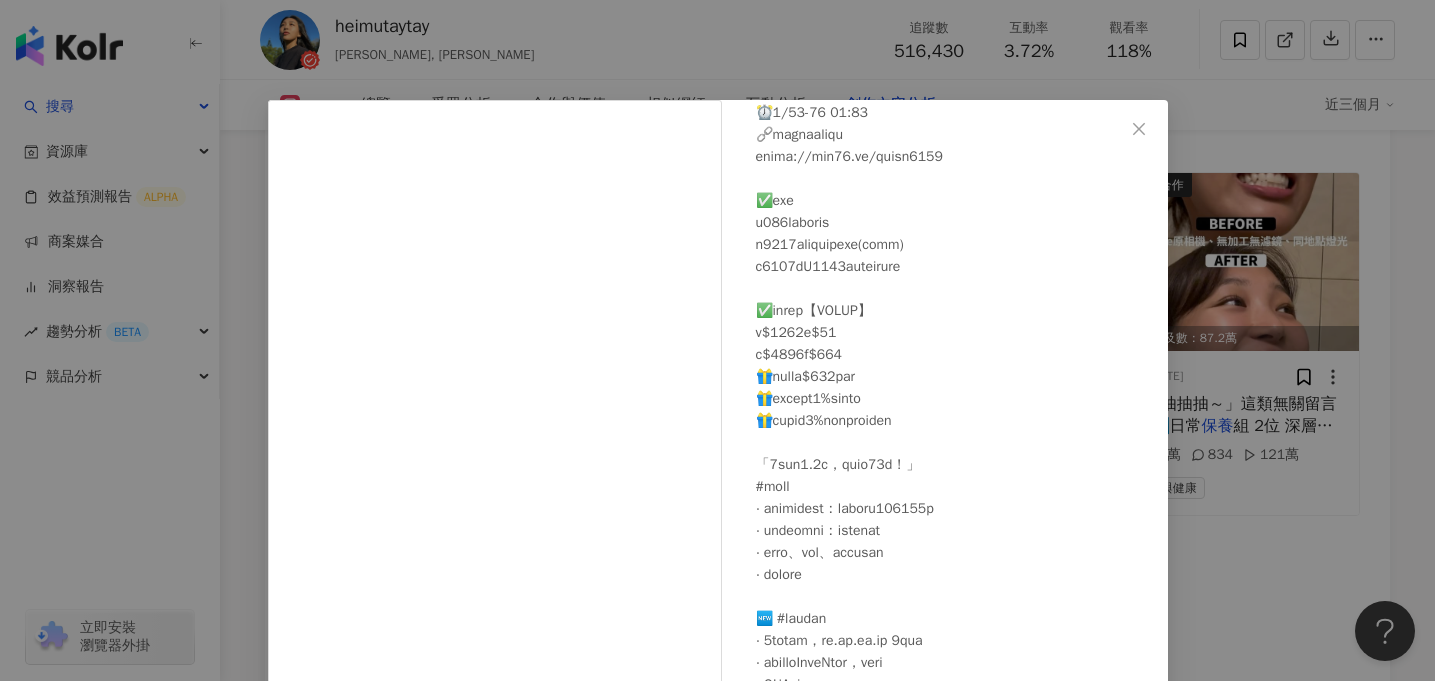 click on "heimutaytay 2025/5/19 1.7萬 1,127 72.4萬 查看原始貼文" at bounding box center (717, 340) 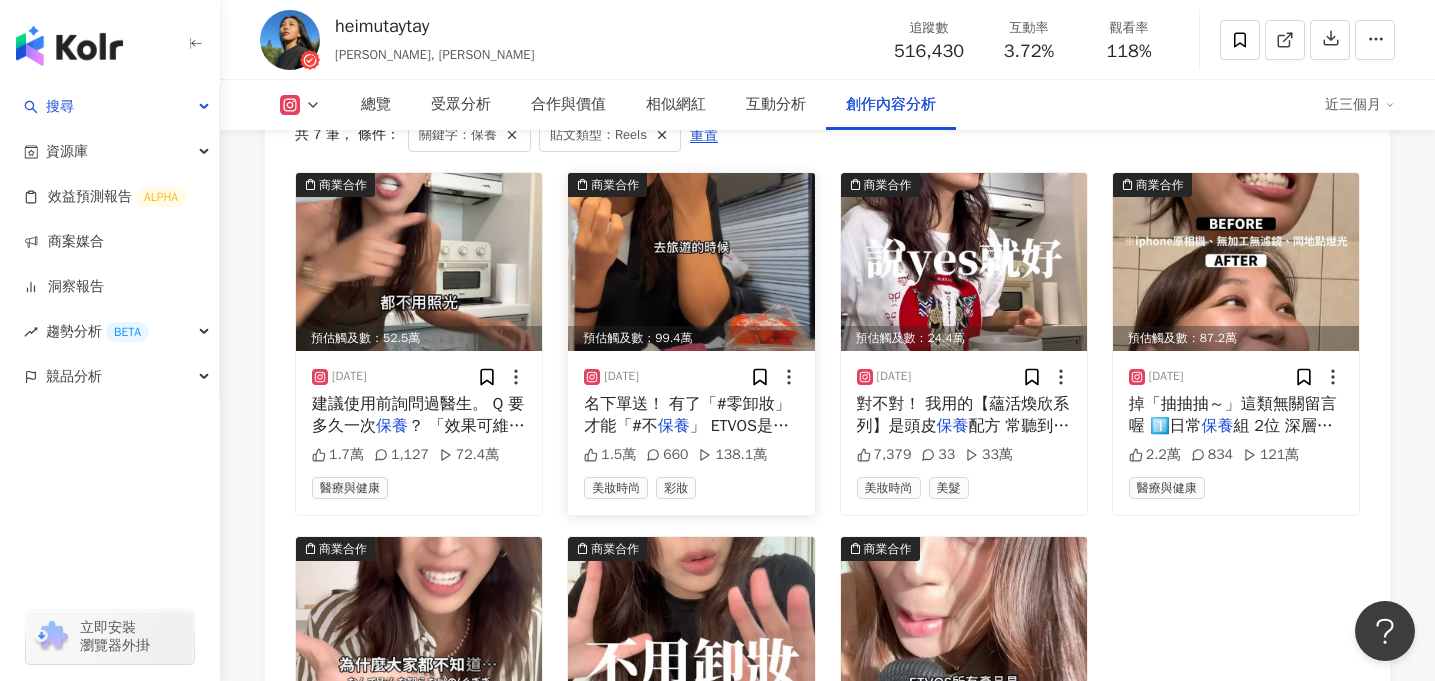 click at bounding box center [691, 262] 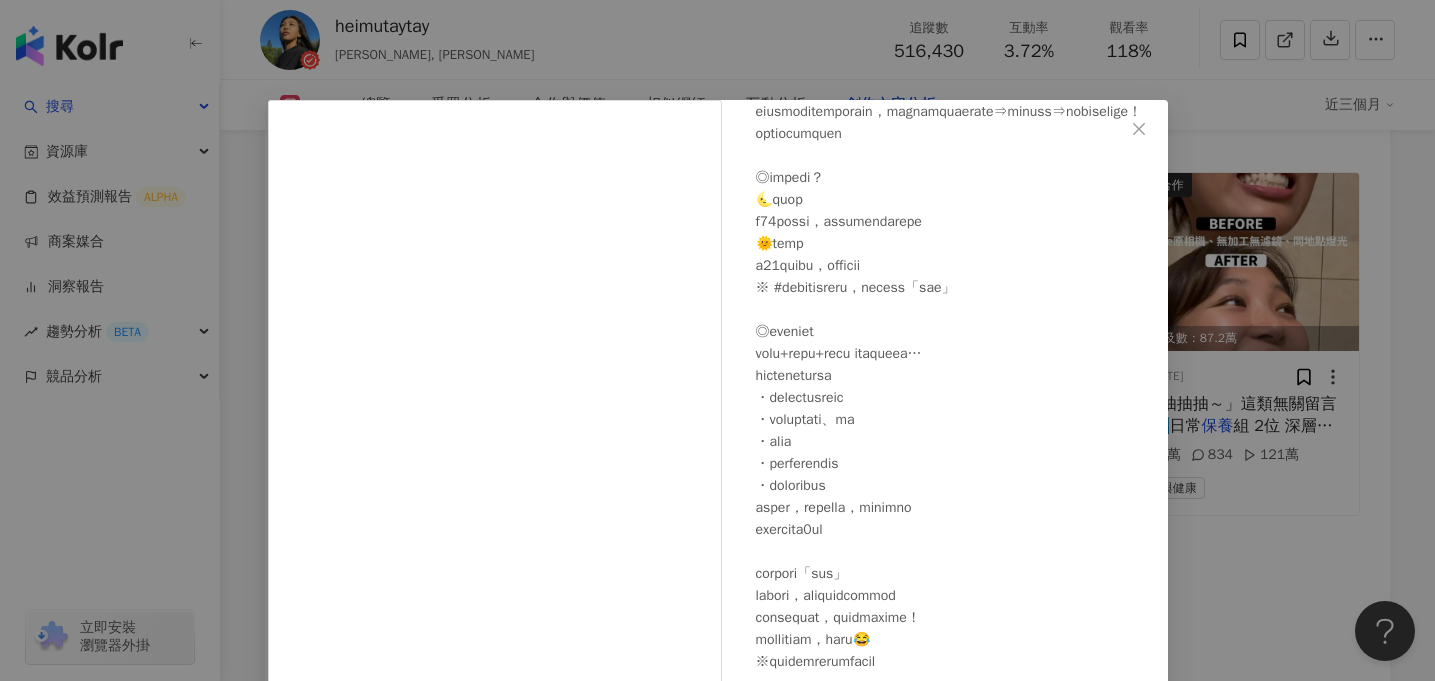 scroll, scrollTop: 1599, scrollLeft: 0, axis: vertical 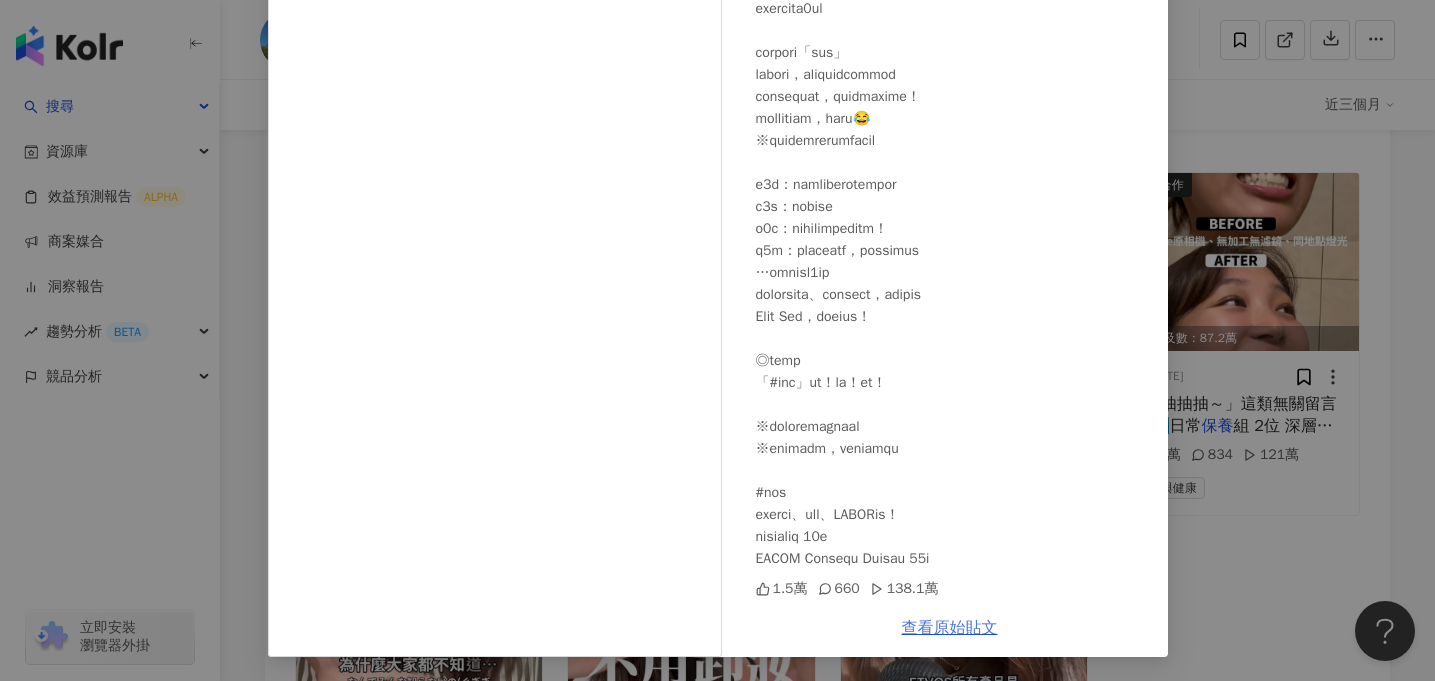 click on "查看原始貼文" at bounding box center [950, 628] 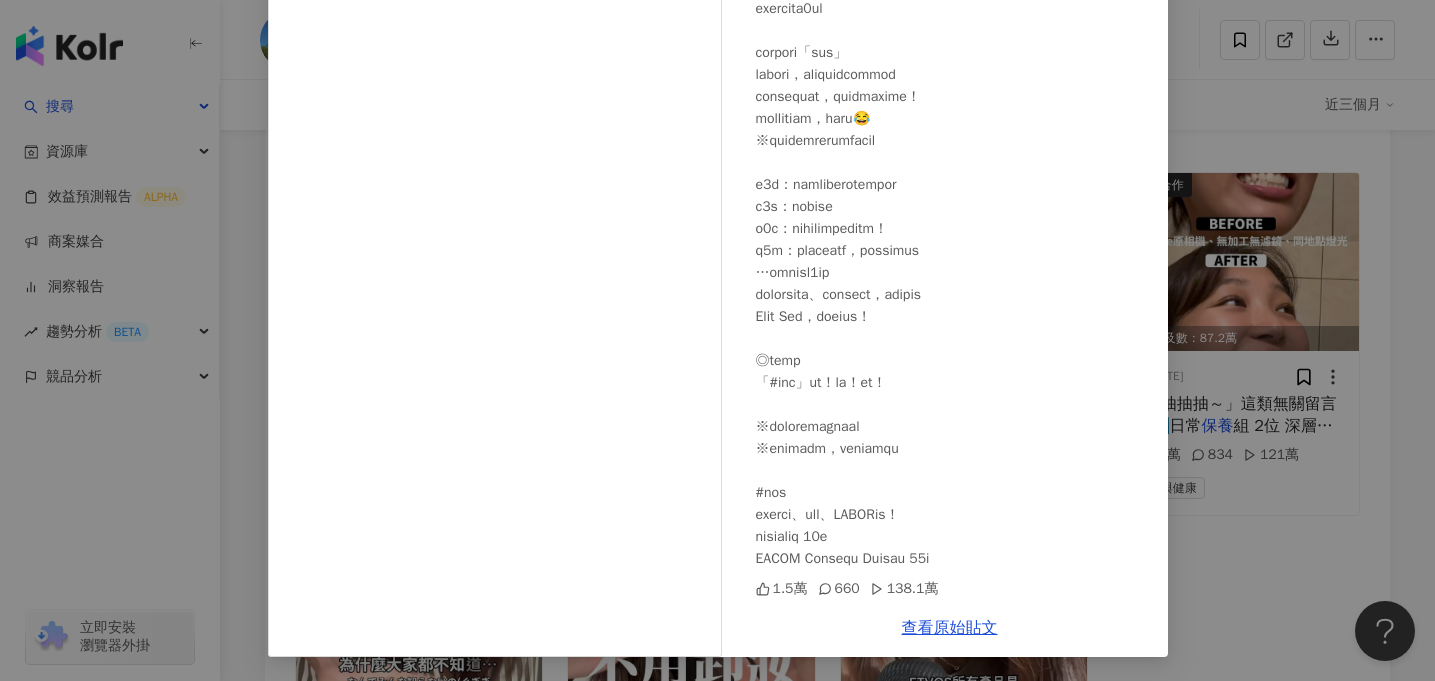 click on "heimutaytay 2025/4/14 1.5萬 660 138.1萬 查看原始貼文" at bounding box center (717, 340) 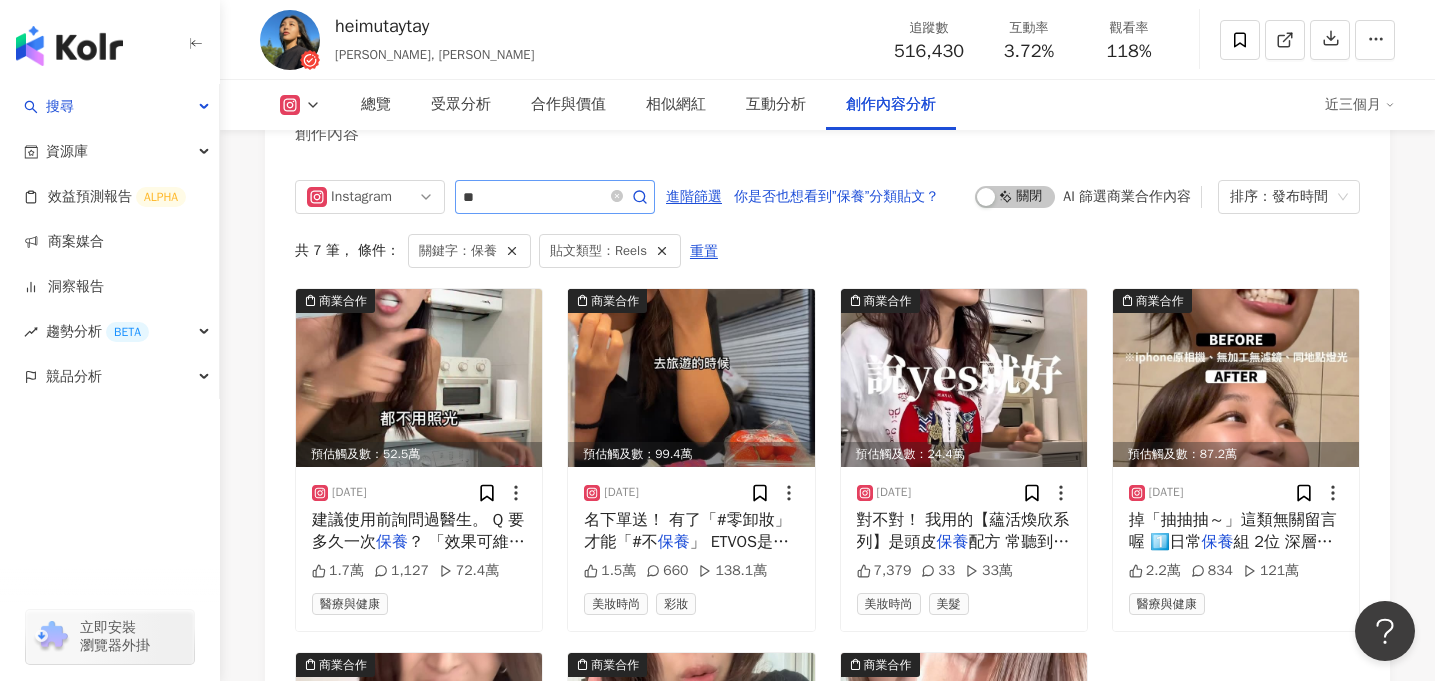 scroll, scrollTop: 6198, scrollLeft: 0, axis: vertical 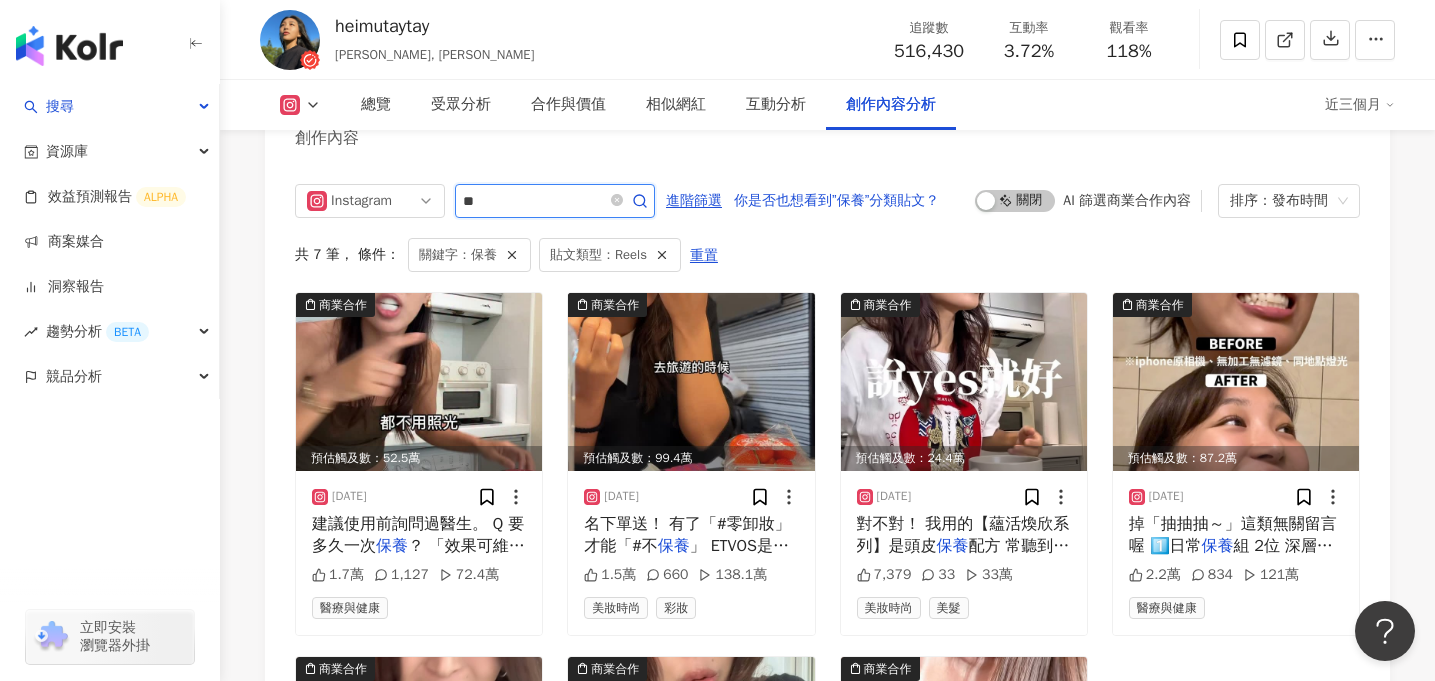 click on "**" at bounding box center [555, 201] 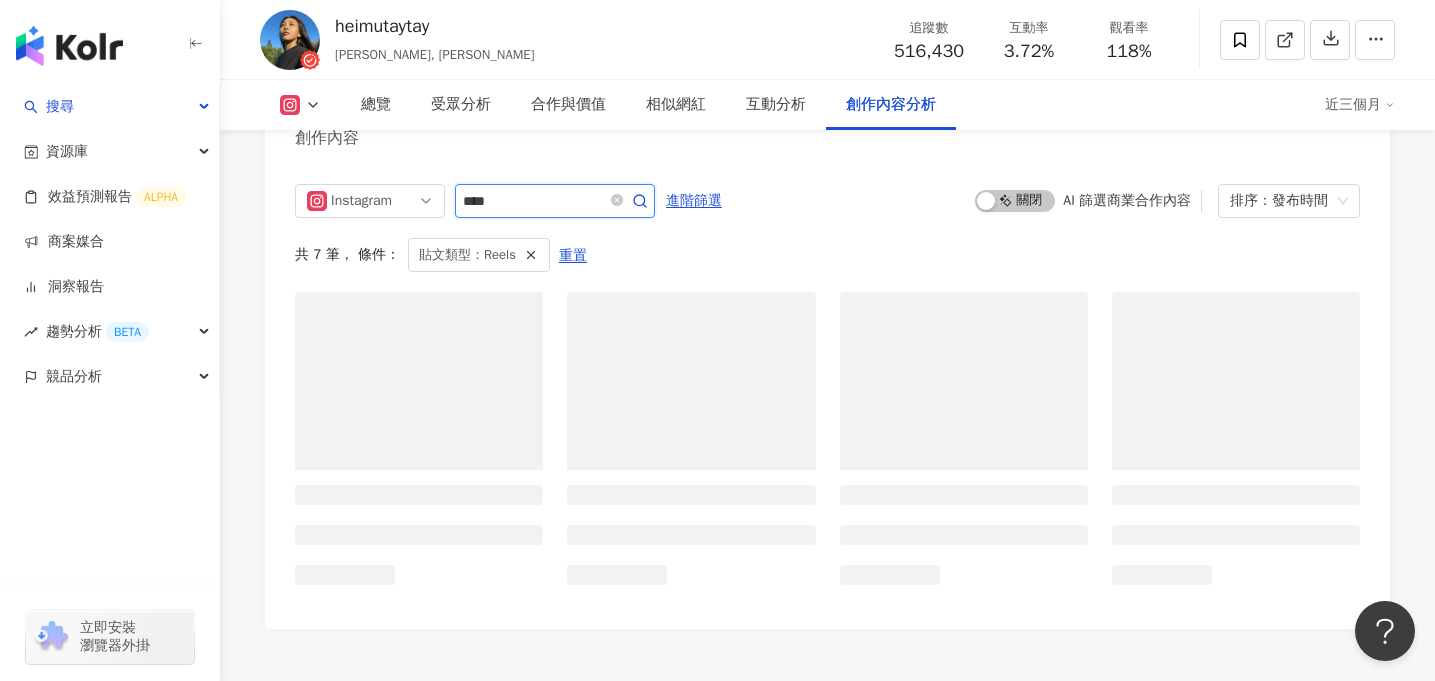 scroll, scrollTop: 6144, scrollLeft: 0, axis: vertical 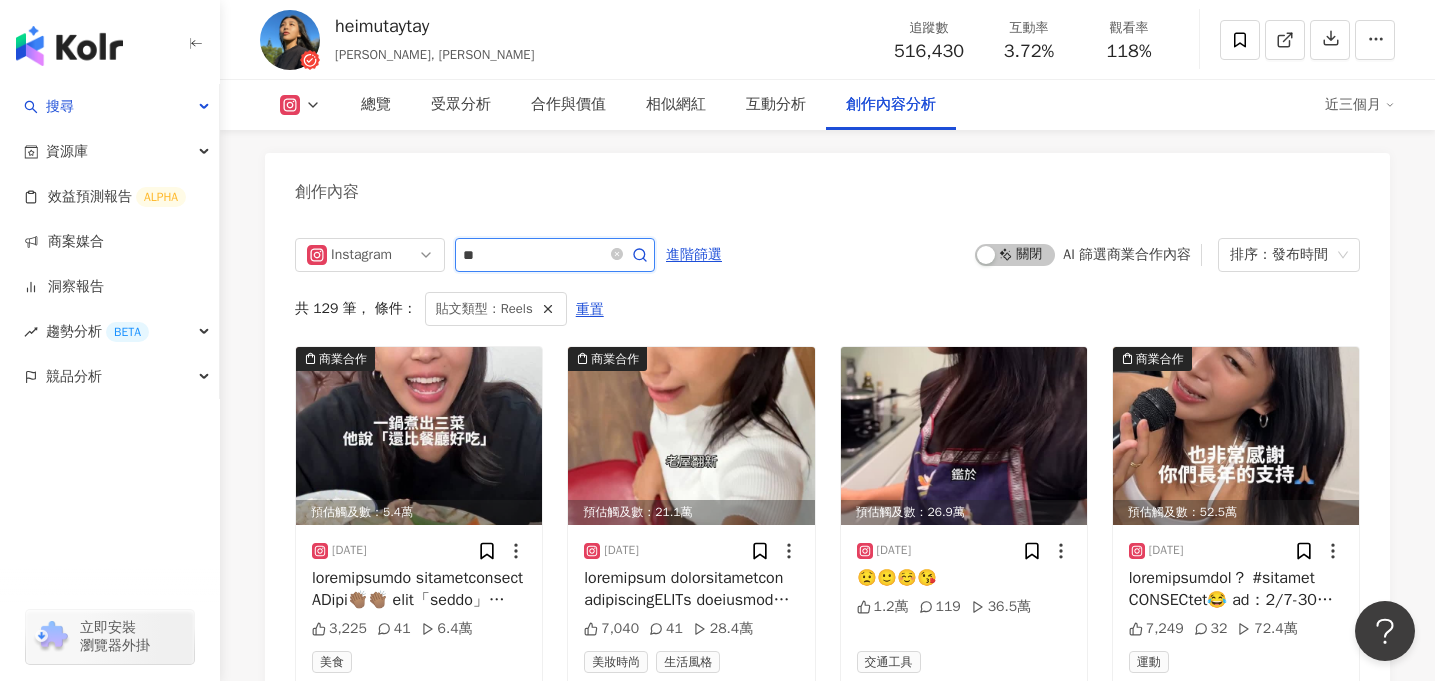 type on "*" 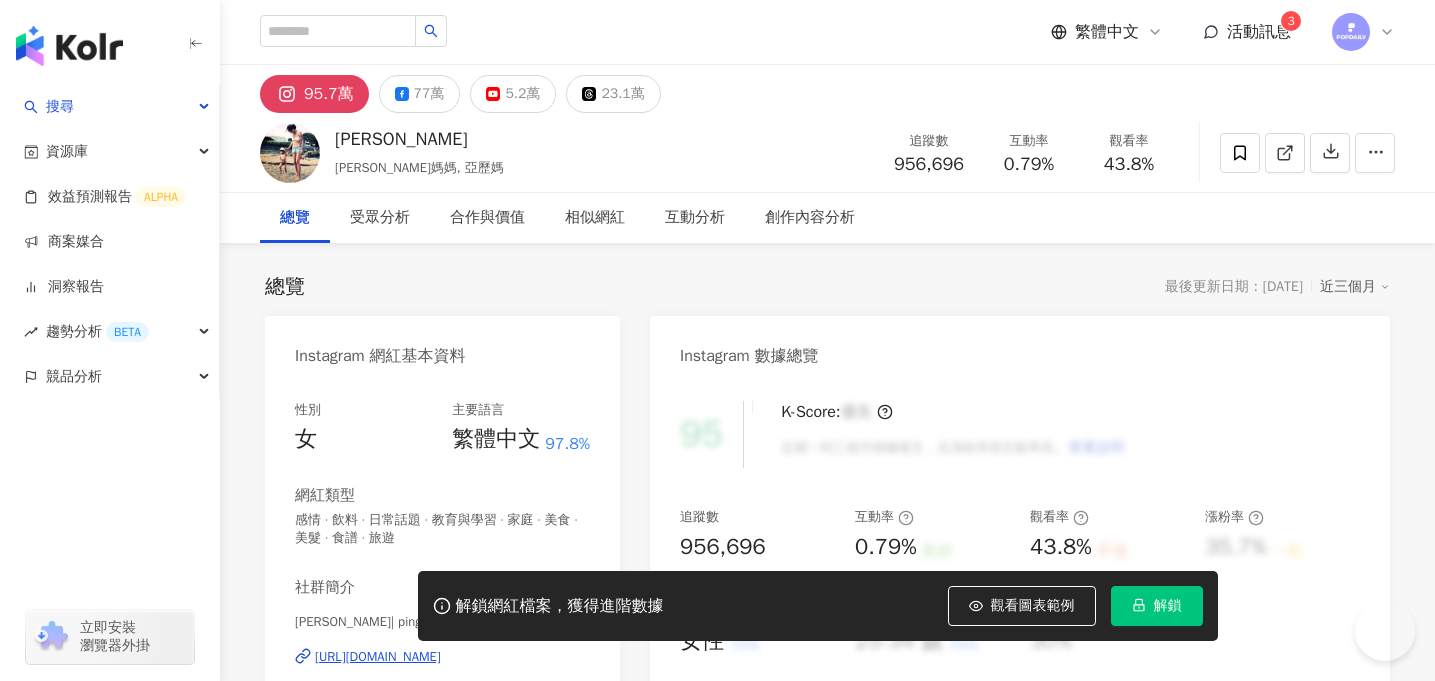 scroll, scrollTop: 0, scrollLeft: 0, axis: both 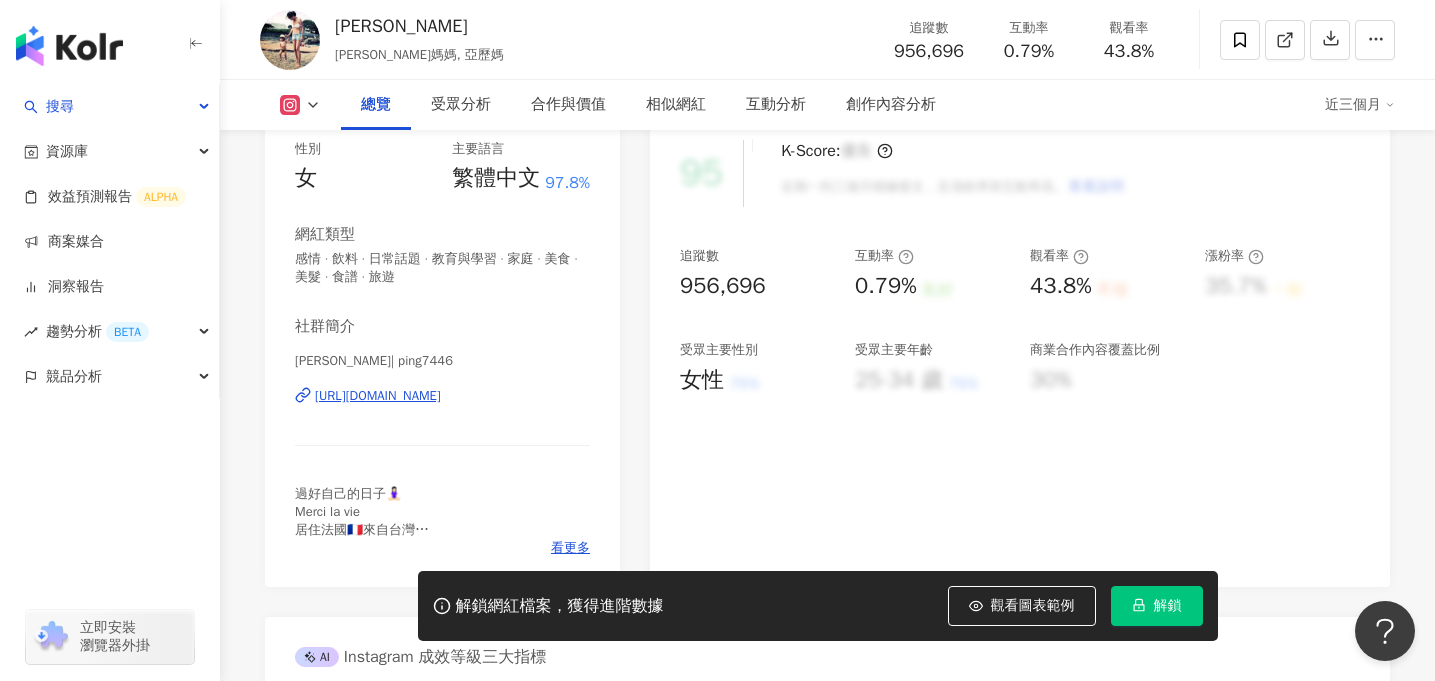 click on "王君萍 | ping7446 https://www.instagram.com/ping7446/" at bounding box center (442, 410) 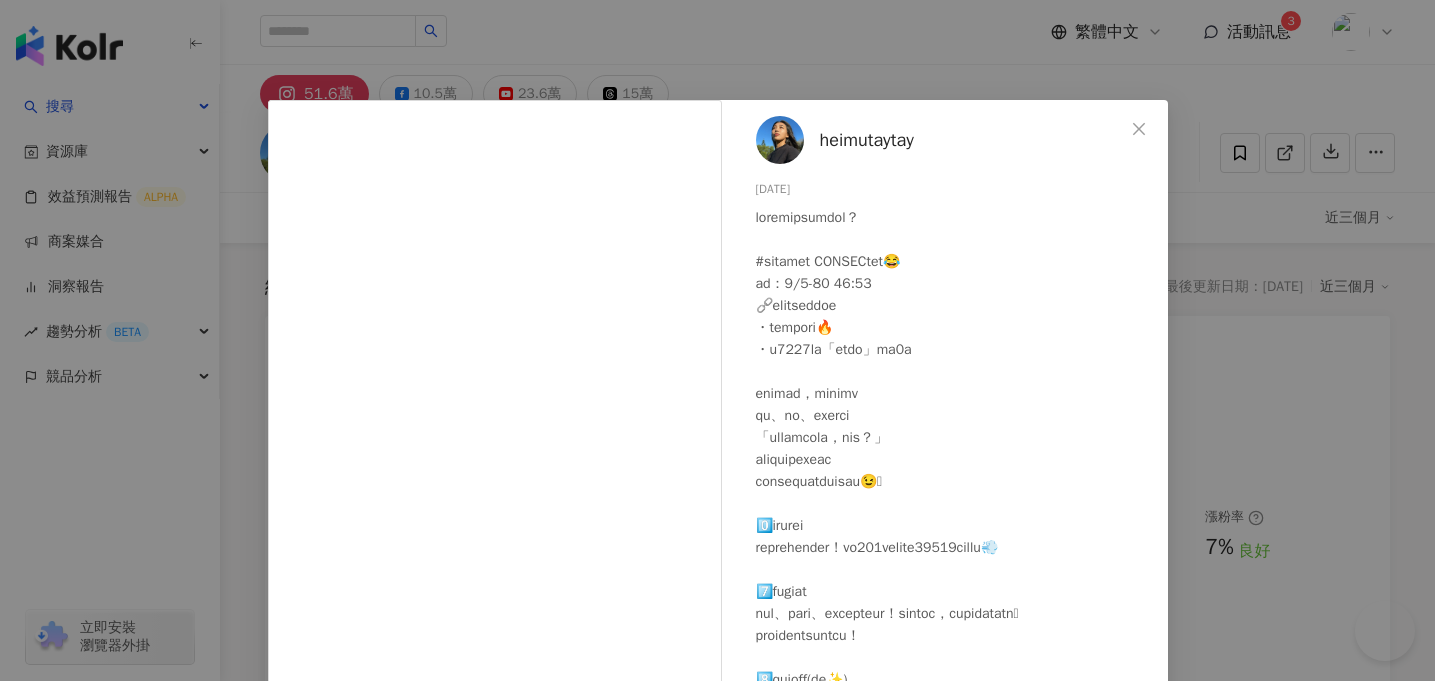 scroll, scrollTop: 6306, scrollLeft: 0, axis: vertical 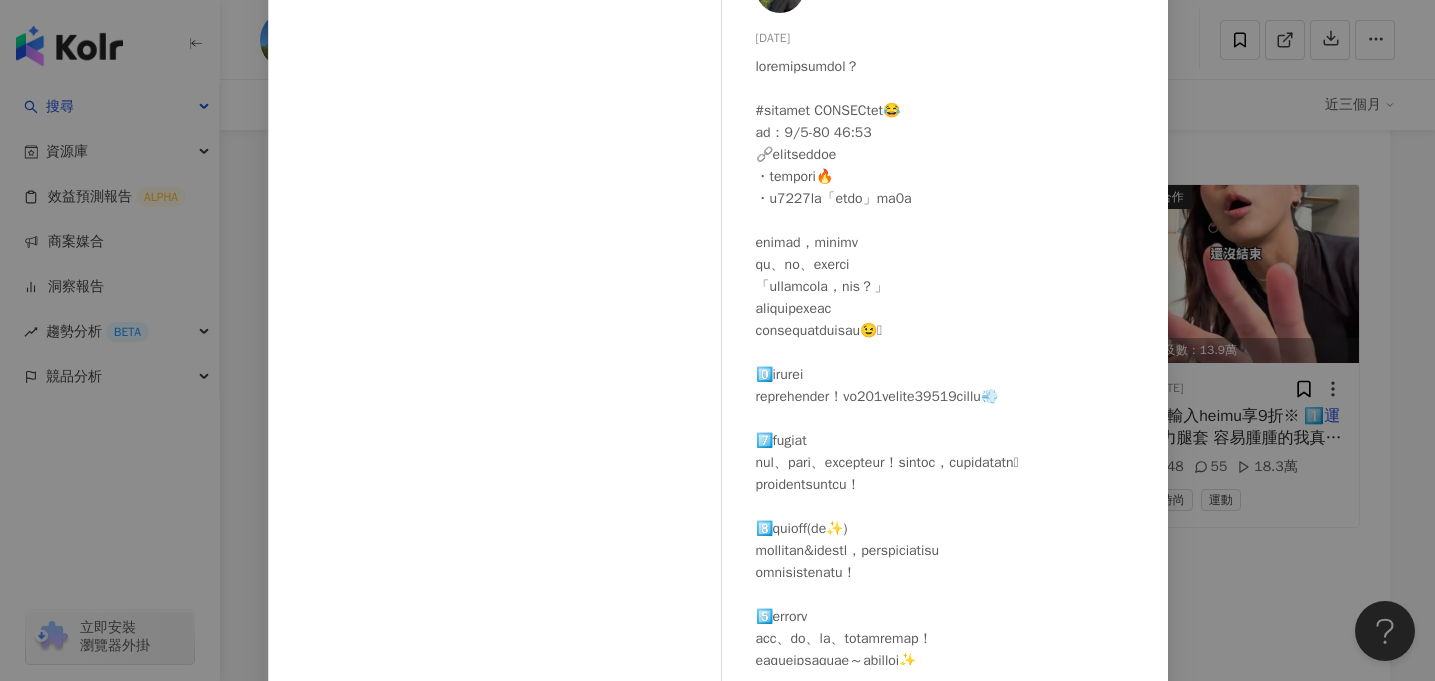 click on "heimutaytay [DATE] 7,249 32 72.4萬 查看原始貼文" at bounding box center [717, 340] 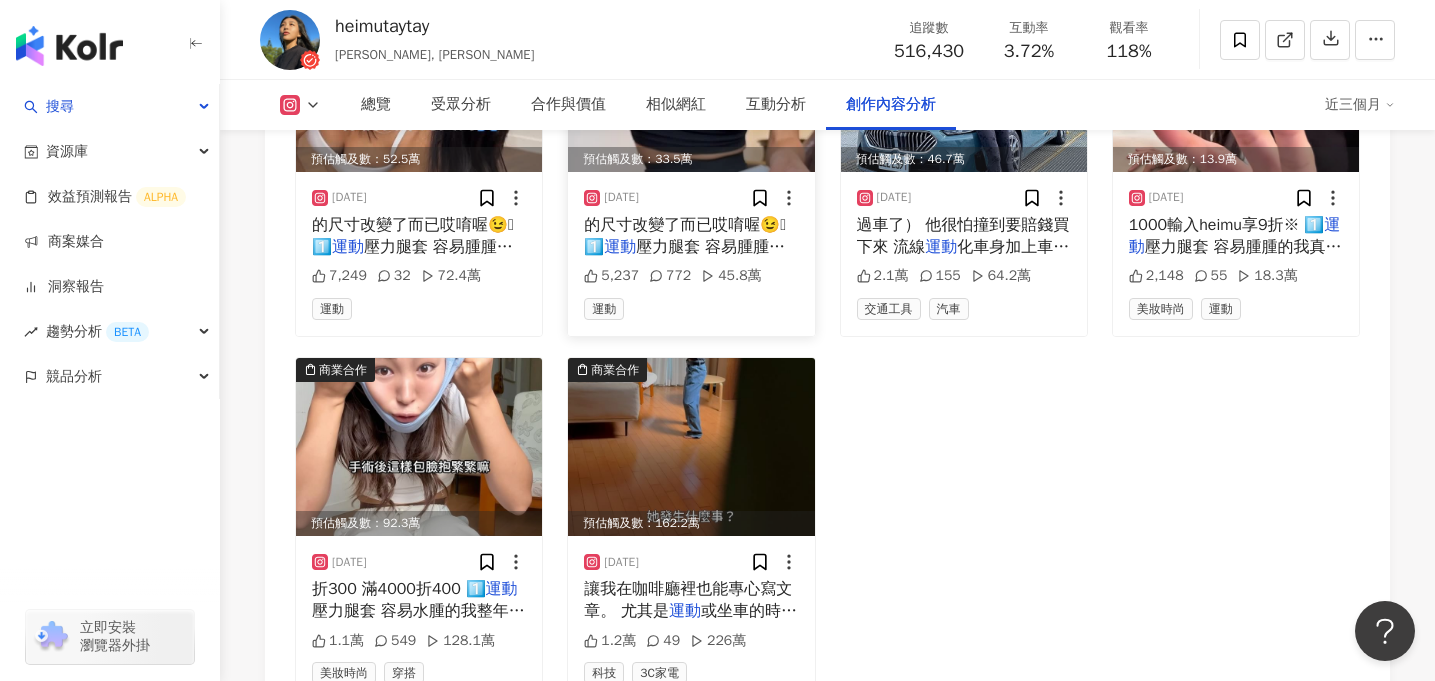 scroll, scrollTop: 6501, scrollLeft: 0, axis: vertical 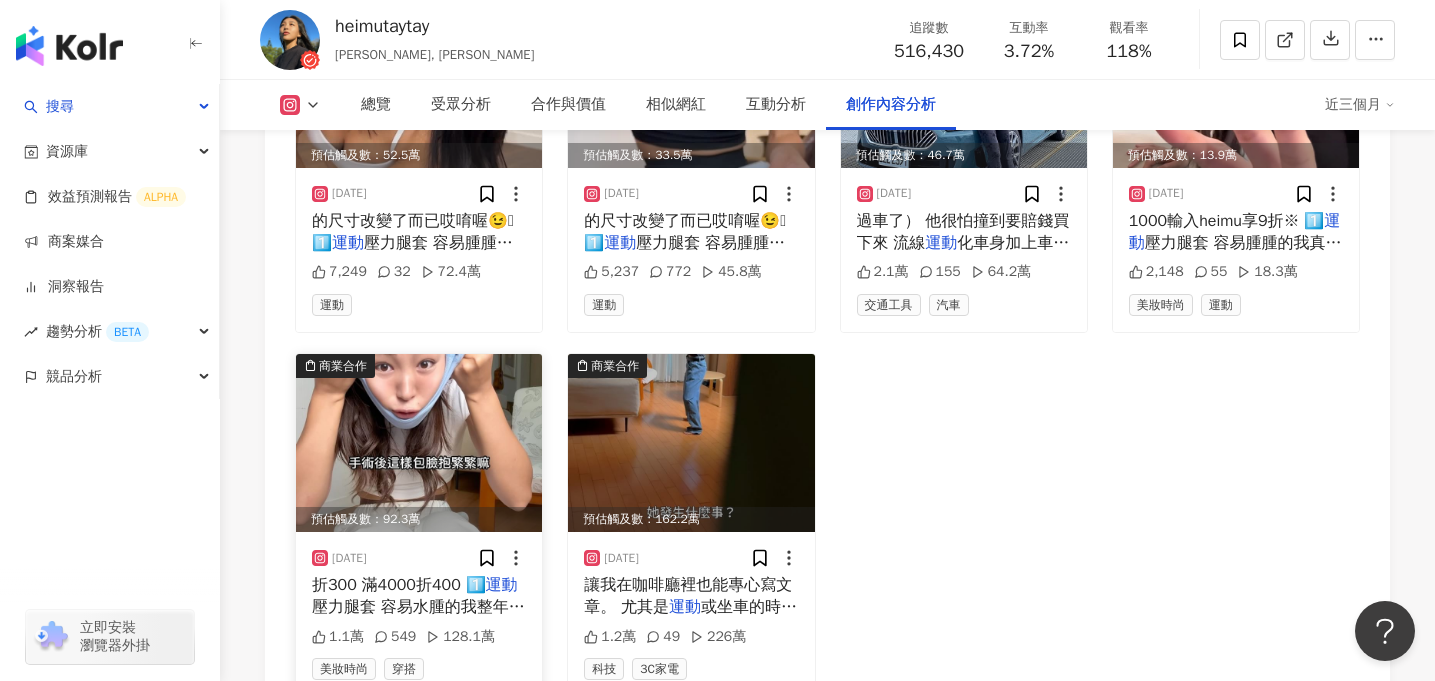 click at bounding box center [419, 443] 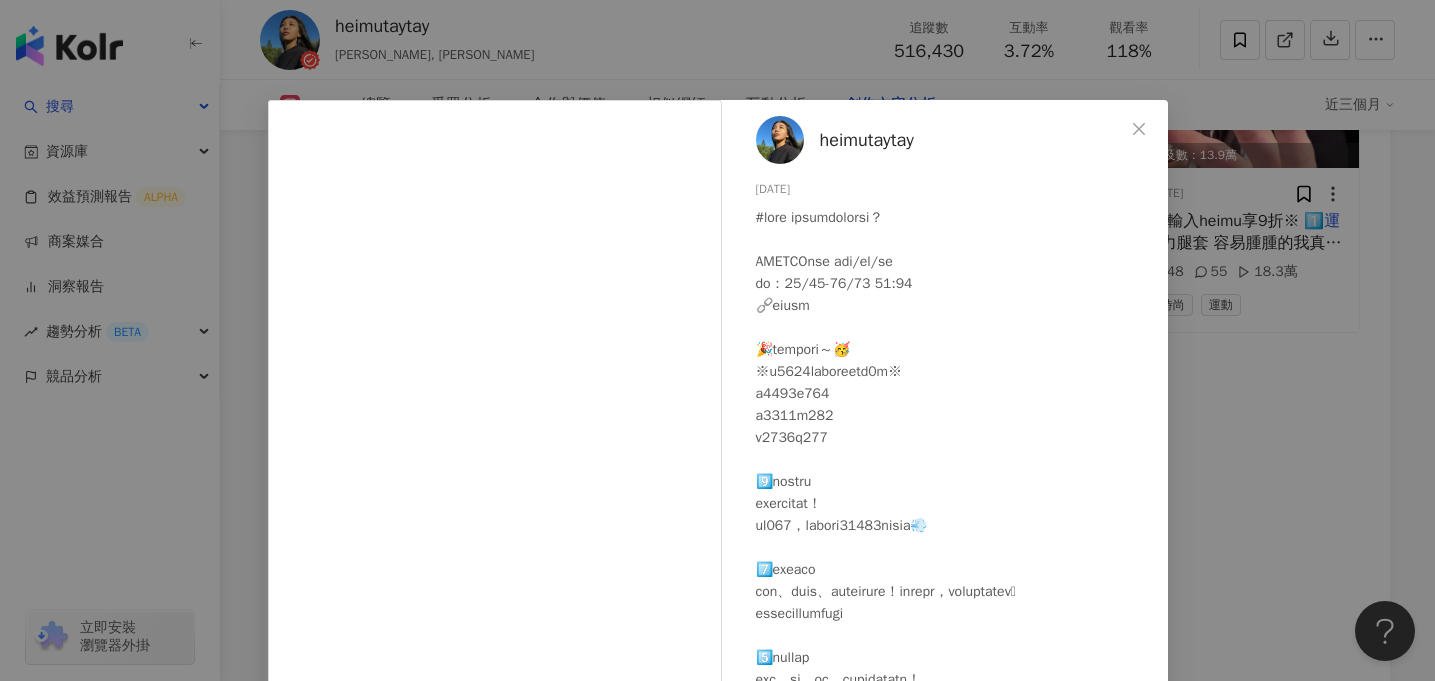 click on "heimutaytay [DATE] 1.1萬 549 128.1萬 查看原始貼文" at bounding box center [717, 340] 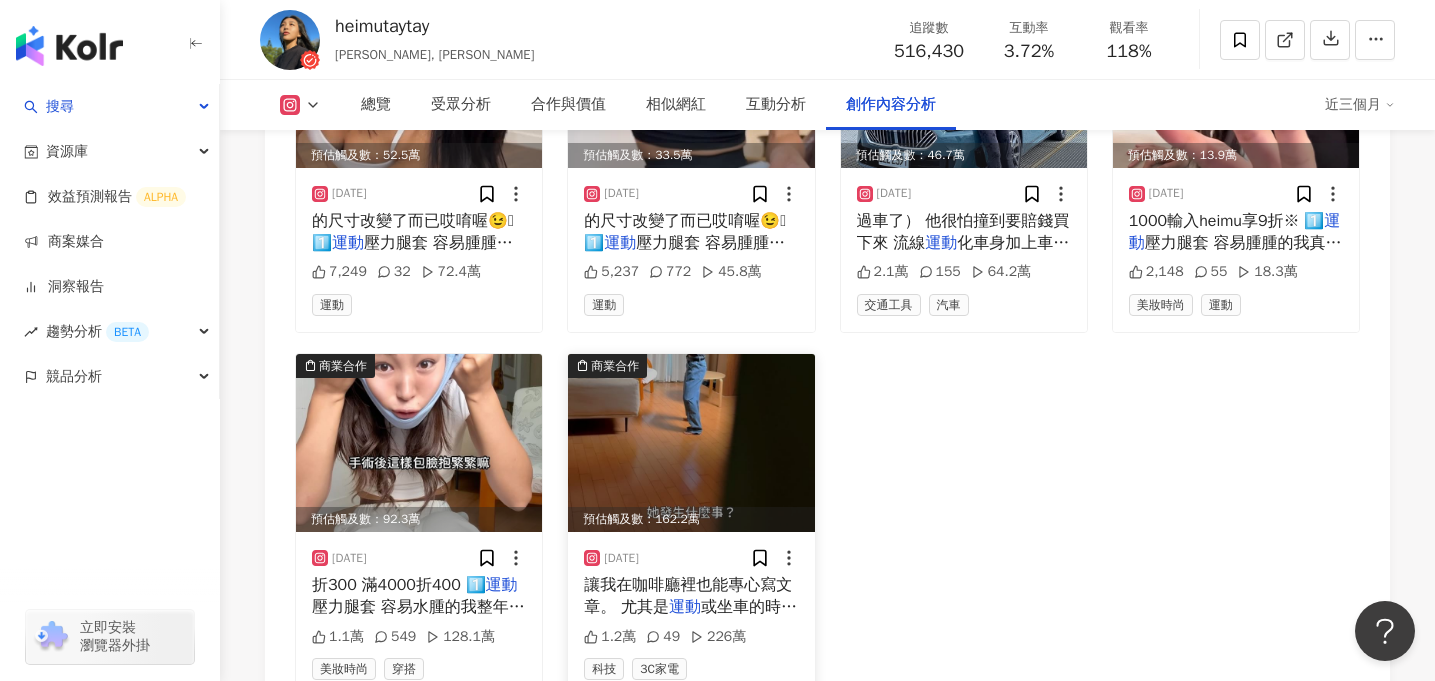 click at bounding box center [691, 443] 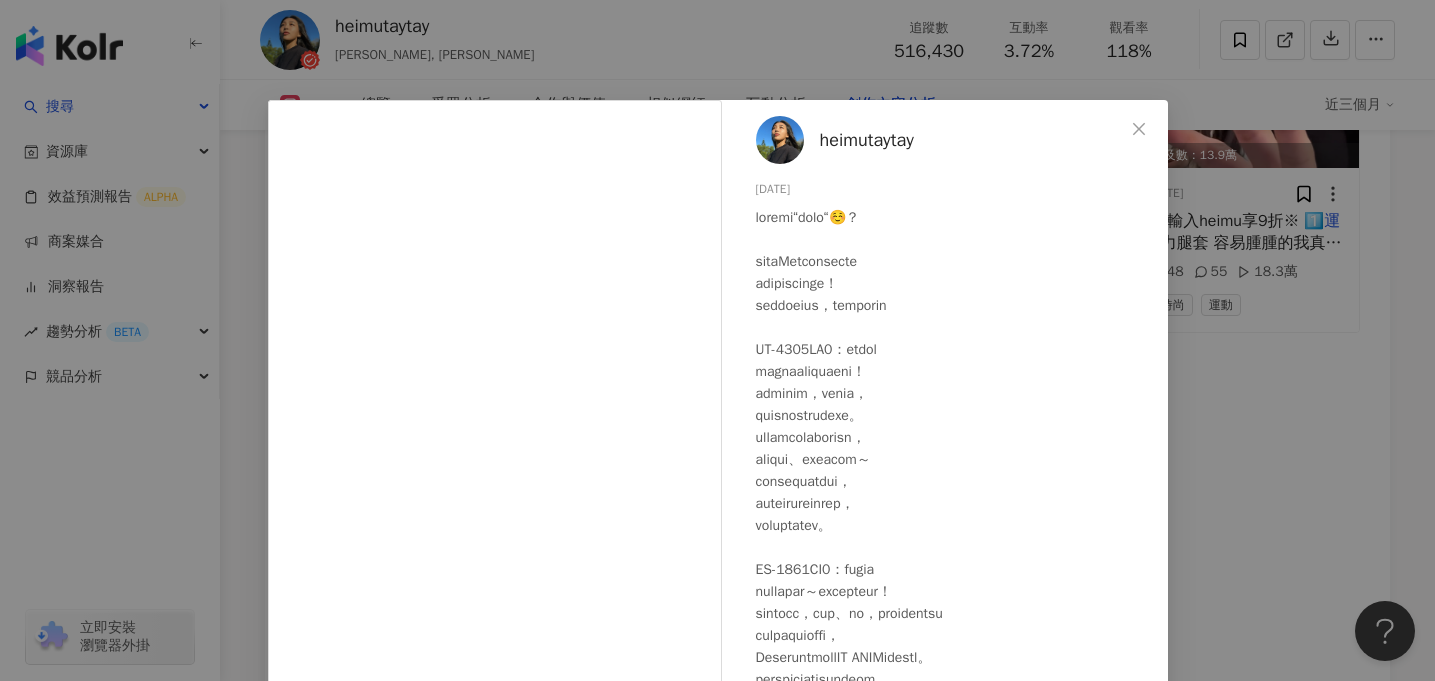 scroll, scrollTop: 193, scrollLeft: 0, axis: vertical 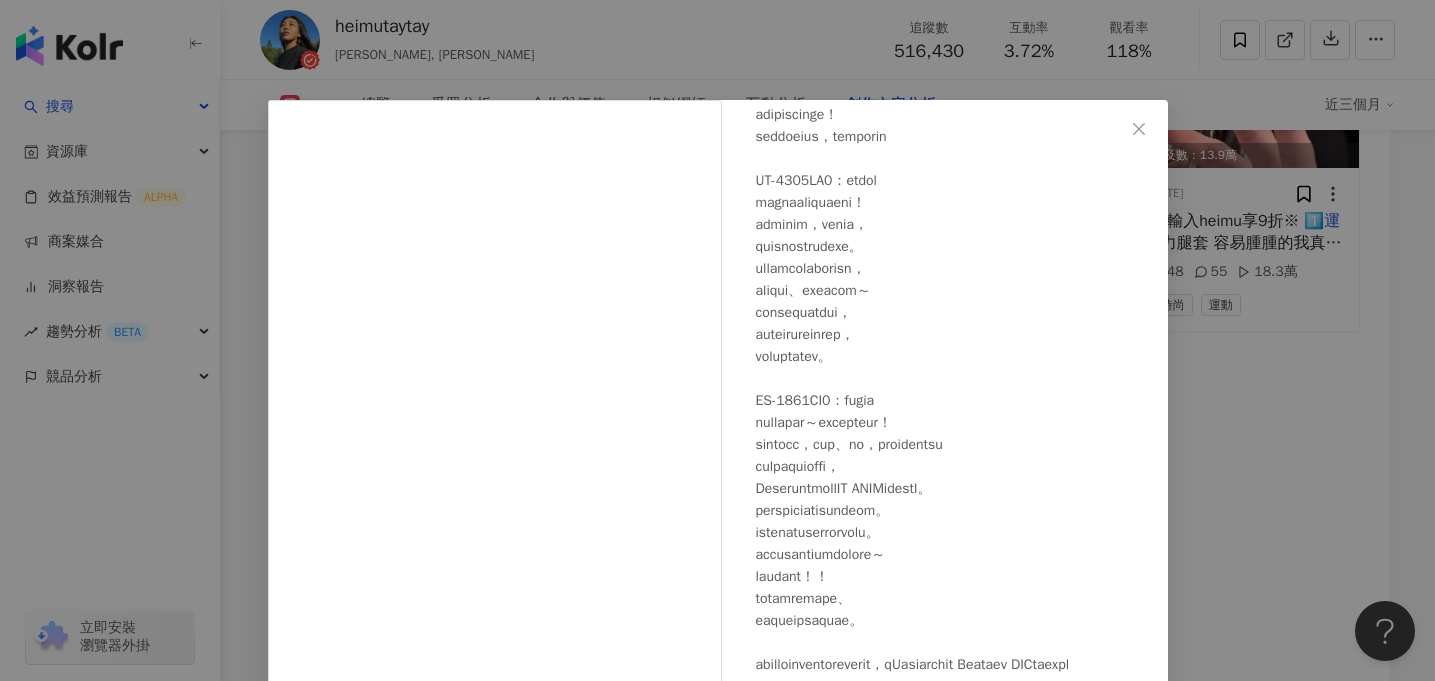 click on "heimutaytay [DATE] 1.2萬 49 226萬 查看原始貼文" at bounding box center [717, 340] 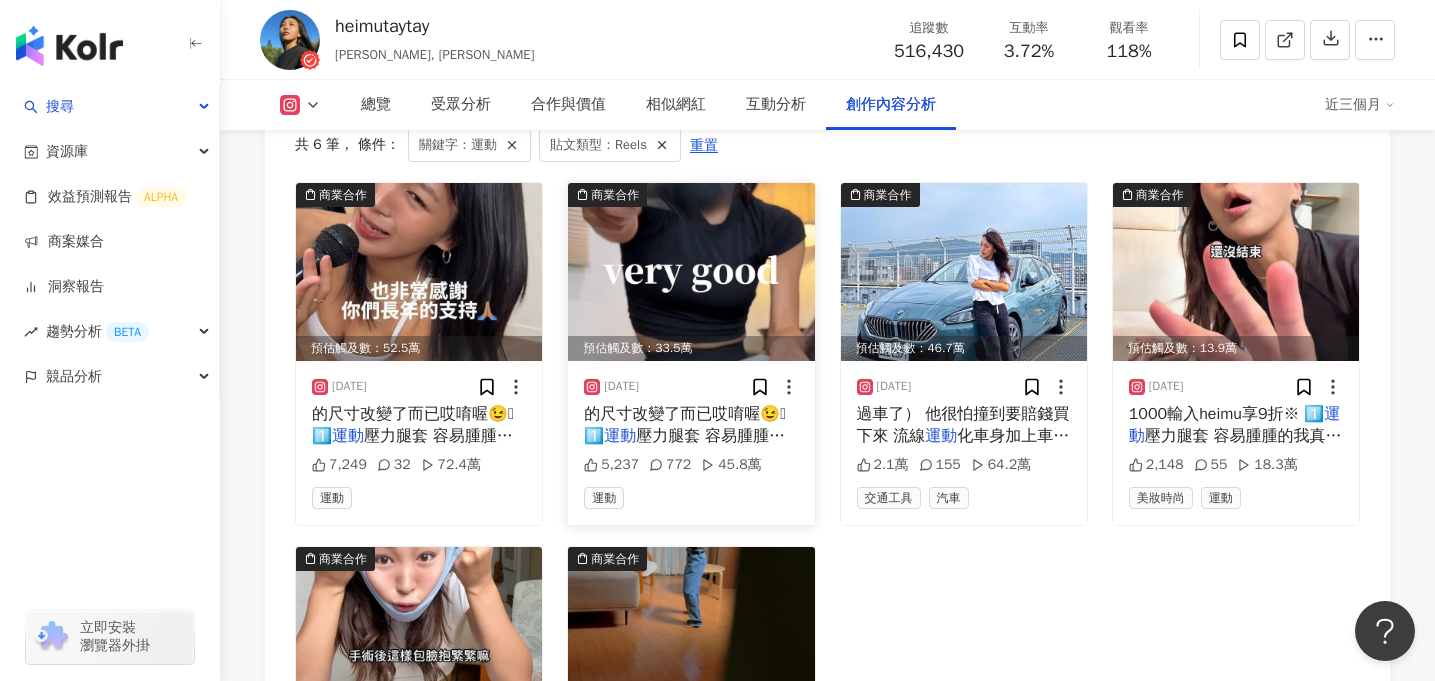 scroll, scrollTop: 6286, scrollLeft: 0, axis: vertical 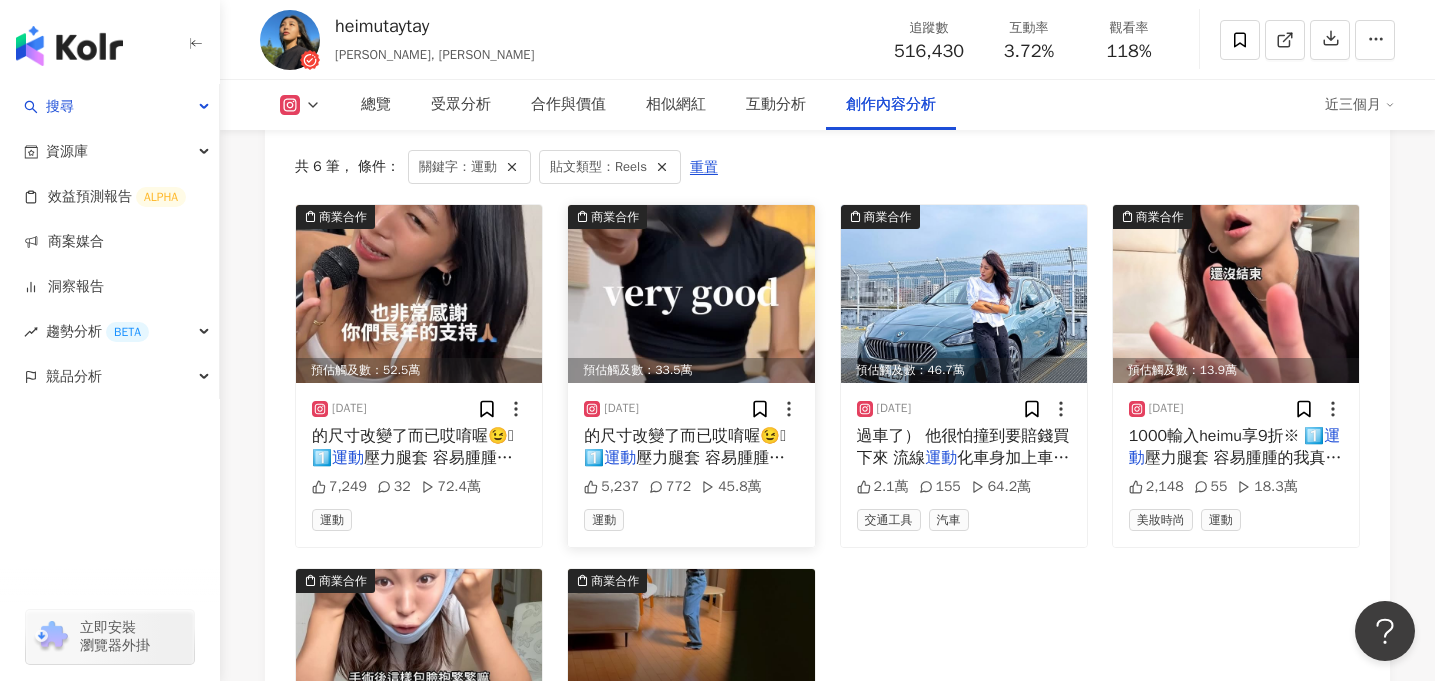 click at bounding box center (691, 294) 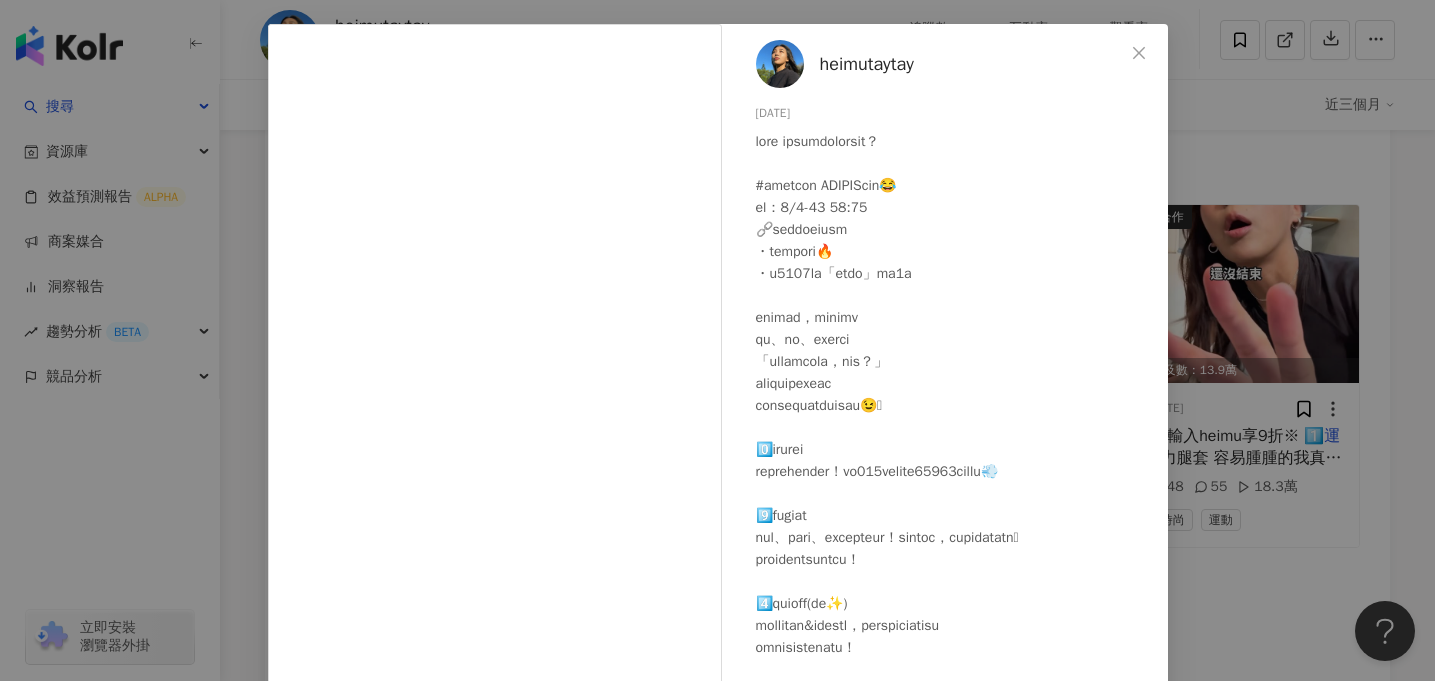 scroll, scrollTop: 74, scrollLeft: 0, axis: vertical 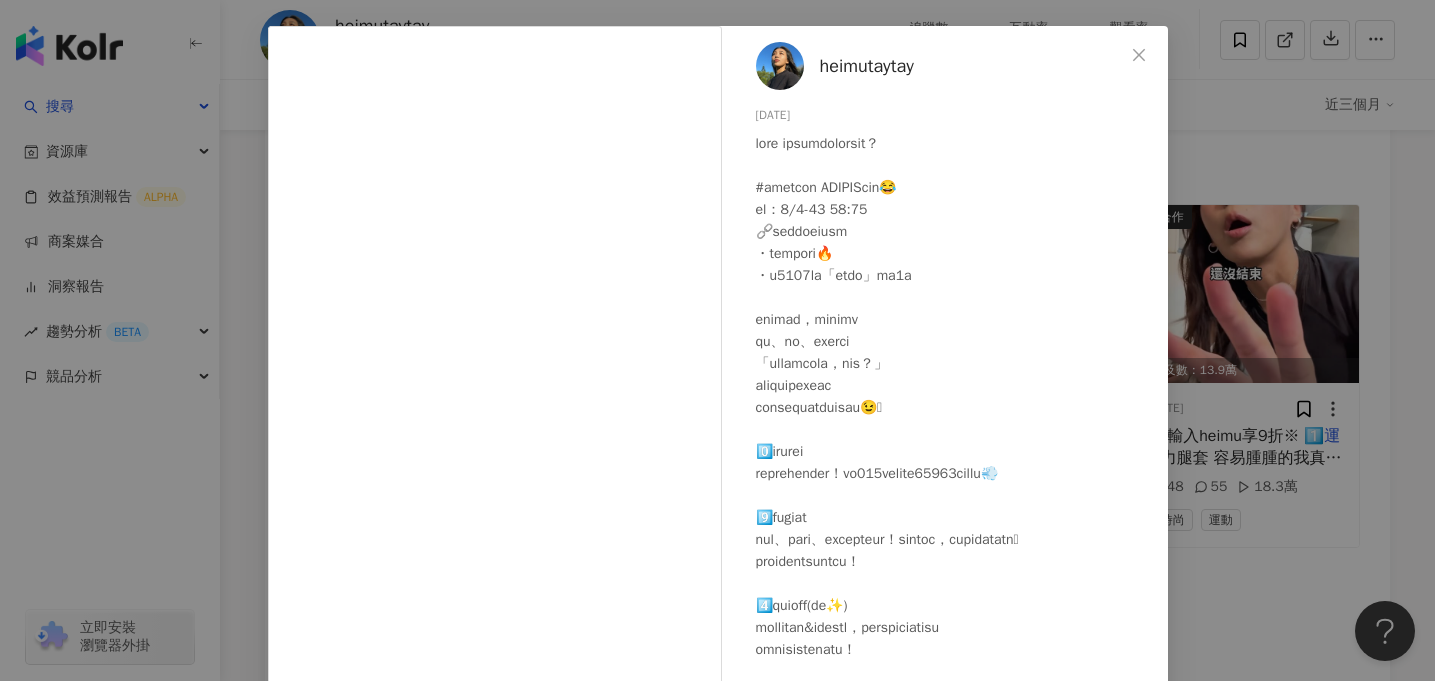 click on "heimutaytay [DATE] 5,237 772 45.8萬 查看原始貼文" at bounding box center [717, 340] 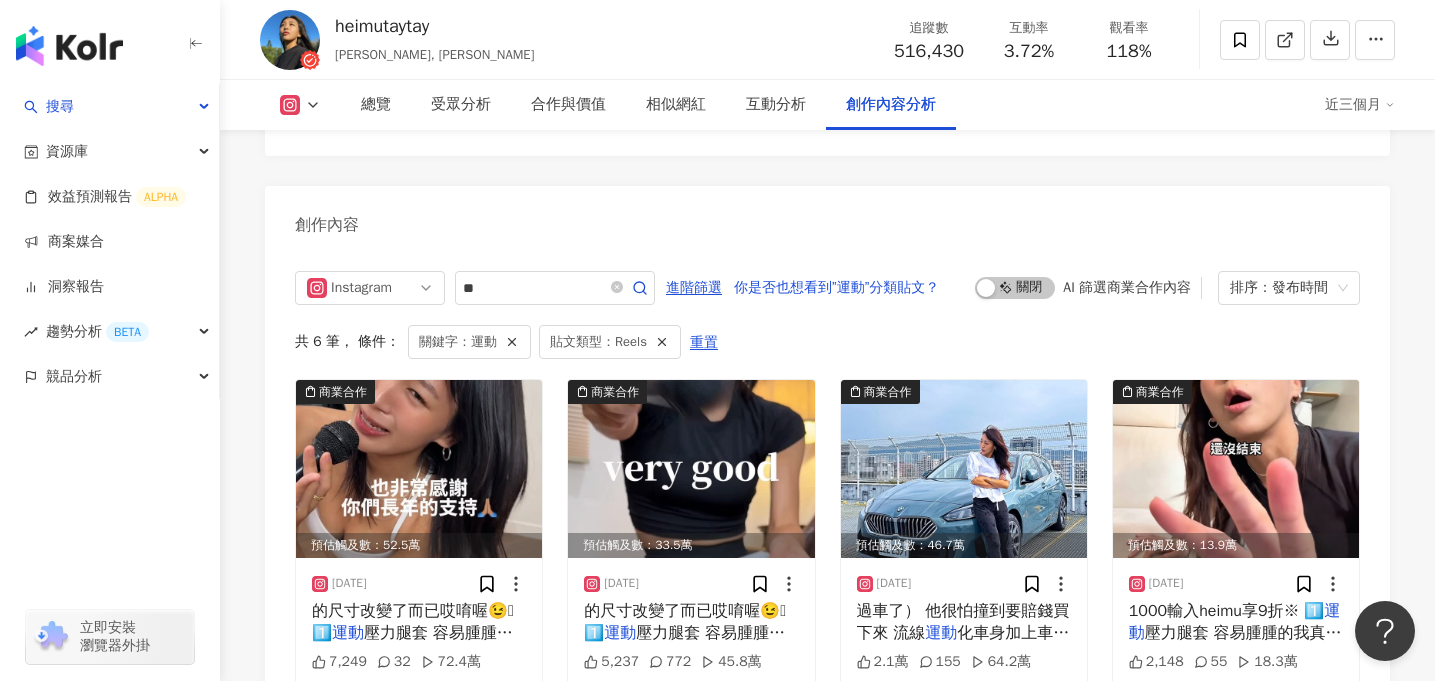 scroll, scrollTop: 6035, scrollLeft: 0, axis: vertical 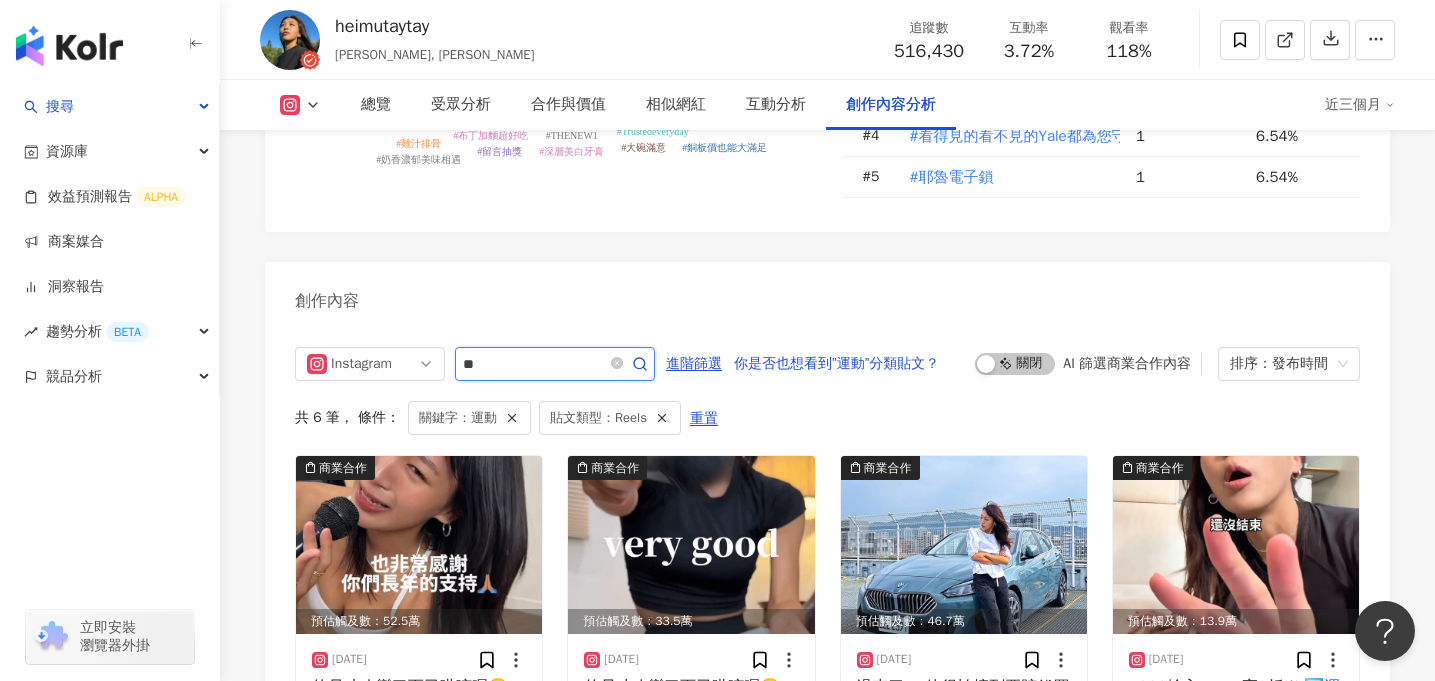 click on "**" at bounding box center (533, 364) 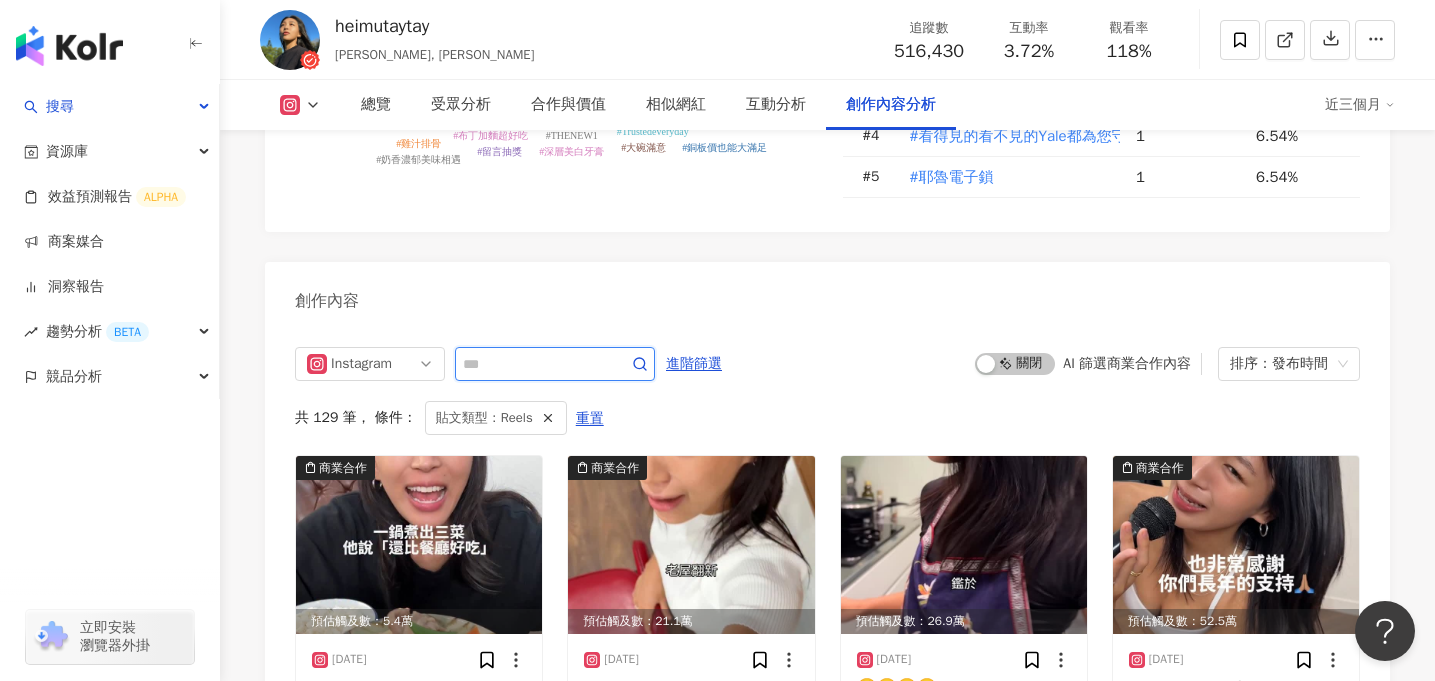 scroll, scrollTop: 6144, scrollLeft: 0, axis: vertical 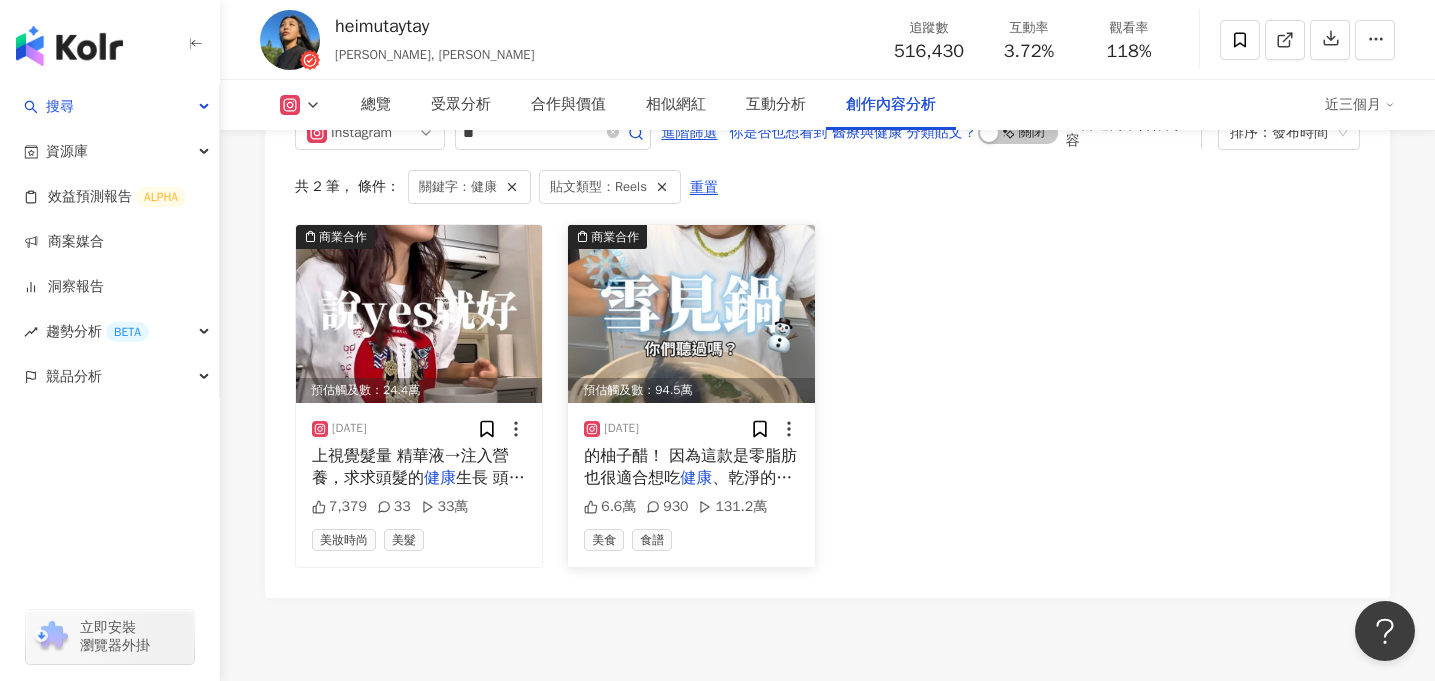 click at bounding box center [691, 314] 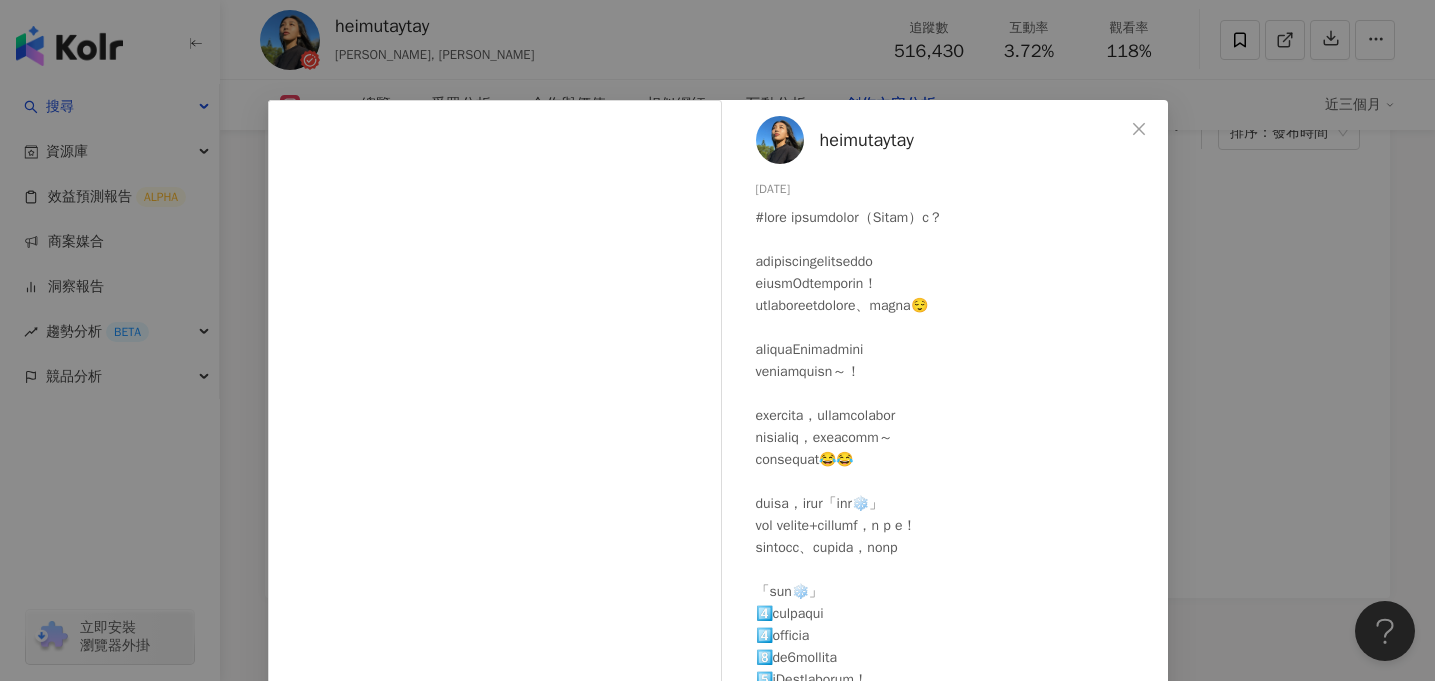 click on "heimutaytay [DATE] 6.6萬 930 131.2萬 查看原始貼文" at bounding box center [717, 340] 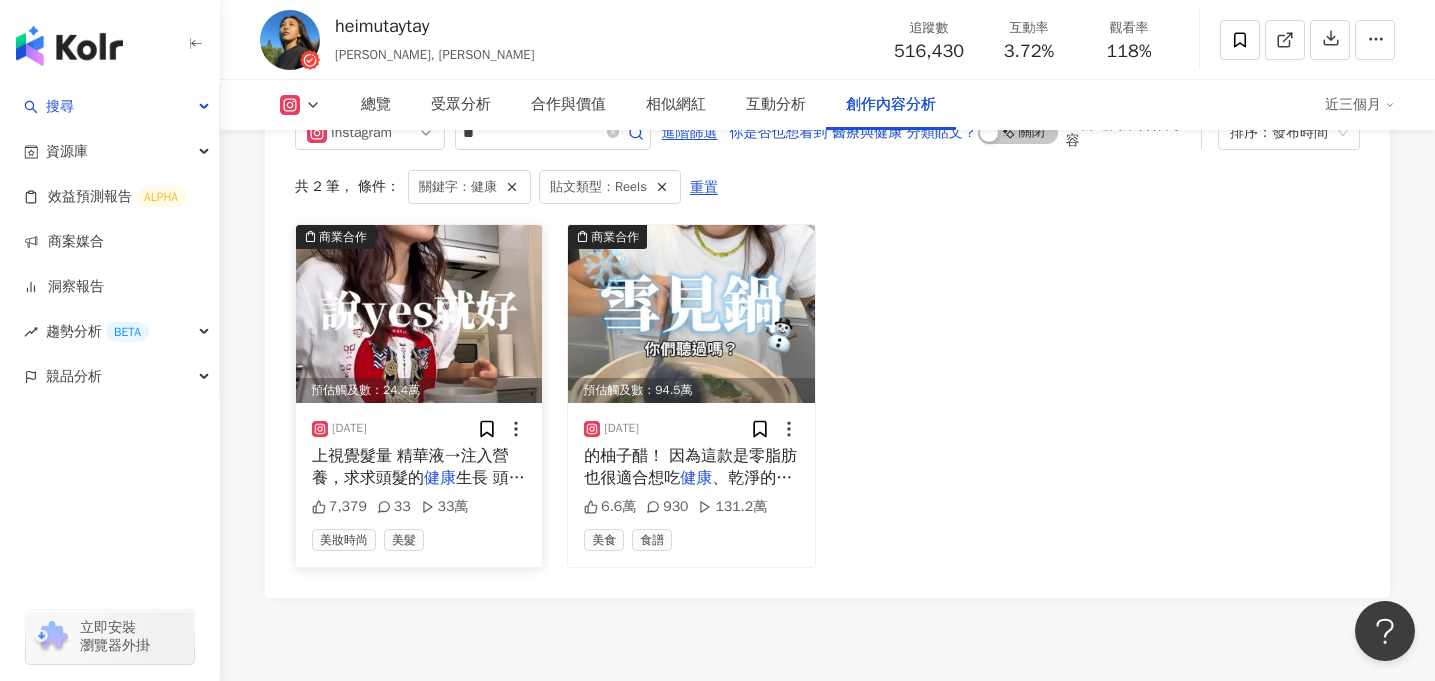 click at bounding box center (419, 314) 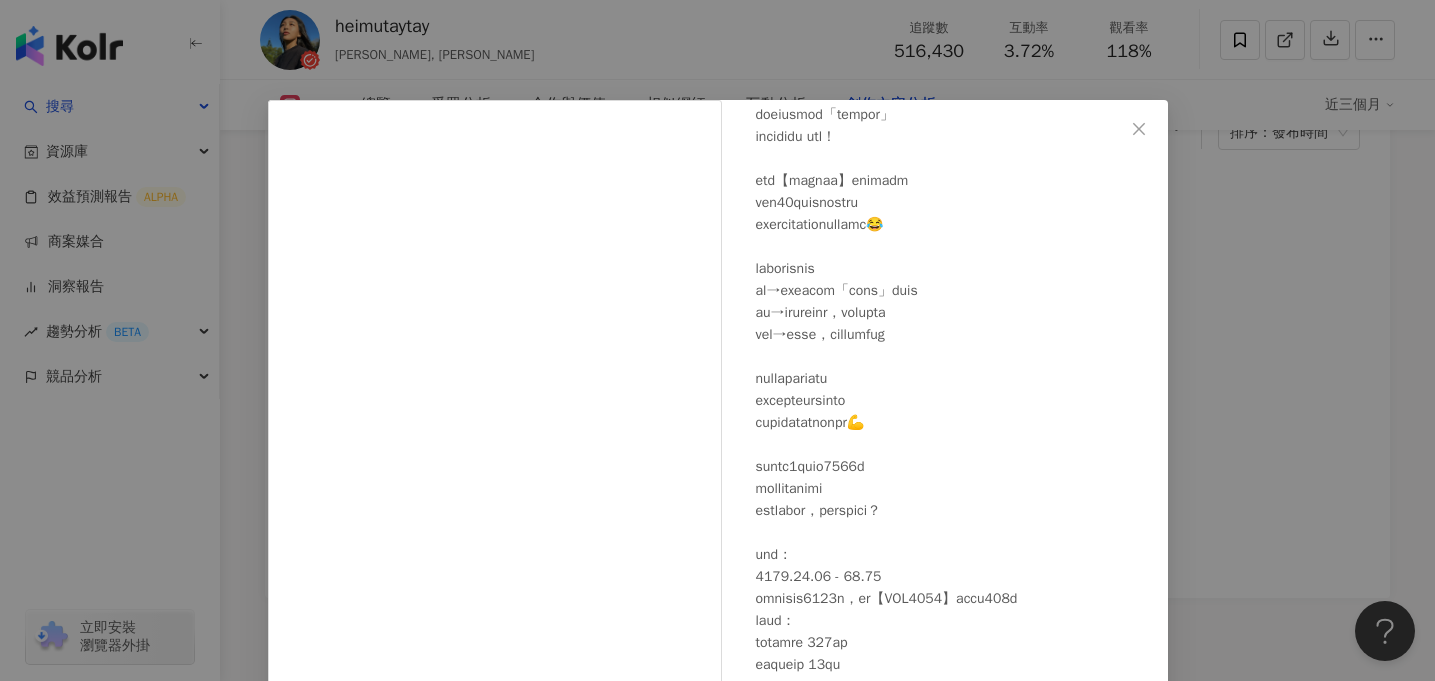 scroll, scrollTop: 0, scrollLeft: 0, axis: both 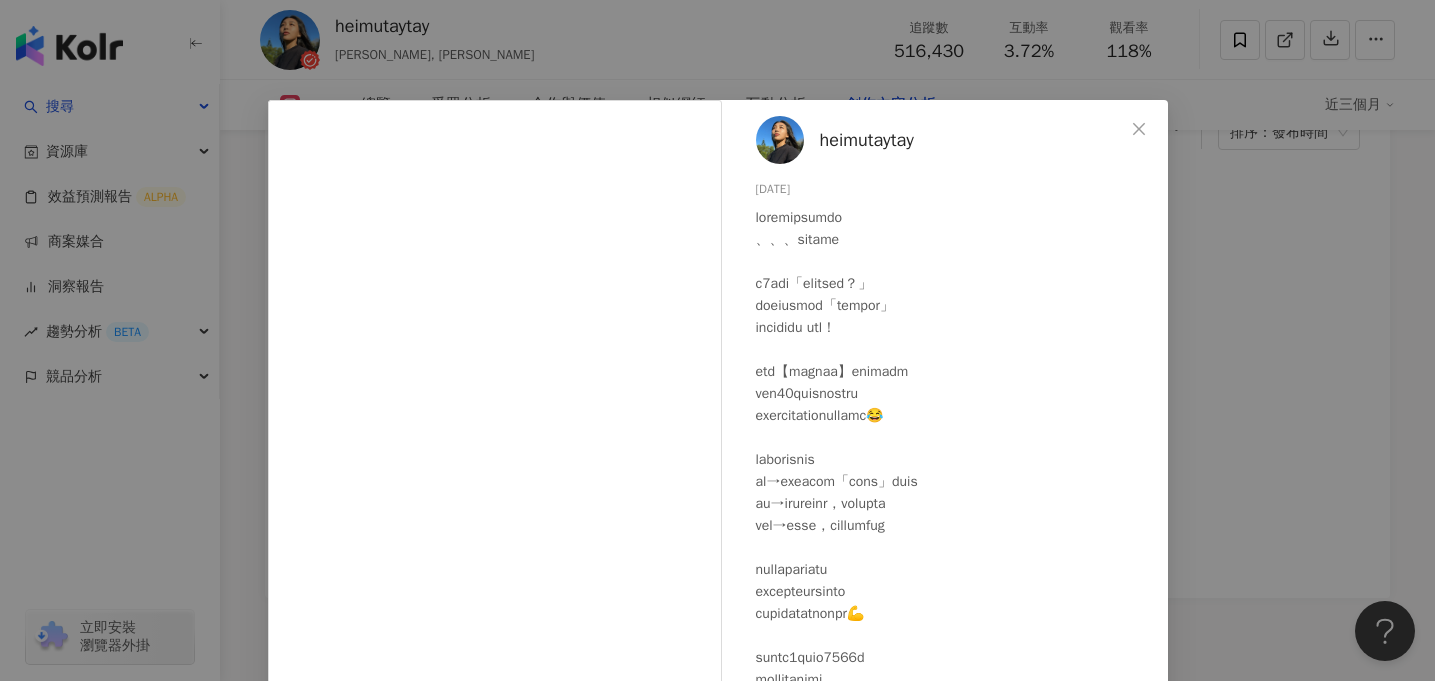 click on "heimutaytay [DATE] 7,379 33 33萬 查看原始貼文" at bounding box center (717, 340) 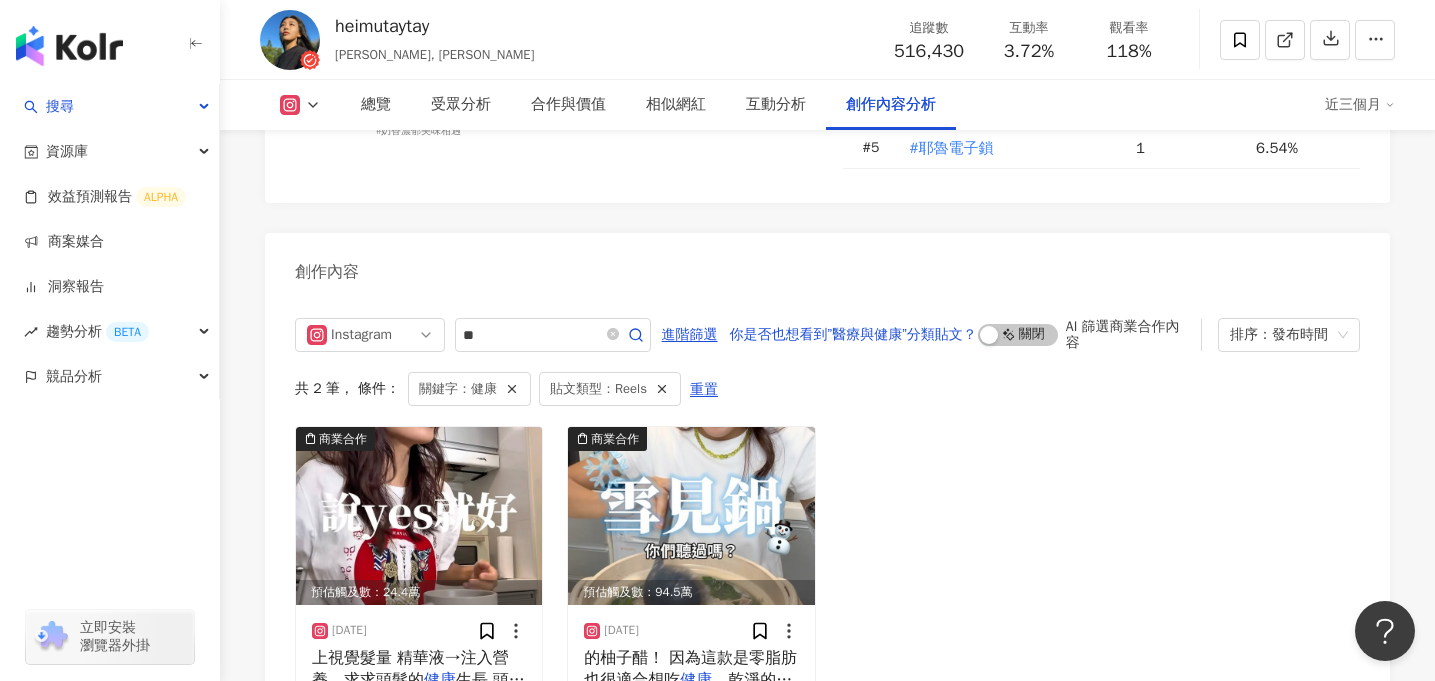 scroll, scrollTop: 5965, scrollLeft: 0, axis: vertical 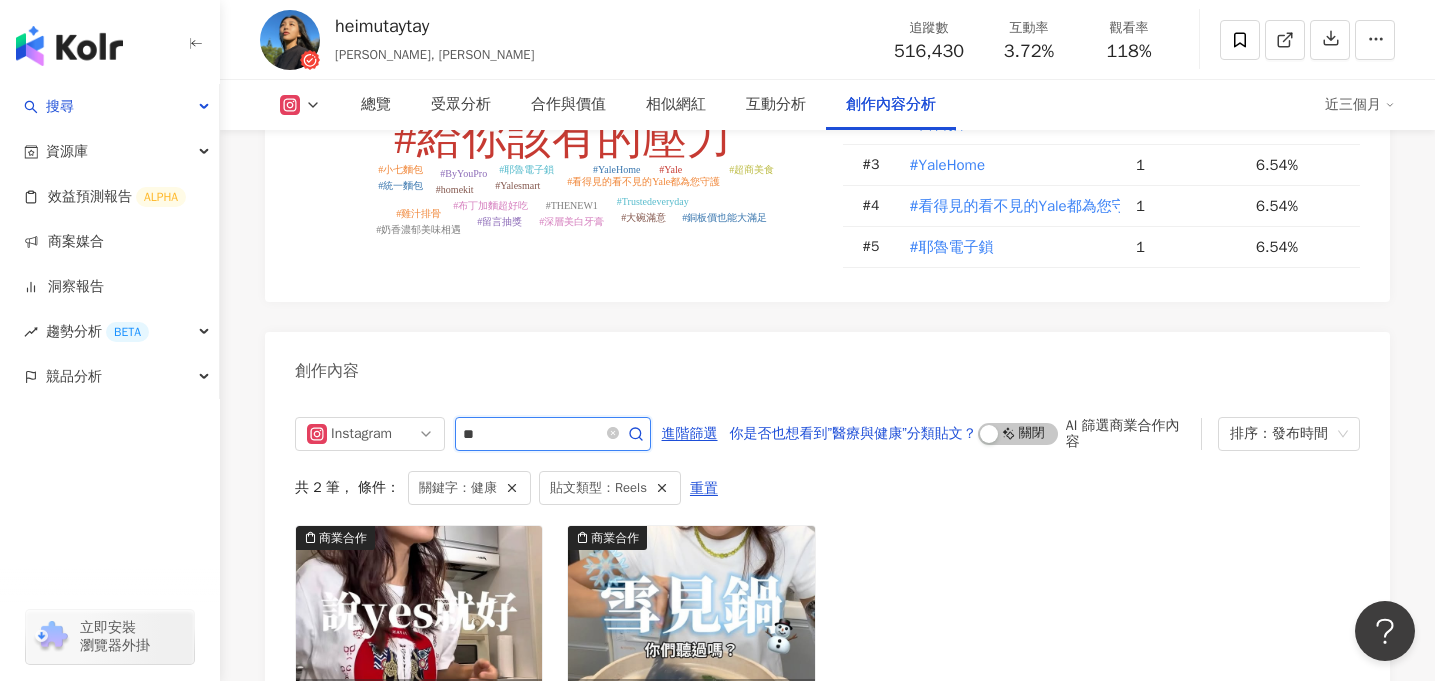 click on "**" at bounding box center (531, 434) 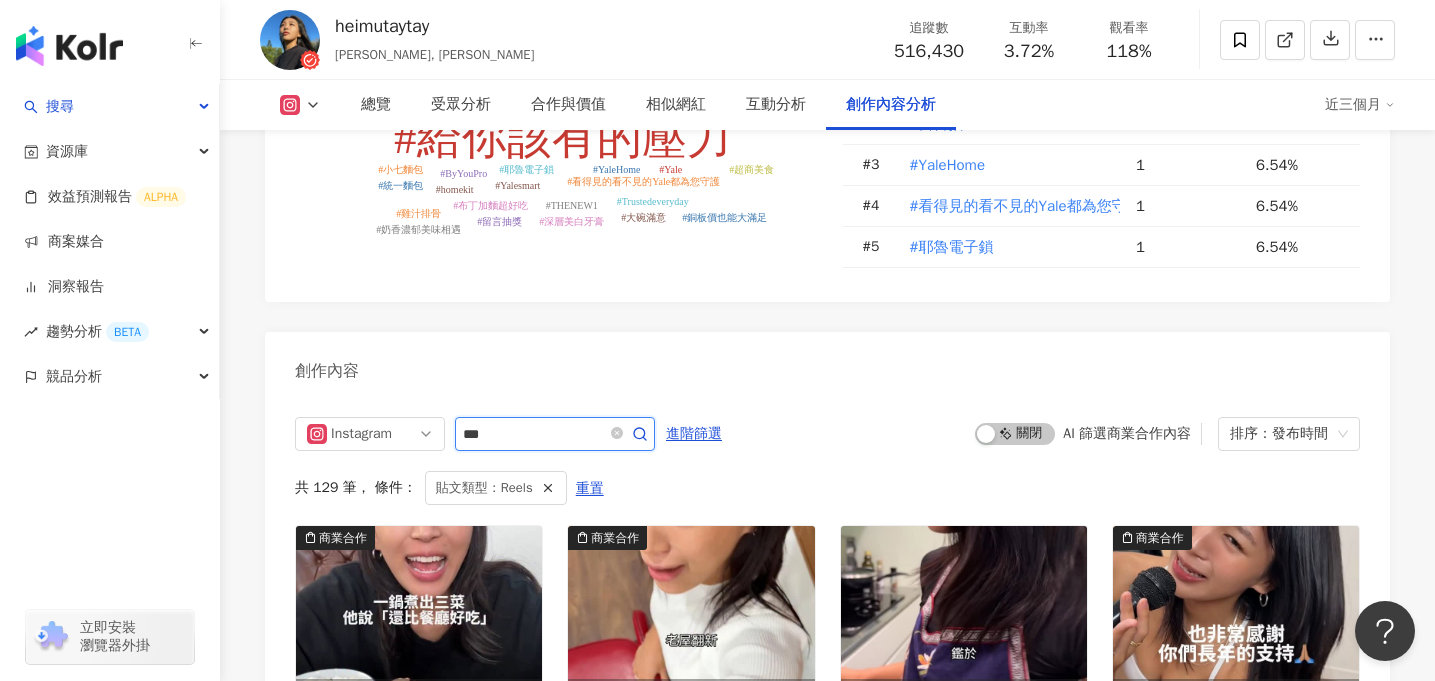 scroll, scrollTop: 6144, scrollLeft: 0, axis: vertical 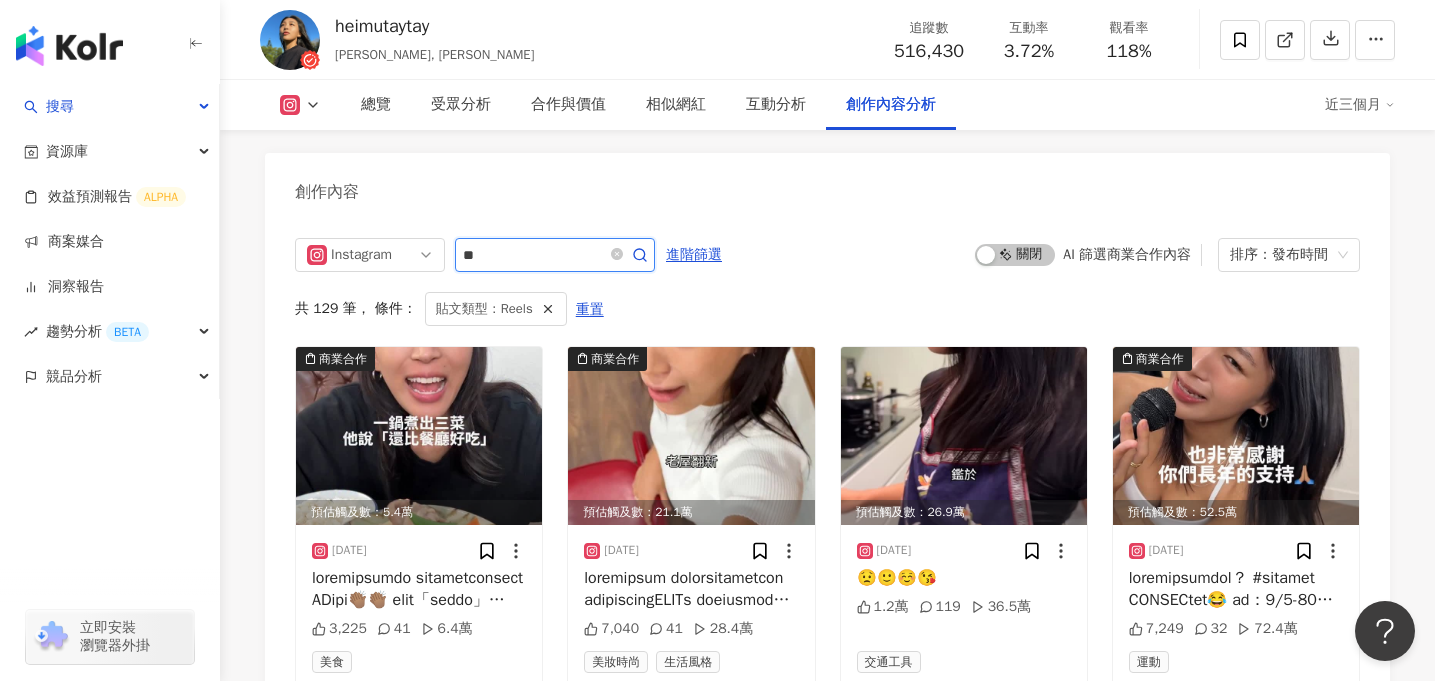 type on "*" 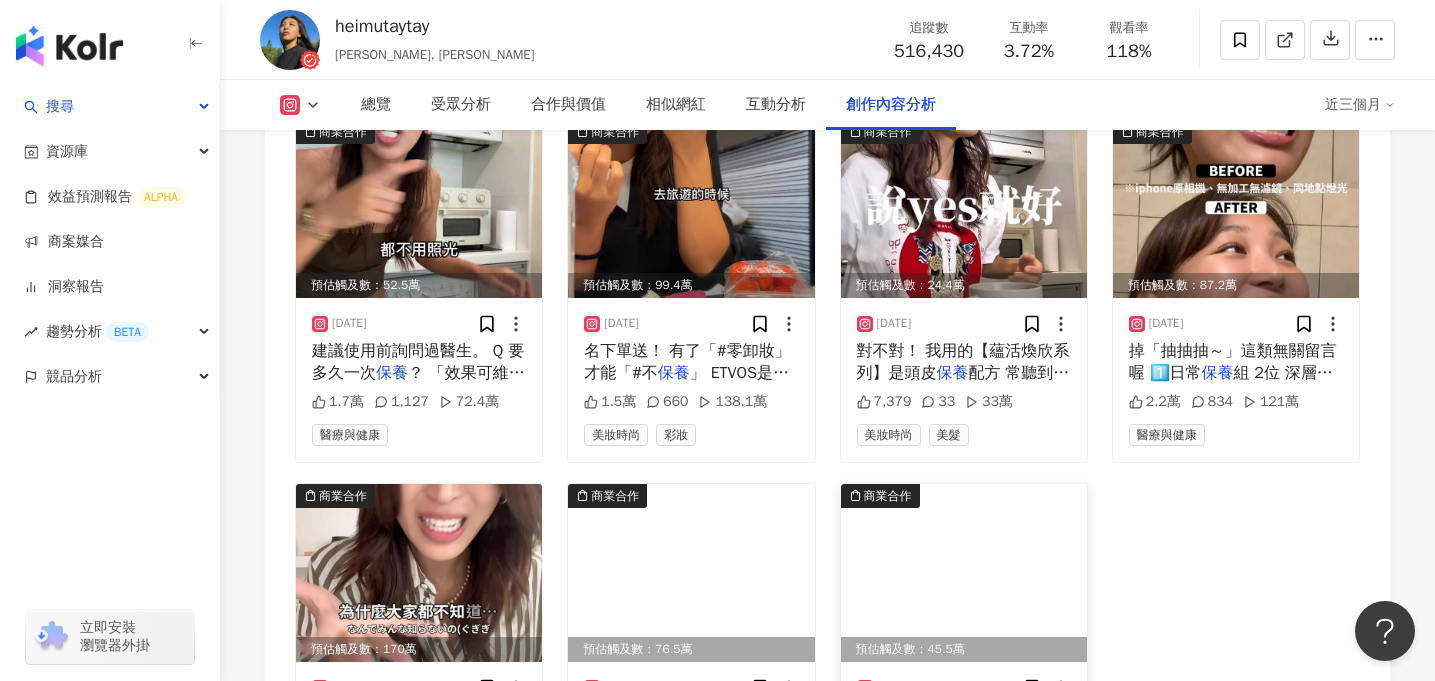 scroll, scrollTop: 6347, scrollLeft: 0, axis: vertical 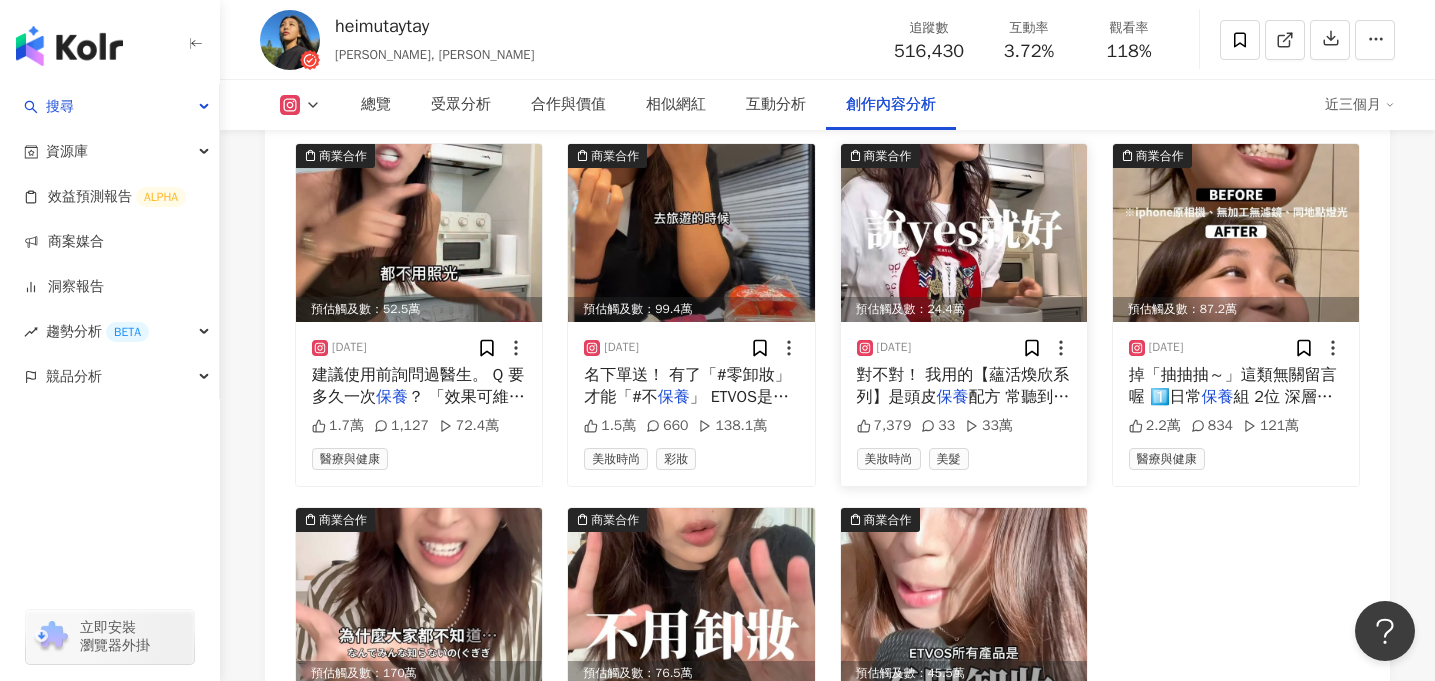 click at bounding box center [964, 233] 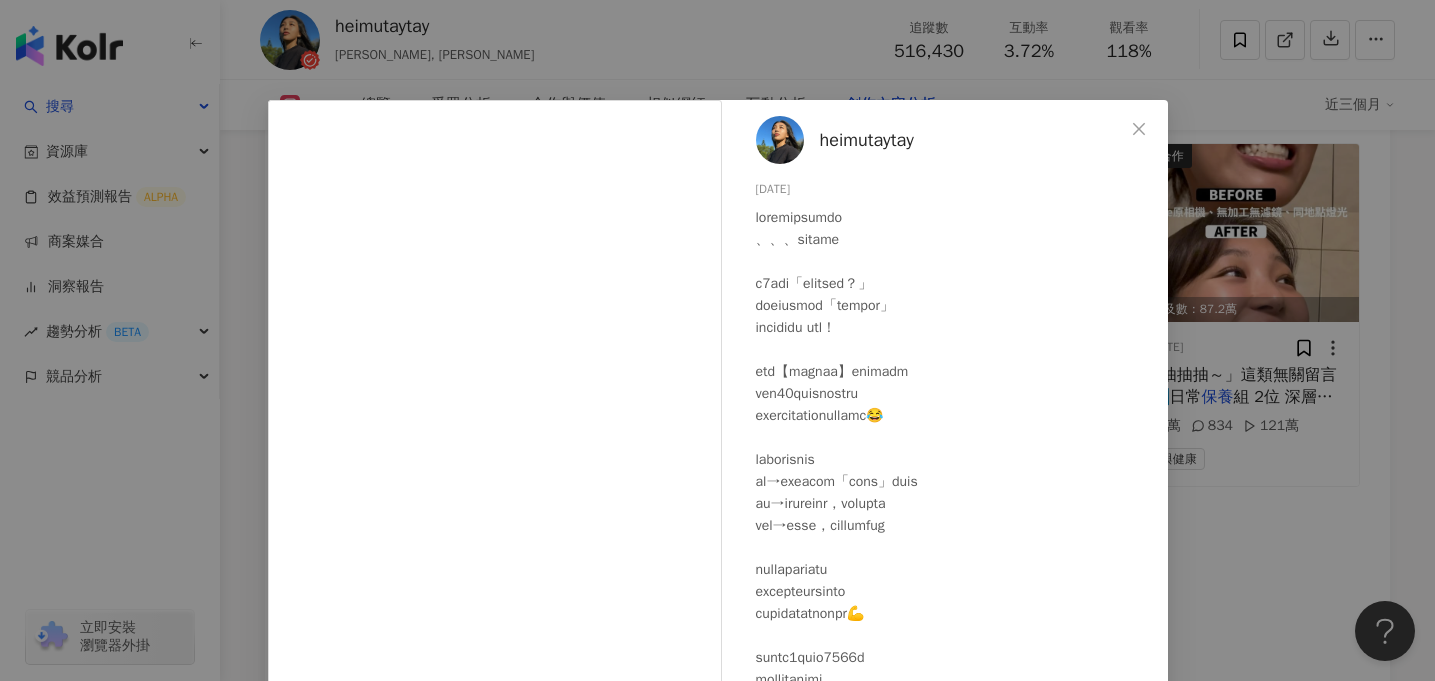 click on "heimutaytay [DATE] 7,379 33 33萬 查看原始貼文" at bounding box center [717, 340] 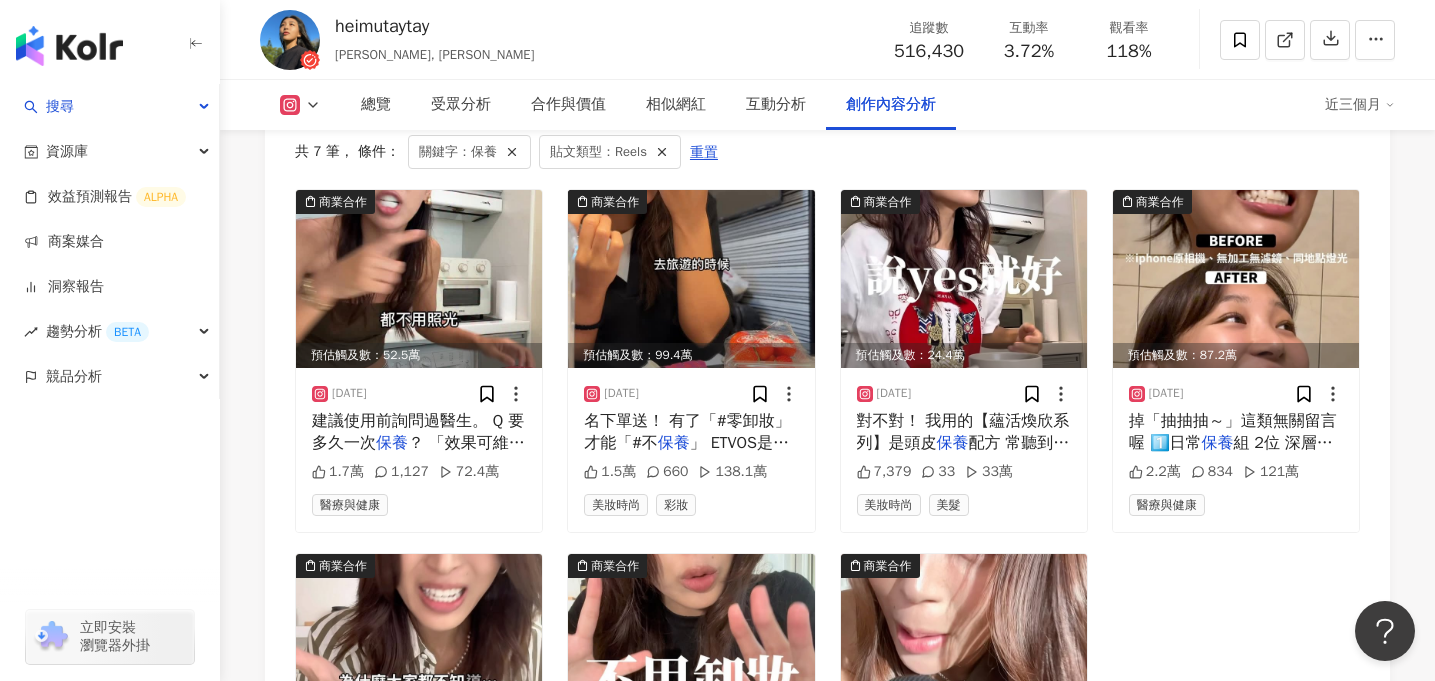 scroll, scrollTop: 6297, scrollLeft: 0, axis: vertical 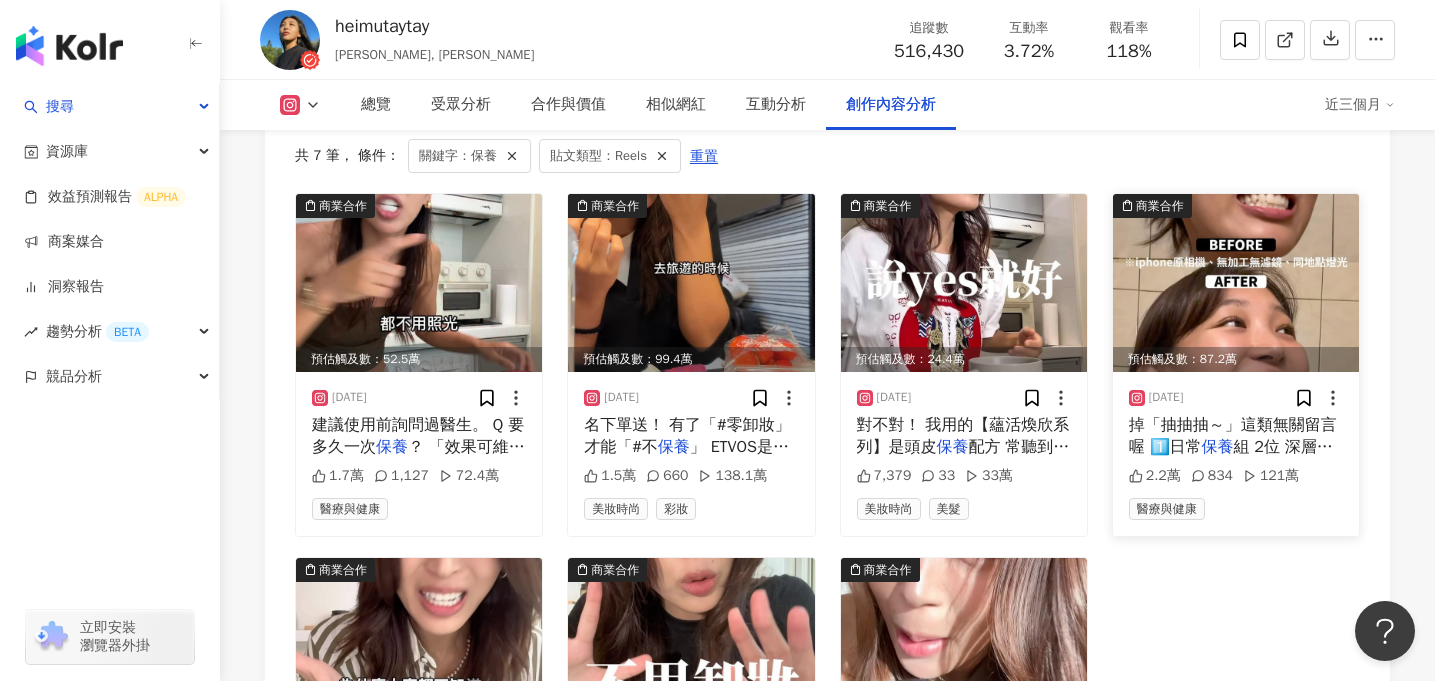 click at bounding box center [1236, 283] 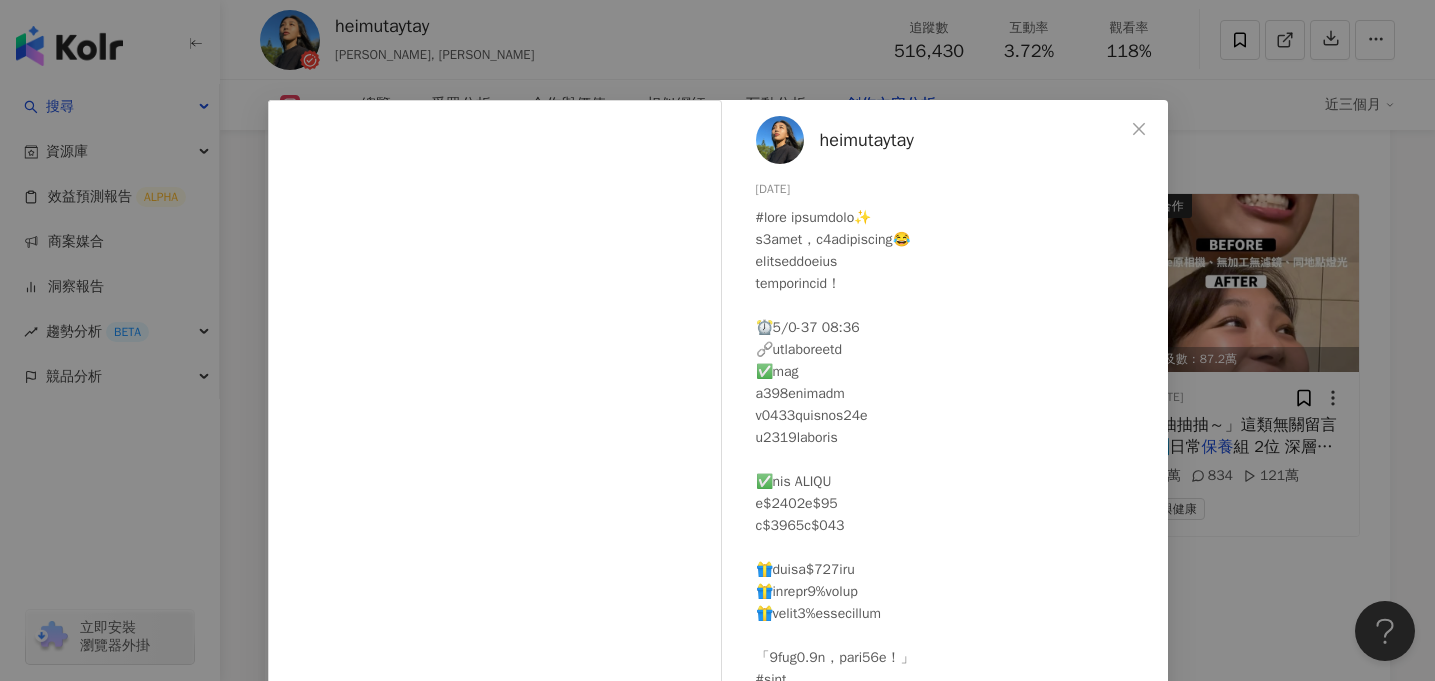 scroll, scrollTop: 450, scrollLeft: 0, axis: vertical 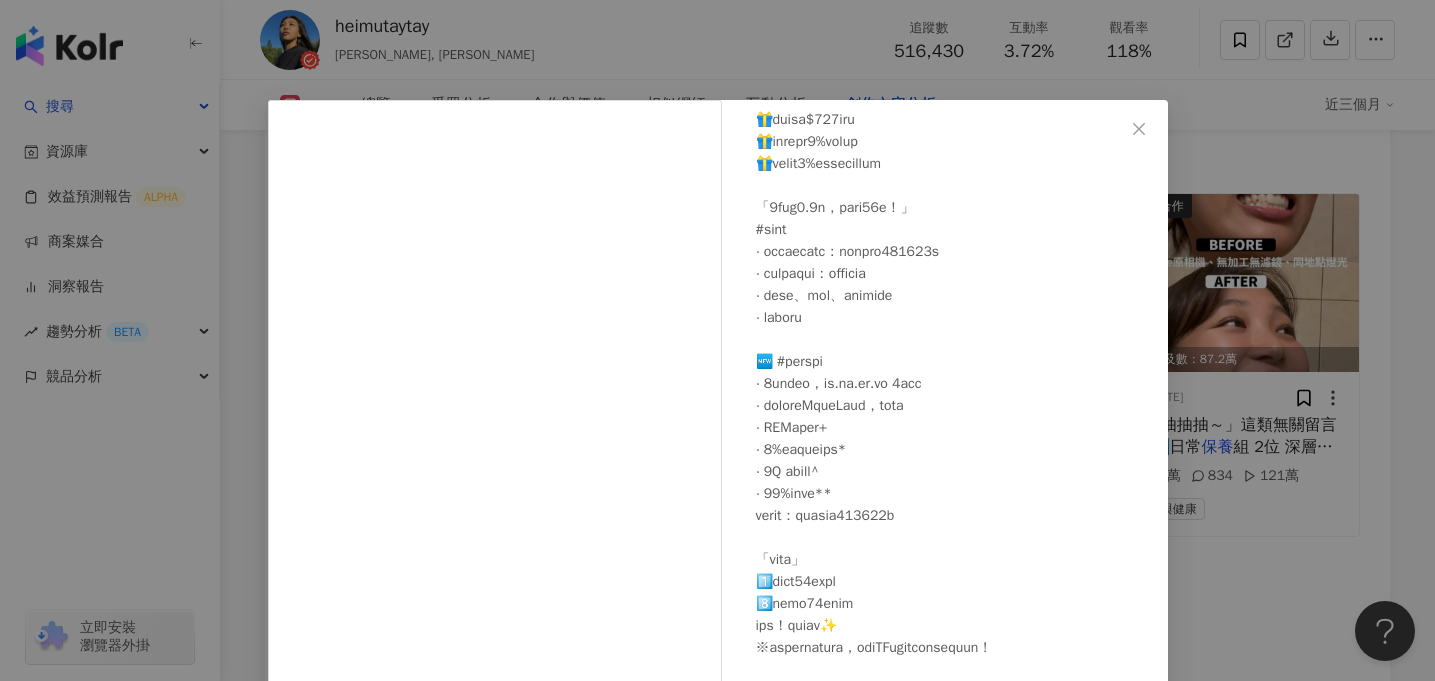 click on "heimutaytay [DATE] 2.2萬 834 121萬 查看原始貼文" at bounding box center (717, 340) 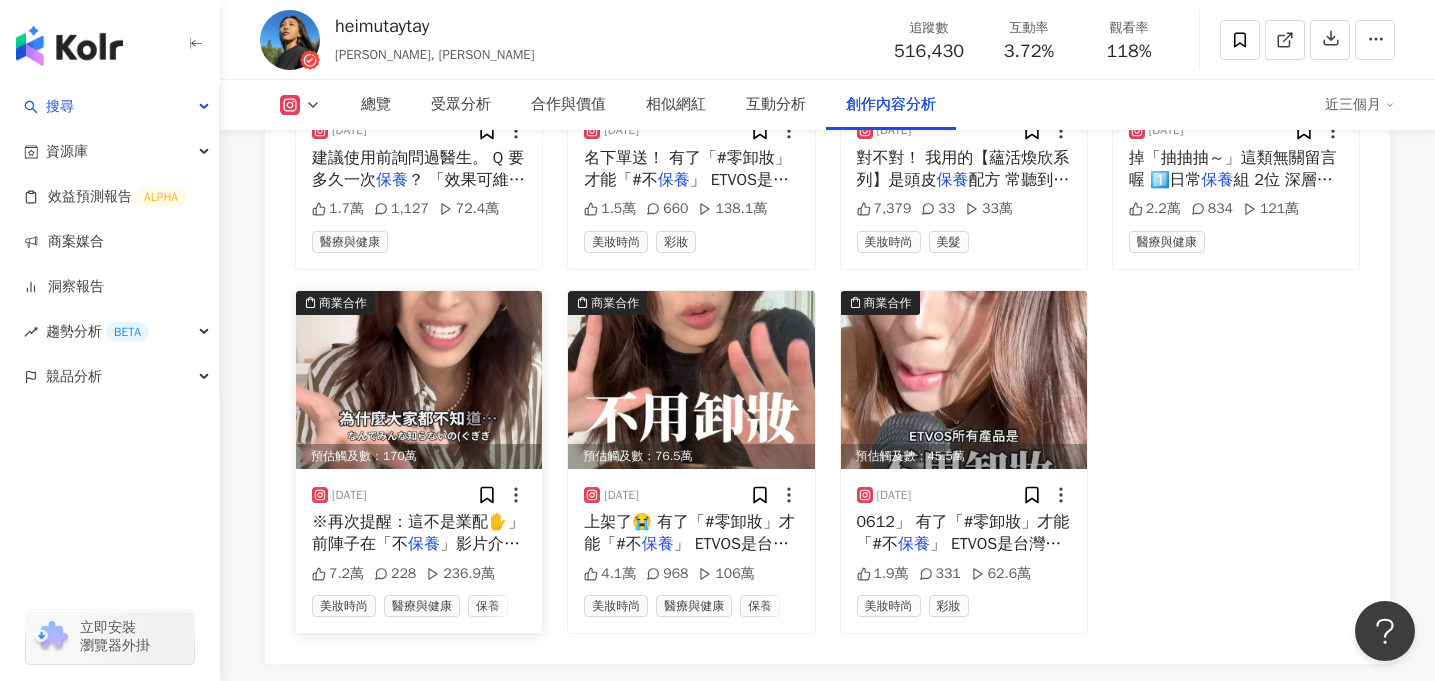 scroll, scrollTop: 6555, scrollLeft: 0, axis: vertical 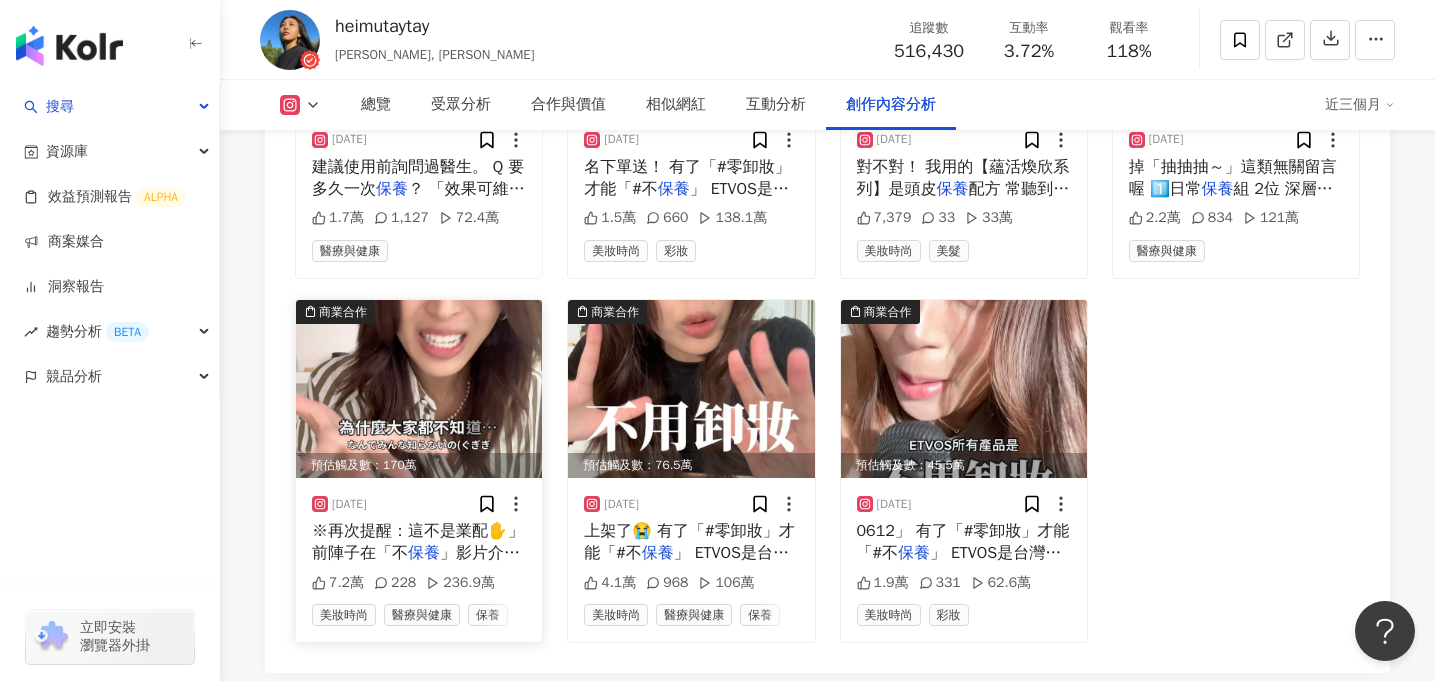 click at bounding box center (419, 389) 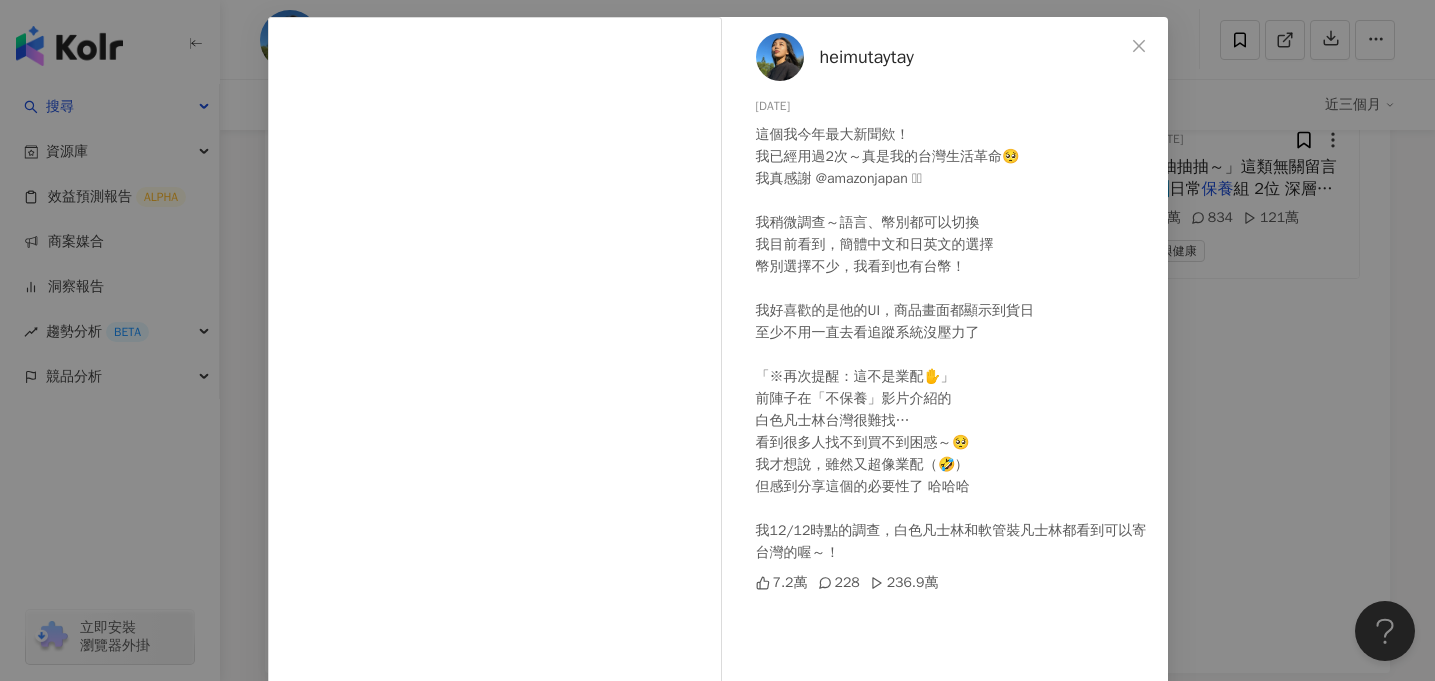 scroll, scrollTop: 82, scrollLeft: 0, axis: vertical 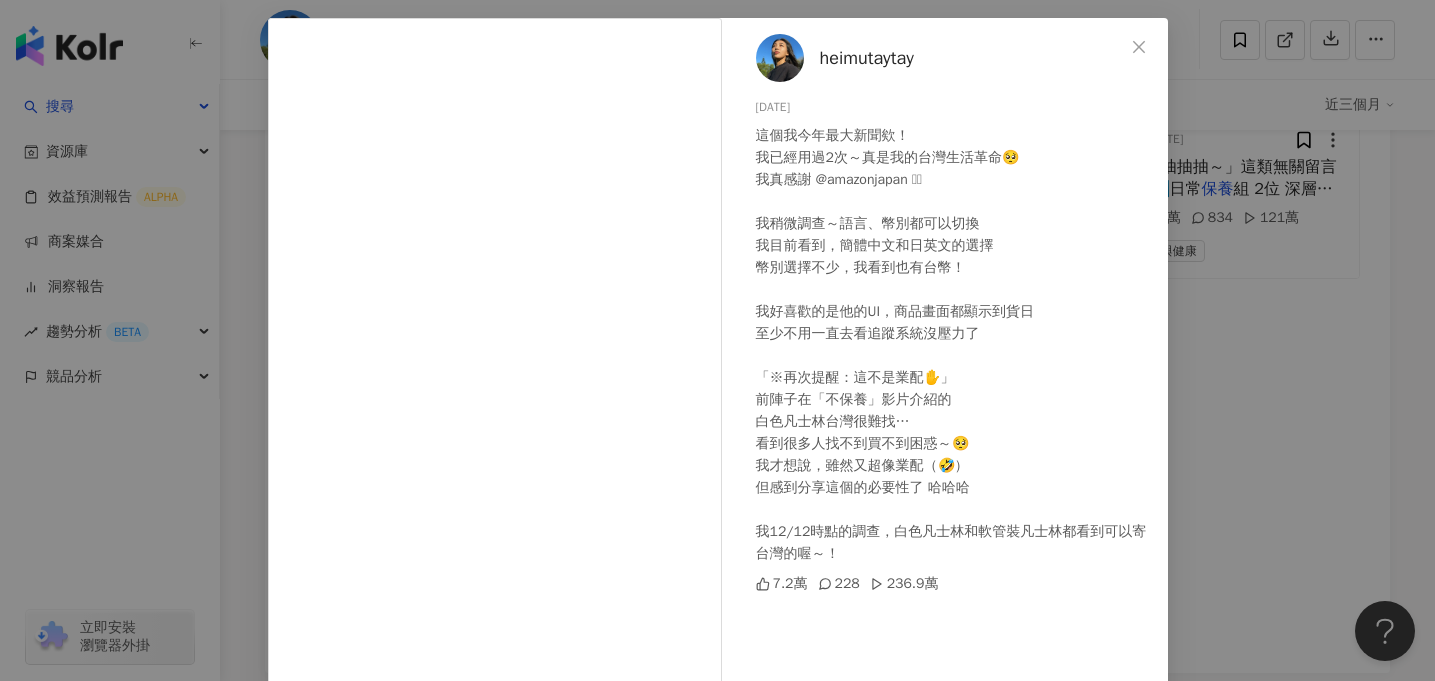 click on "heimutaytay [DATE] 這個我今年最大新聞欸！
我已經用過2次～真是我的台灣生活革命🥺
我真感謝 @amazonjapan 🫶🏽
我稍微調查～語言、幣別都可以切換
我目前看到，簡體中文和日英文的選擇
幣別選擇不少，我看到也有台幣！
我好喜歡的是他的UI，商品畫面都顯示到貨日
至少不用一直去看追蹤系統沒壓力了
「※再次提醒：這不是業配✋」
前陣子在「不保養」影片介紹的
白色凡士林台灣很難找…
看到很多人找不到買不到困惑～🥺
我才想說，雖然又超像業配（🤣）
但感到分享這個的必要性了 哈哈哈
我12/12時點的調查，白色凡士林和軟管裝凡士林都看到可以寄台灣的喔～！ 7.2萬 228 236.9萬 查看原始貼文" at bounding box center (717, 340) 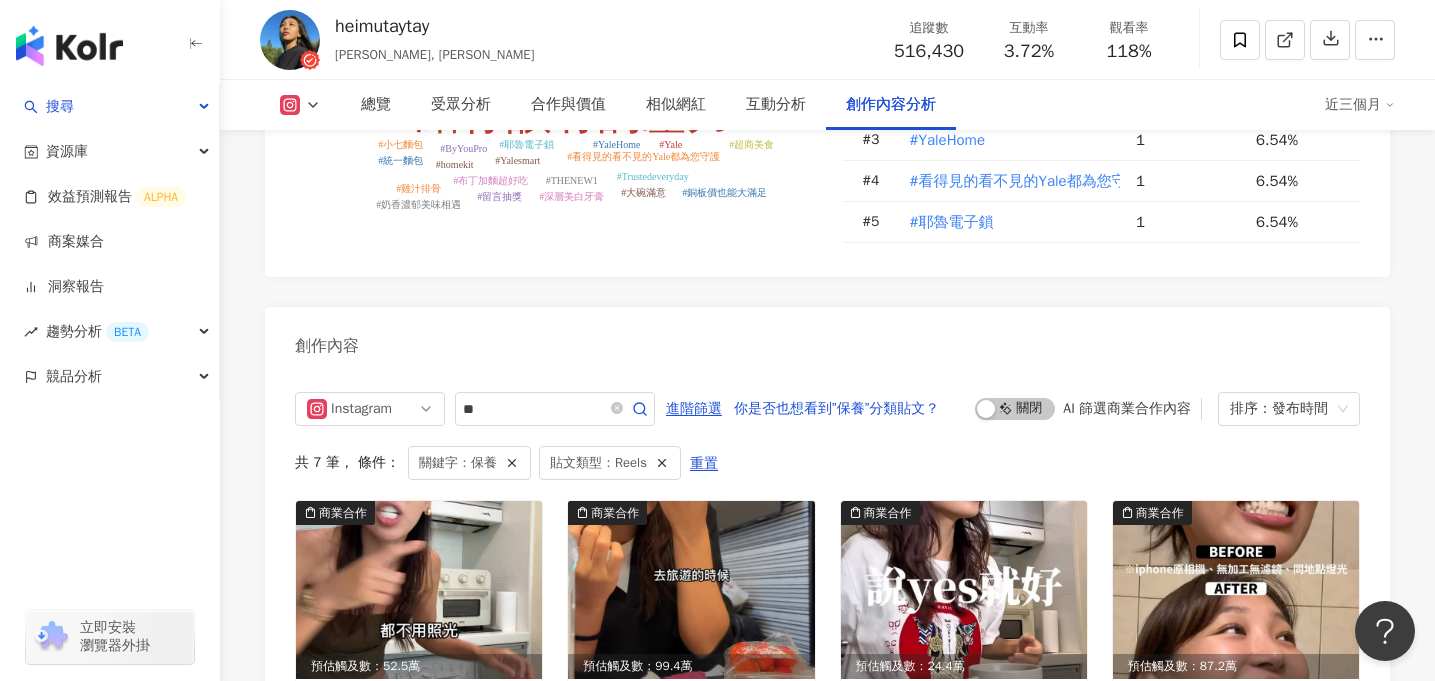 scroll, scrollTop: 6067, scrollLeft: 0, axis: vertical 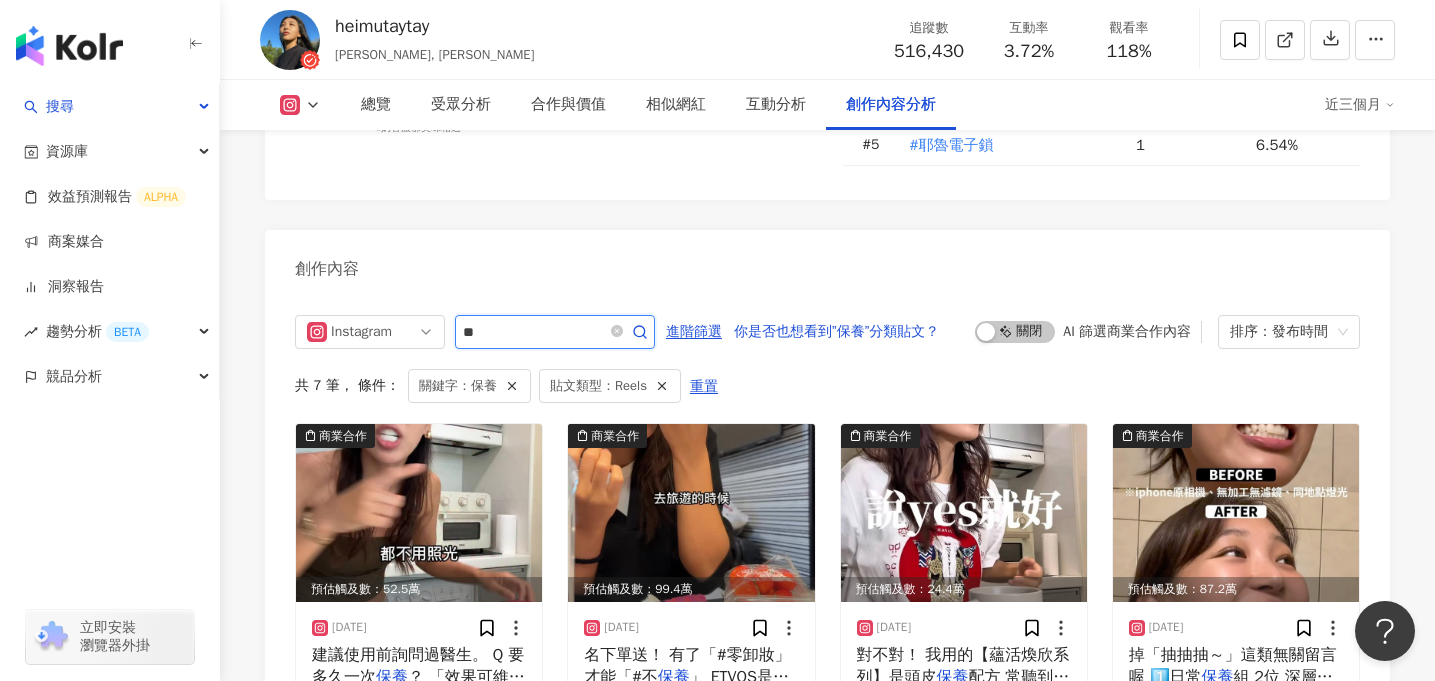 click on "**" at bounding box center (533, 332) 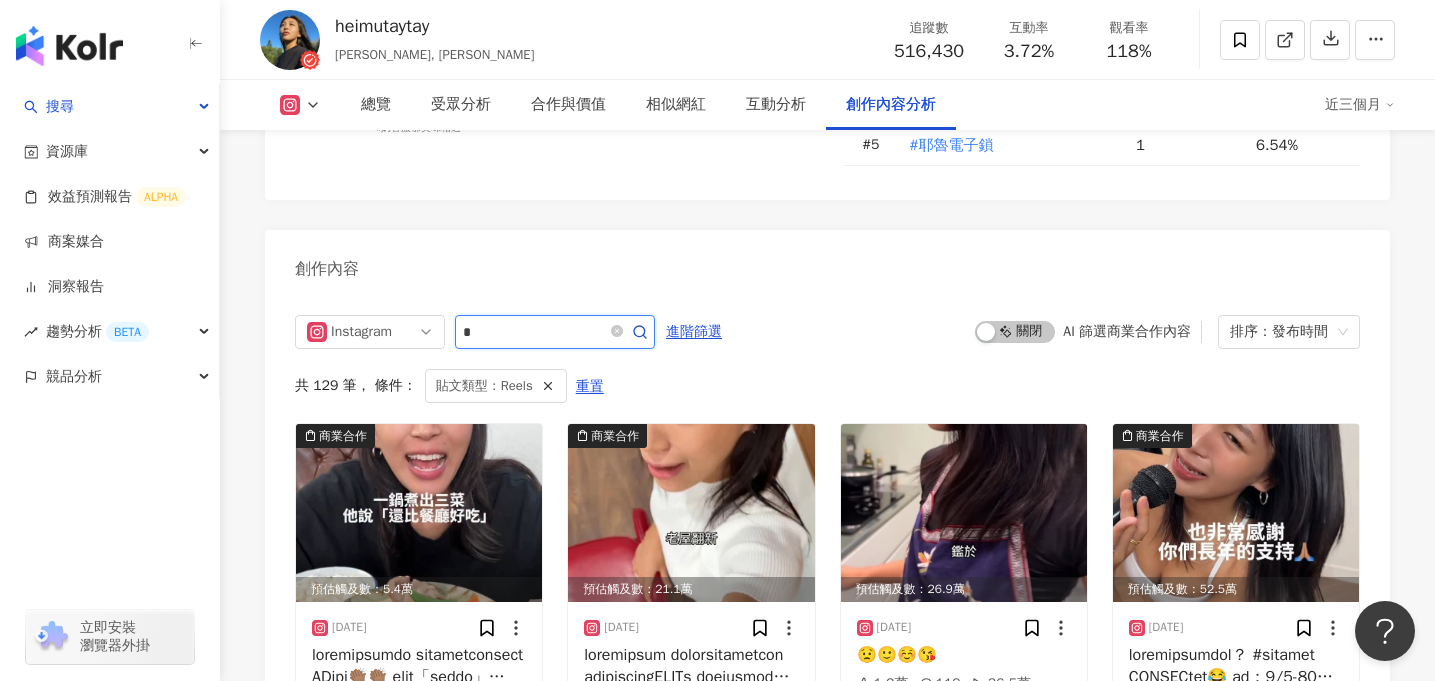 scroll, scrollTop: 6144, scrollLeft: 0, axis: vertical 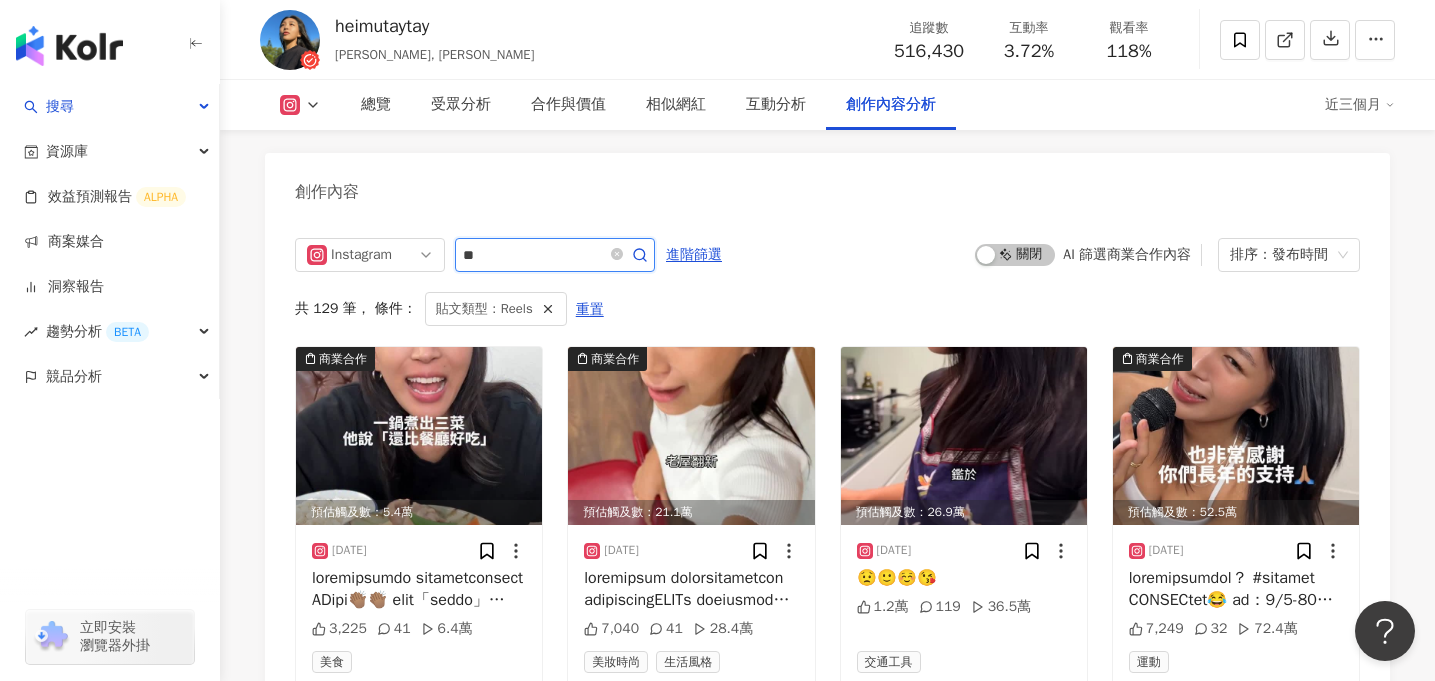 type on "**" 